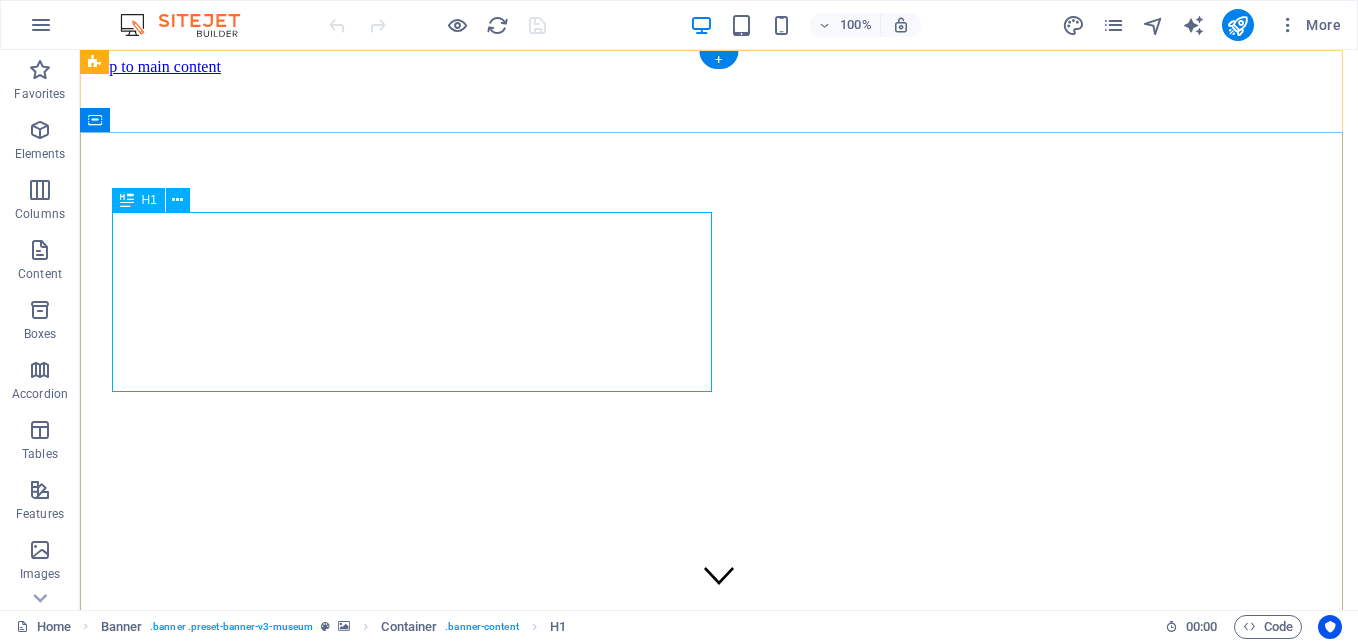 scroll, scrollTop: 0, scrollLeft: 0, axis: both 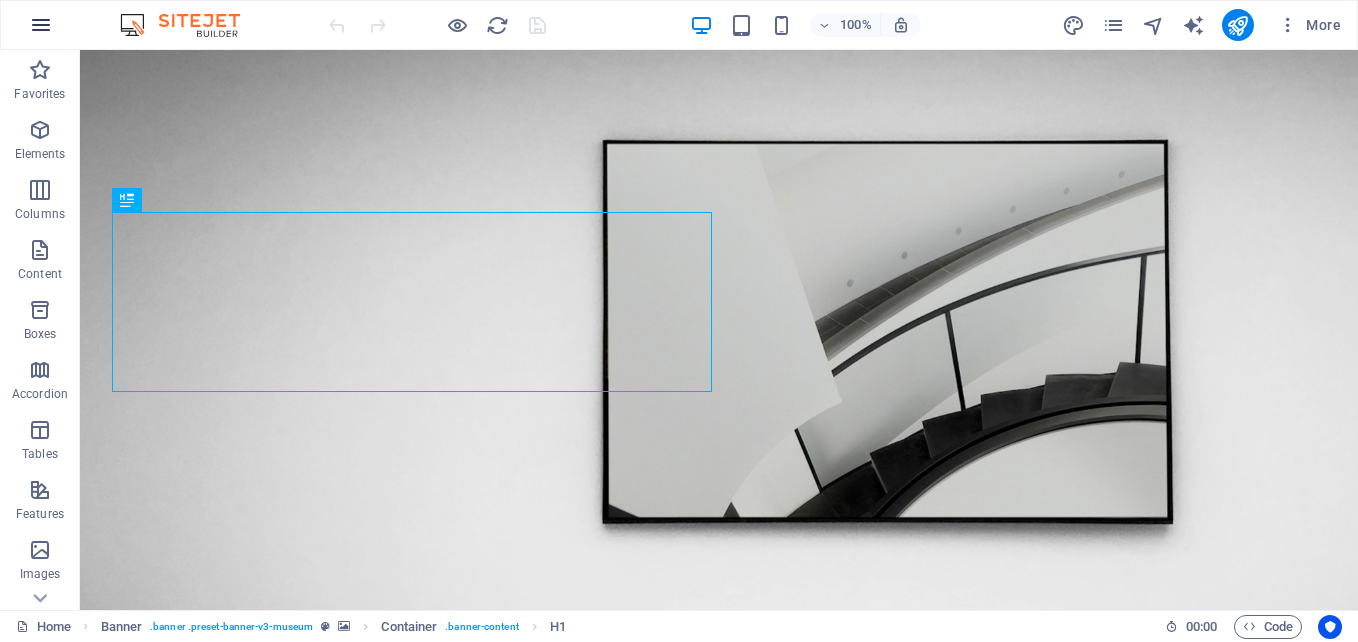 click at bounding box center (41, 25) 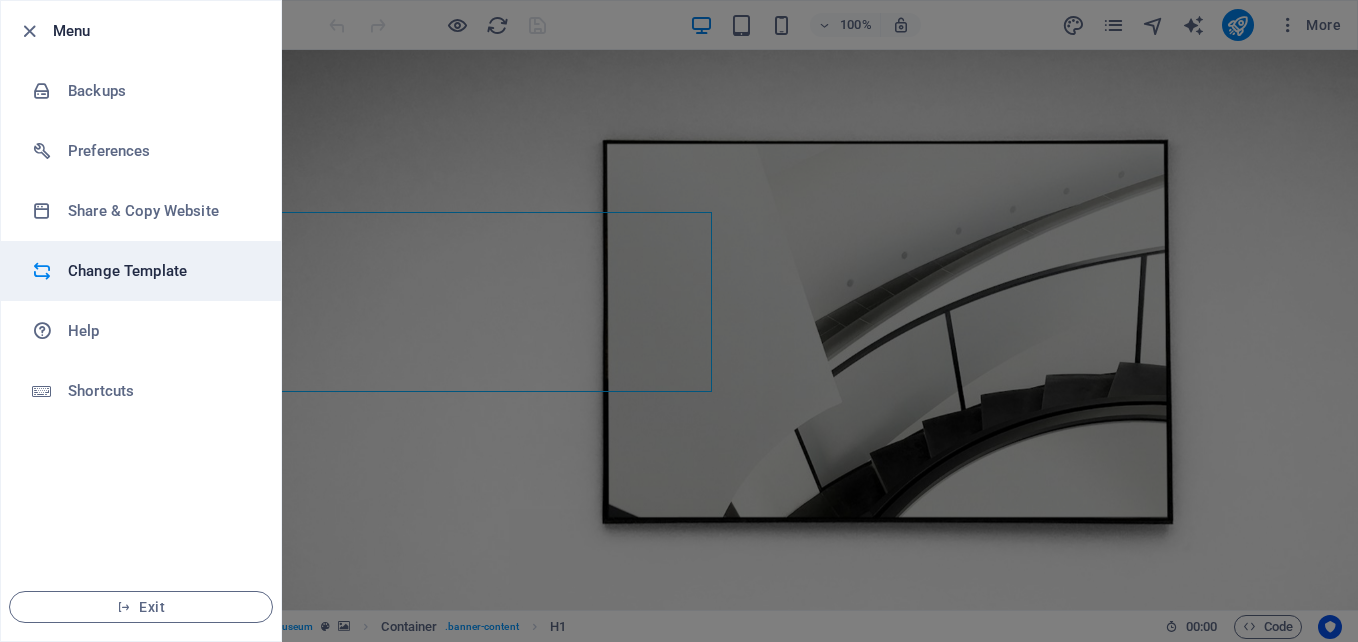 click on "Change Template" at bounding box center (160, 271) 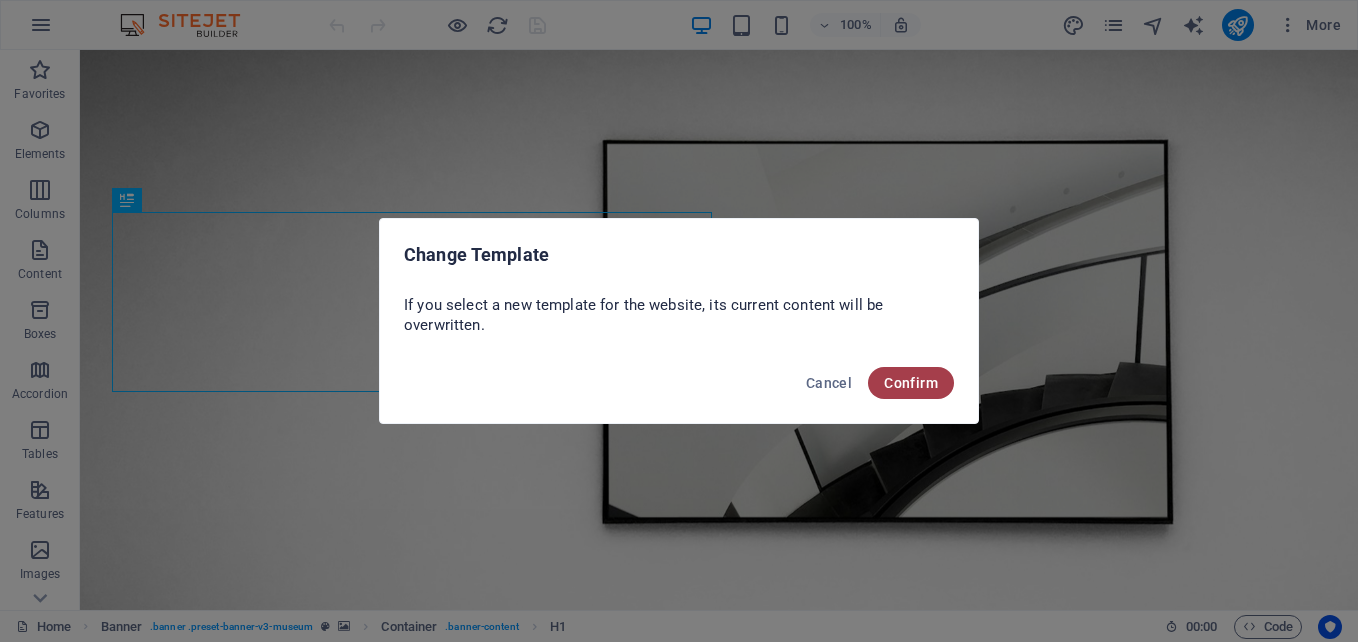 click on "Confirm" at bounding box center [911, 383] 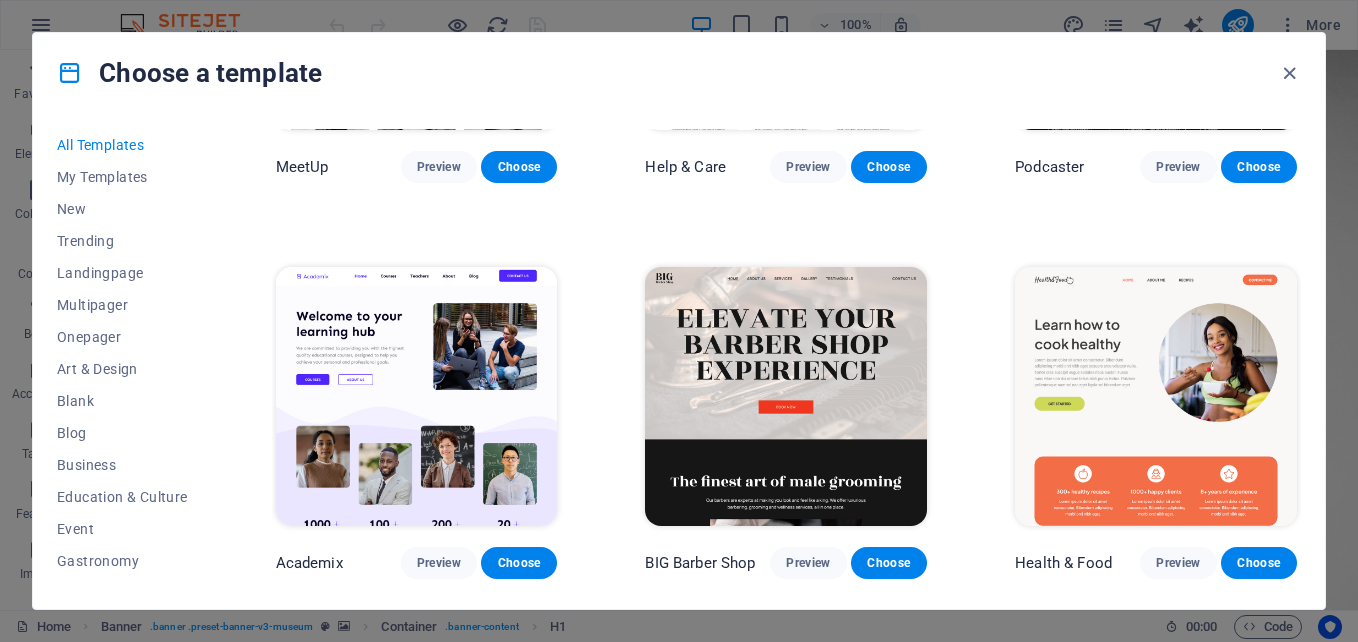 scroll, scrollTop: 1500, scrollLeft: 0, axis: vertical 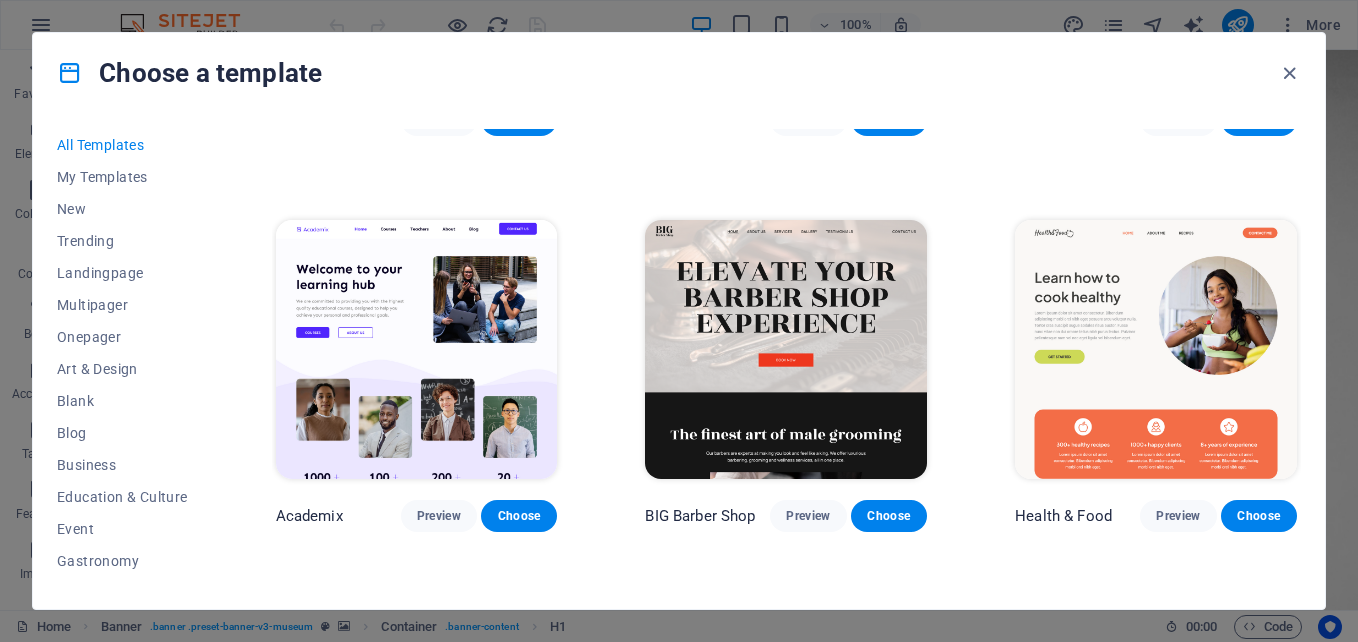 click at bounding box center (417, 350) 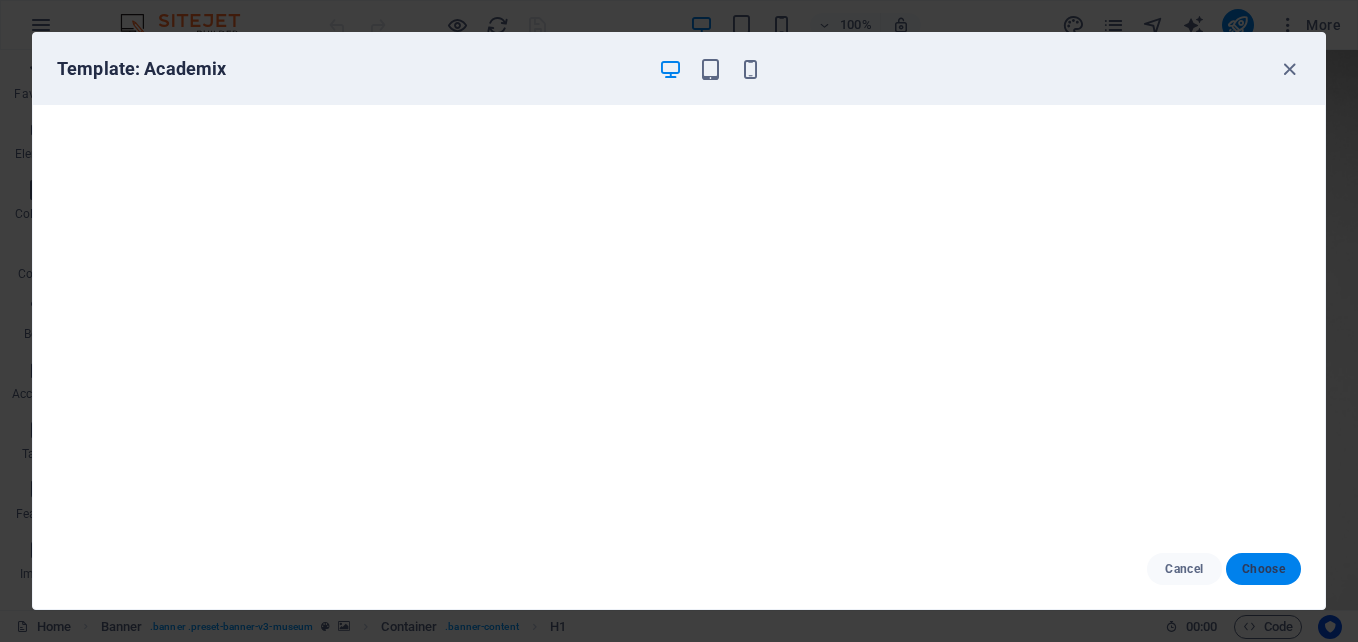 click on "Choose" at bounding box center (1263, 569) 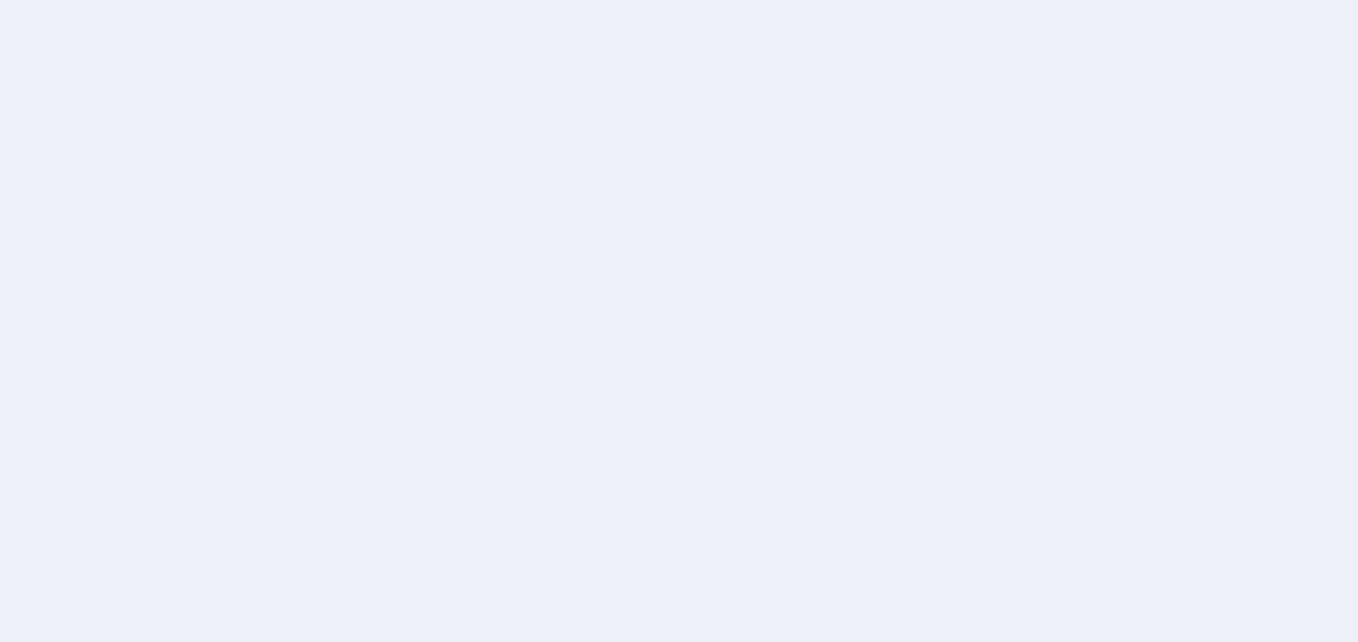 scroll, scrollTop: 0, scrollLeft: 0, axis: both 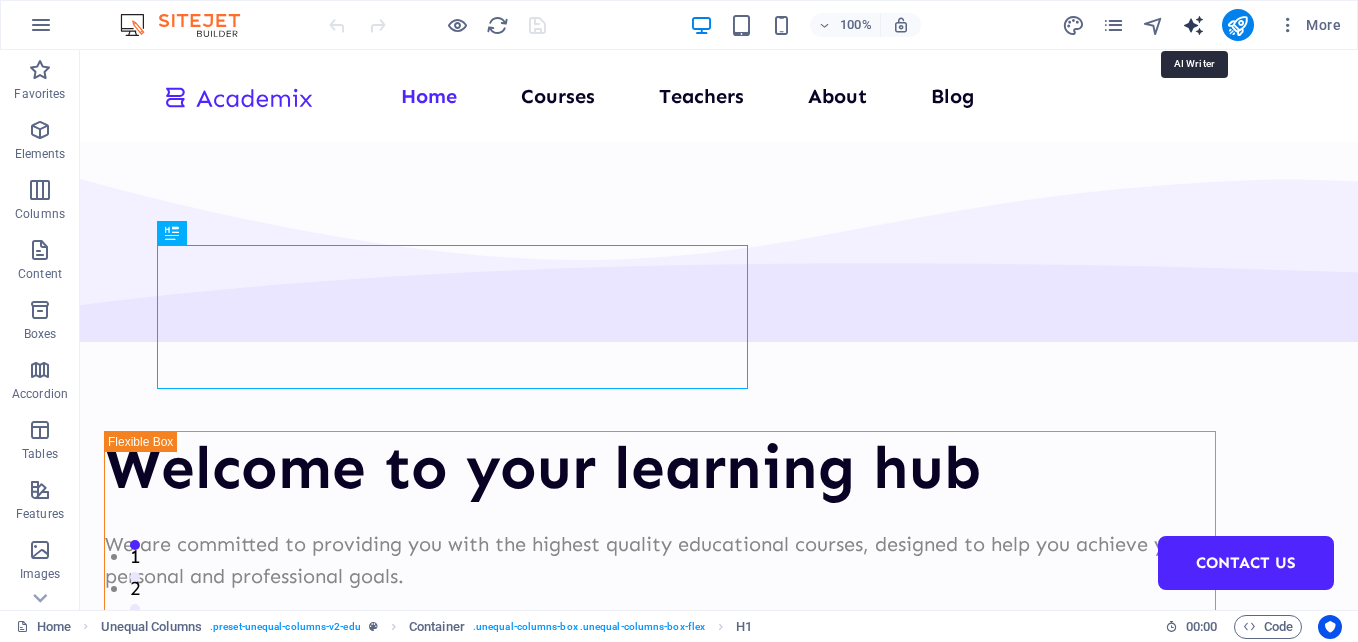 click at bounding box center (1193, 25) 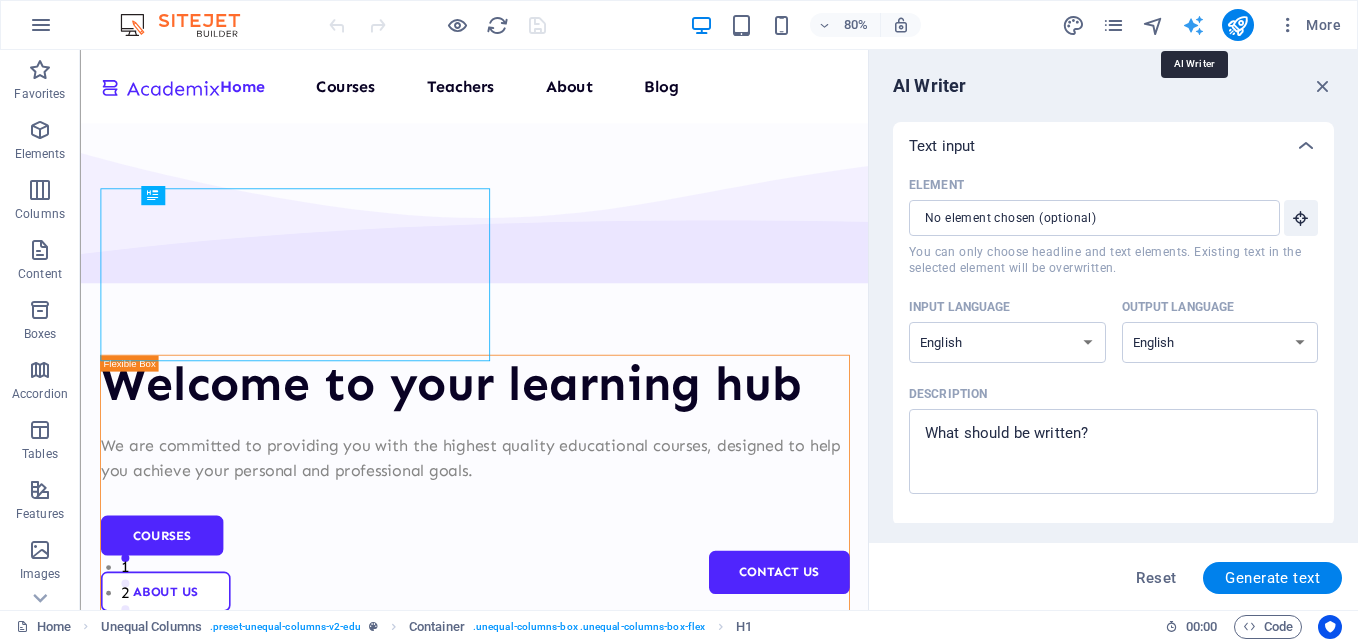 scroll, scrollTop: 0, scrollLeft: 0, axis: both 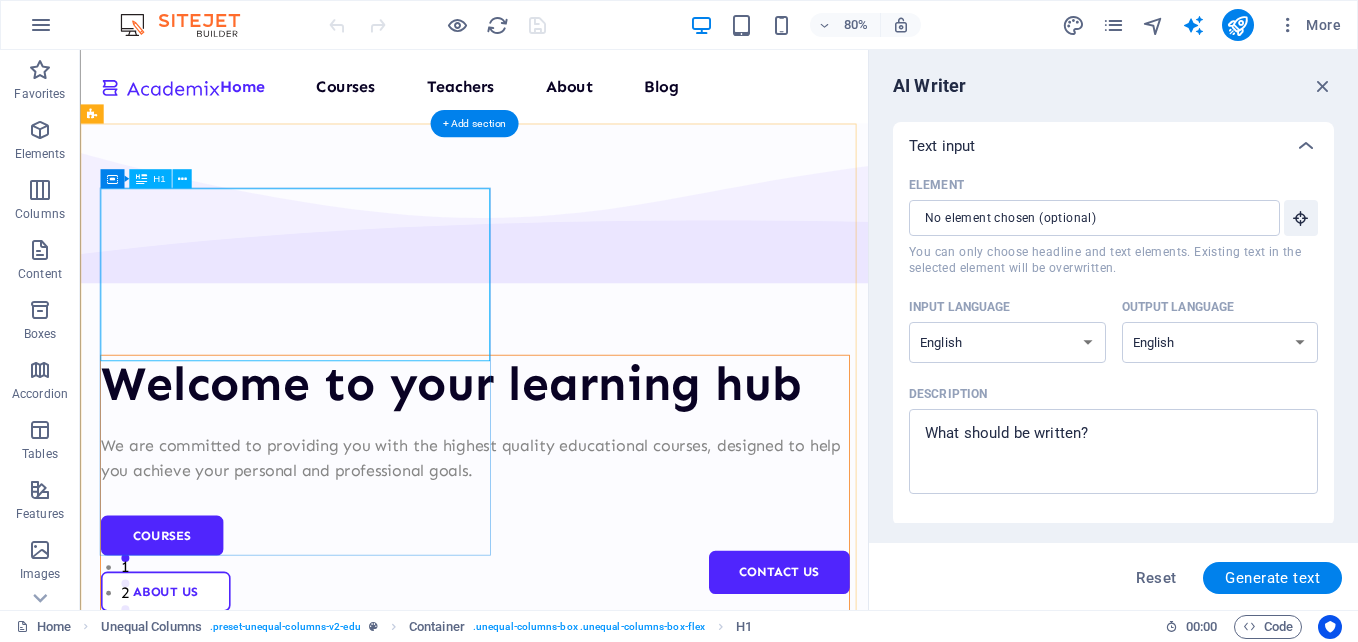click on "Welcome to your learning hub" at bounding box center [572, 468] 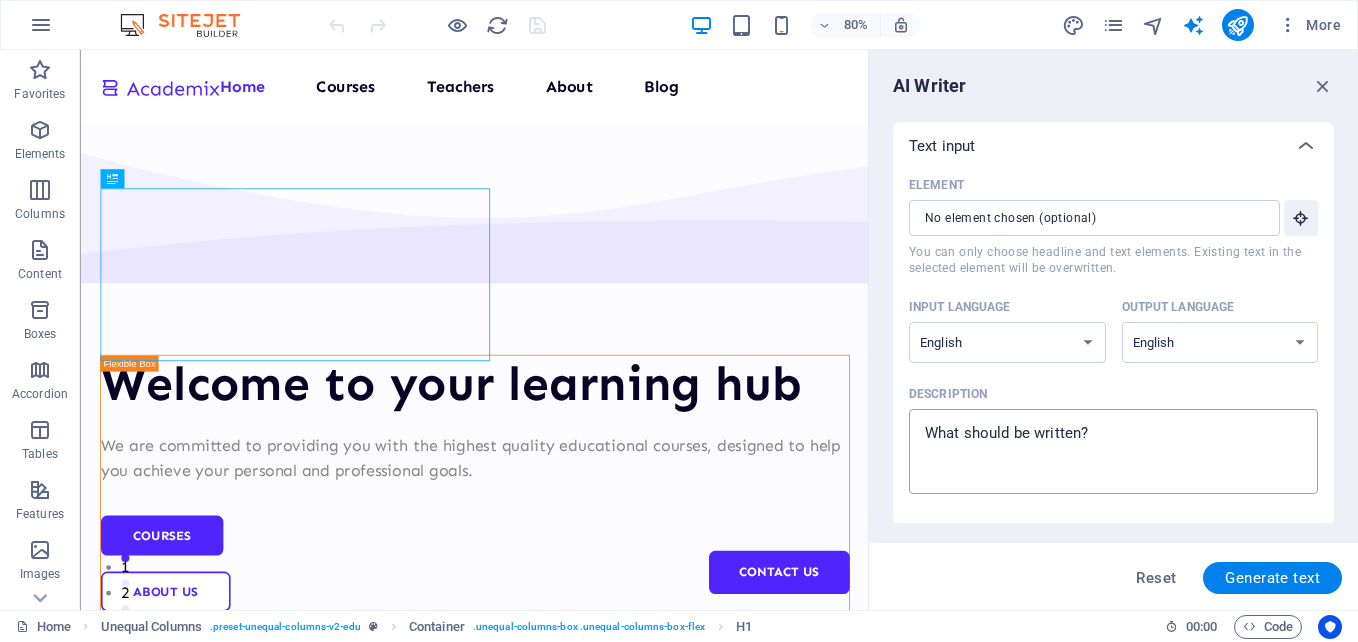 type on "x" 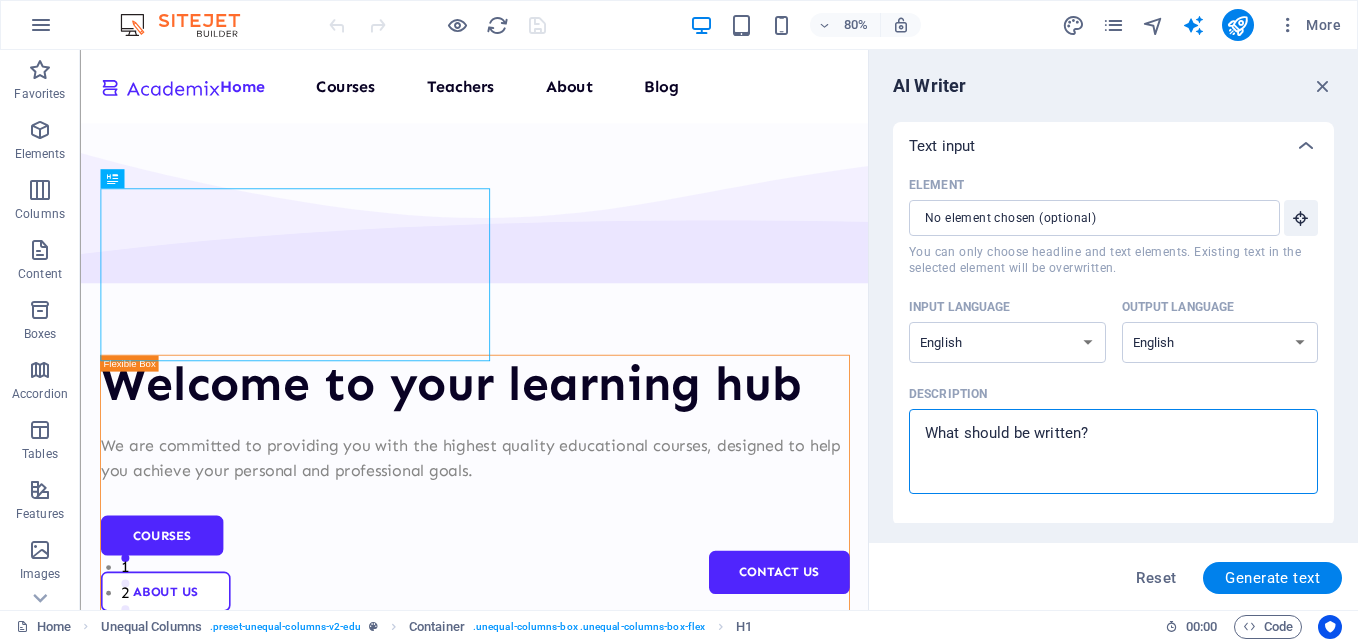 click on "Description x ​" at bounding box center [1113, 451] 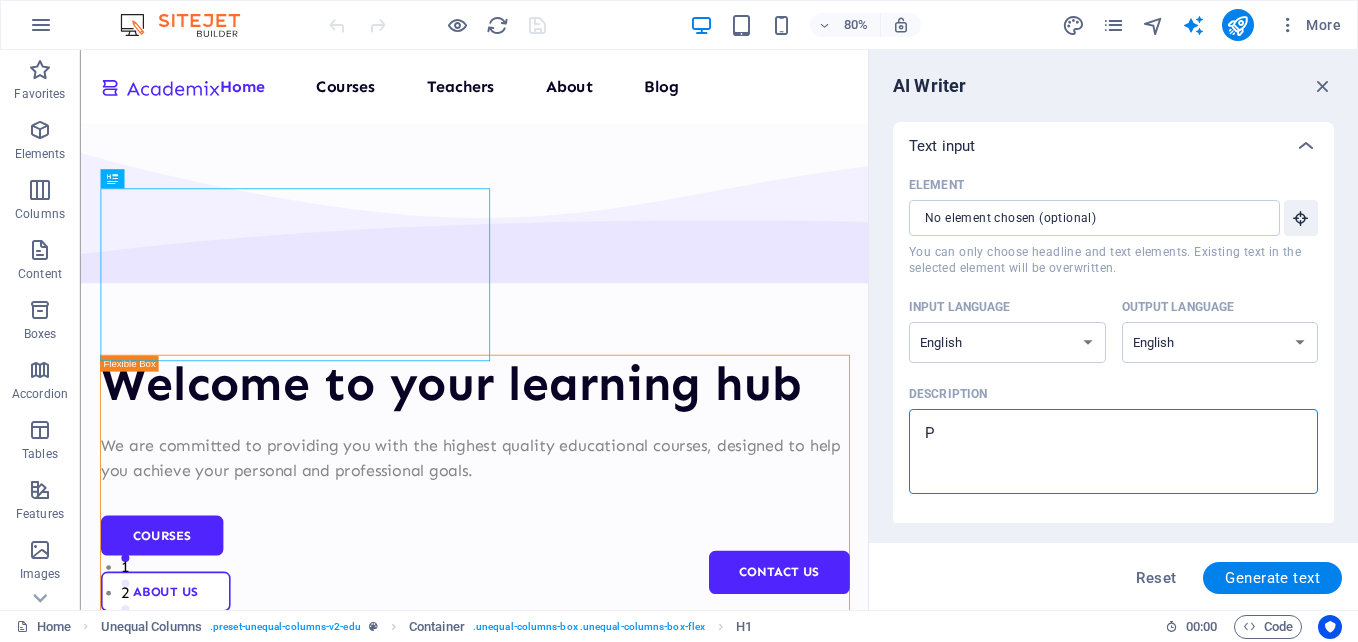 type on "Pr" 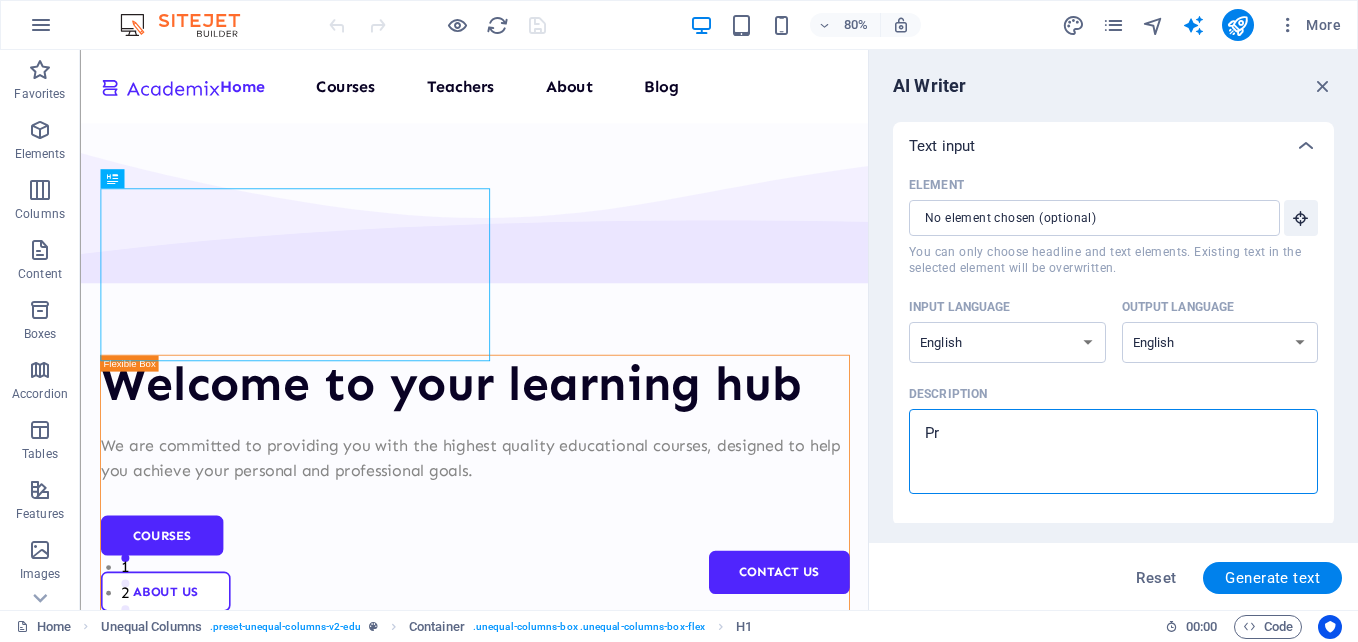 type on "x" 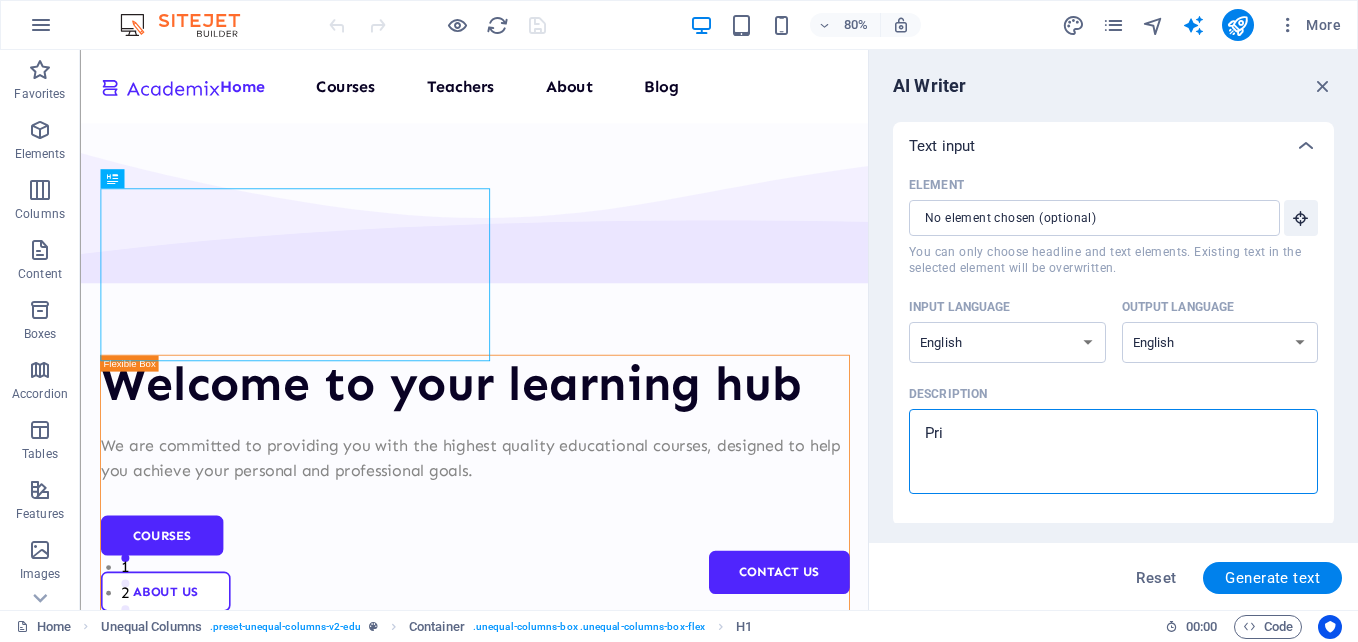 type on "Prim" 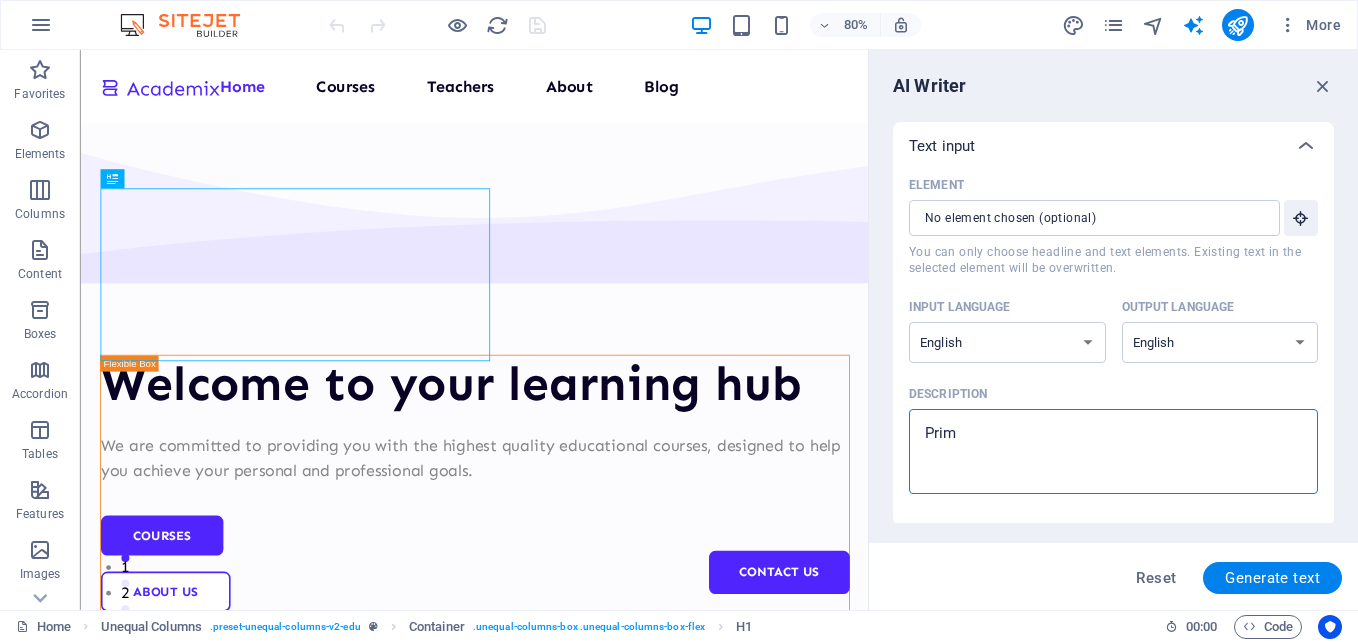 type on "Prime" 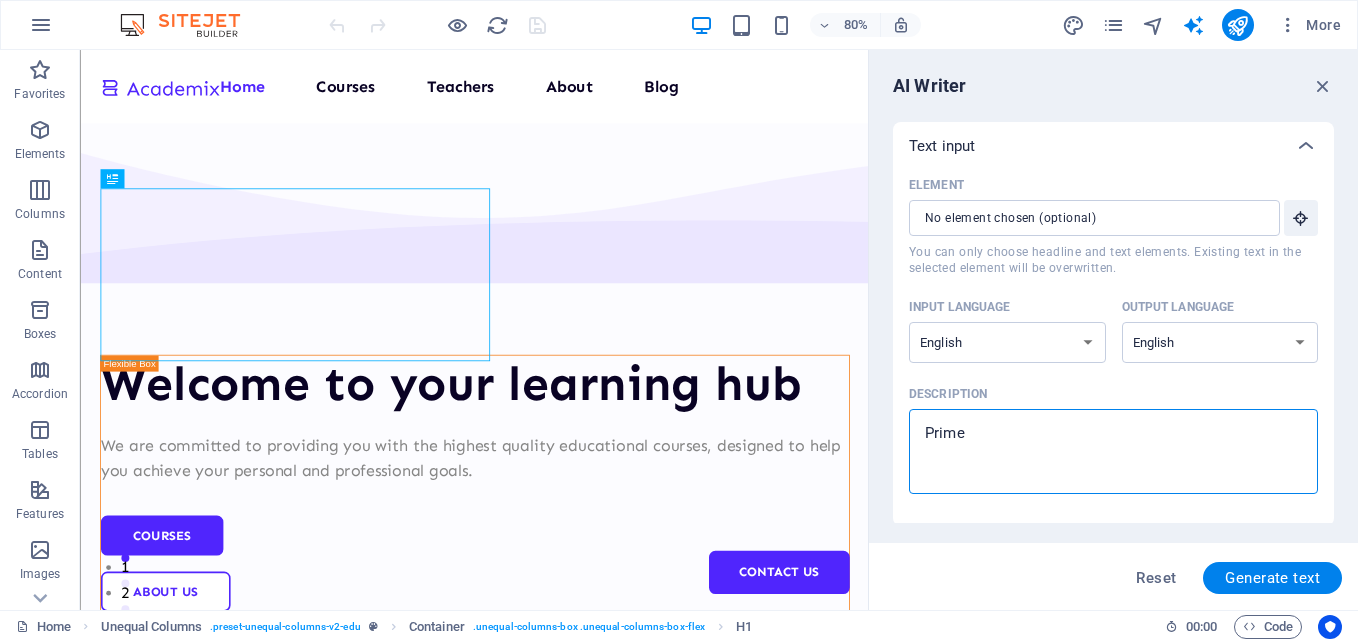 type on "Prime" 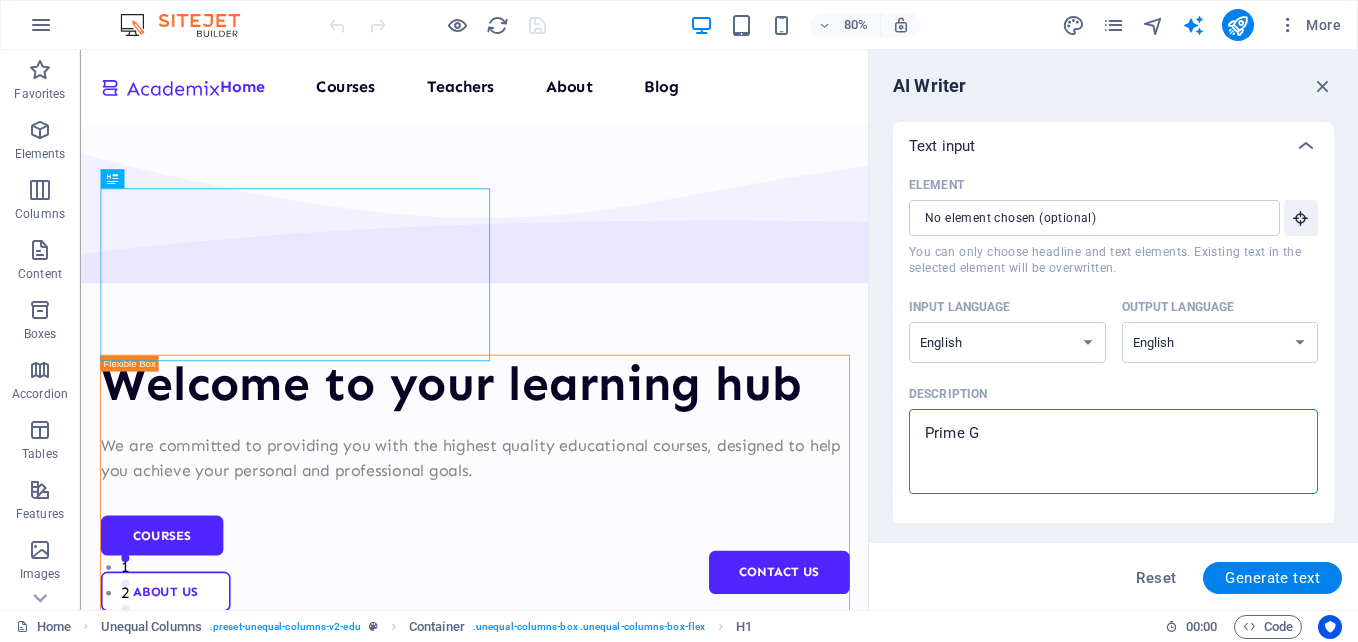 type on "Prime Gl" 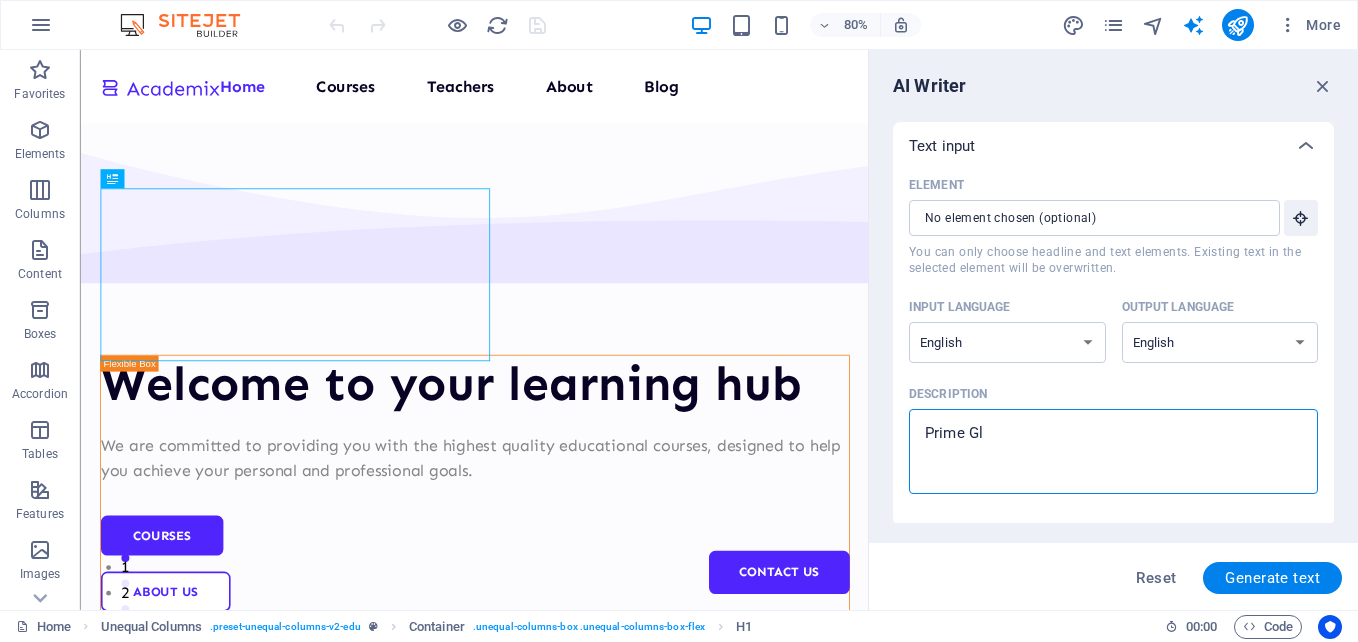 type on "Prime Glo" 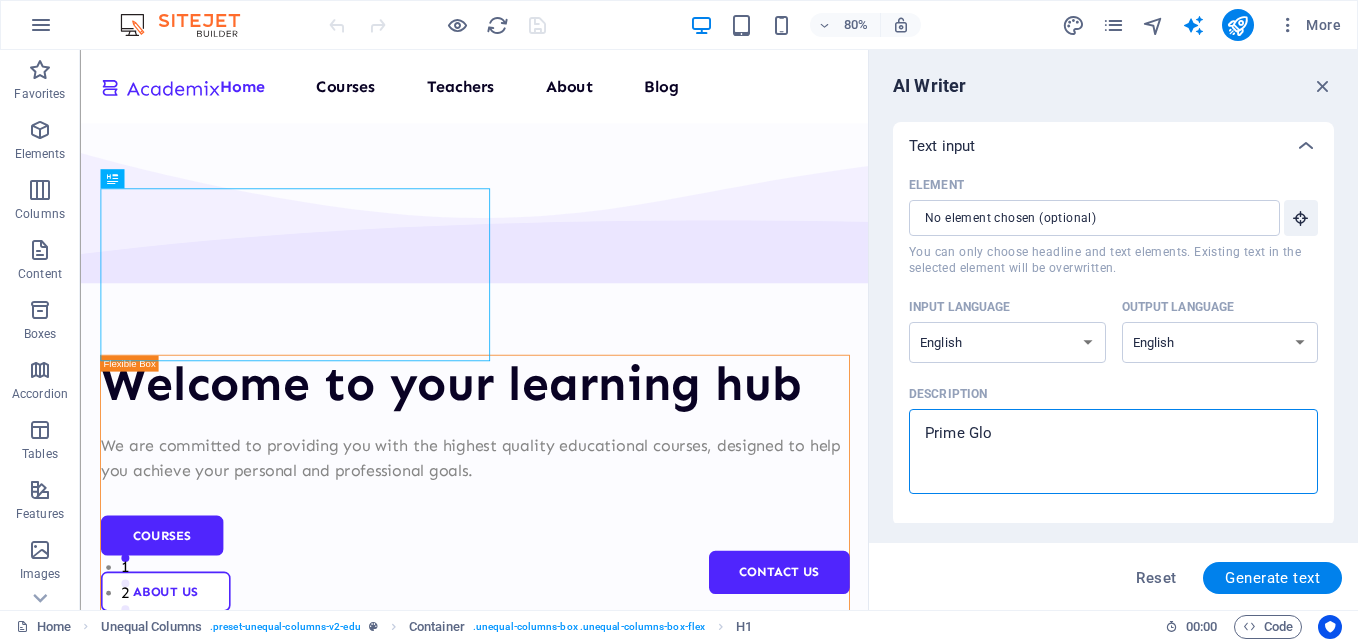 type on "Prime Glob" 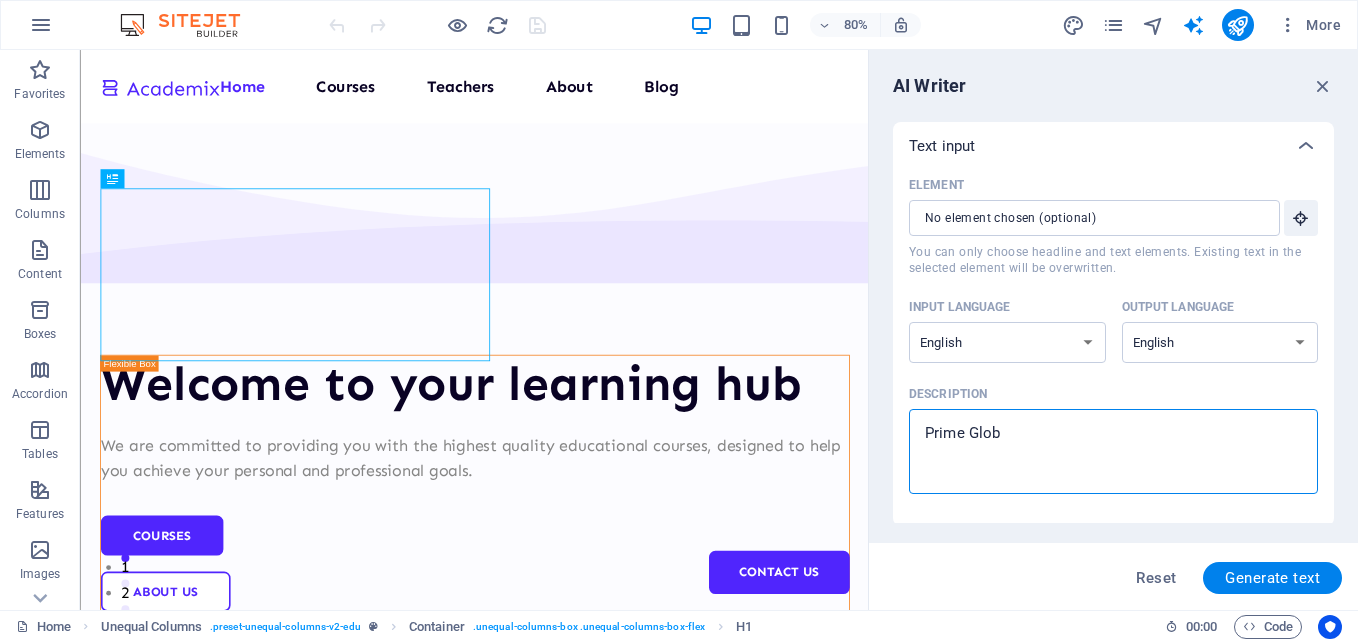 type on "x" 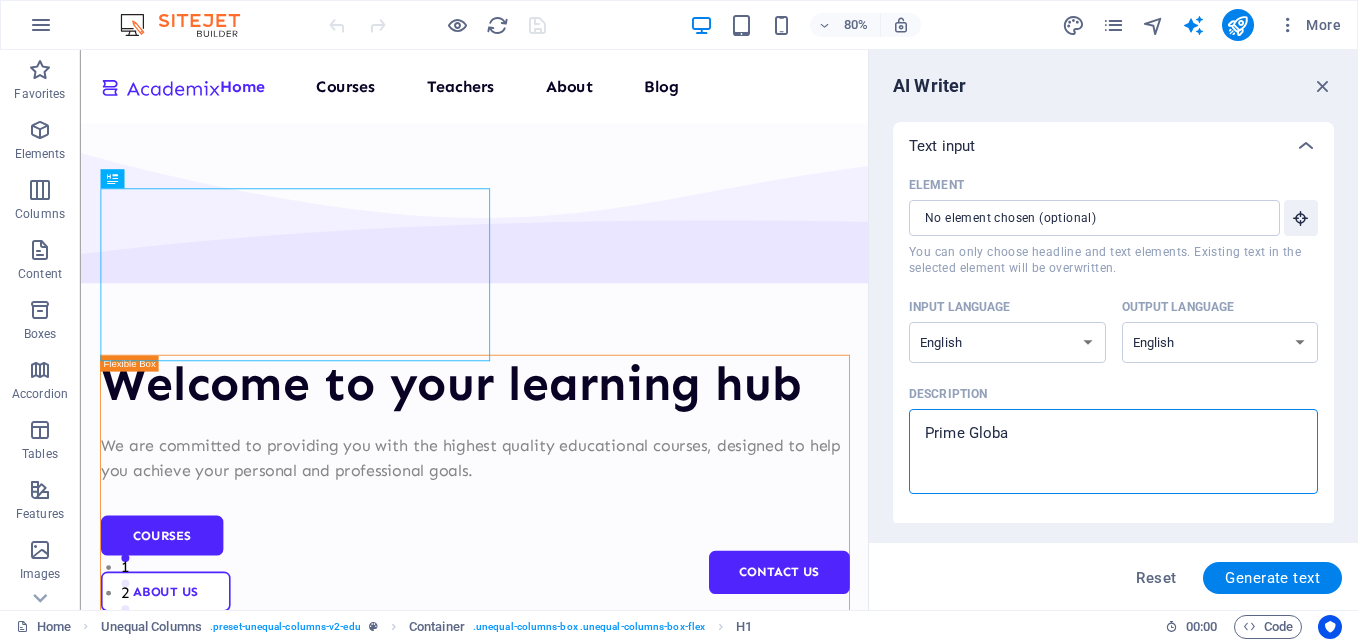 type on "Prime Global" 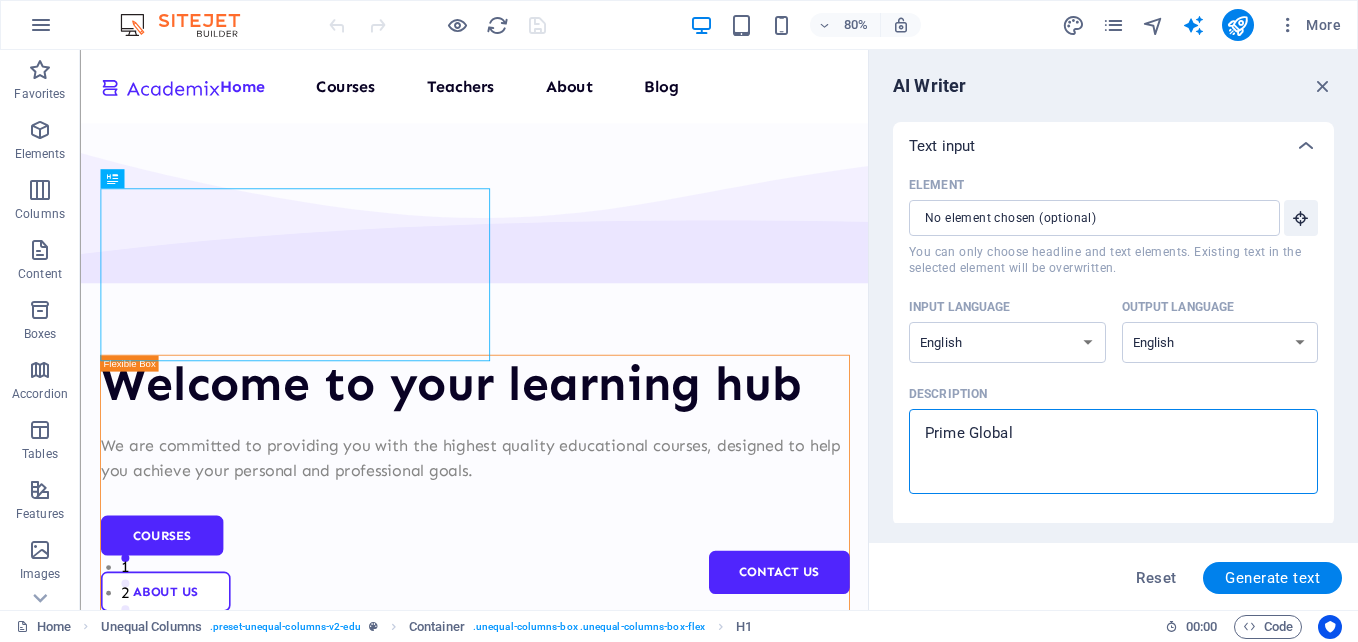 type on "Prime Global" 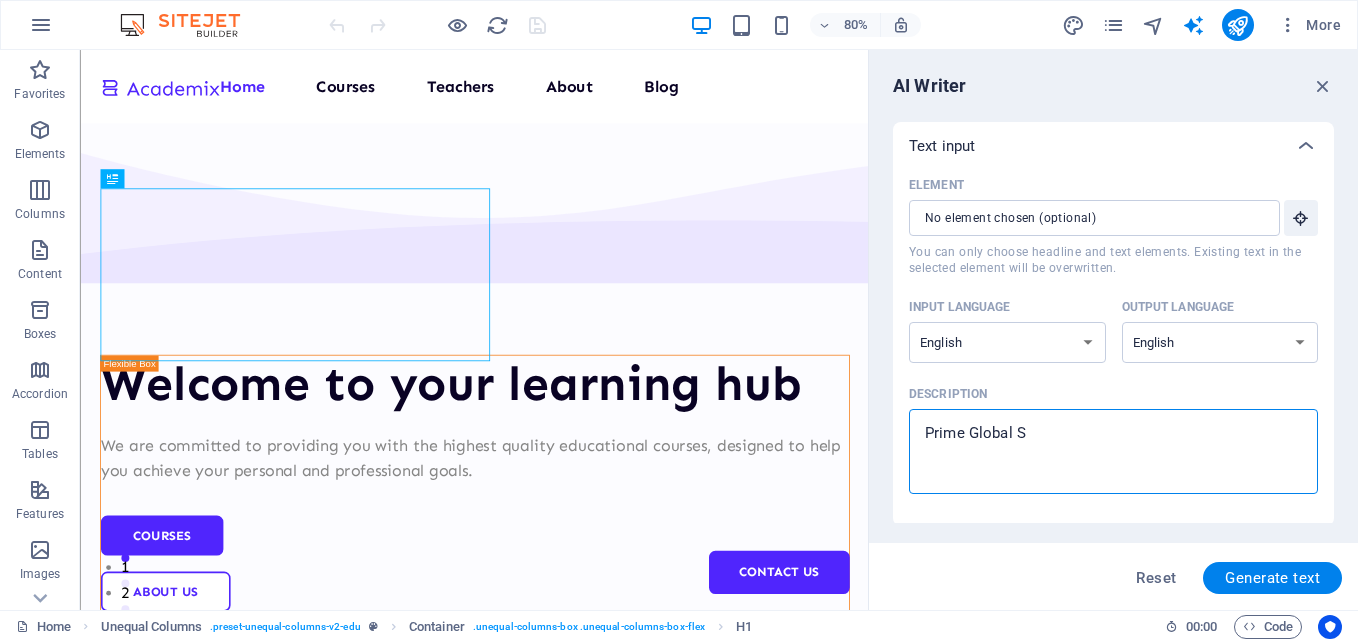 type on "Prime Global So" 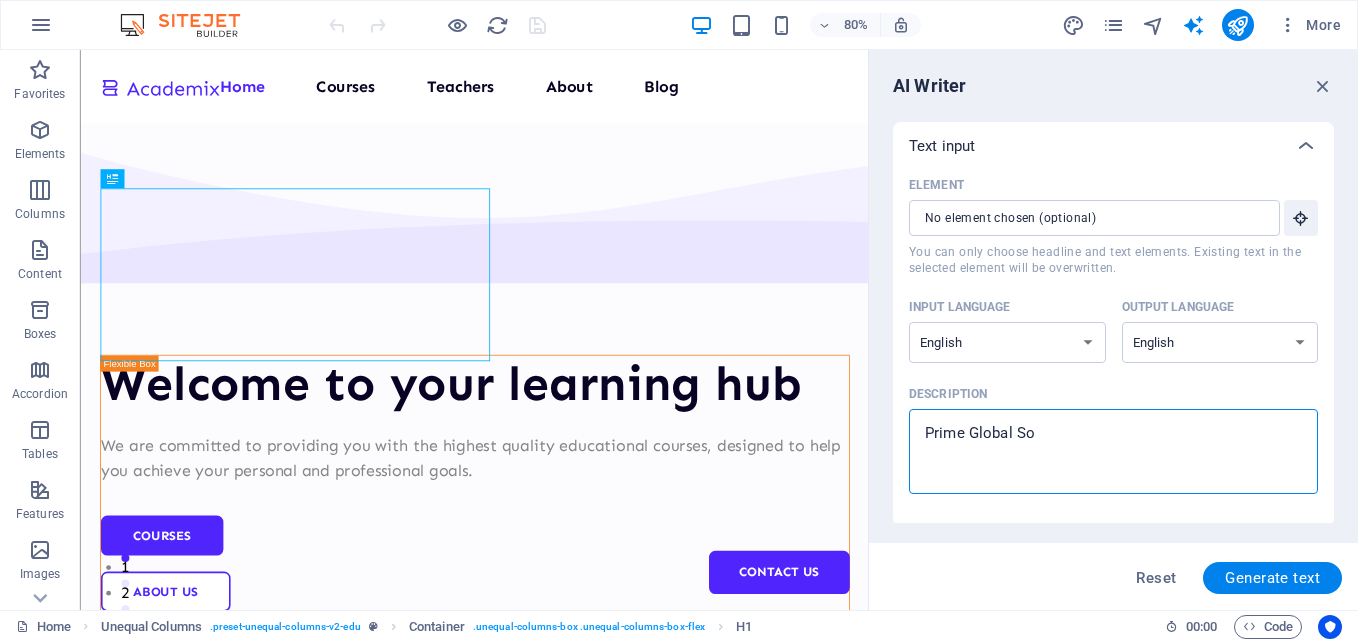 type on "Prime Global Sol" 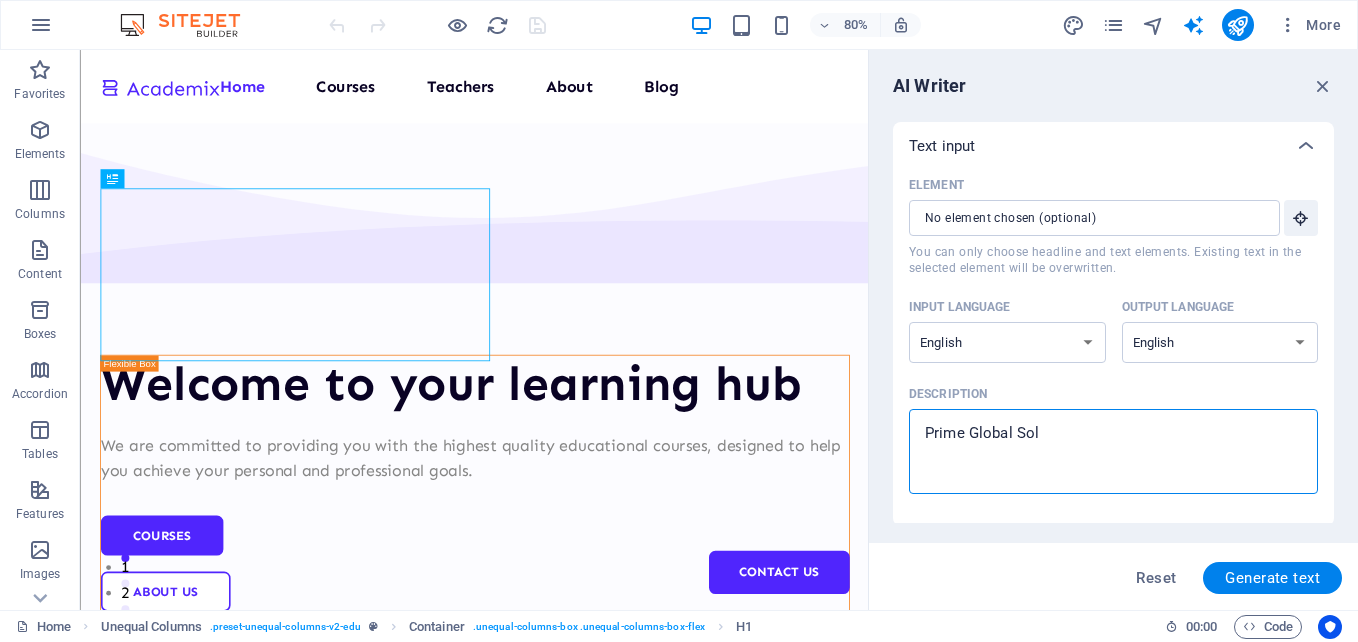 type on "Prime Global Solu" 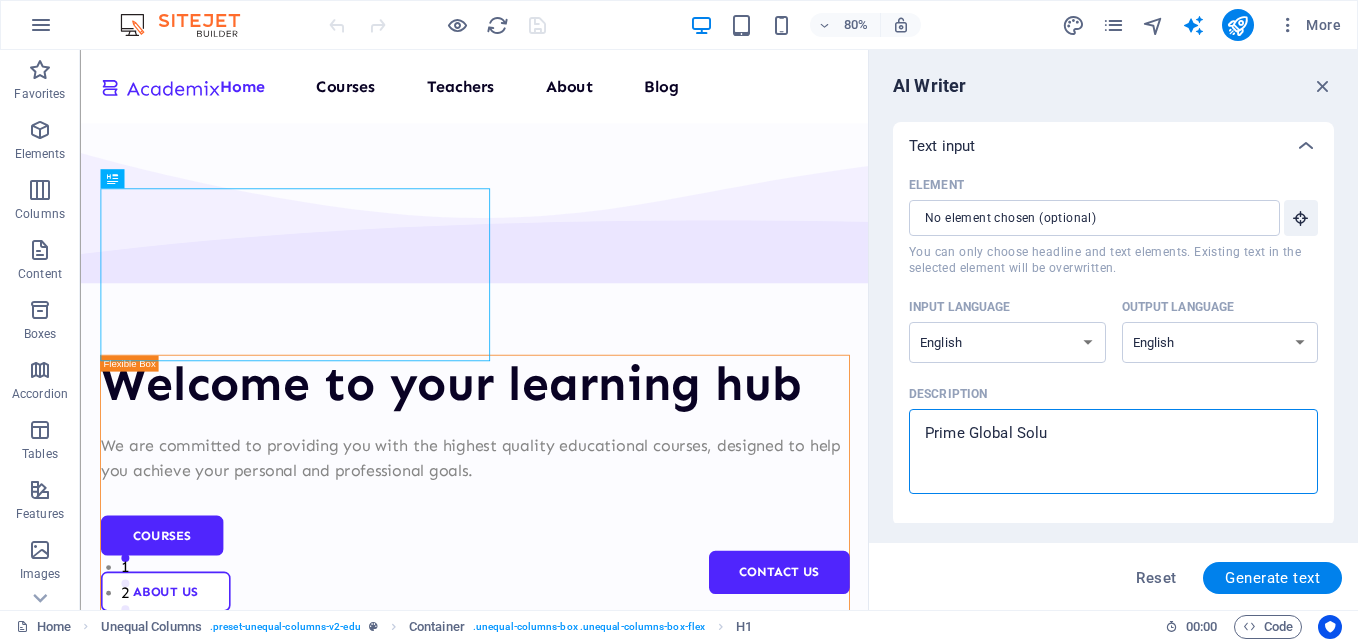type on "x" 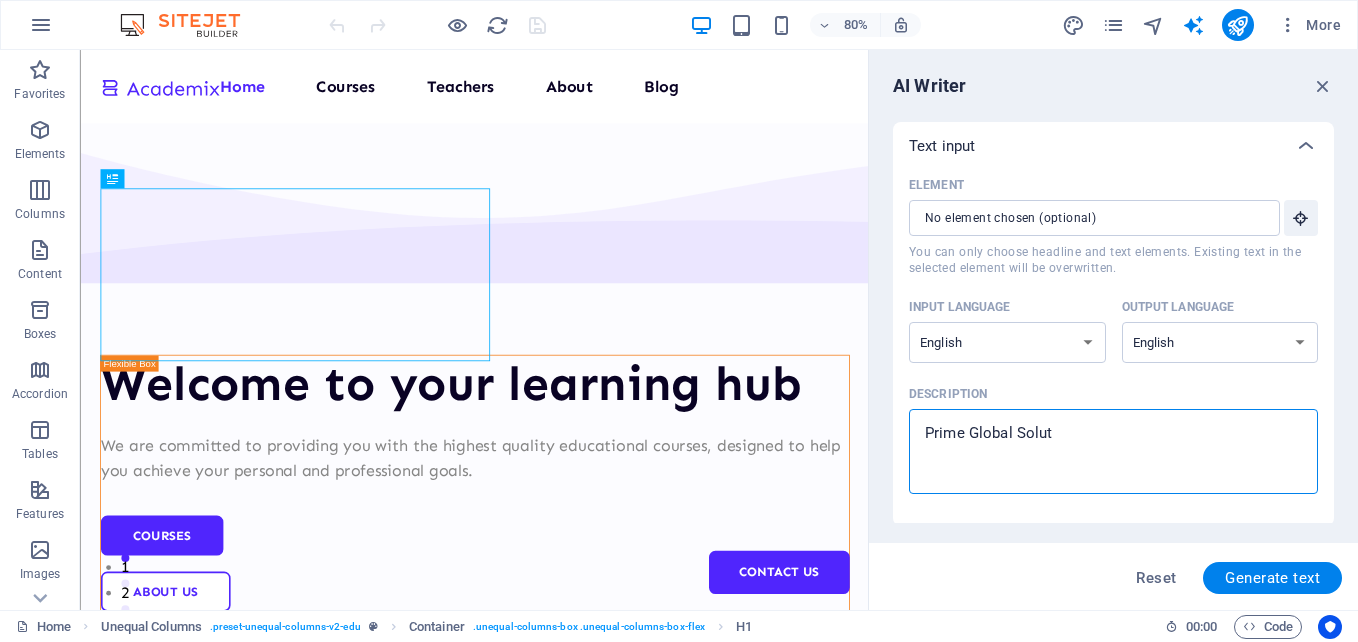type on "Prime Global Soluti" 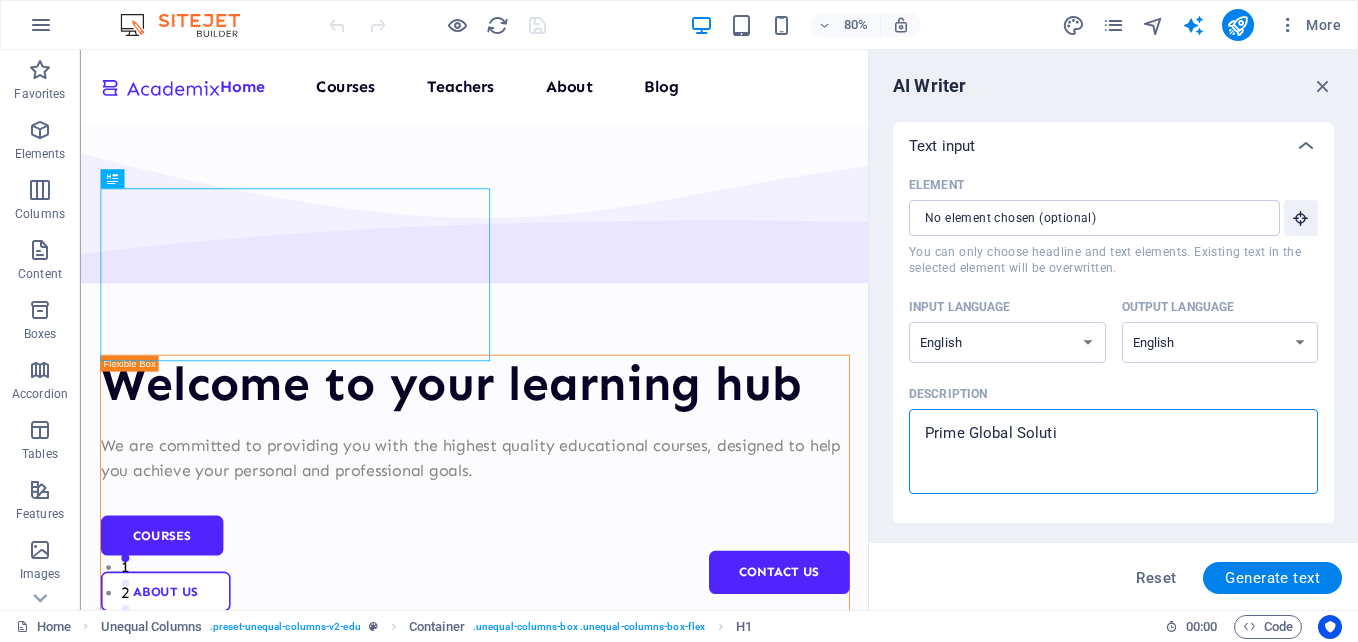 type on "x" 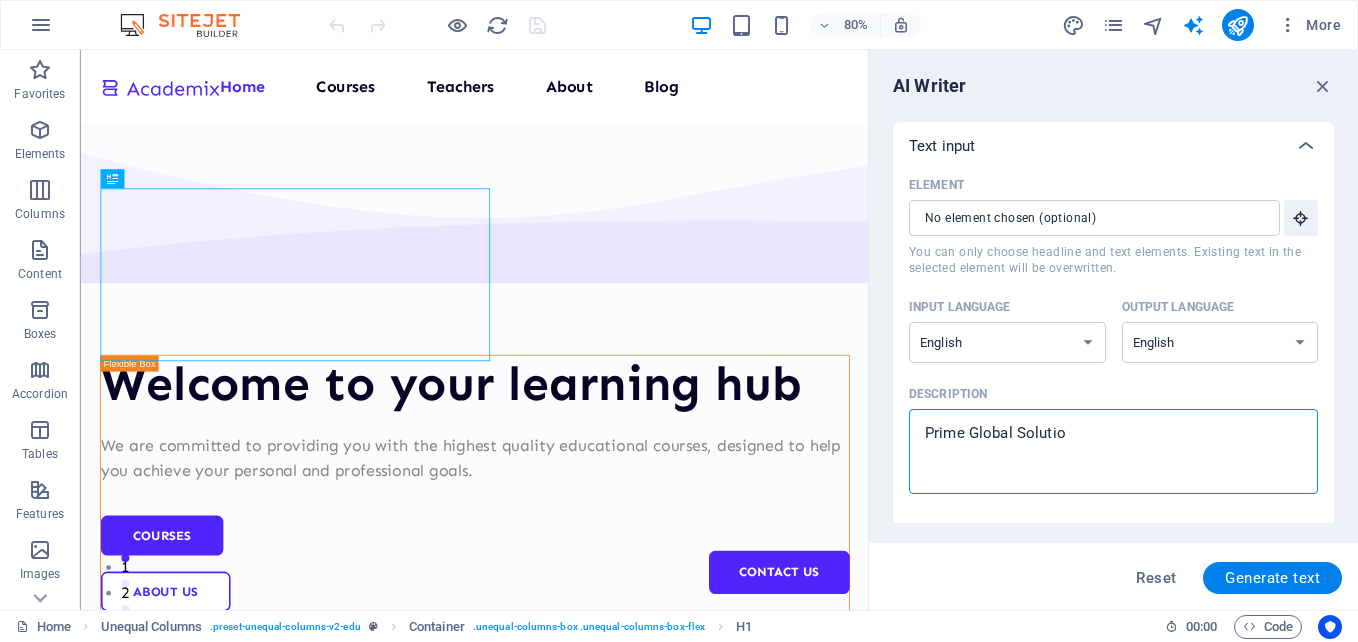 type on "Prime Global Solution" 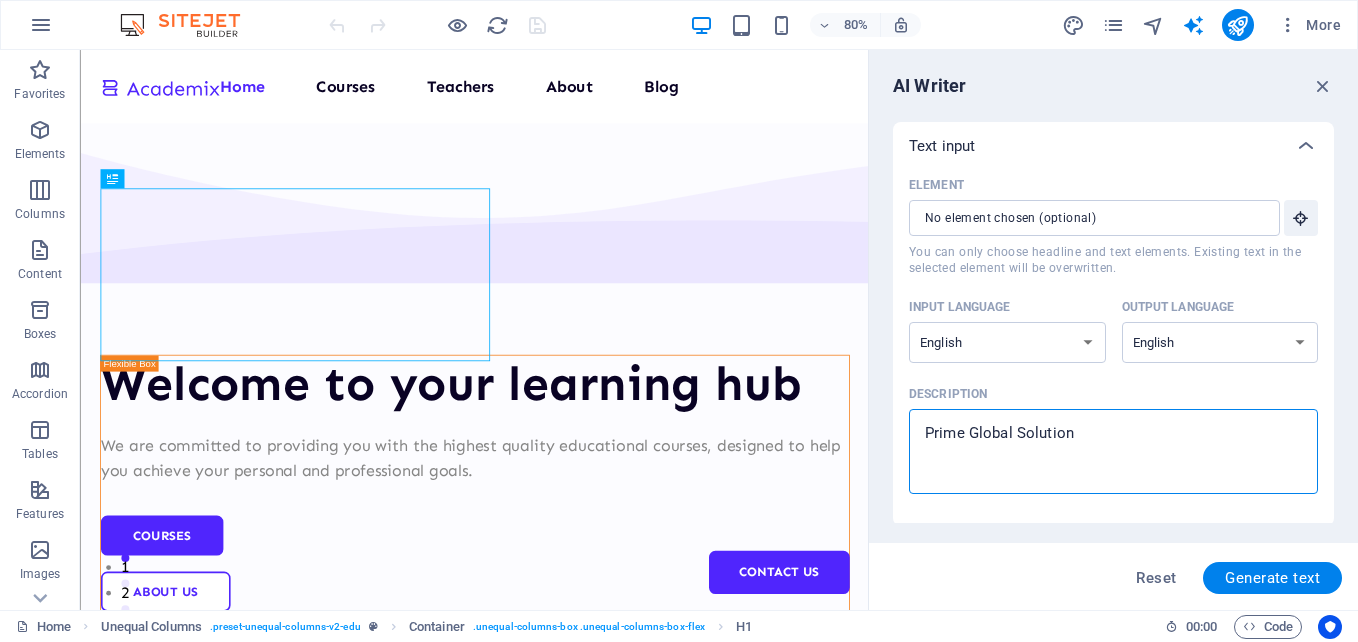 type on "Prime Global Solutions" 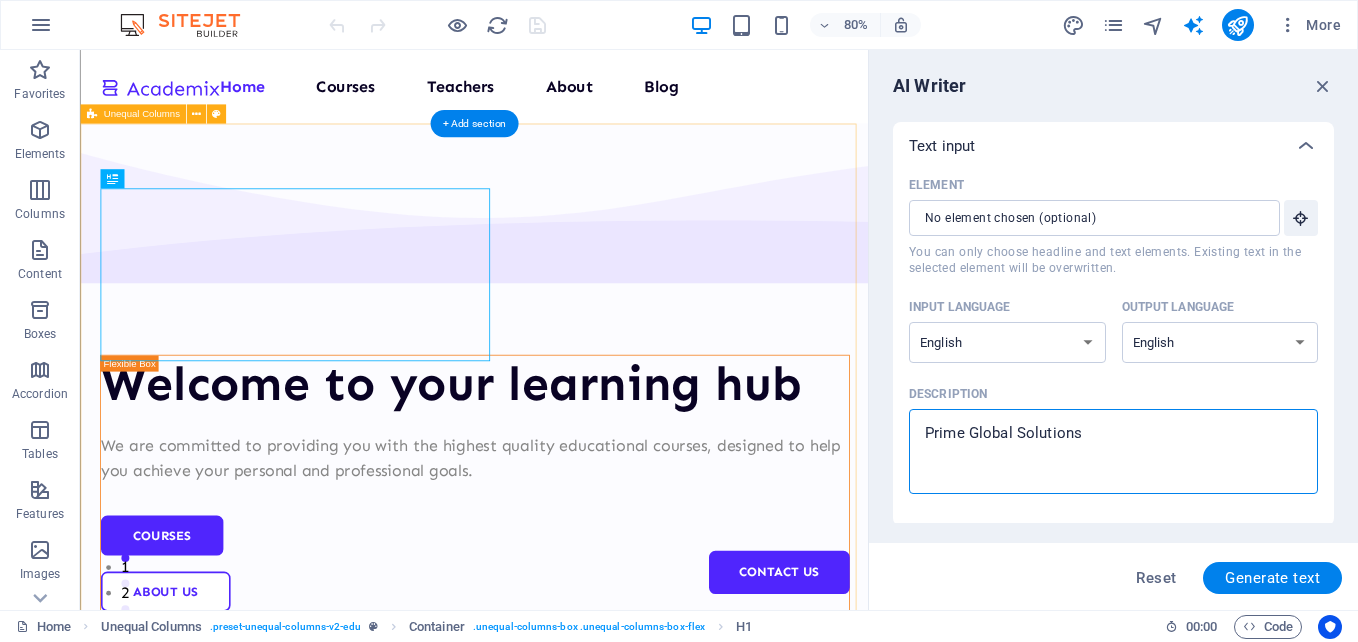 drag, startPoint x: 1157, startPoint y: 484, endPoint x: 1031, endPoint y: 530, distance: 134.13426 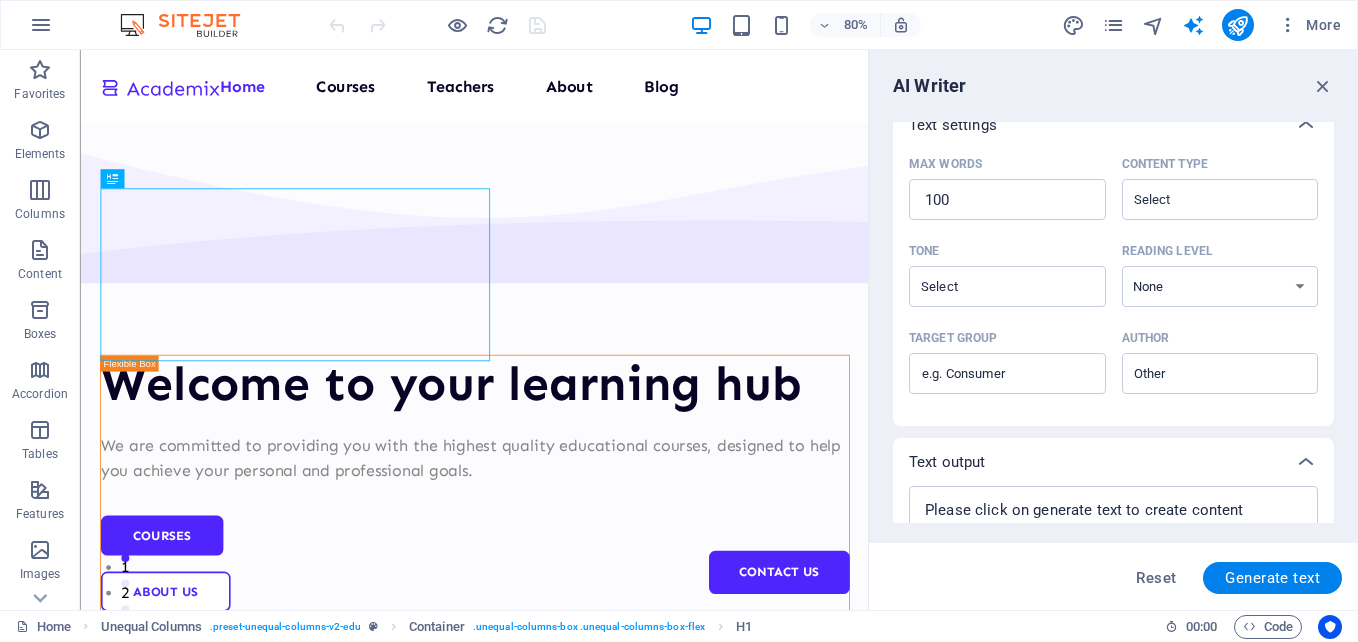 scroll, scrollTop: 514, scrollLeft: 0, axis: vertical 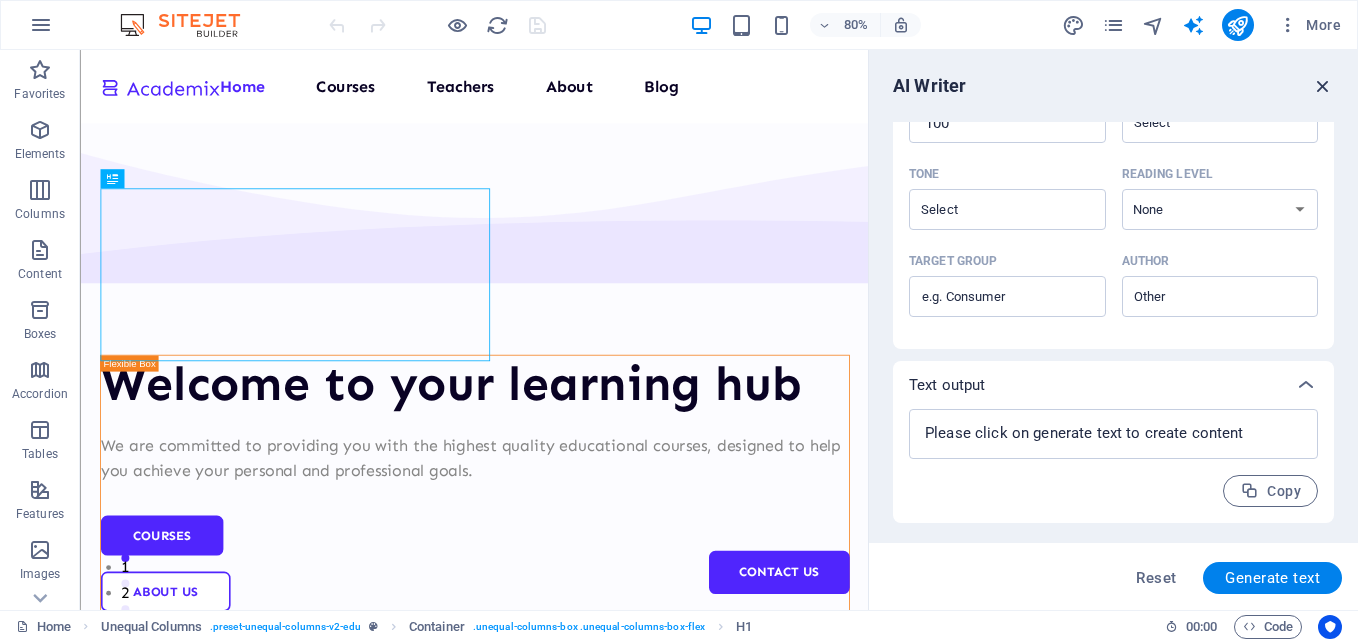 type on "Prime Global Solutions" 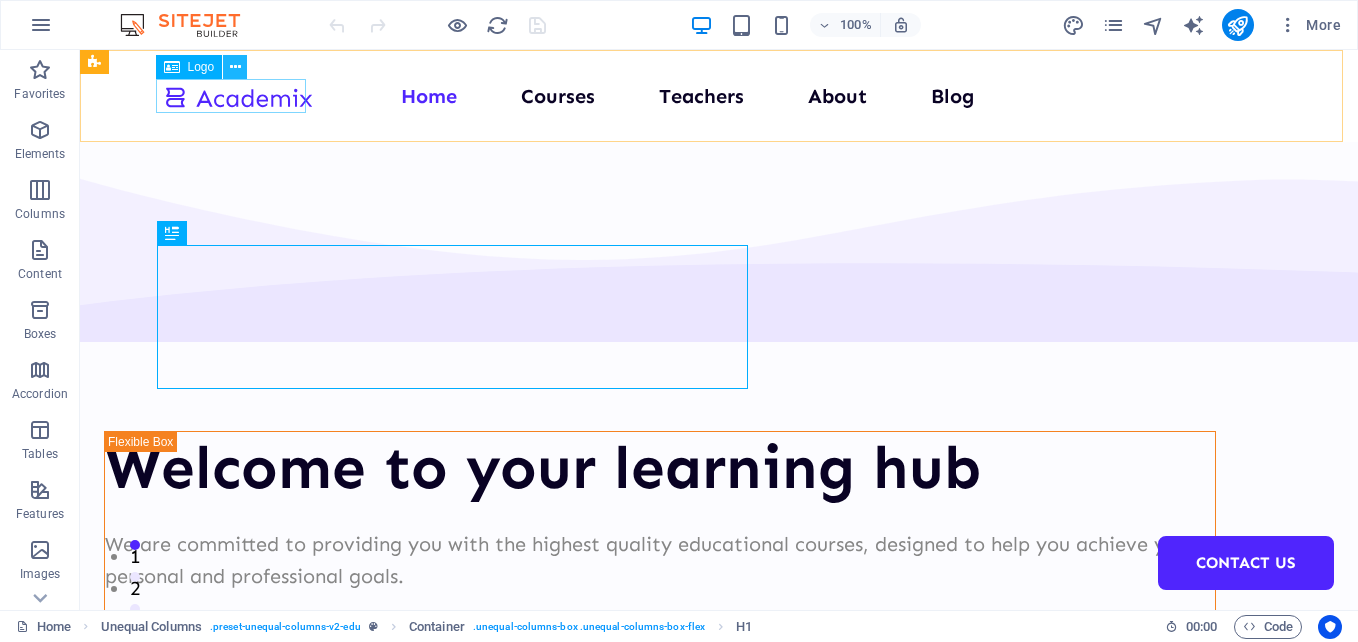click at bounding box center (235, 67) 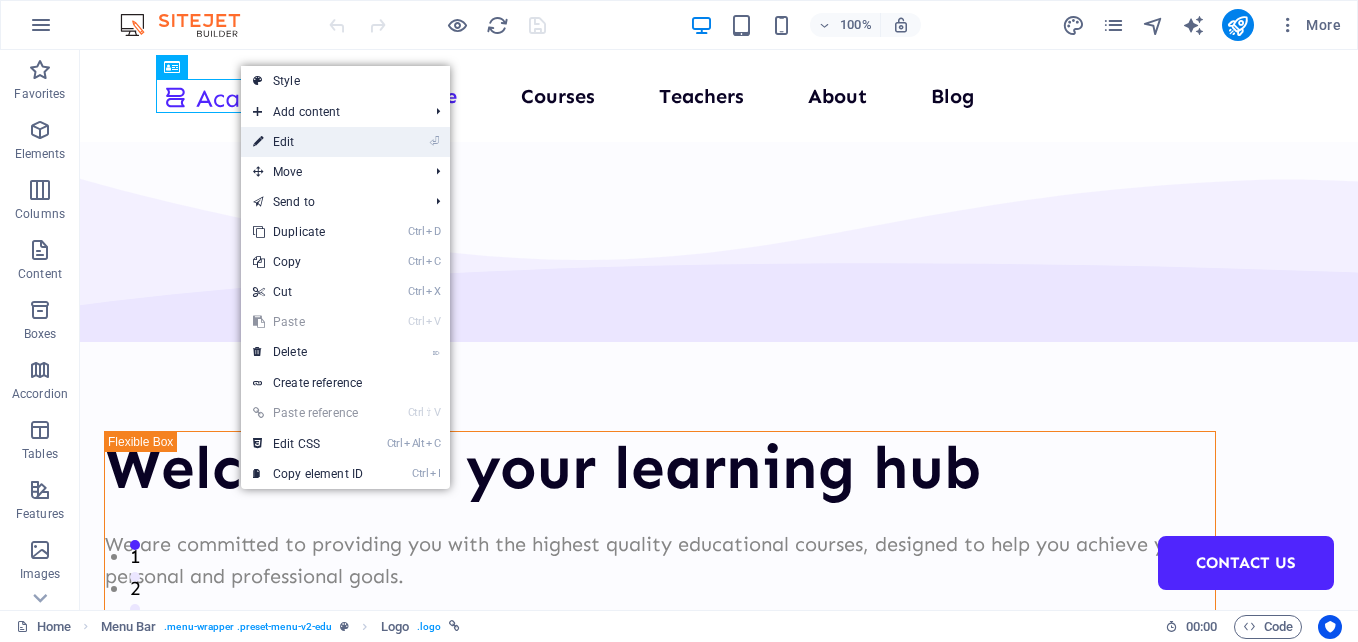click on "⏎  Edit" at bounding box center [308, 142] 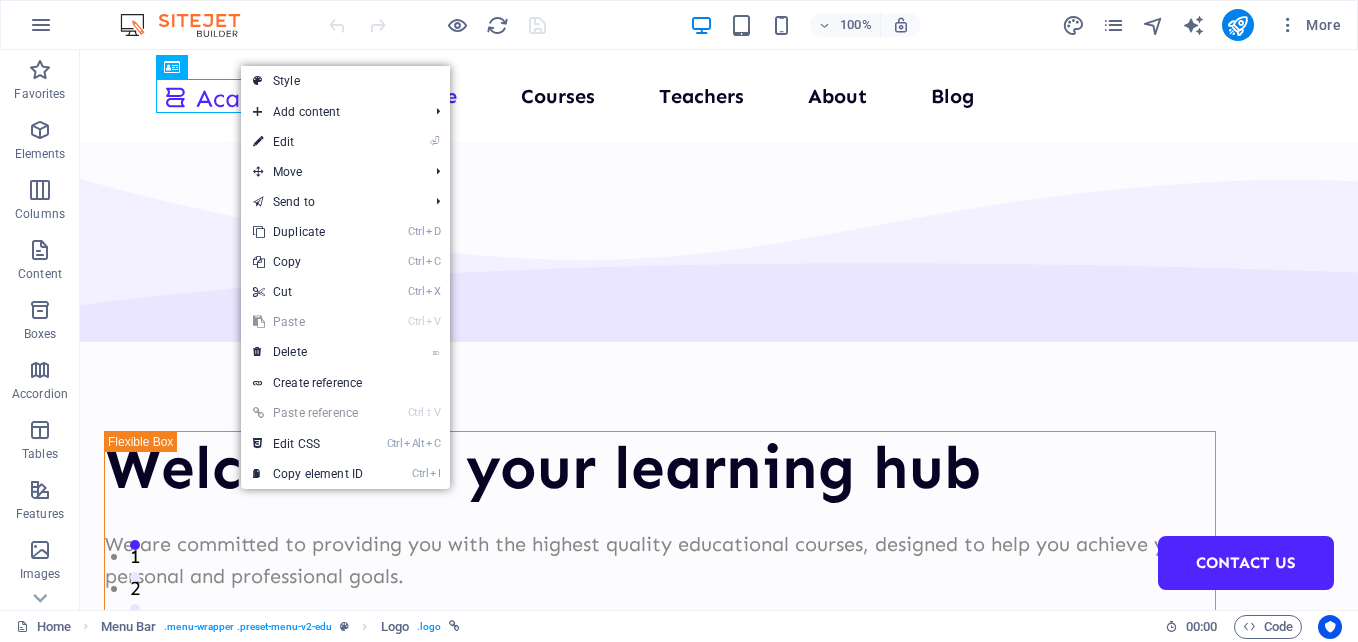 select on "px" 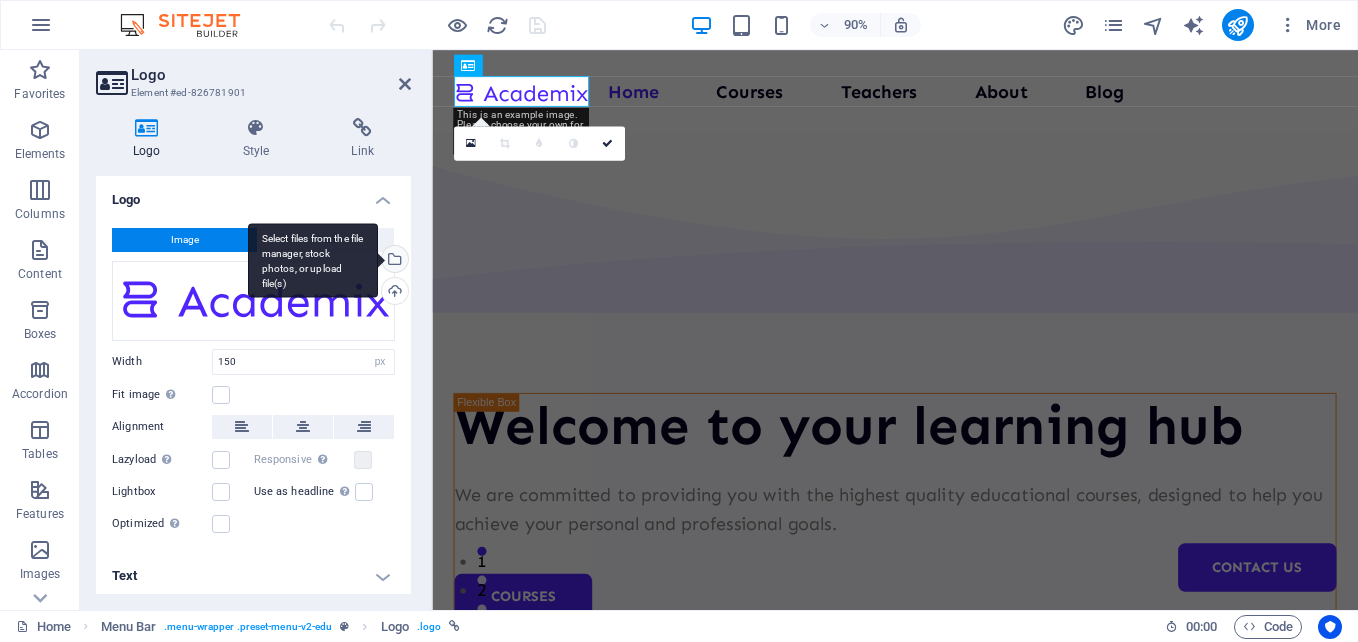 click on "Select files from the file manager, stock photos, or upload file(s)" at bounding box center (313, 260) 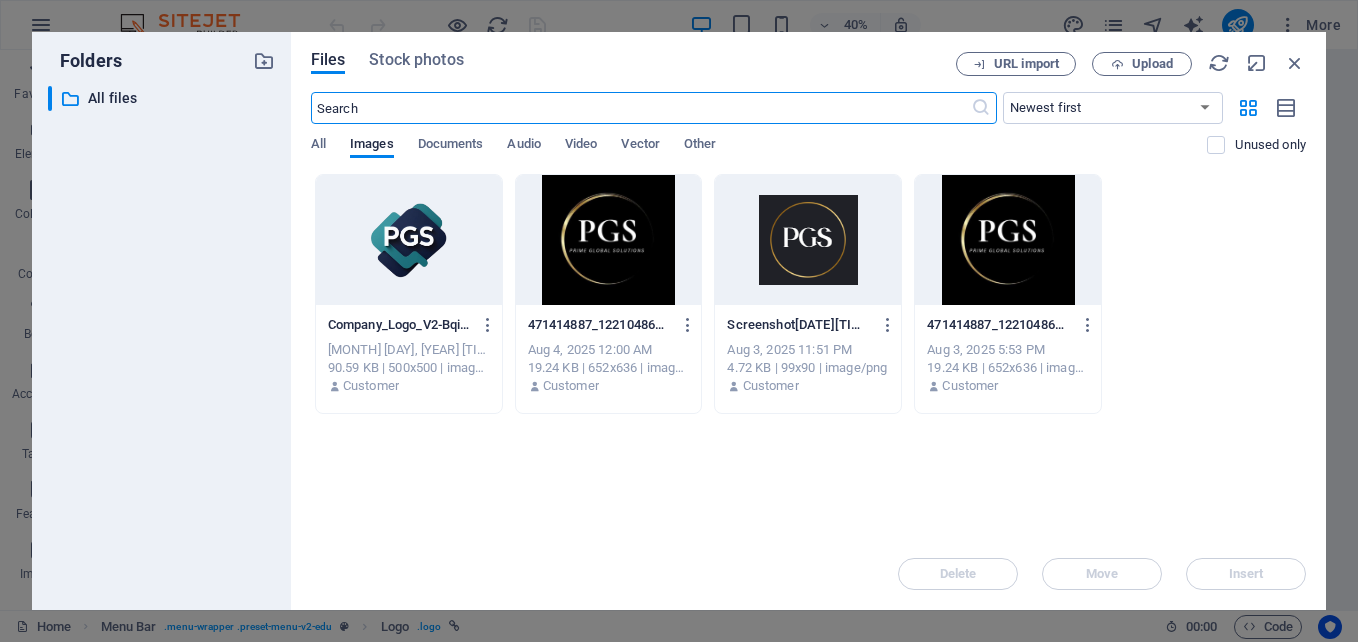 click at bounding box center [409, 240] 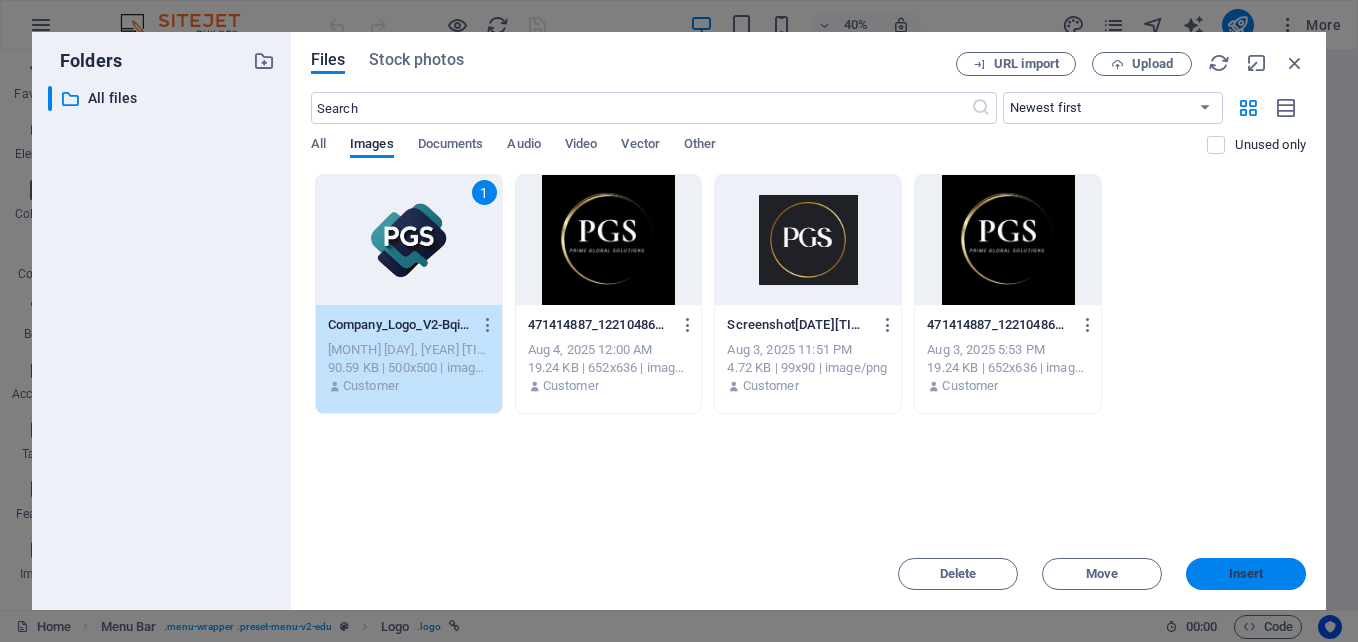 click on "Insert" at bounding box center [1246, 574] 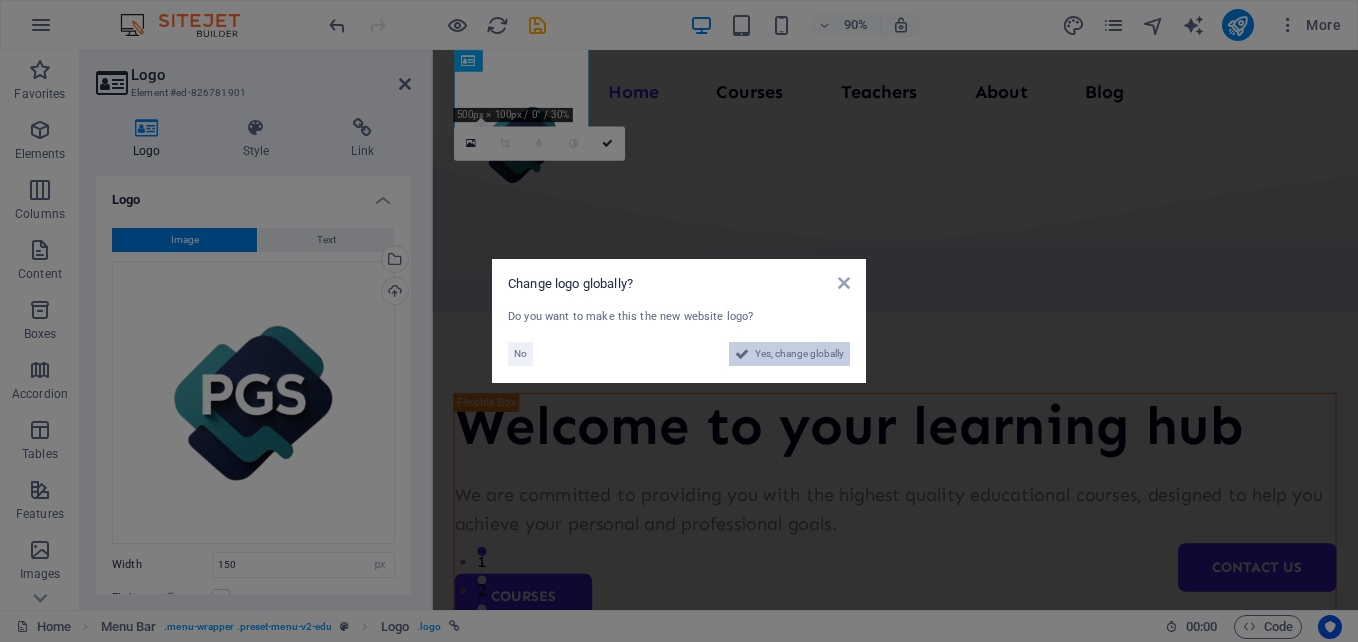 click on "Yes, change globally" at bounding box center [799, 354] 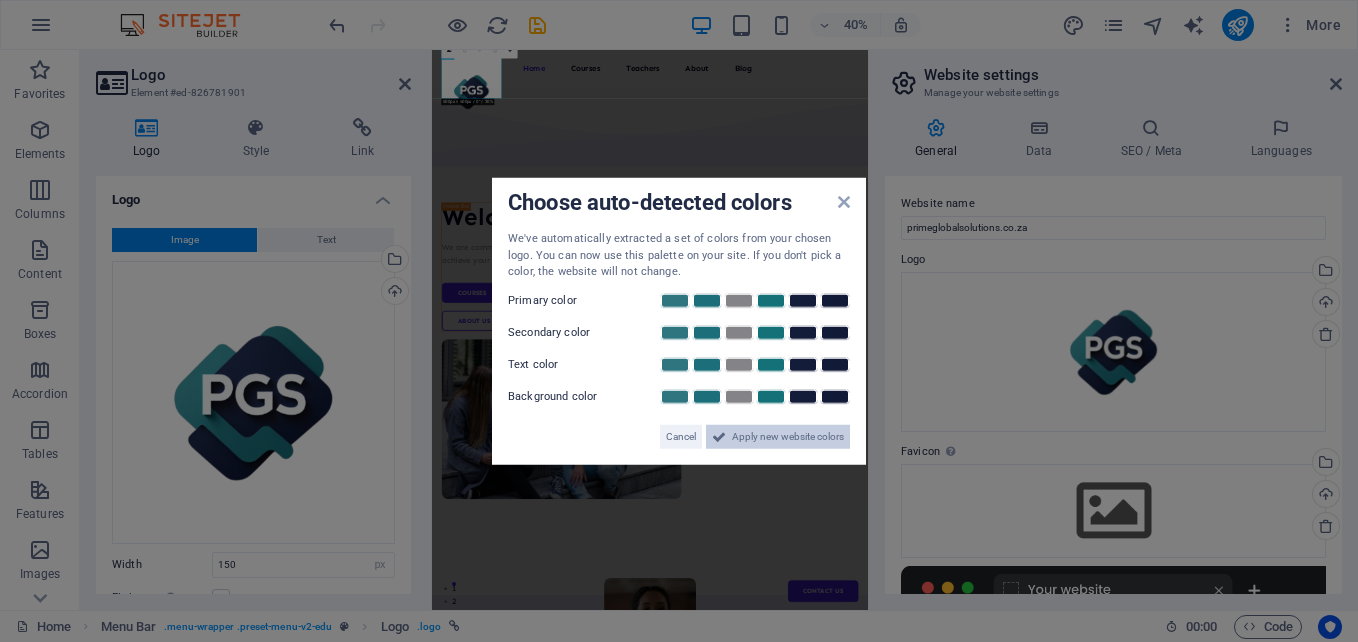 click on "Apply new website colors" at bounding box center [788, 436] 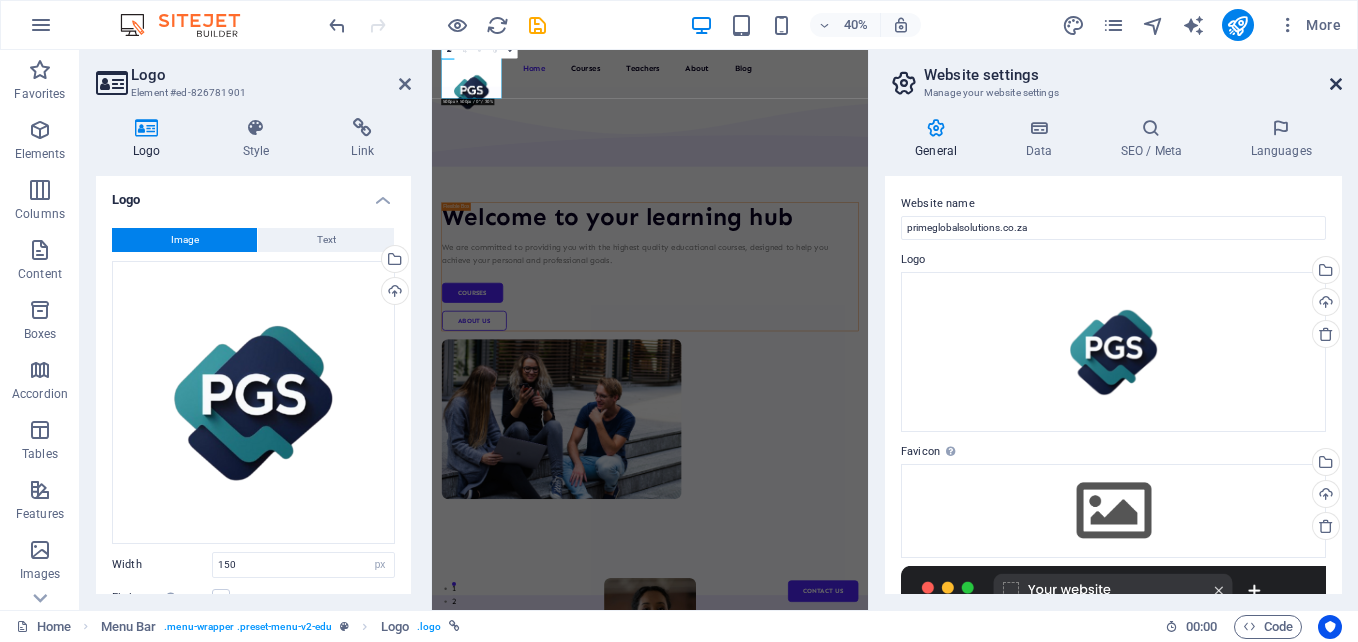 click at bounding box center (1336, 84) 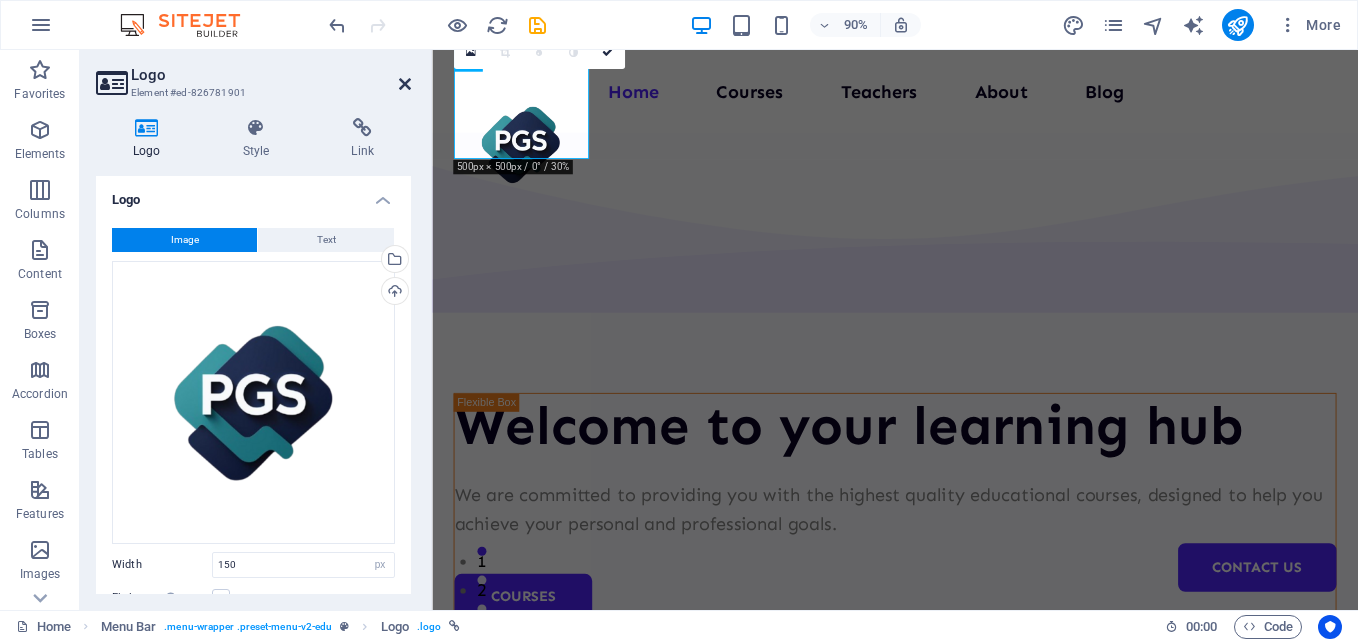 click at bounding box center (405, 84) 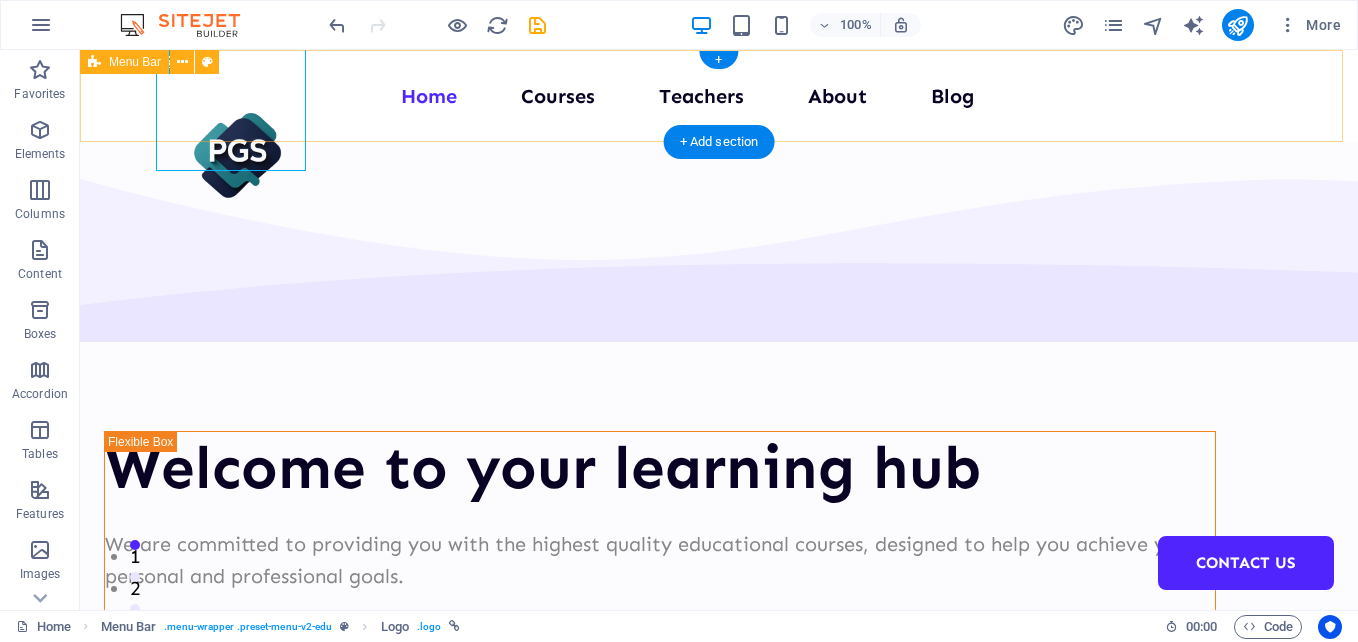 click on "Home Courses Teachers About Blog Contact Us" at bounding box center (719, 96) 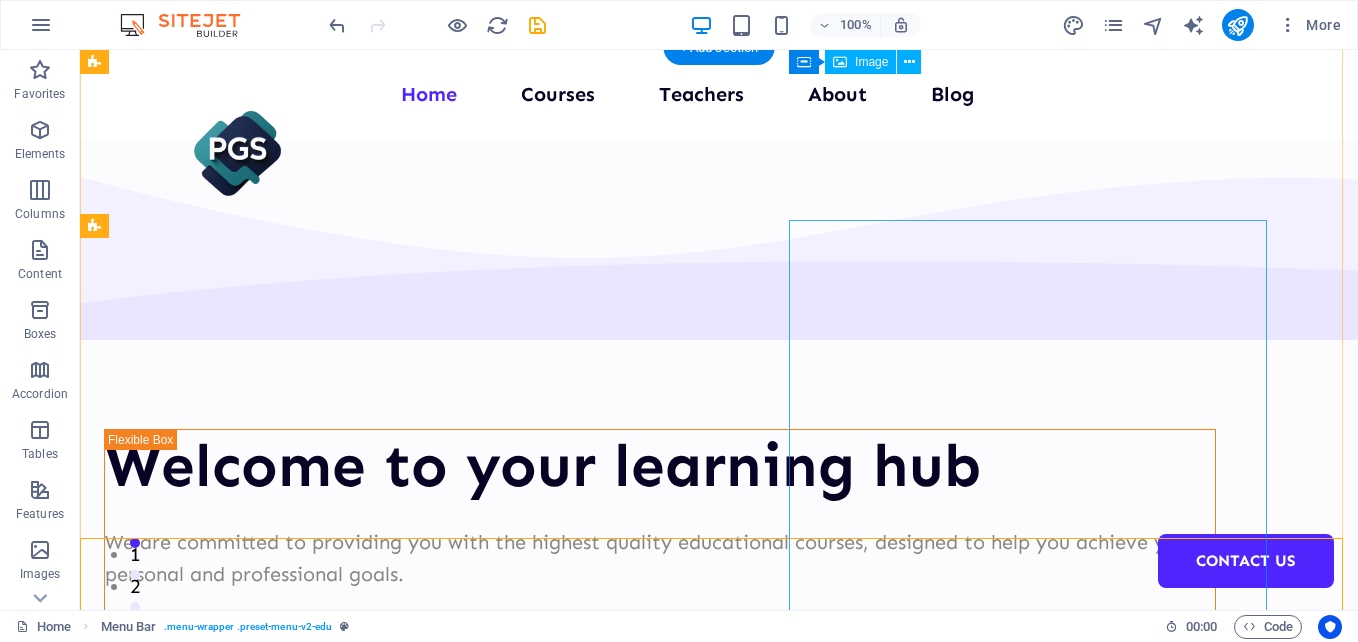 scroll, scrollTop: 0, scrollLeft: 0, axis: both 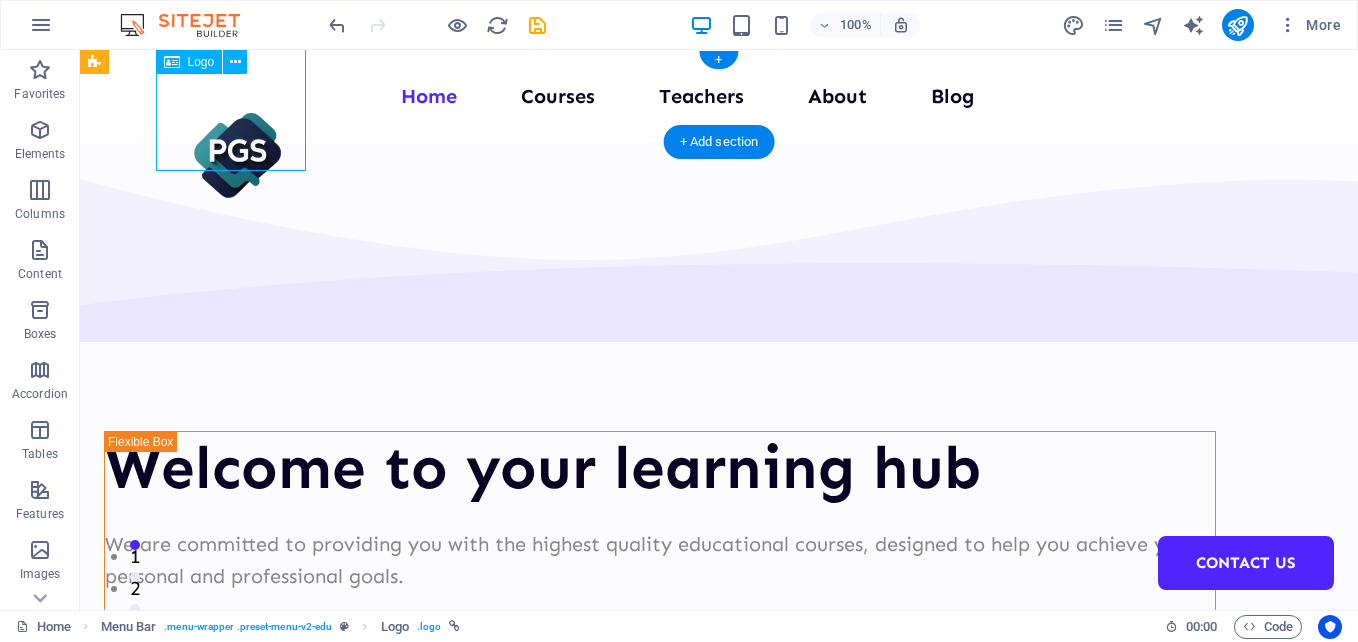 drag, startPoint x: 214, startPoint y: 98, endPoint x: 162, endPoint y: 99, distance: 52.009613 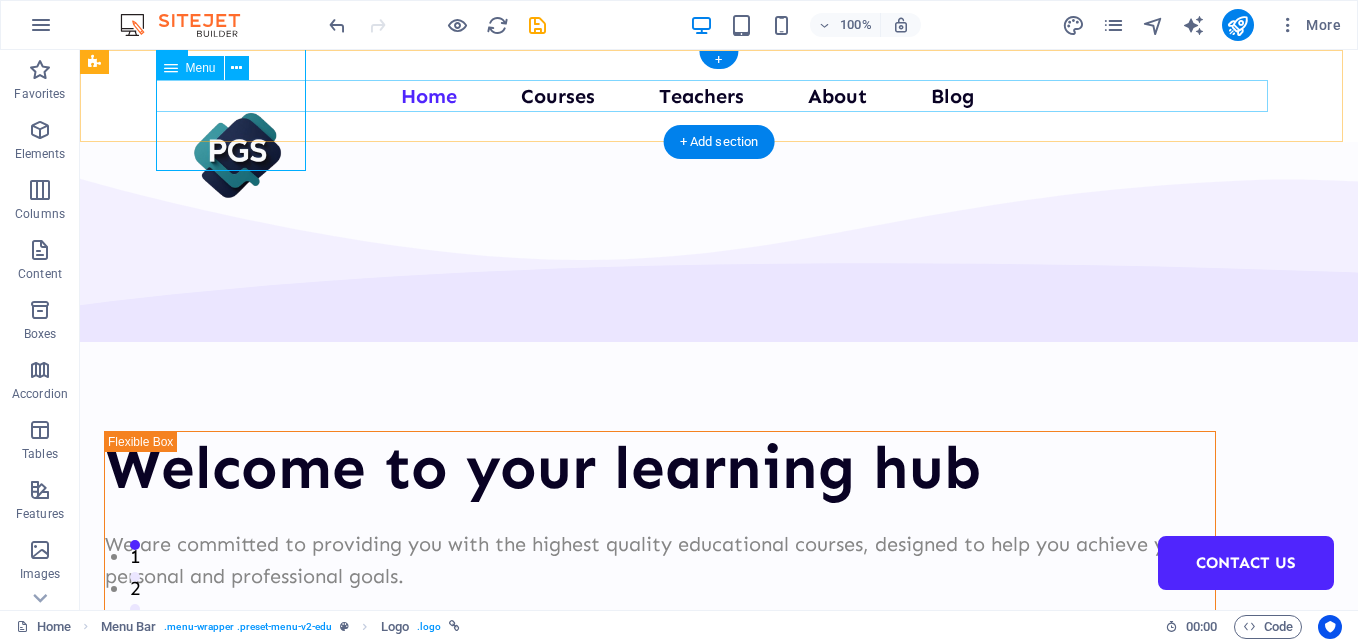 click on "Home Courses Teachers About Blog Contact Us" at bounding box center [719, 96] 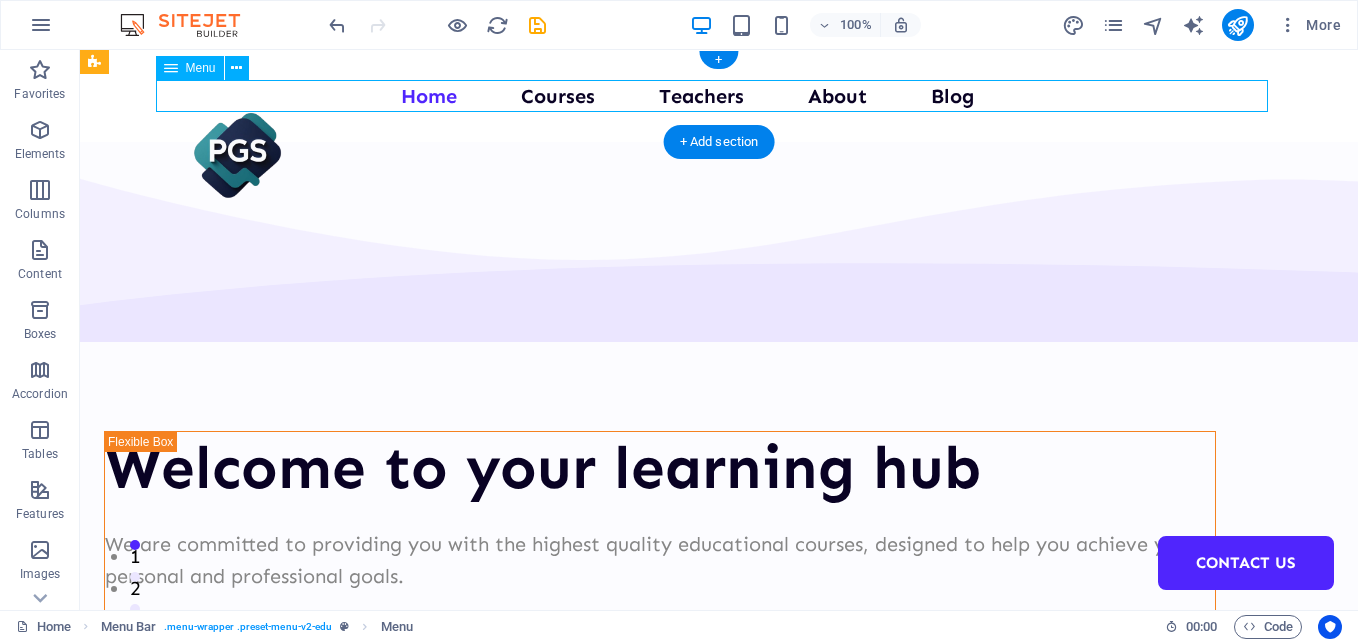 click on "Home Courses Teachers About Blog Contact Us" at bounding box center [719, 96] 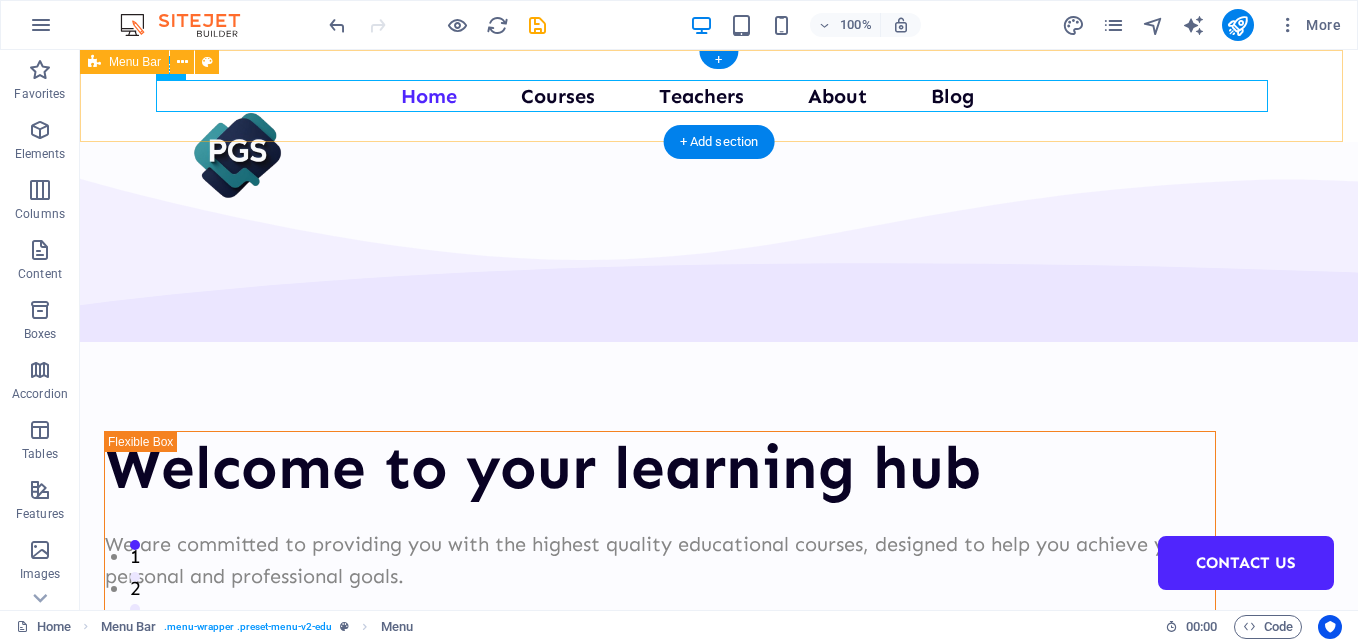 click on "Home Courses Teachers About Blog Contact Us" at bounding box center [719, 96] 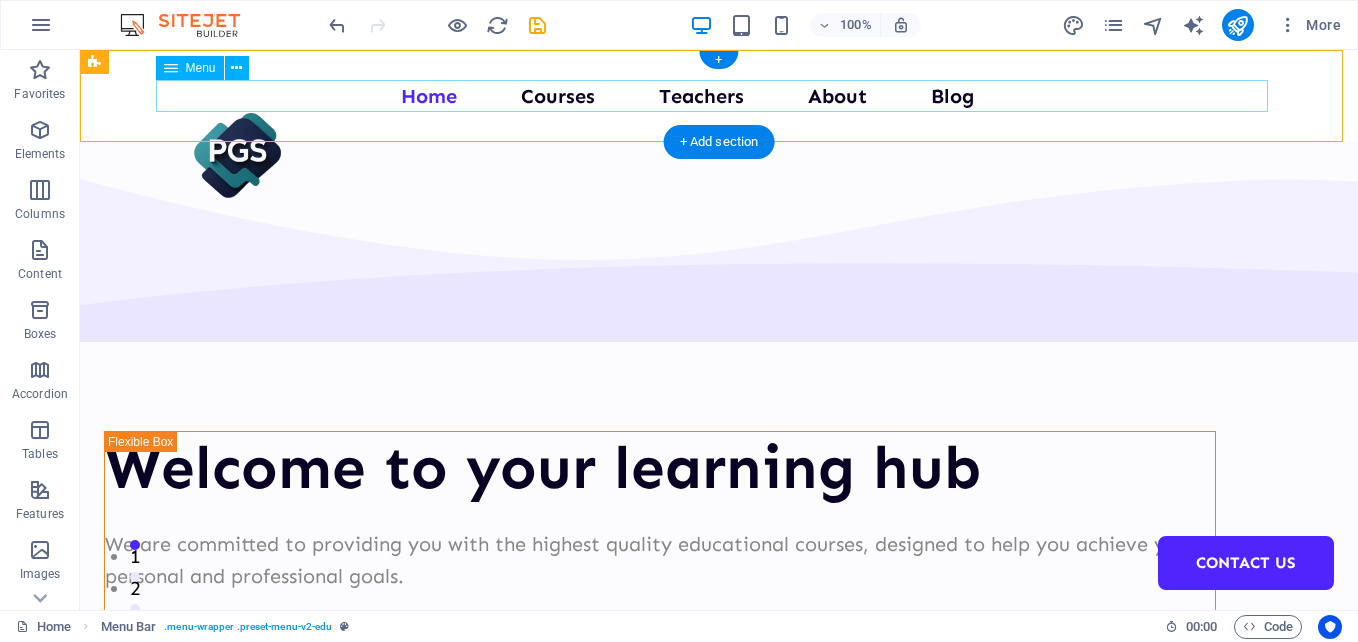 click on "Home Courses Teachers About Blog Contact Us" at bounding box center [719, 96] 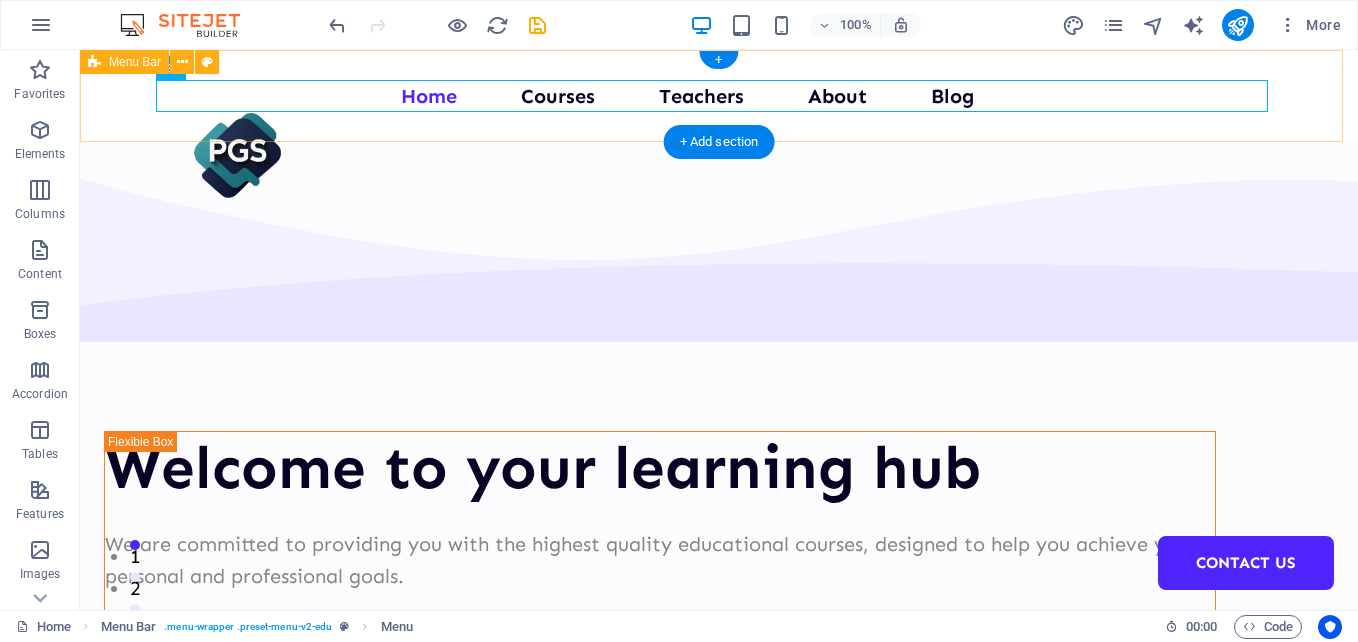 click on "Home Courses Teachers About Blog Contact Us" at bounding box center [719, 96] 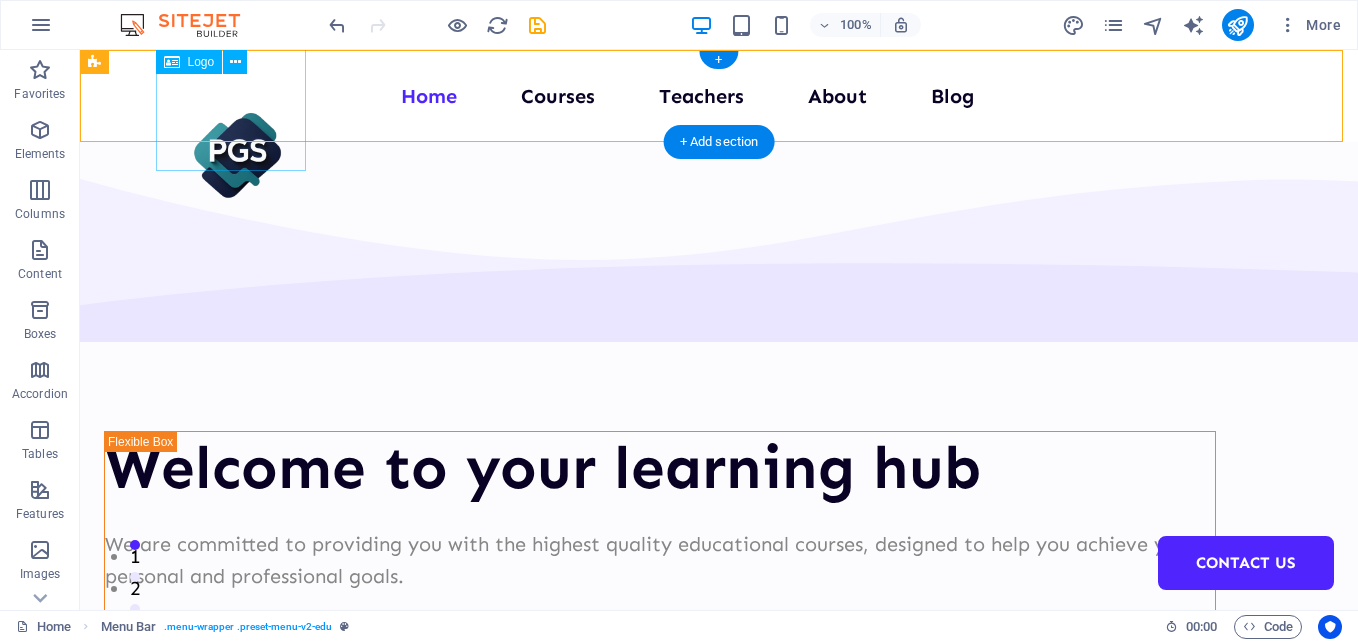 click at bounding box center [238, 155] 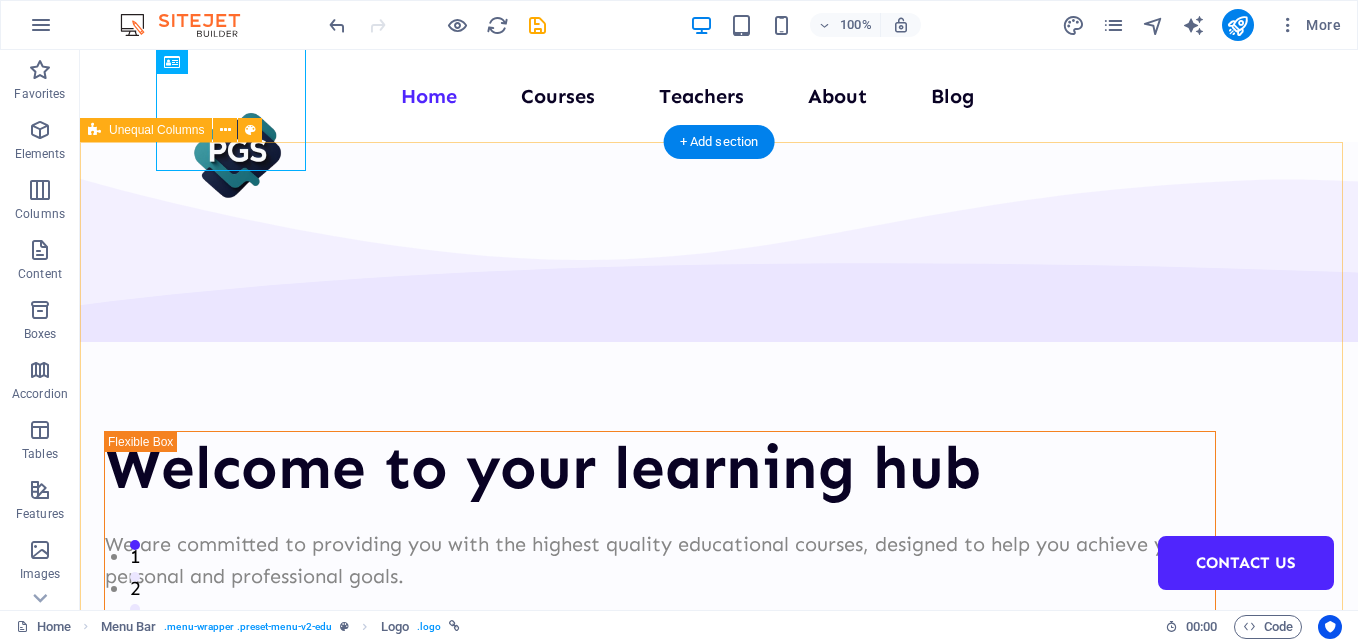 click on "Welcome to your learning hub We are committed to providing you with the highest quality educational courses, designed to help you achieve your personal and professional goals. Courses About Us" at bounding box center (719, 777) 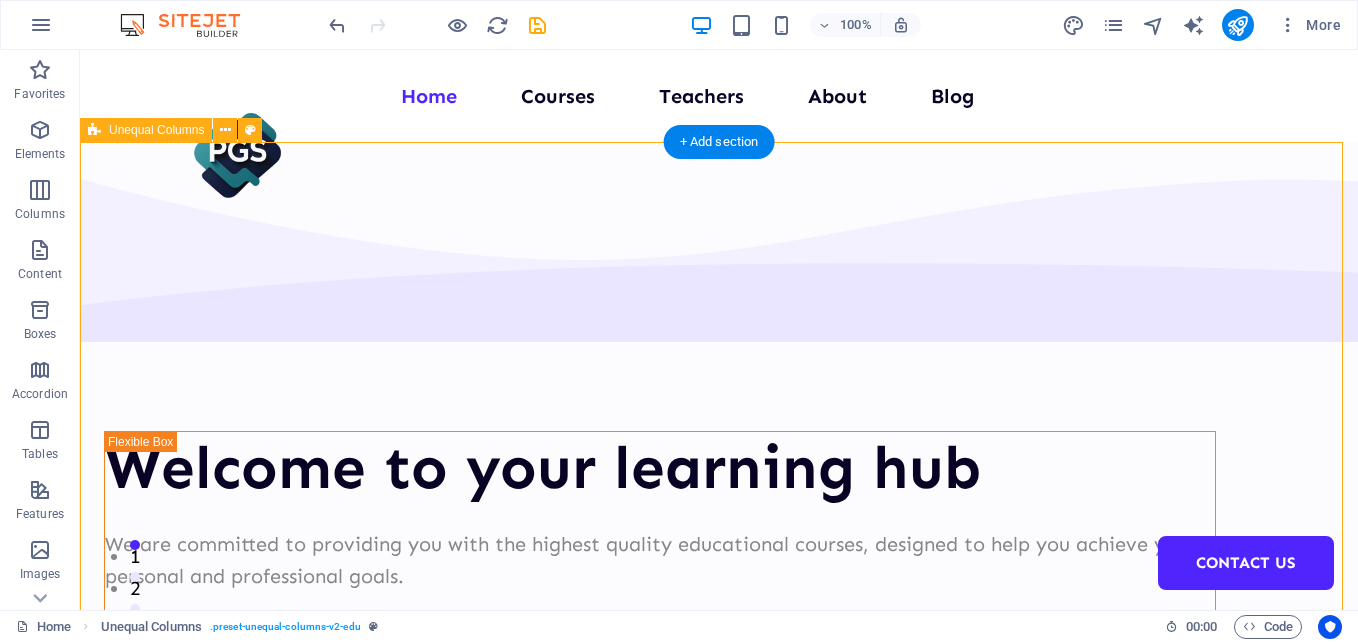 click on "Welcome to your learning hub We are committed to providing you with the highest quality educational courses, designed to help you achieve your personal and professional goals. Courses About Us" at bounding box center [719, 777] 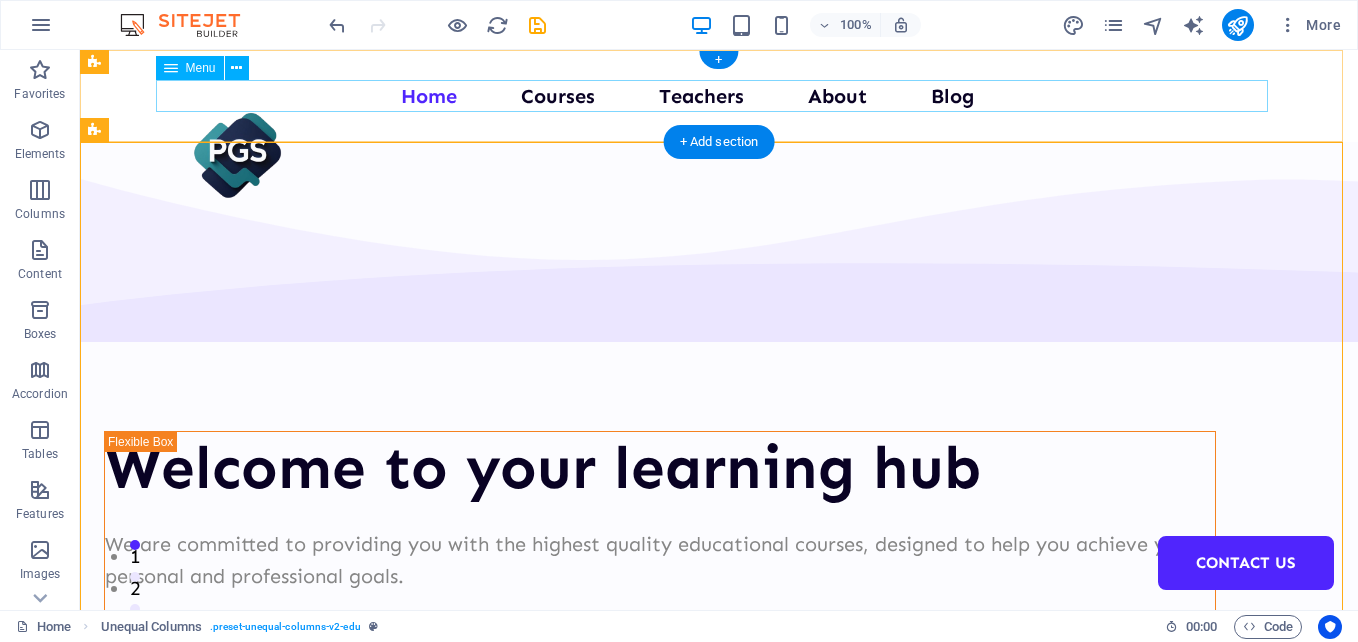 click on "Home Courses Teachers About Blog Contact Us" at bounding box center (719, 96) 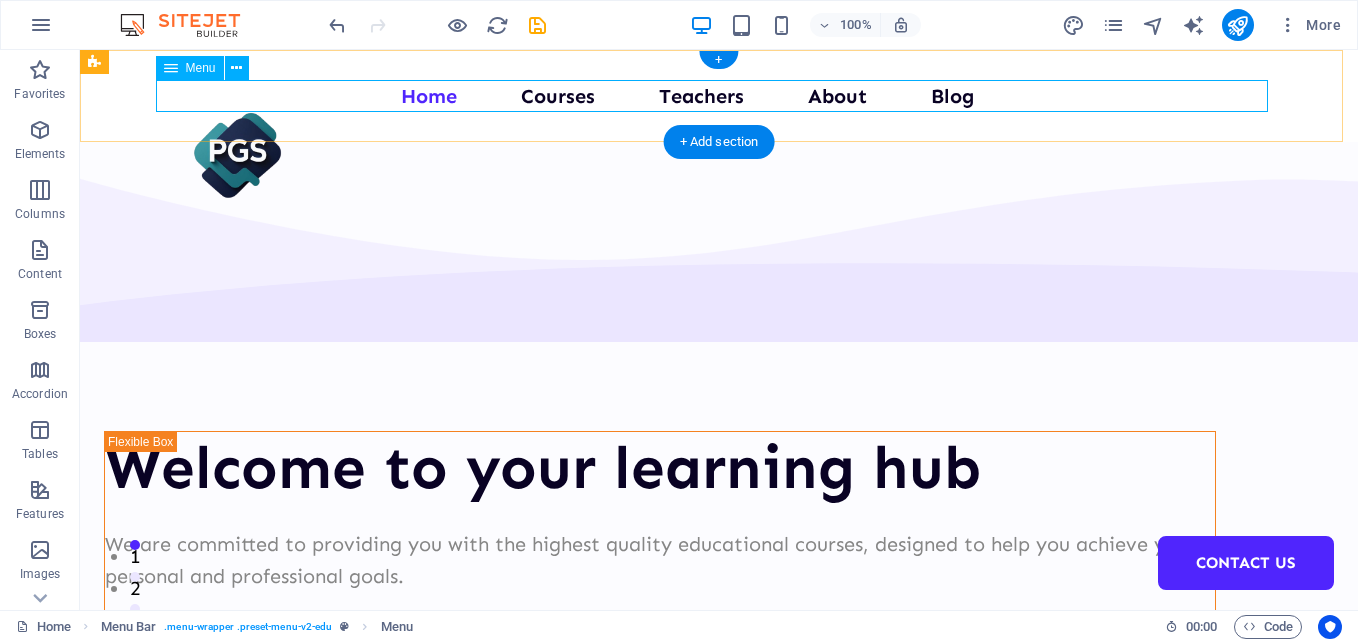 click on "Home Courses Teachers About Blog Contact Us" at bounding box center (719, 96) 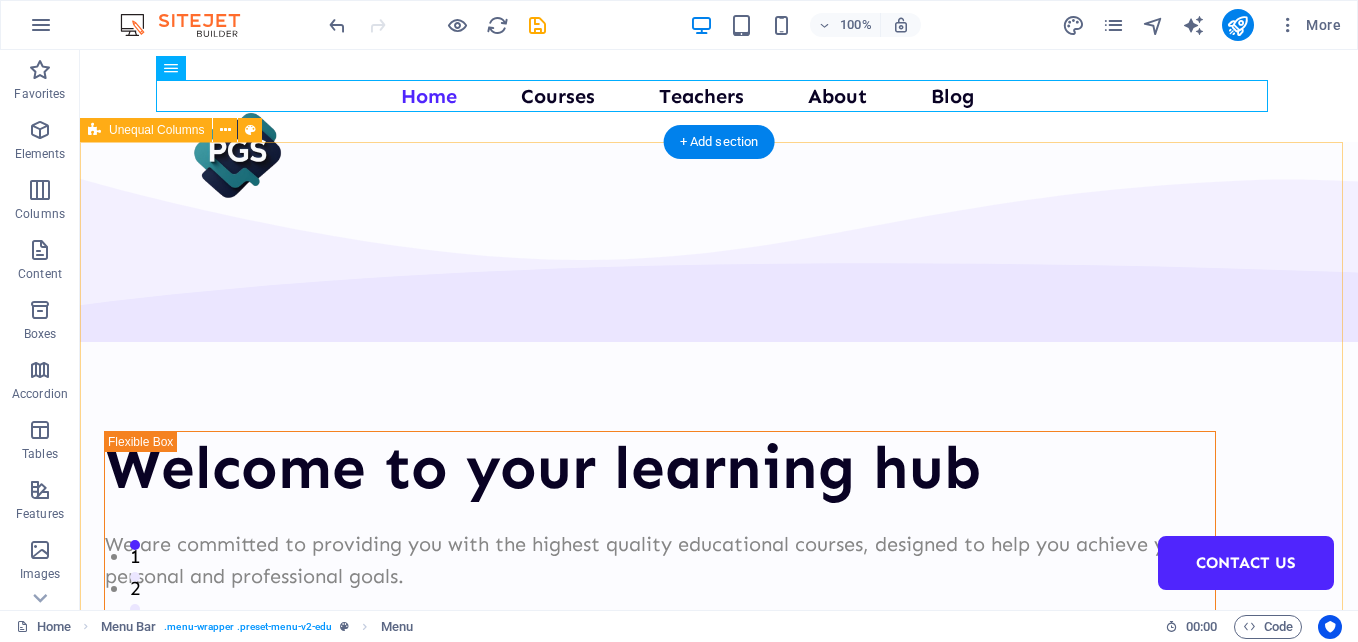 click on "Welcome to your learning hub We are committed to providing you with the highest quality educational courses, designed to help you achieve your personal and professional goals. Courses About Us" at bounding box center (719, 777) 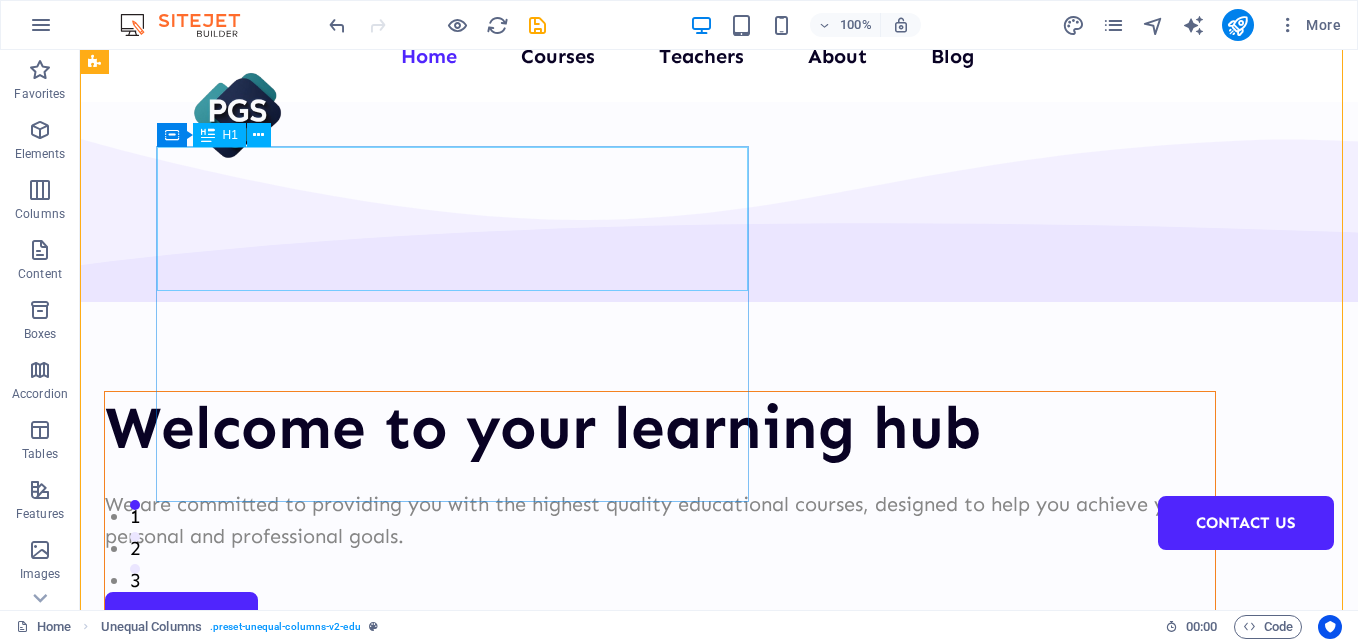 scroll, scrollTop: 0, scrollLeft: 0, axis: both 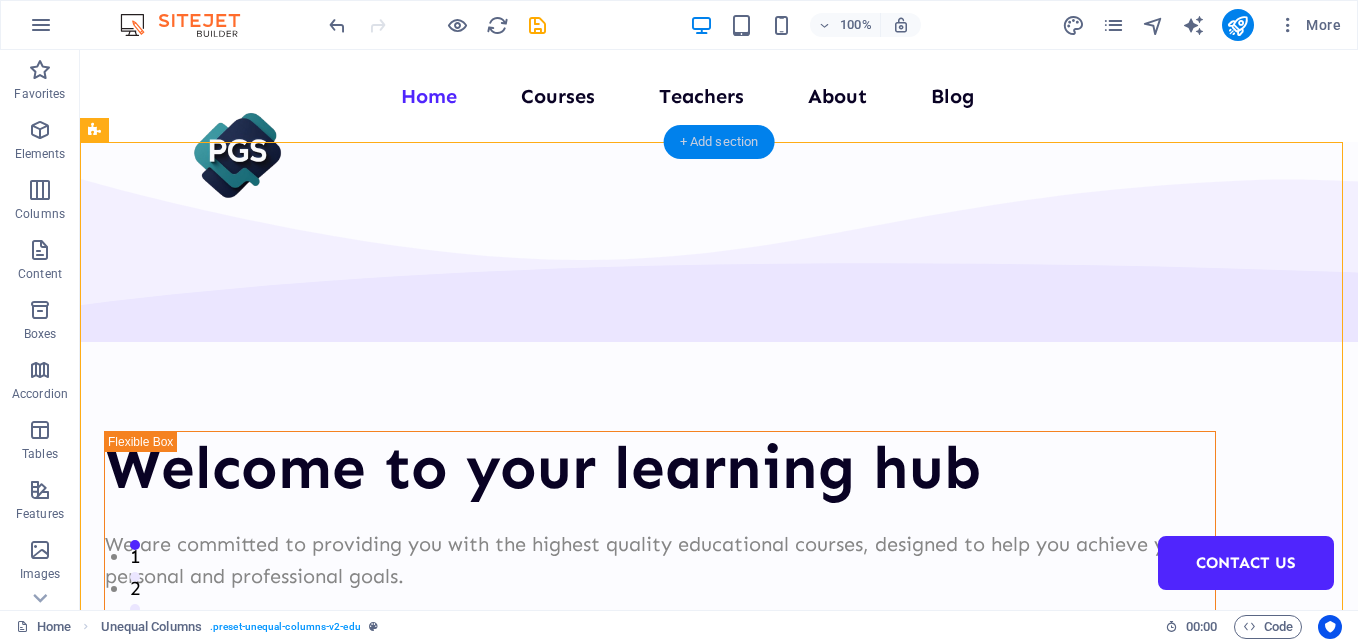 click on "+ Add section" at bounding box center (719, 142) 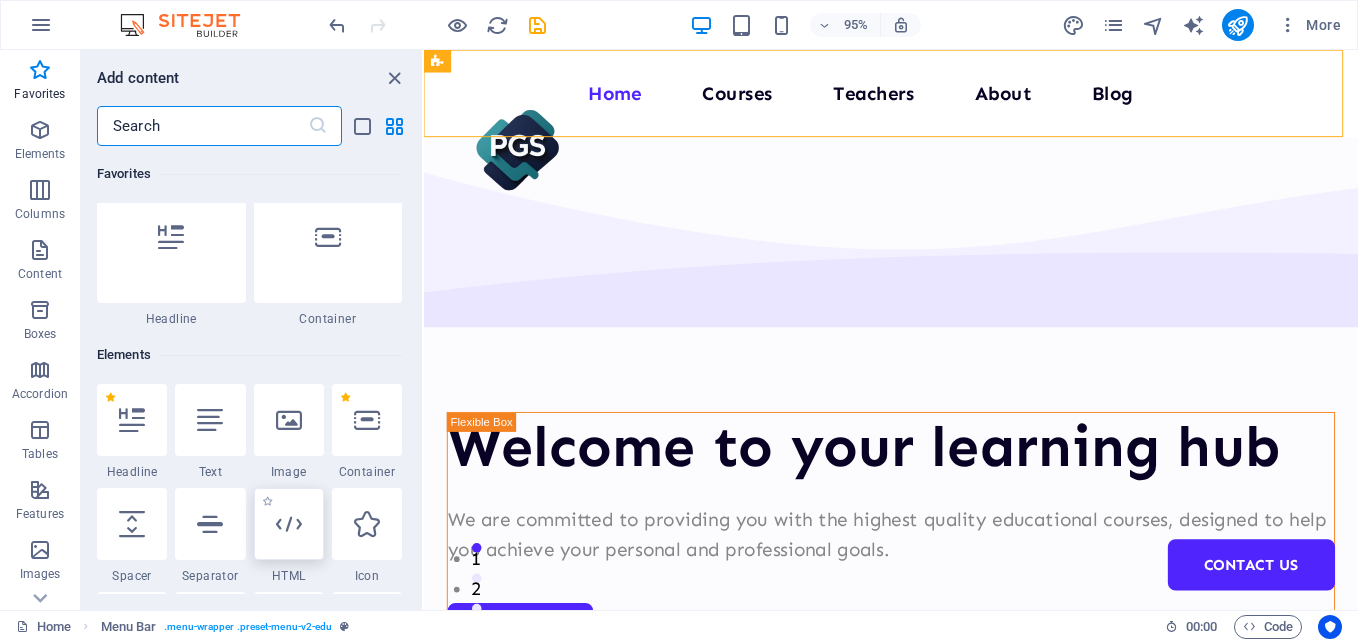 scroll, scrollTop: 0, scrollLeft: 0, axis: both 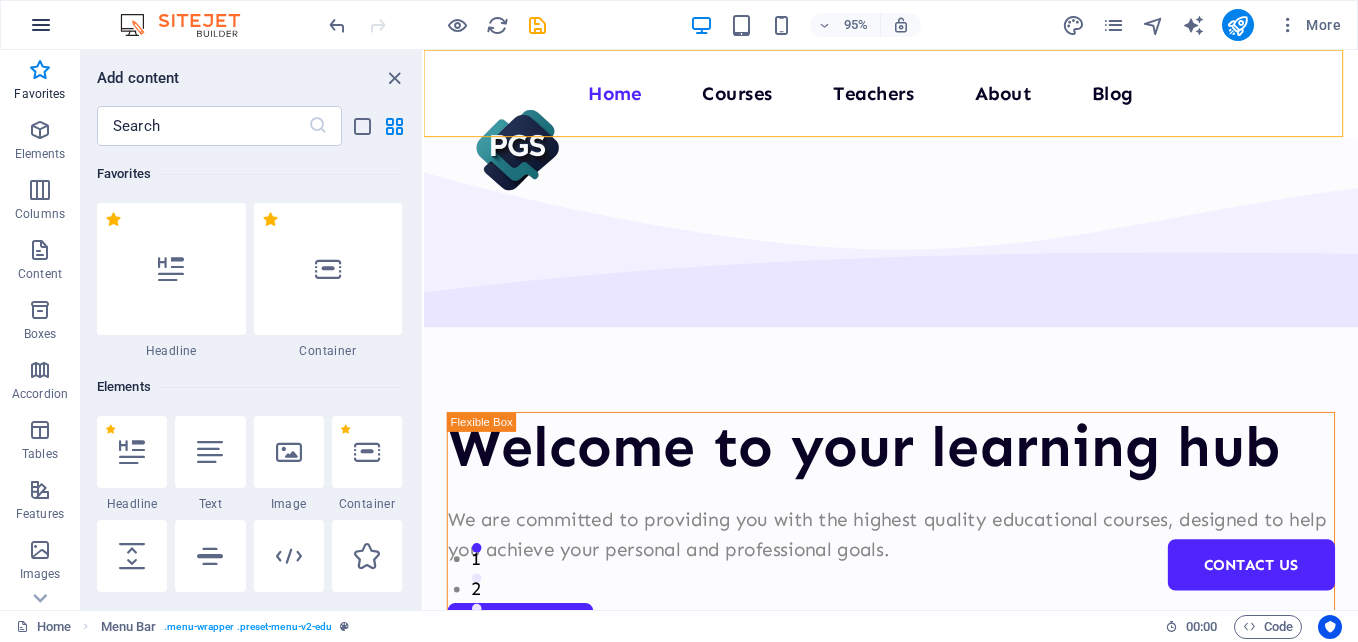 click at bounding box center [41, 25] 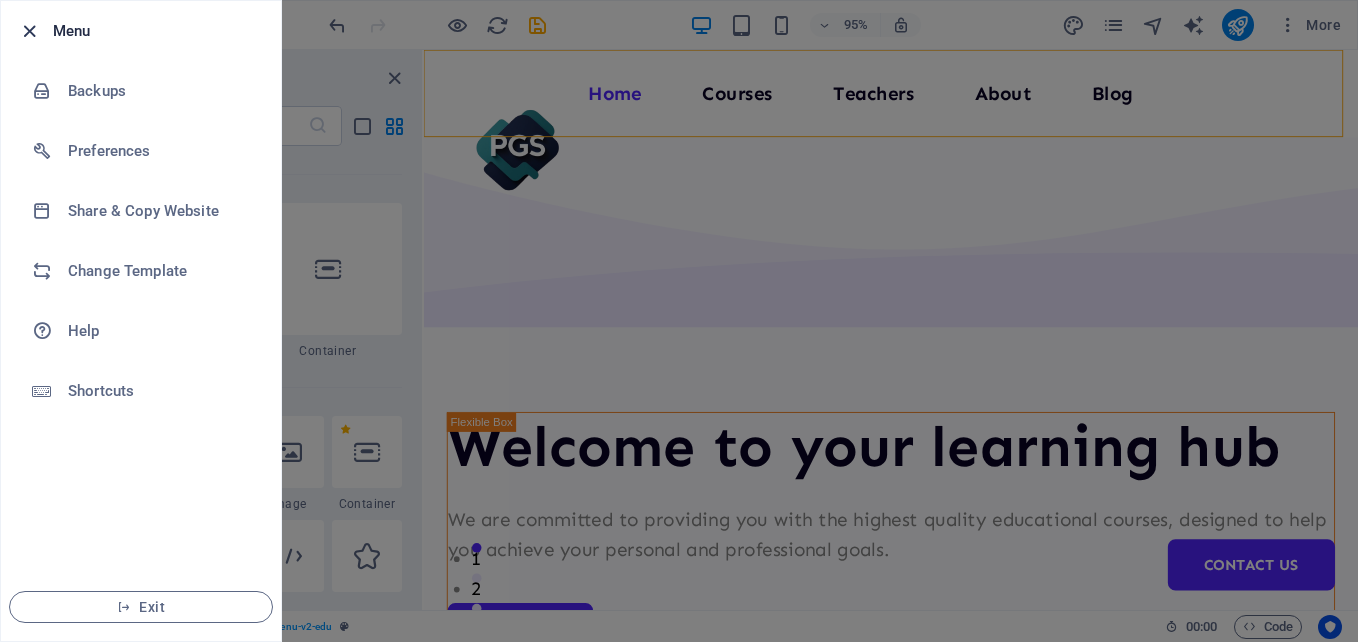 click at bounding box center [29, 31] 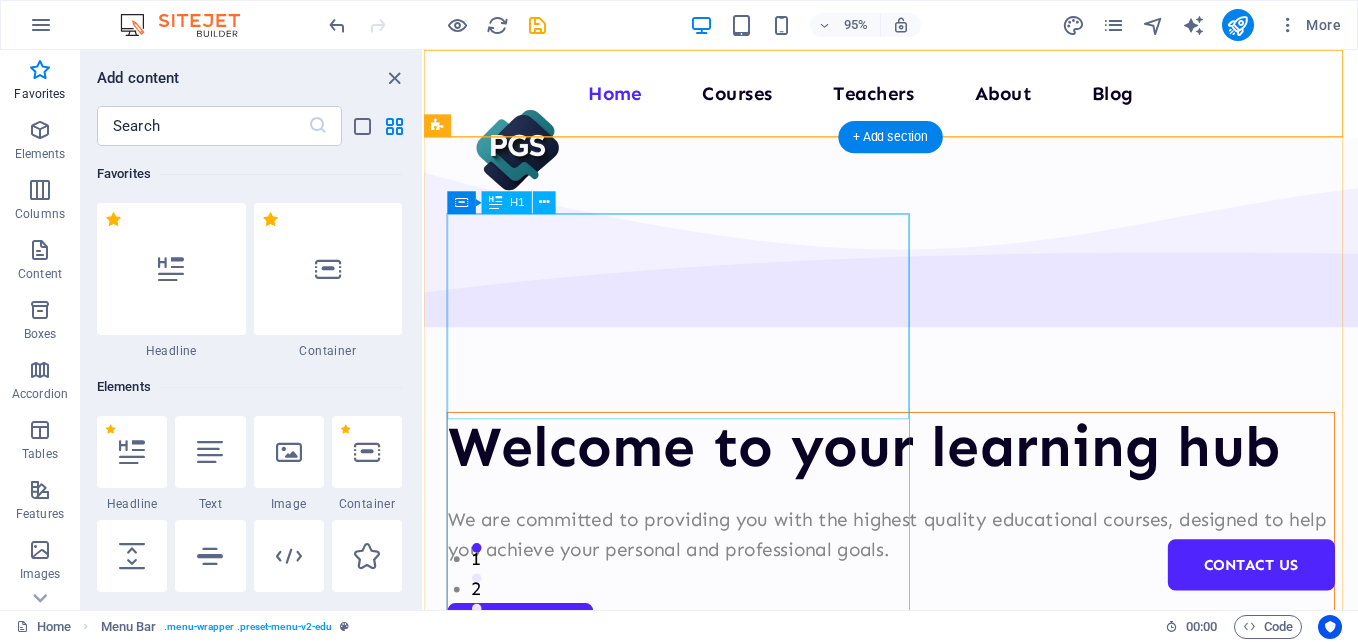 click on "Welcome to your learning hub" at bounding box center (915, 468) 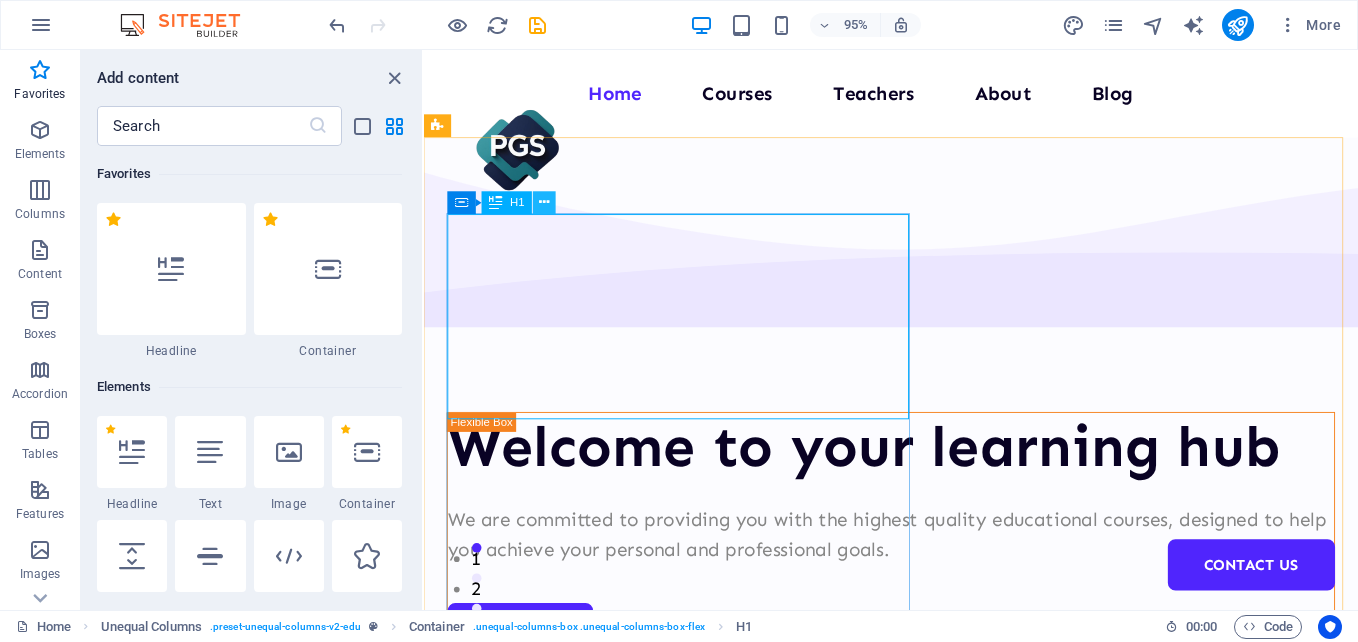 click at bounding box center (545, 203) 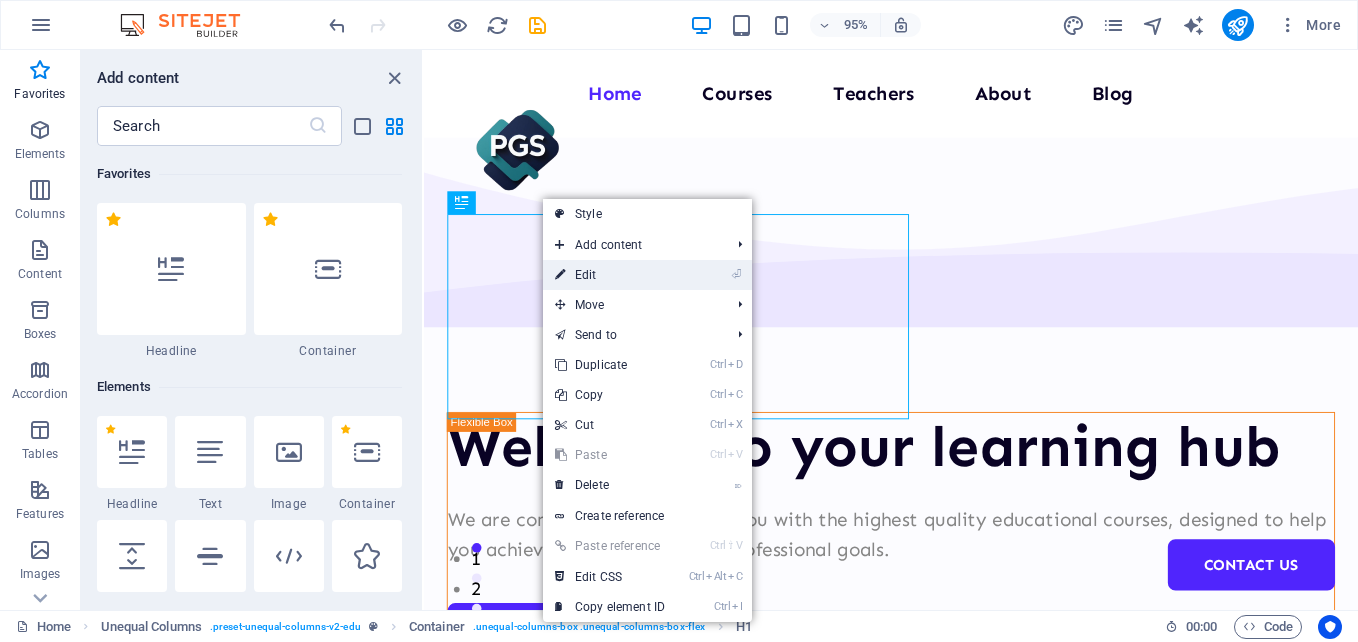 click on "⏎  Edit" at bounding box center [610, 275] 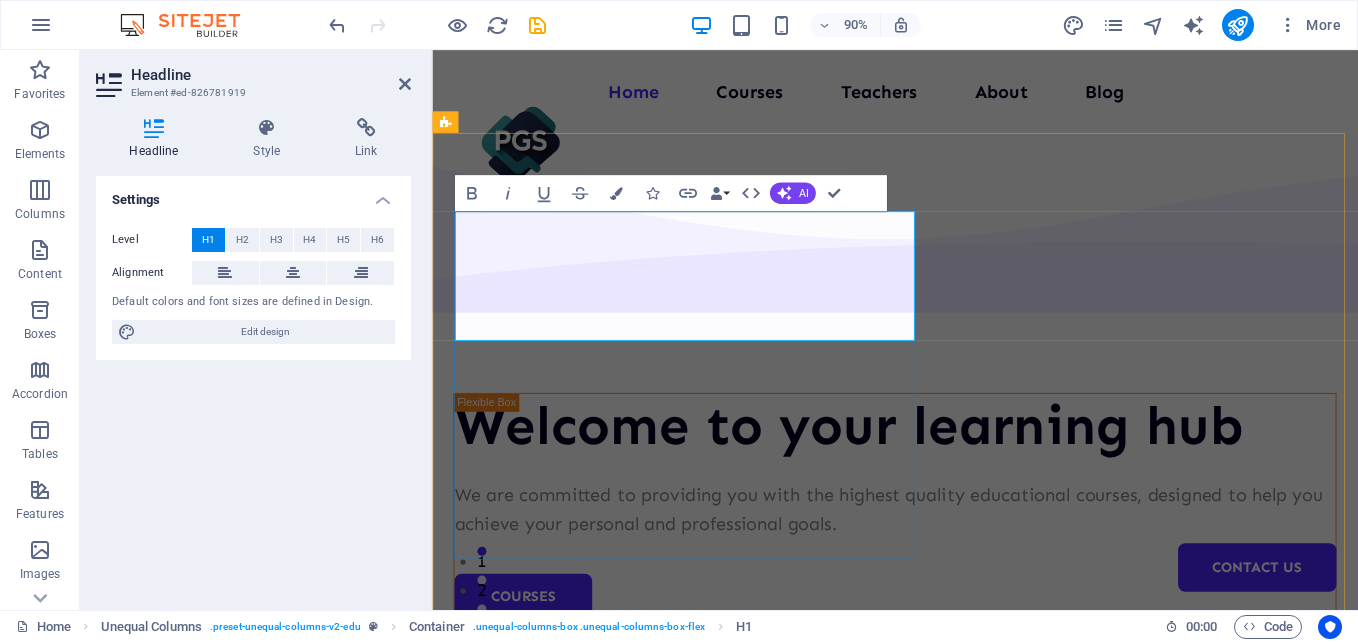 type 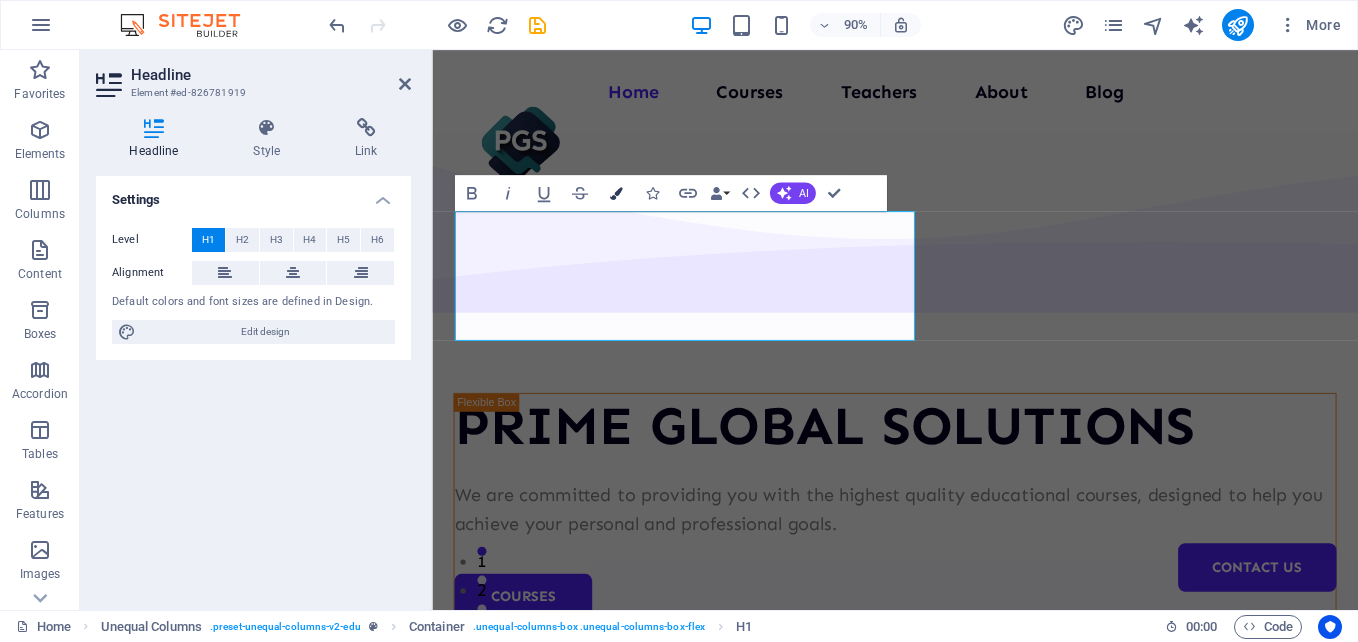 click at bounding box center (615, 193) 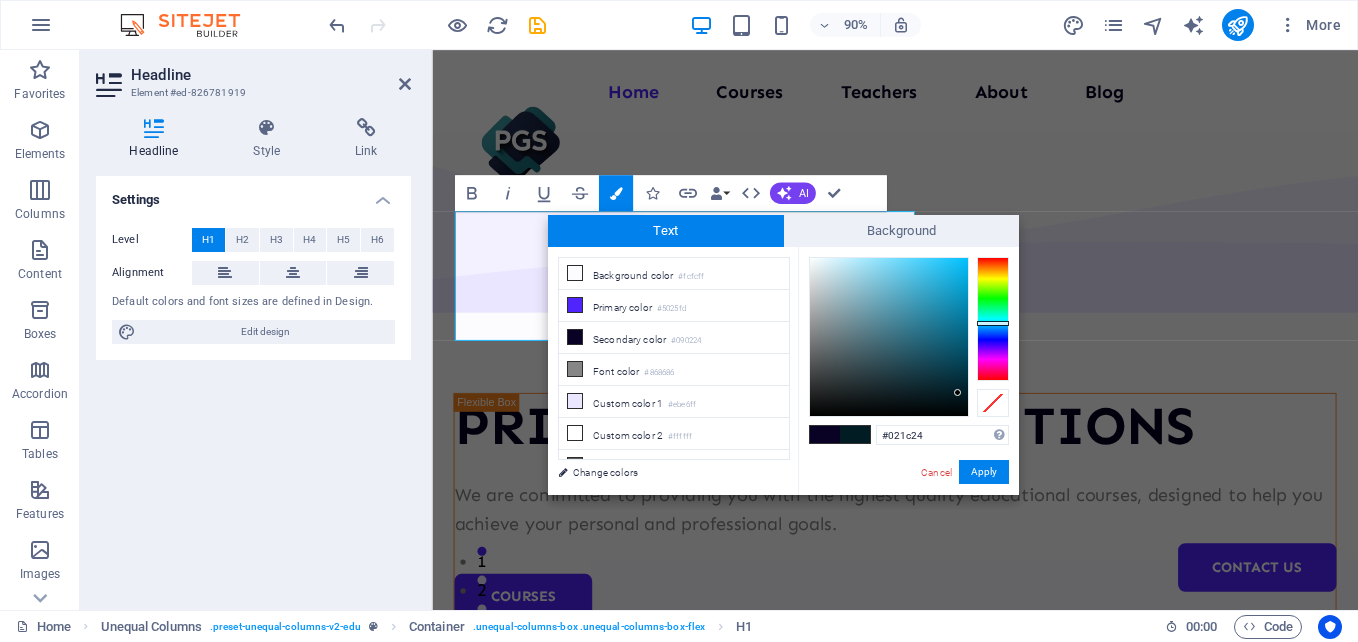click at bounding box center [993, 319] 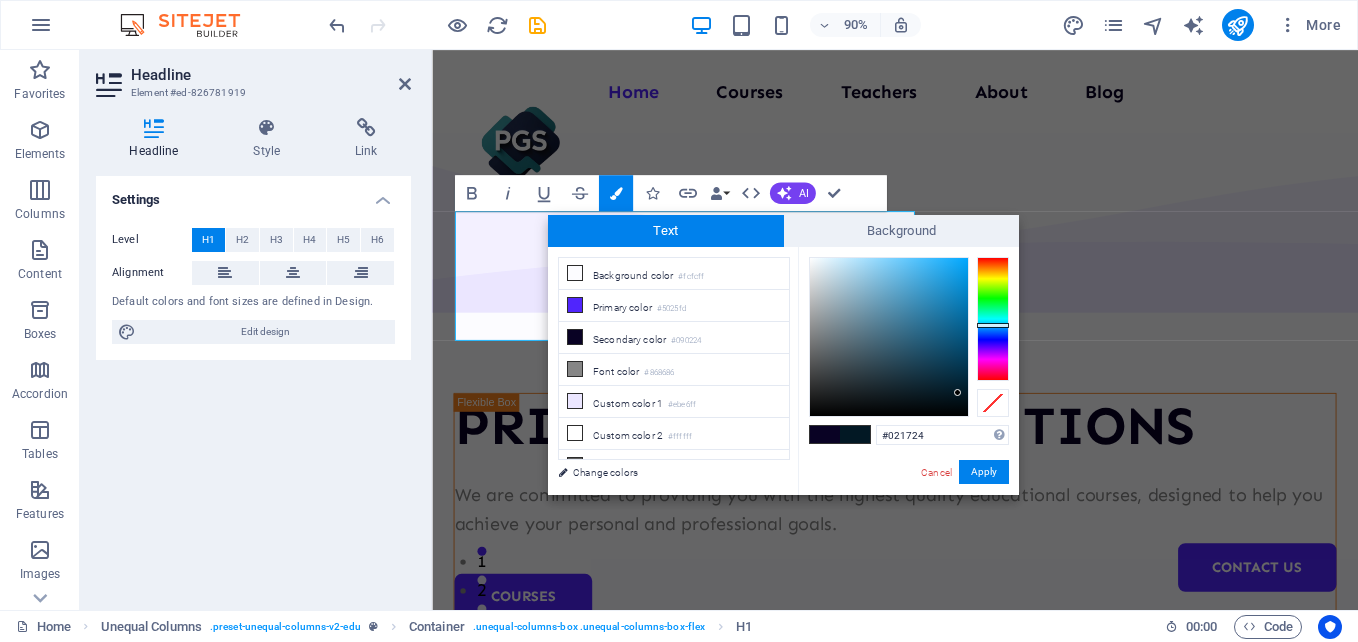 click at bounding box center (993, 325) 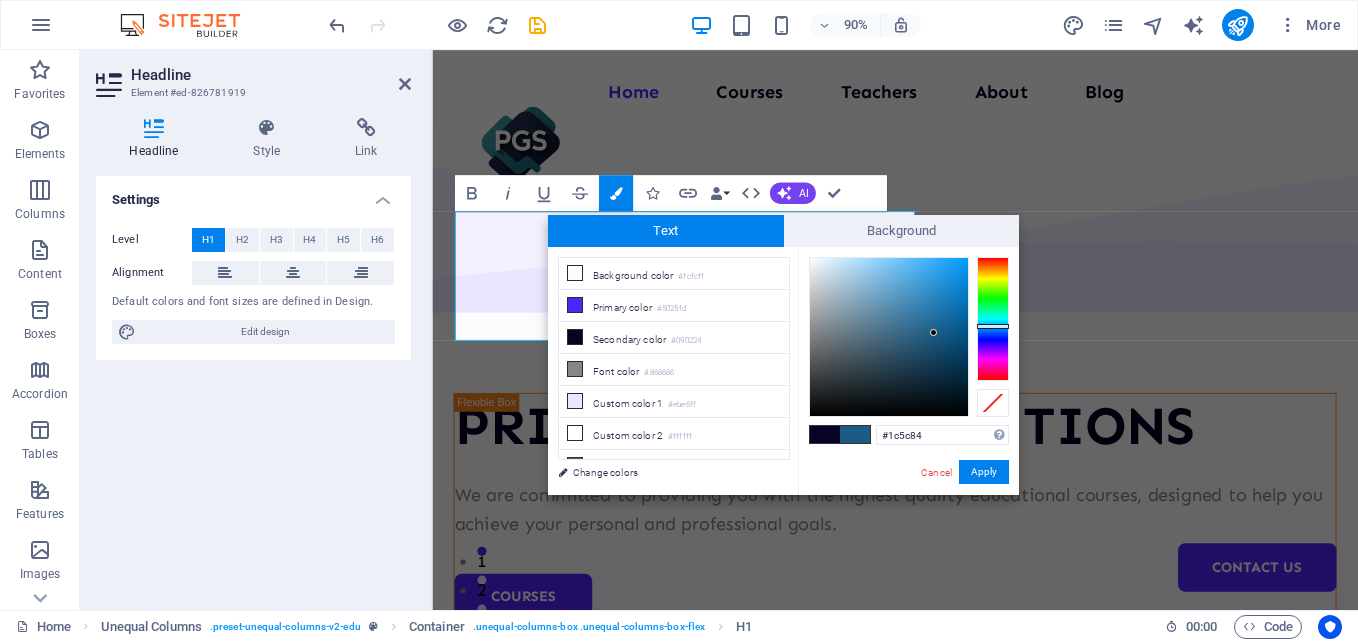 type on "#1d5c84" 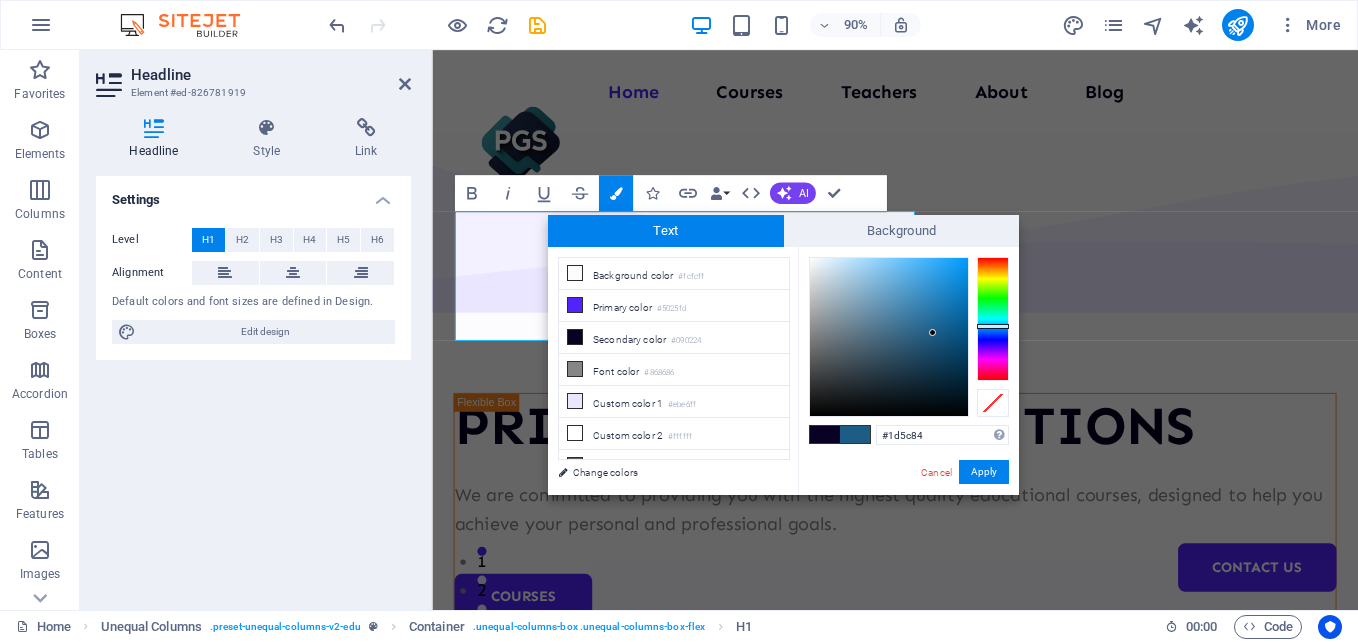 drag, startPoint x: 889, startPoint y: 332, endPoint x: 933, endPoint y: 333, distance: 44.011364 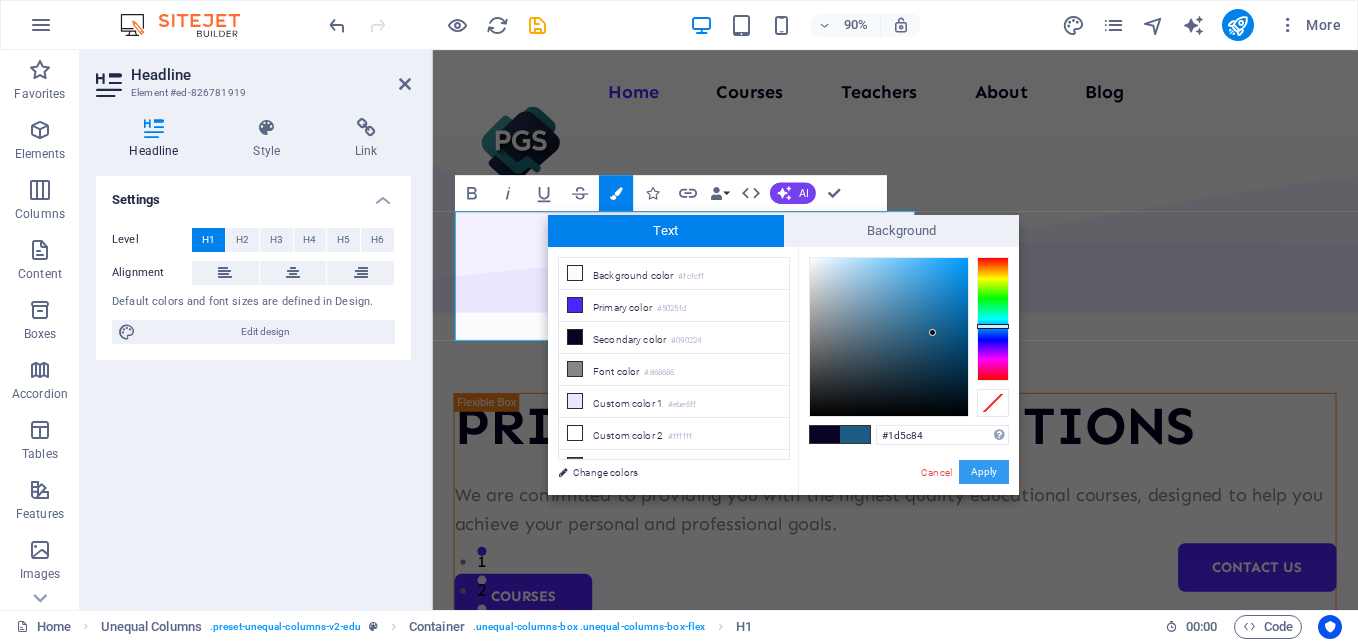 click on "Apply" at bounding box center [984, 472] 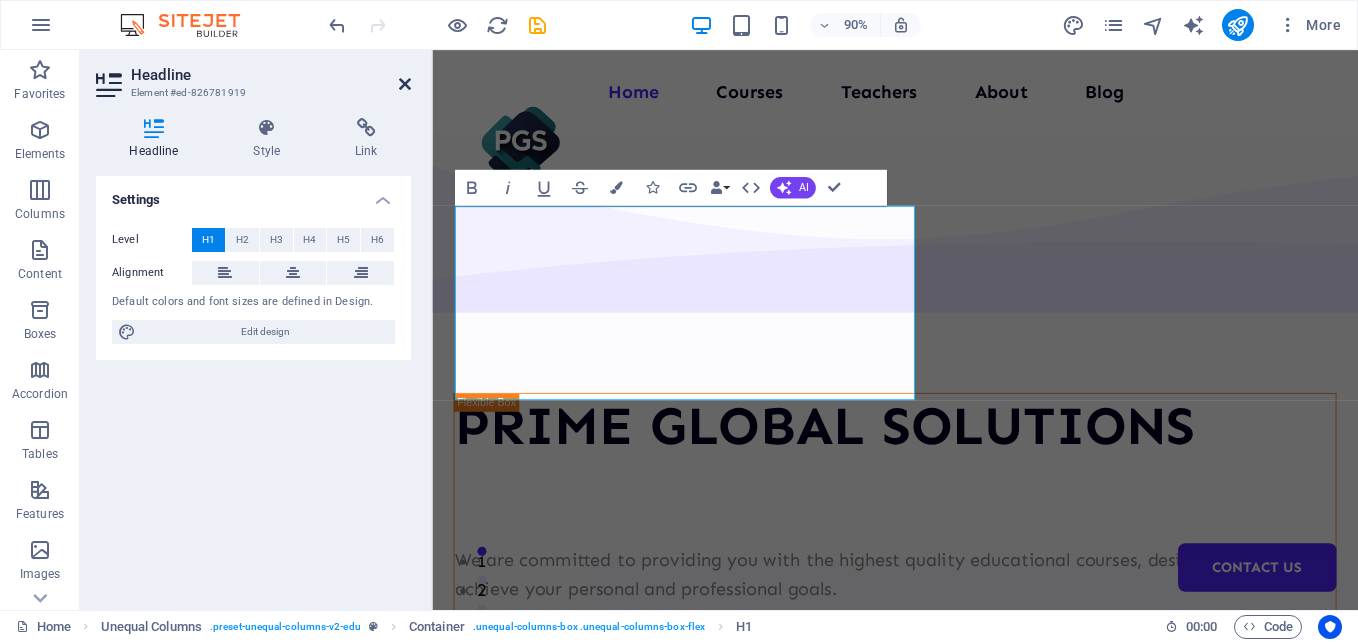 click at bounding box center [405, 84] 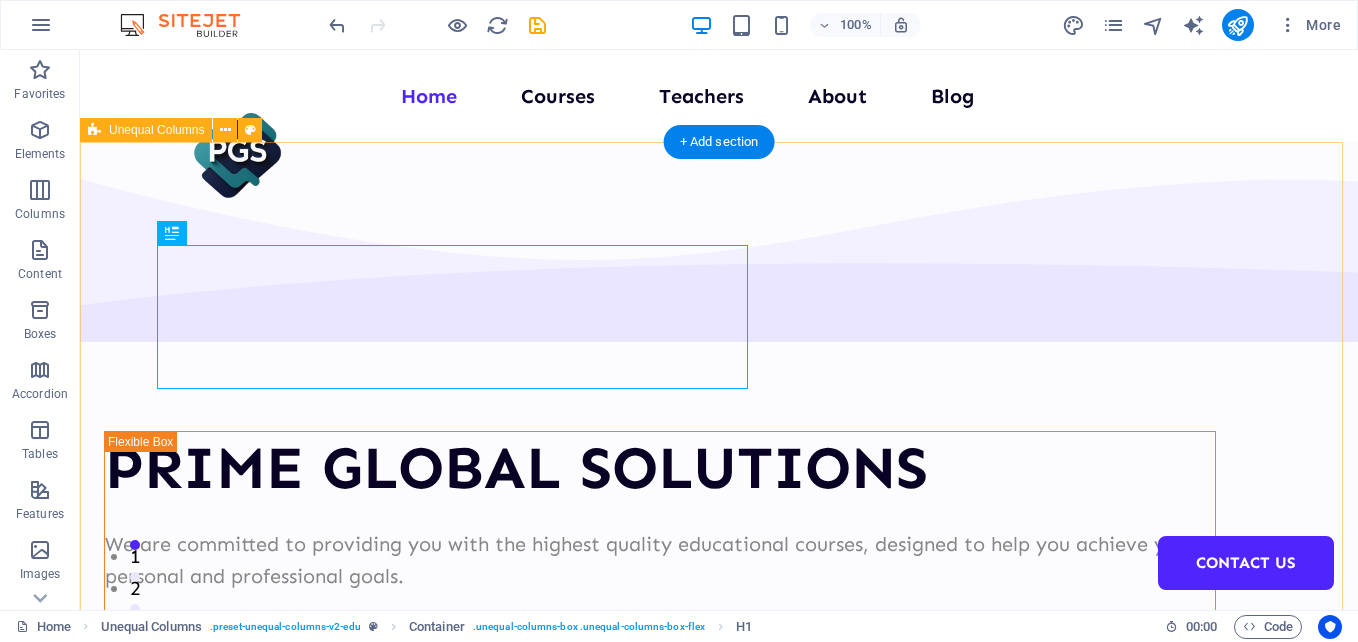 click on "PRIME GLOBAL SOLUTIONS We are committed to providing you with the highest quality educational courses, designed to help you achieve your personal and professional goals. Courses About Us" at bounding box center [719, 777] 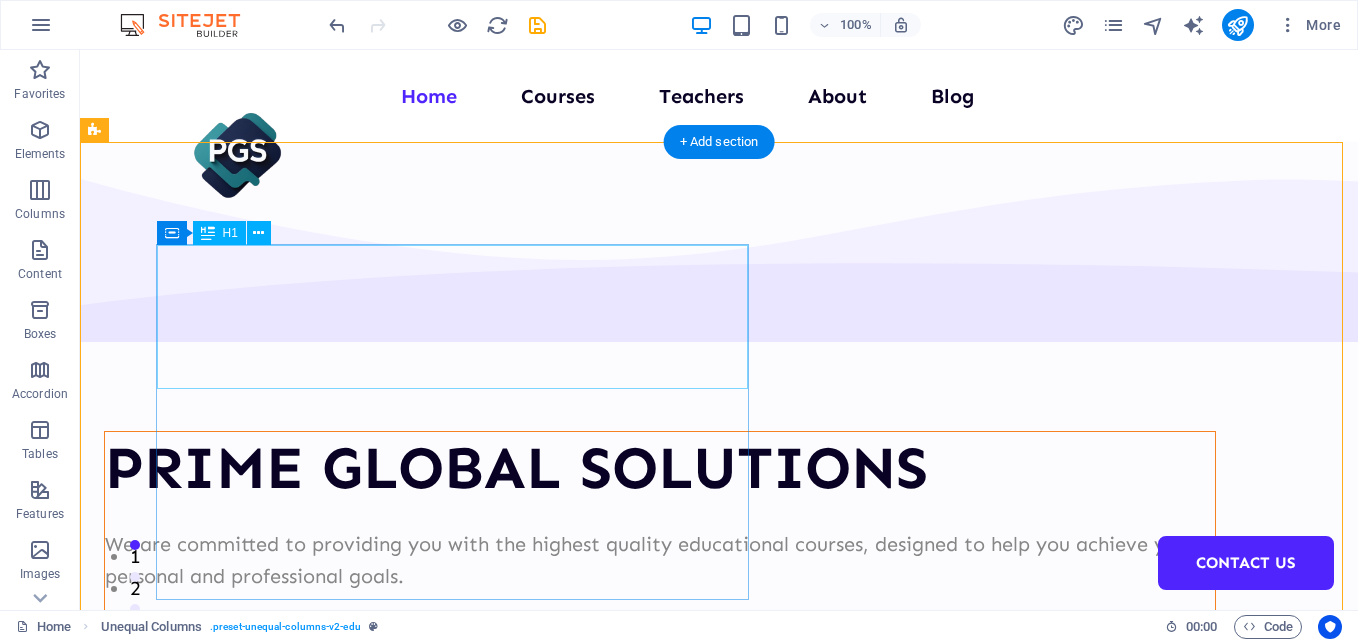 click on "PRIME GLOBAL SOLUTIONS" at bounding box center (660, 468) 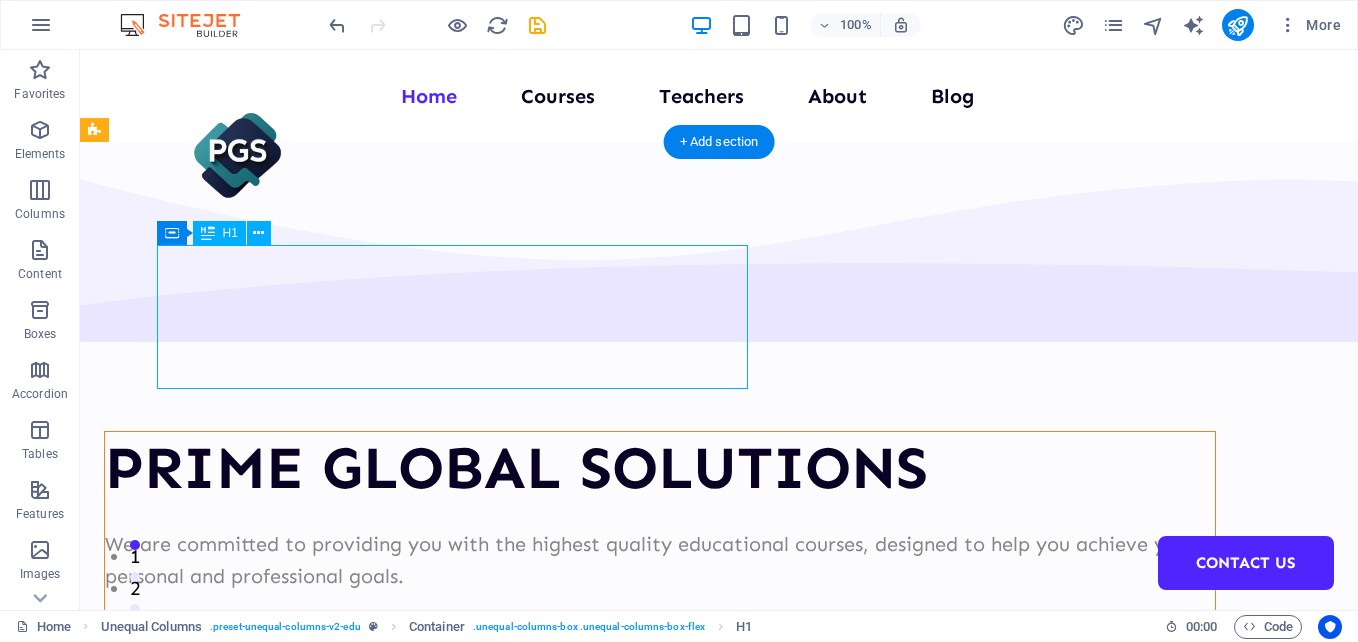 click on "PRIME GLOBAL SOLUTIONS" at bounding box center (660, 468) 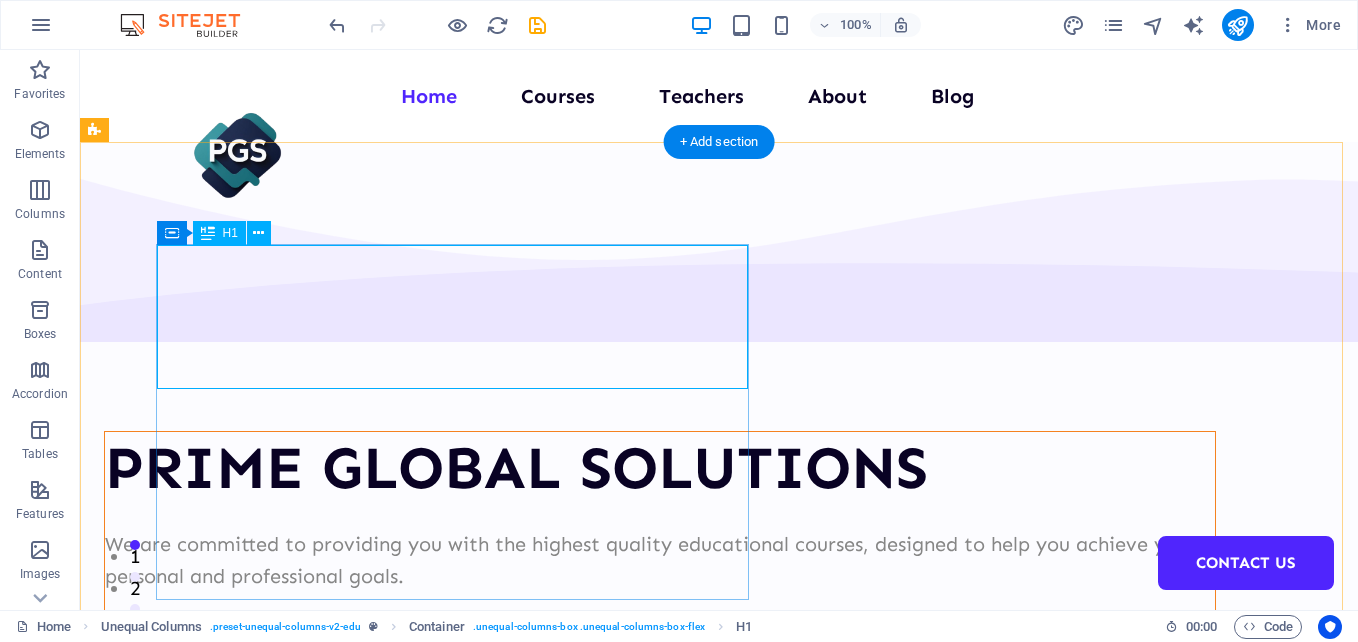 click on "PRIME GLOBAL SOLUTIONS" at bounding box center (660, 468) 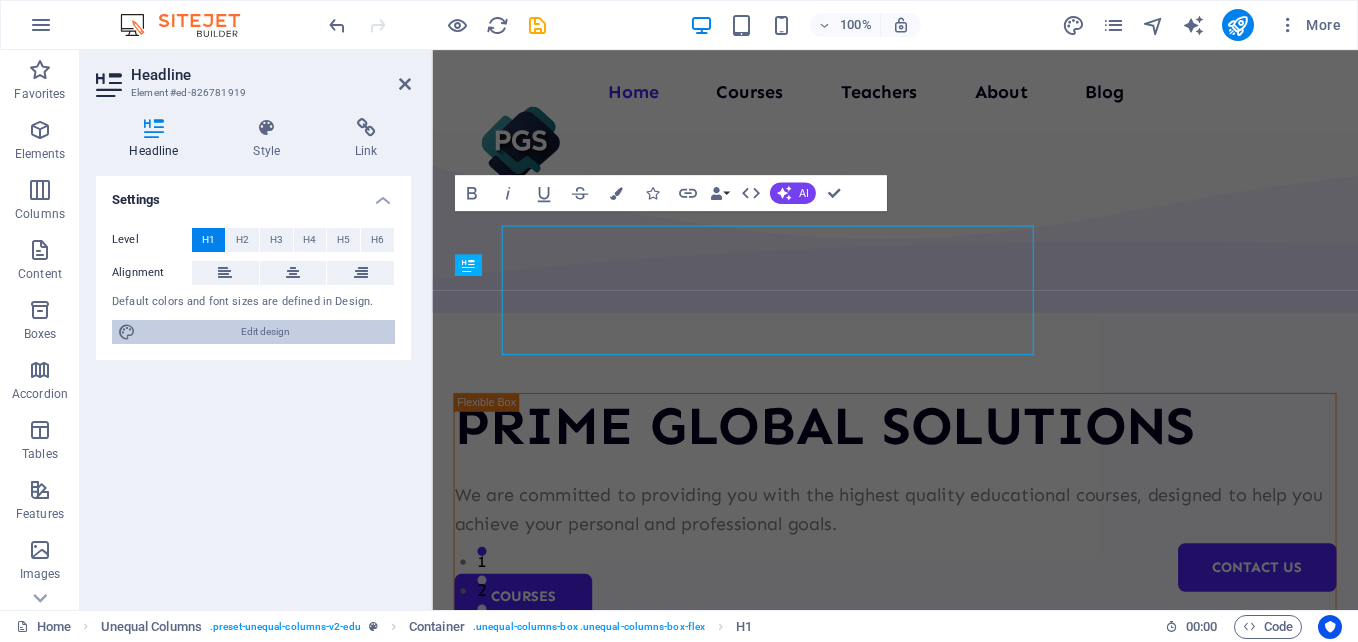 click on "Edit design" at bounding box center (265, 332) 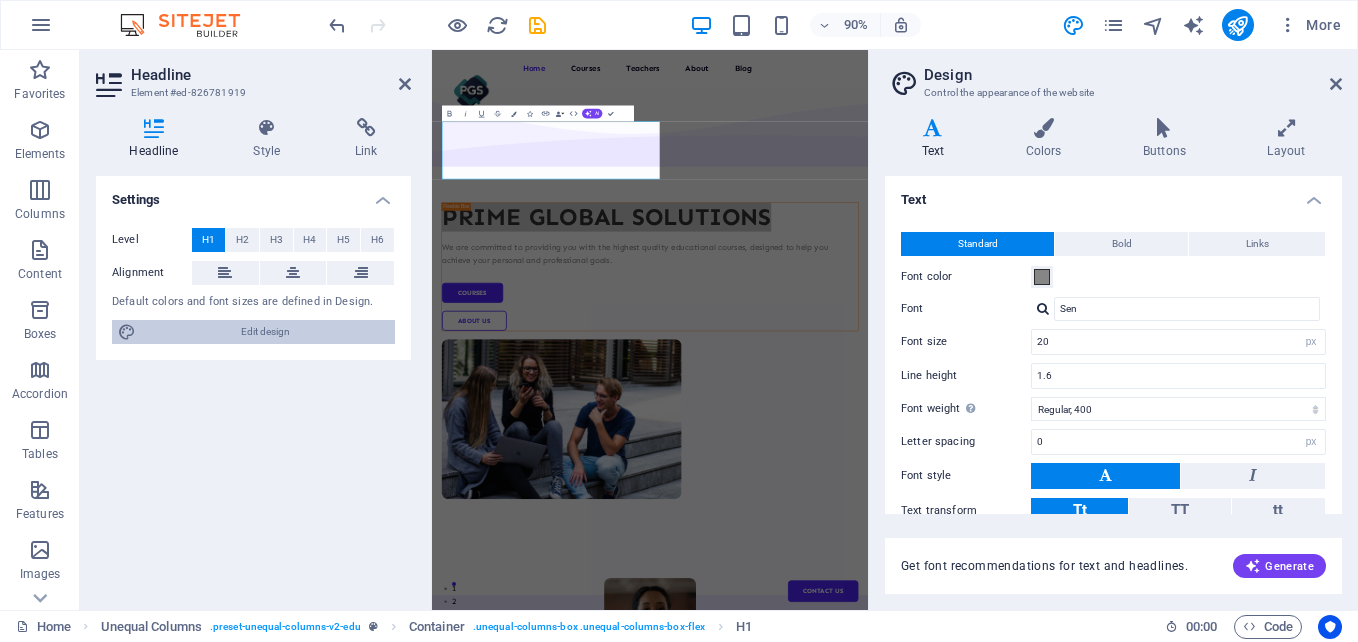 select on "px" 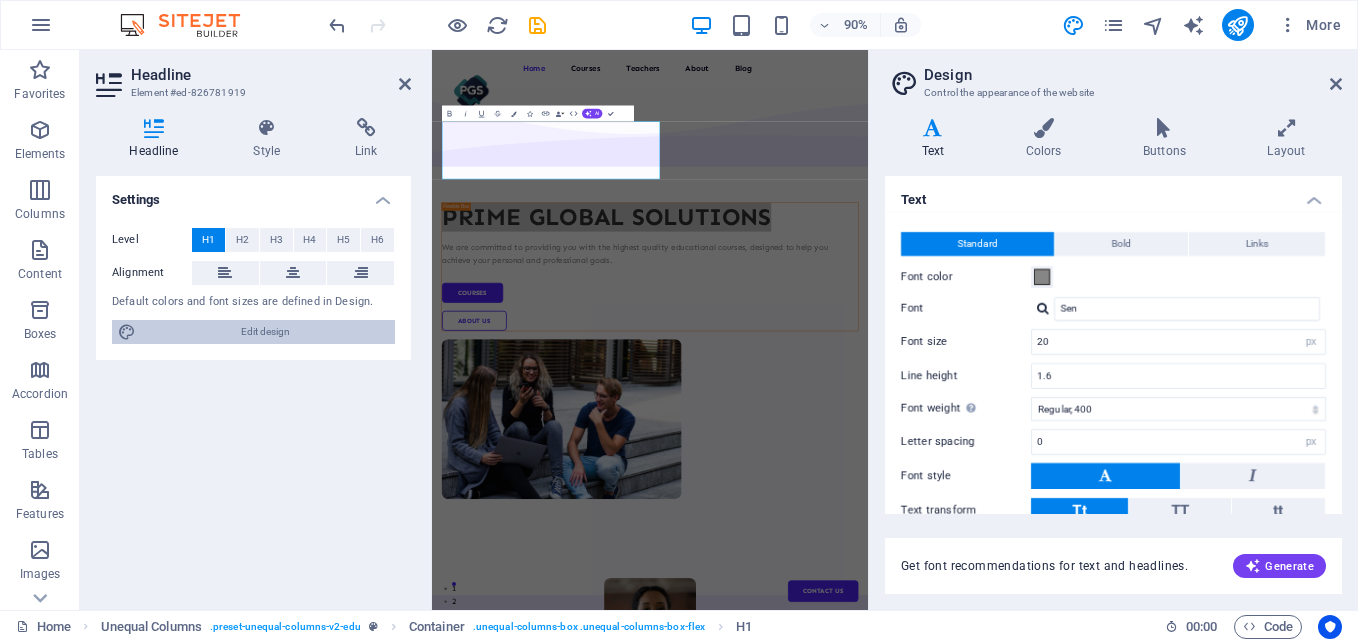 select on "400" 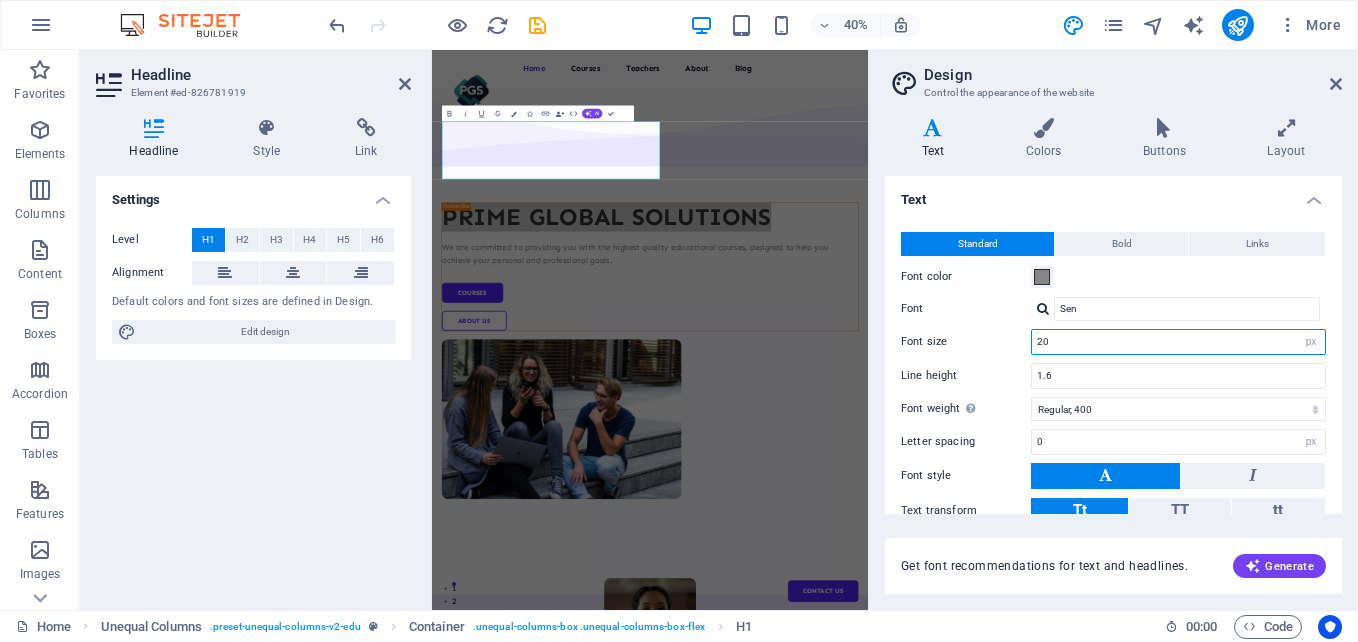 drag, startPoint x: 1054, startPoint y: 345, endPoint x: 1033, endPoint y: 346, distance: 21.023796 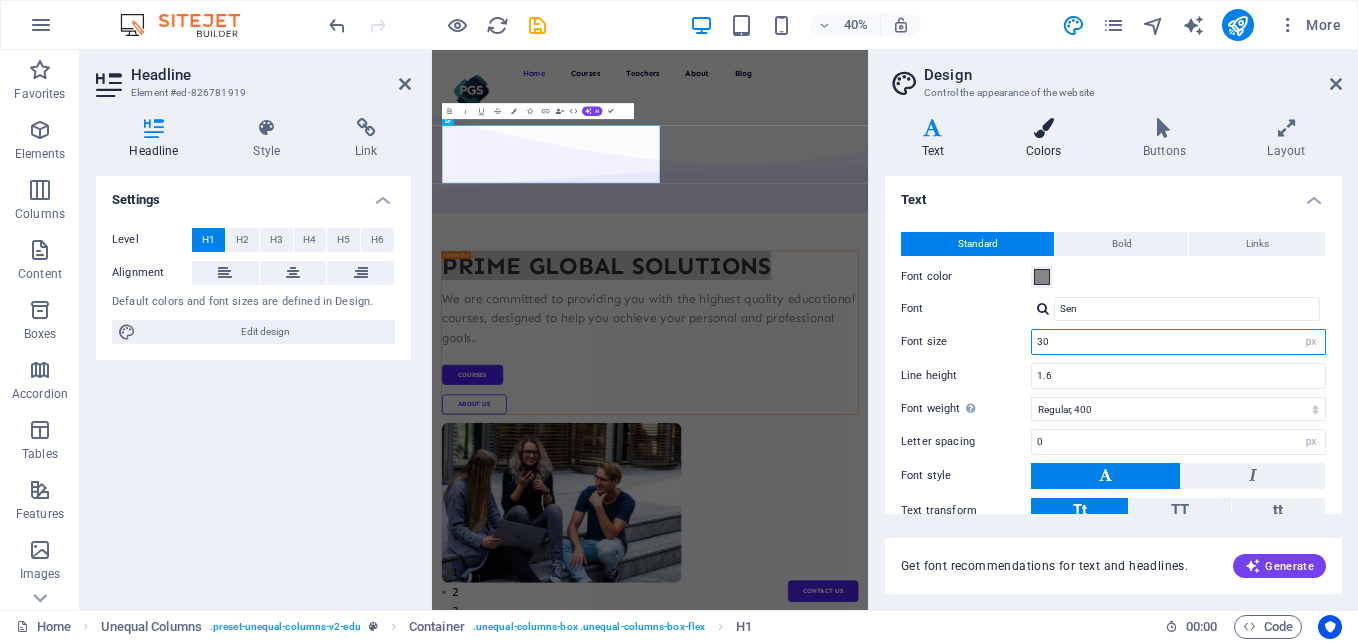type on "30" 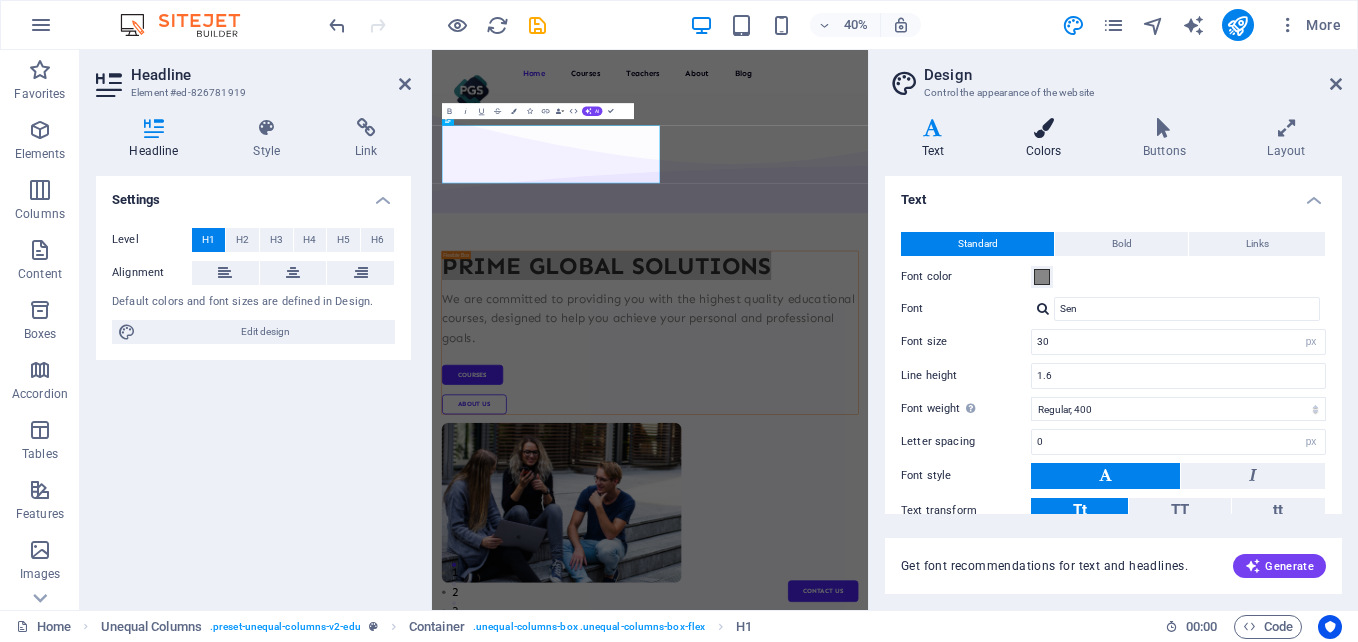 click on "Colors" at bounding box center (1047, 139) 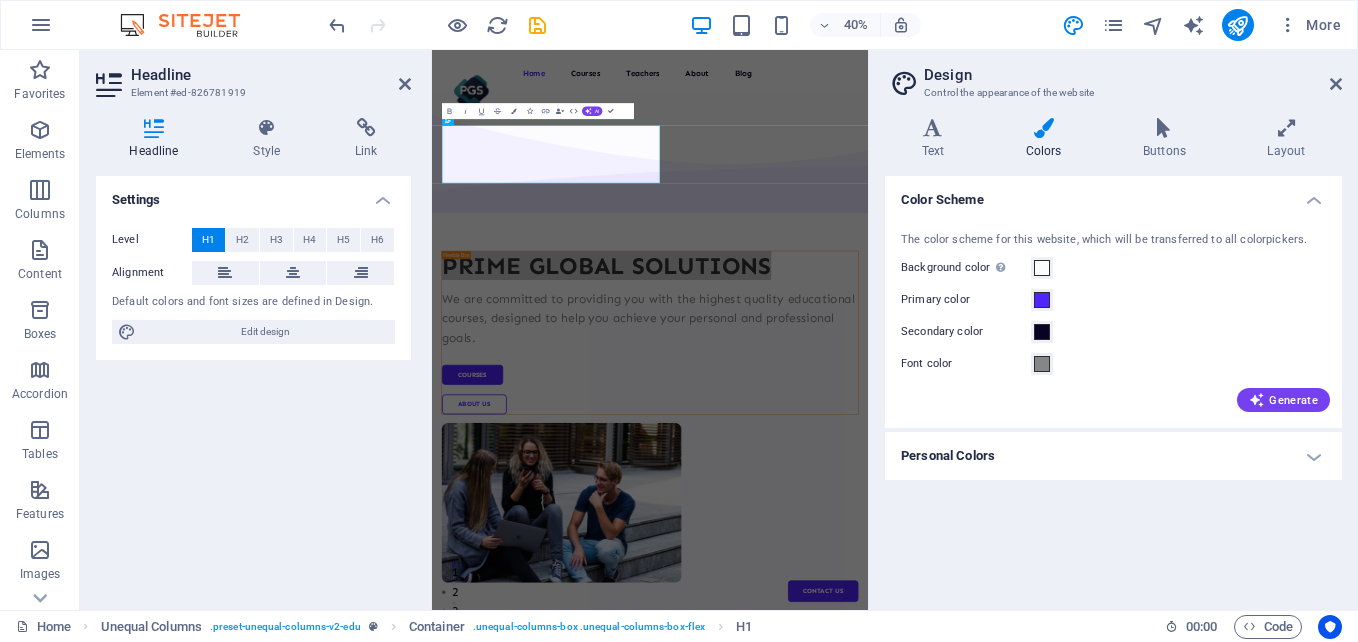 click on "Personal Colors" at bounding box center (1113, 456) 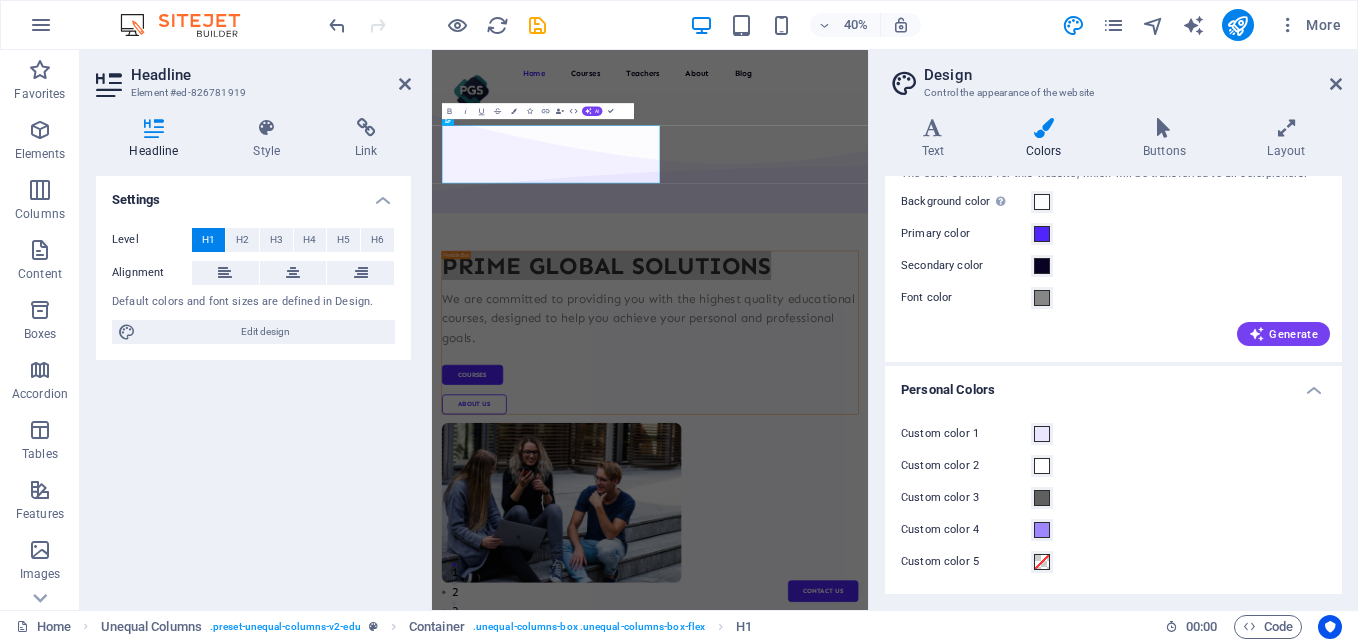 scroll, scrollTop: 0, scrollLeft: 0, axis: both 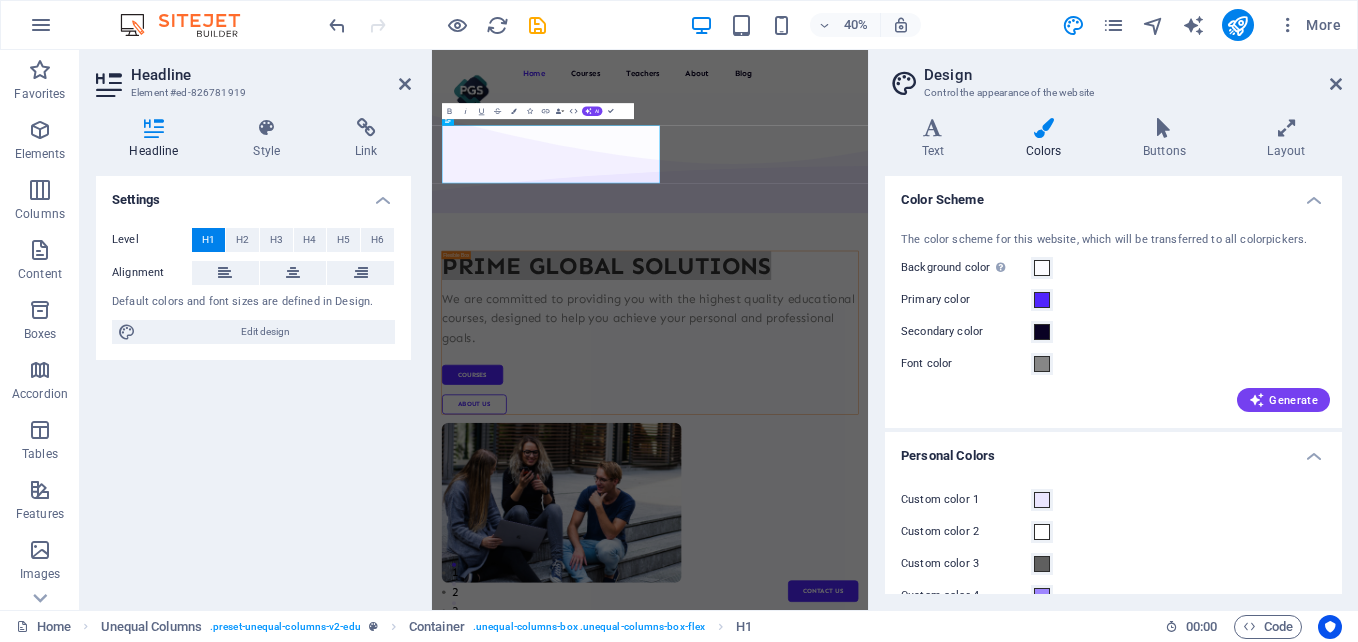 click on "Design Control the appearance of the website Variants  Text  Colors  Buttons  Layout Text Standard Bold Links Font color Font Sen Font size 30 rem px Line height 1.6 Font weight To display the font weight correctly, it may need to be enabled.  Manage Fonts Thin, 100 Extra-light, 200 Light, 300 Regular, 400 Medium, 500 Semi-bold, 600 Bold, 700 Extra-bold, 800 Black, 900 Letter spacing 0 rem px Font style Text transform Tt TT tt Text align Font weight To display the font weight correctly, it may need to be enabled.  Manage Fonts Thin, 100 Extra-light, 200 Light, 300 Regular, 400 Medium, 500 Semi-bold, 600 Bold, 700 Extra-bold, 800 Black, 900 Default Hover / Active Font color Font color Decoration Decoration Transition duration 0.3 s Transition function Ease Ease In Ease Out Ease In/Ease Out Linear Headlines All H1 / Textlogo H2 H3 H4 H5 H6 Font color Font Sen Line height 1.5 Font weight To display the font weight correctly, it may need to be enabled.  Manage Fonts Thin, 100 Extra-light, 200 Light, 300 Bold, 700" at bounding box center (1113, 330) 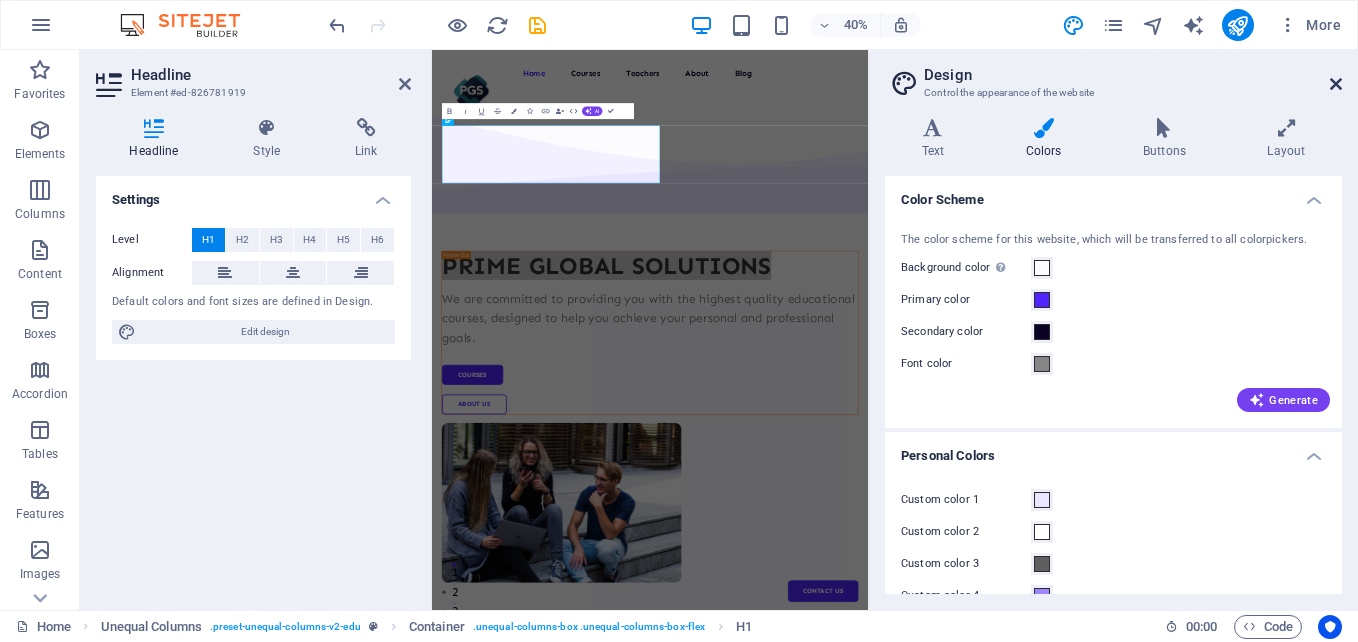 click at bounding box center (1336, 84) 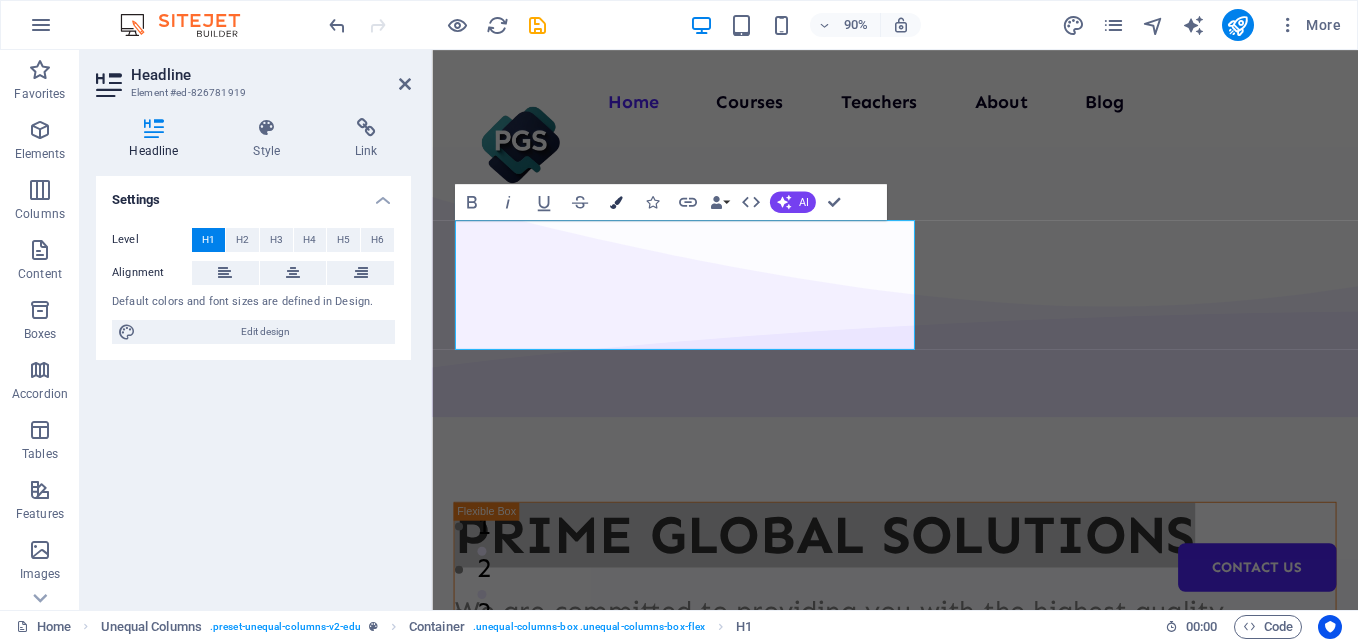click at bounding box center (615, 202) 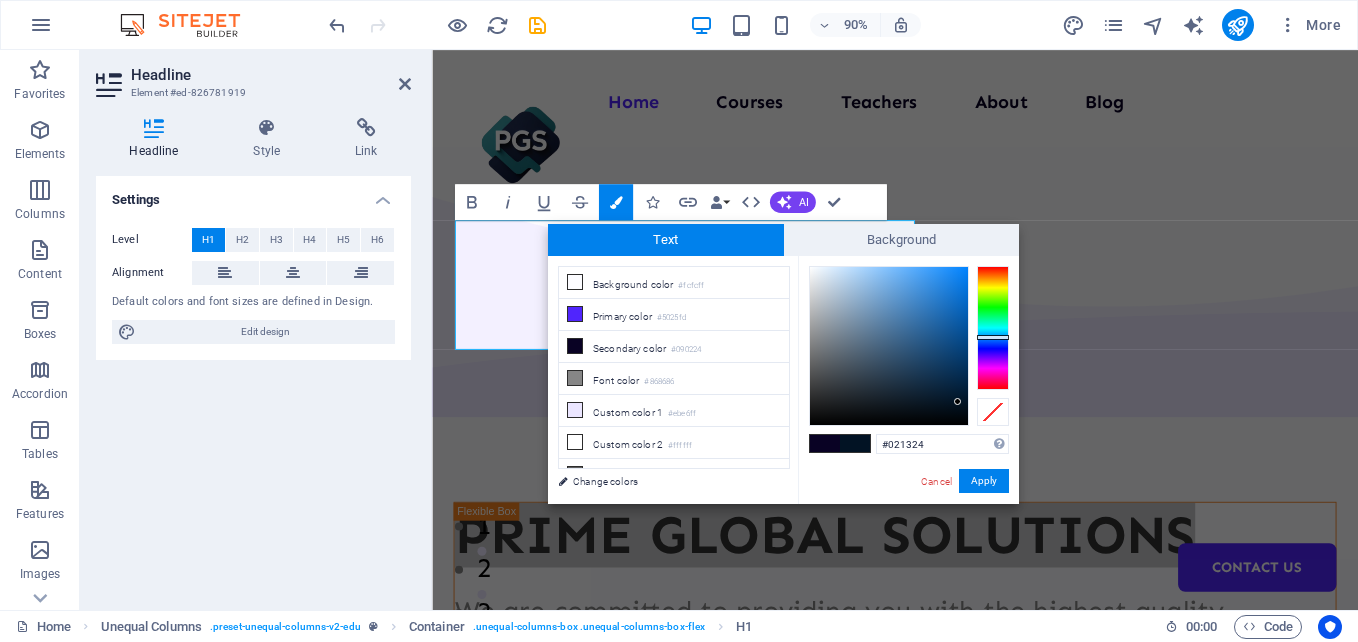 click at bounding box center (993, 328) 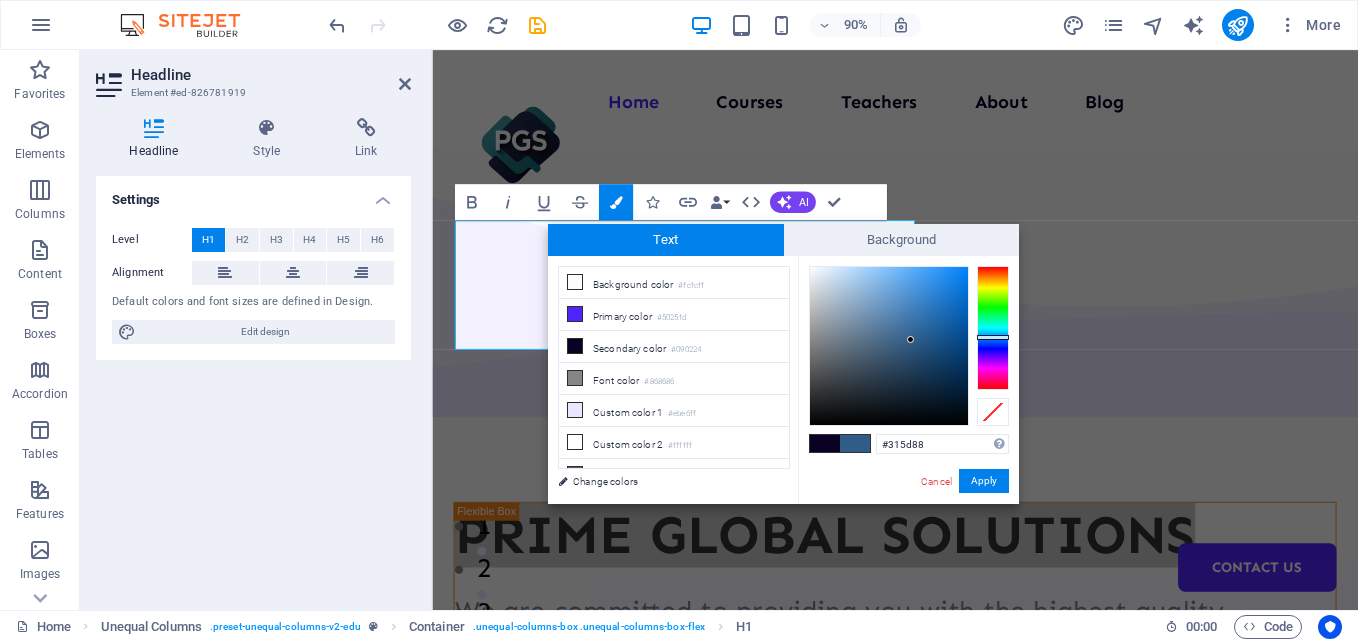 type on "#325e88" 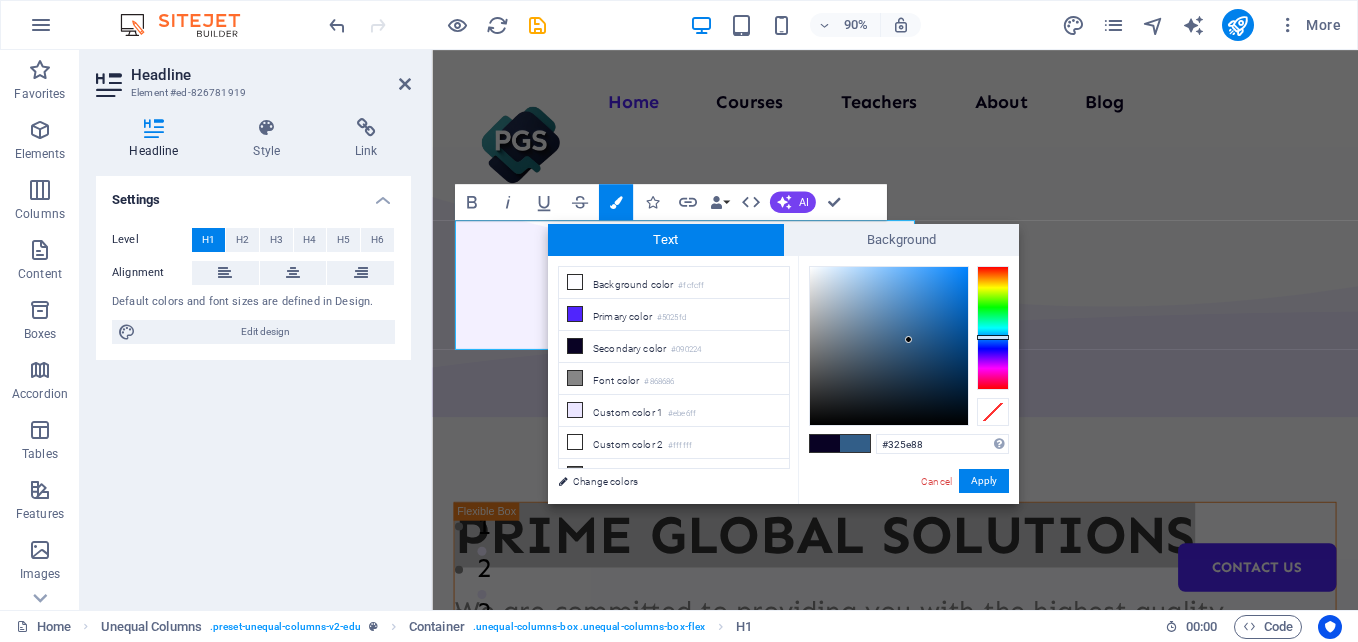 drag, startPoint x: 895, startPoint y: 329, endPoint x: 909, endPoint y: 340, distance: 17.804493 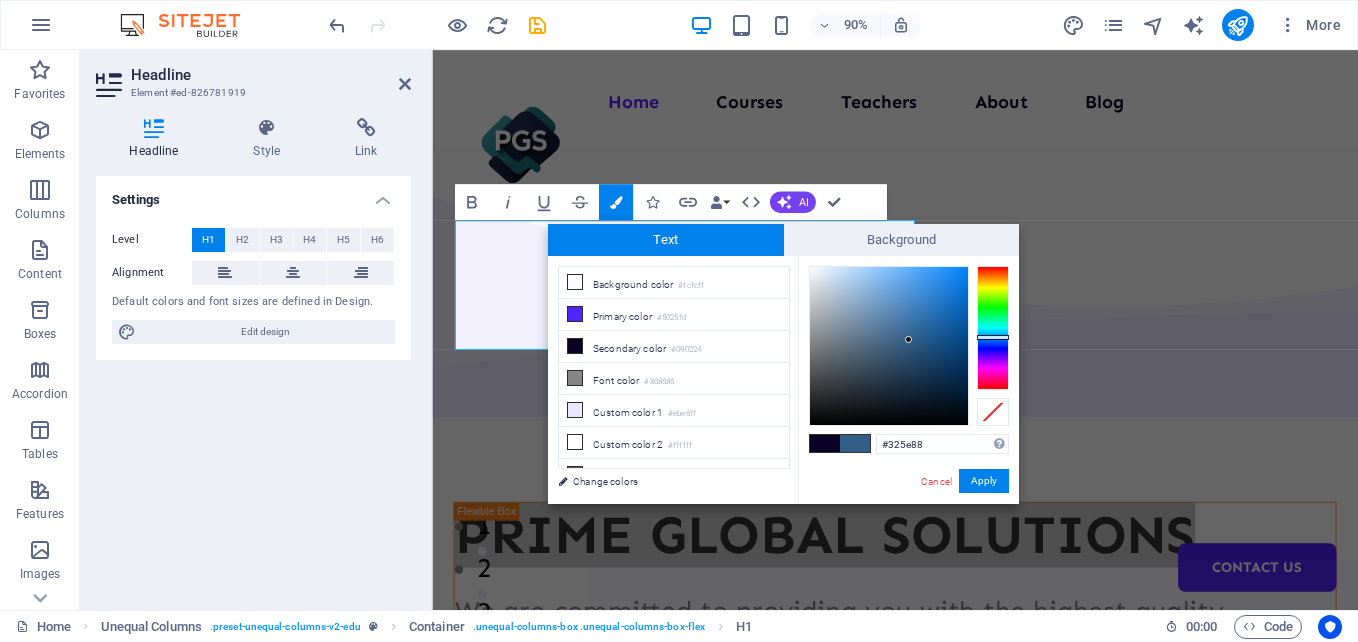 click at bounding box center (889, 346) 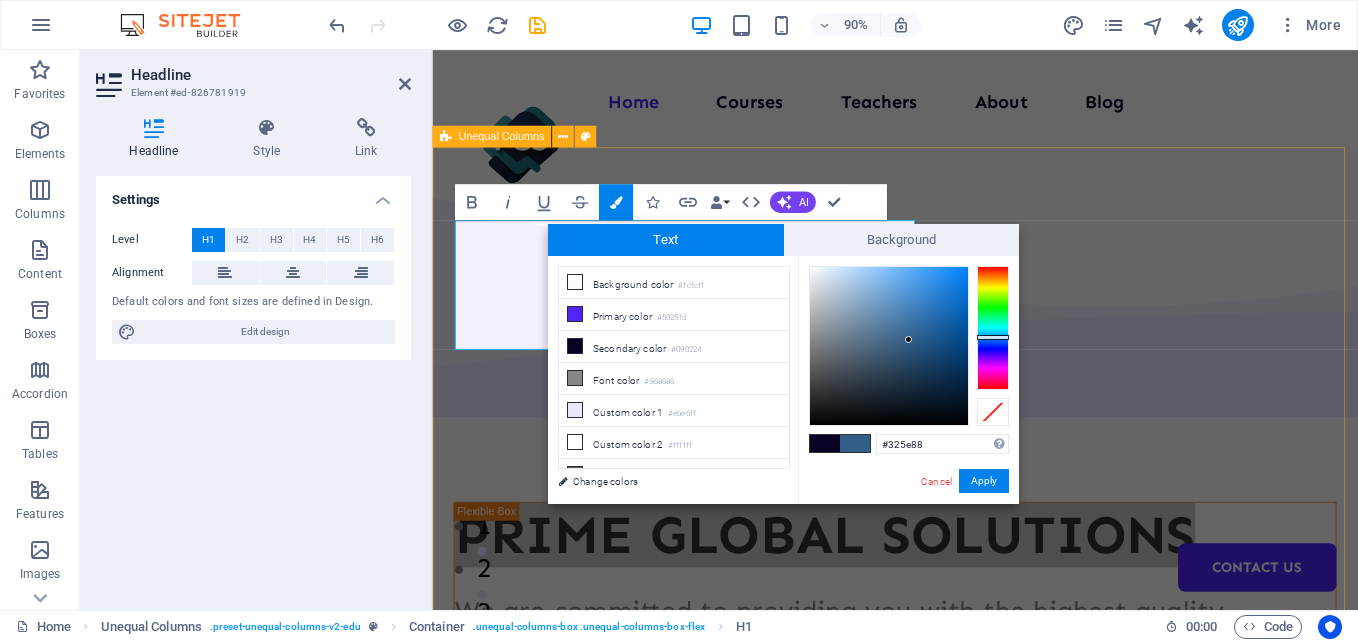 click on "PRIME GLOBAL SOLUTIONS We are committed to providing you with the highest quality educational courses, designed to help you achieve your personal and professional goals. Courses About Us" at bounding box center (946, 890) 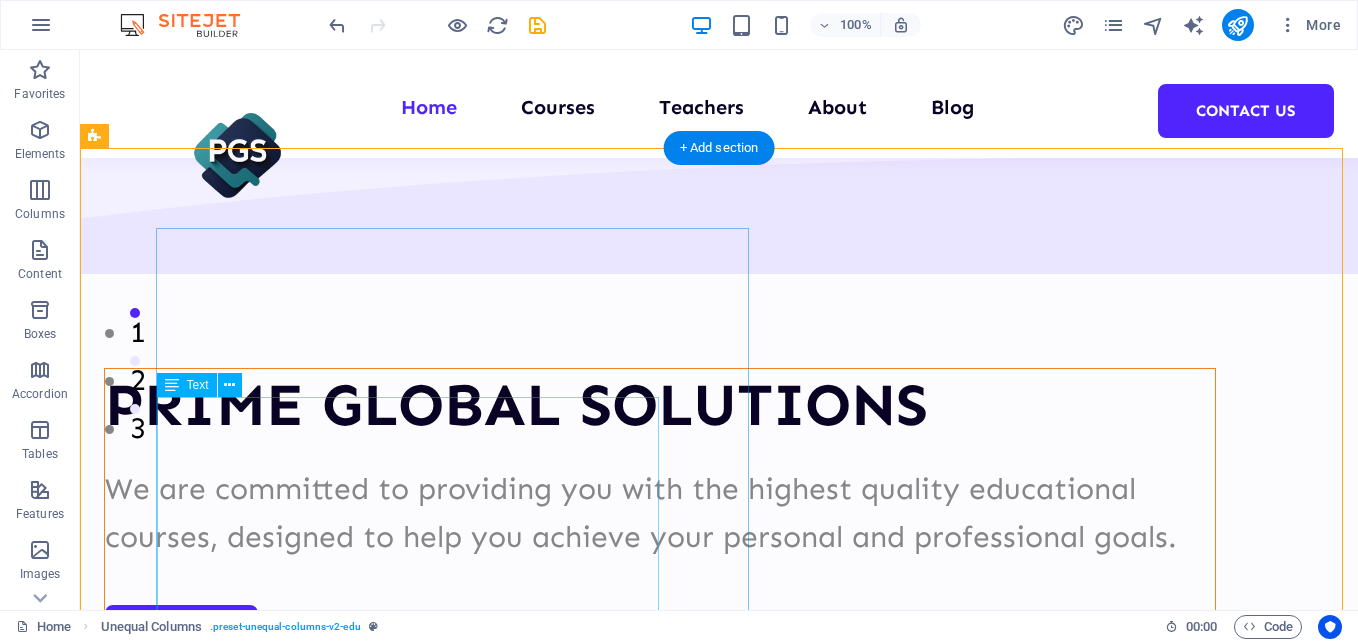 scroll, scrollTop: 200, scrollLeft: 0, axis: vertical 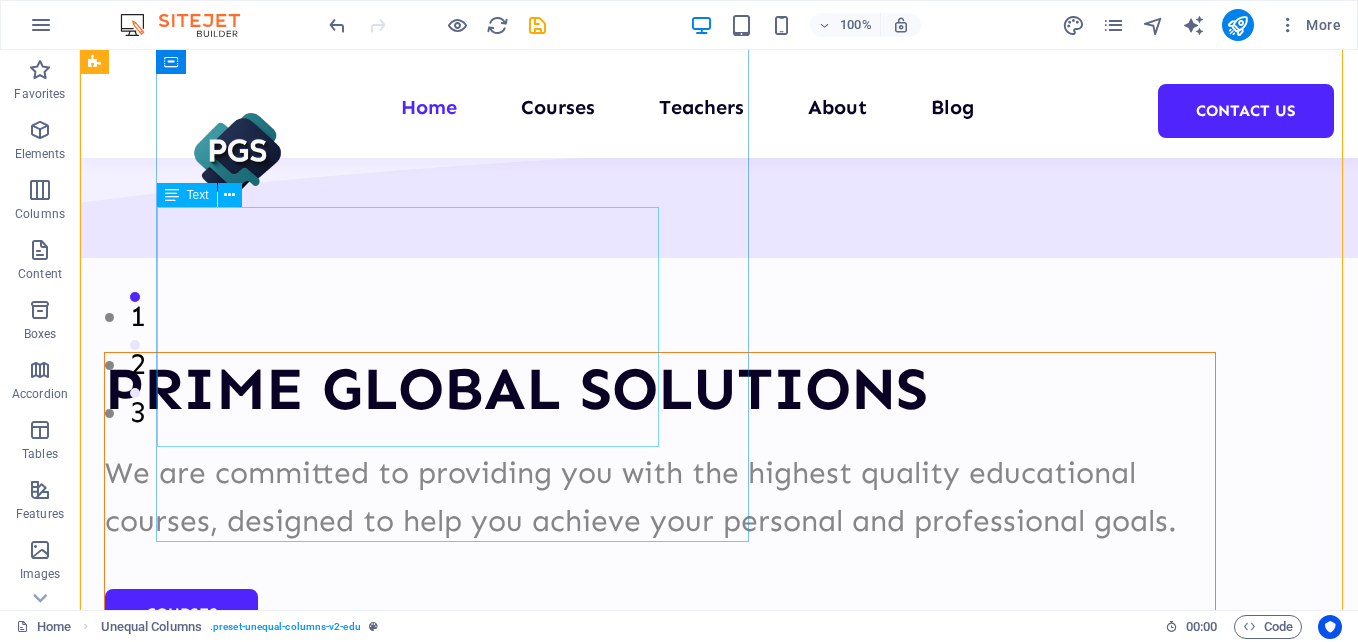 click on "We are committed to providing you with the highest quality educational courses, designed to help you achieve your personal and professional goals." at bounding box center (660, 497) 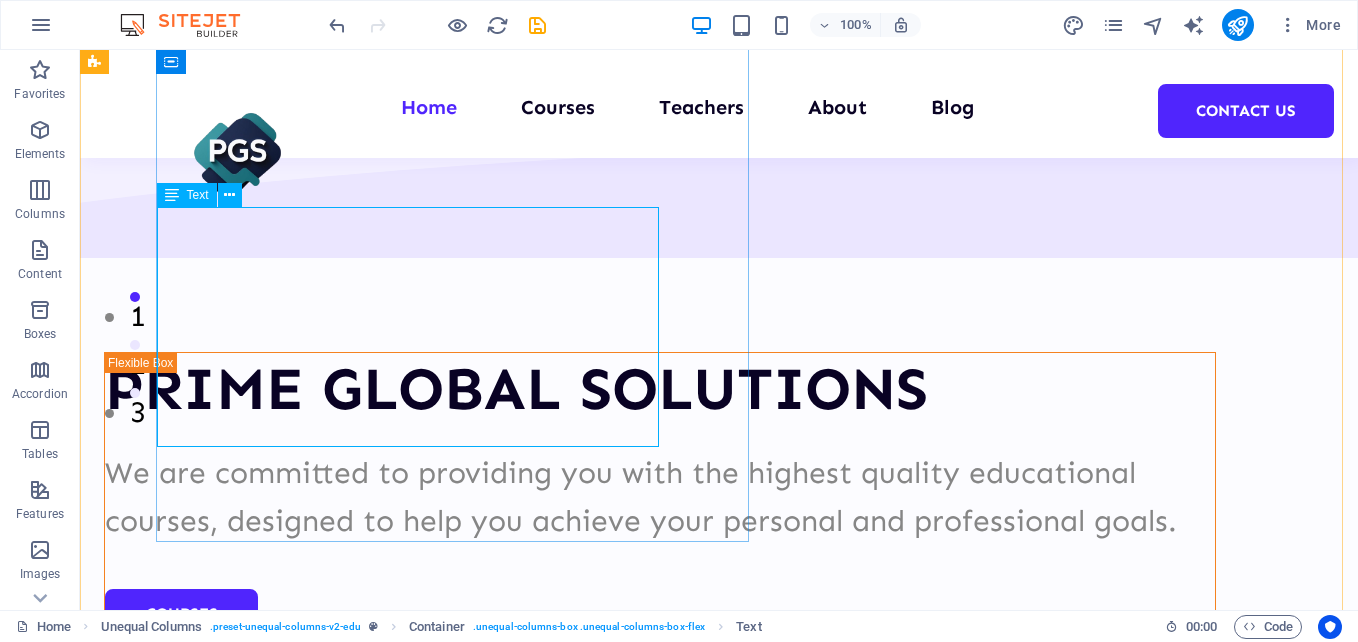 click on "Text" at bounding box center [198, 195] 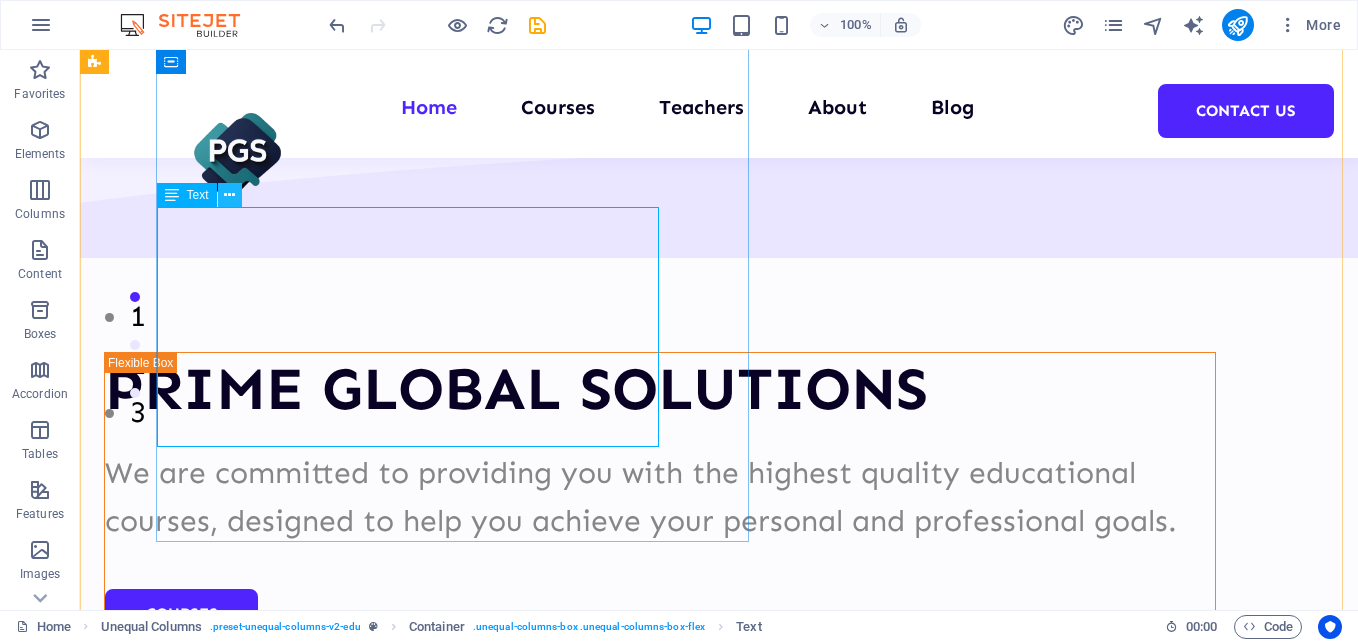 click at bounding box center (229, 195) 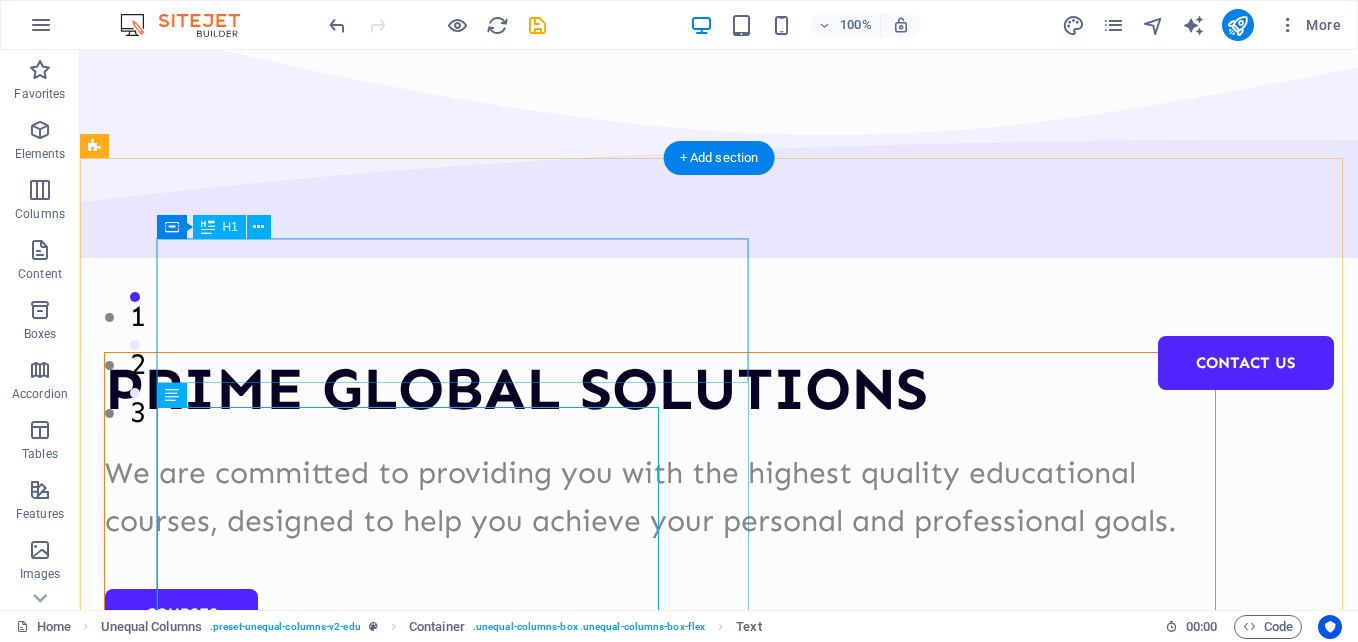scroll, scrollTop: 0, scrollLeft: 0, axis: both 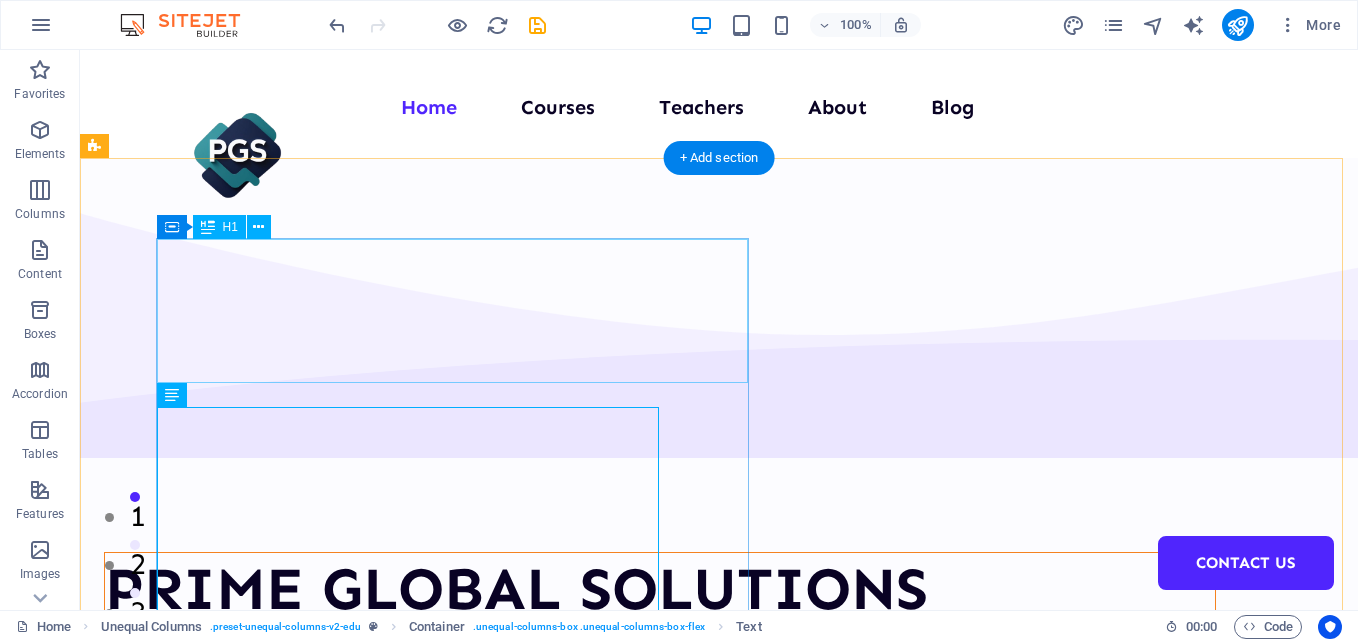 drag, startPoint x: 357, startPoint y: 367, endPoint x: 347, endPoint y: 357, distance: 14.142136 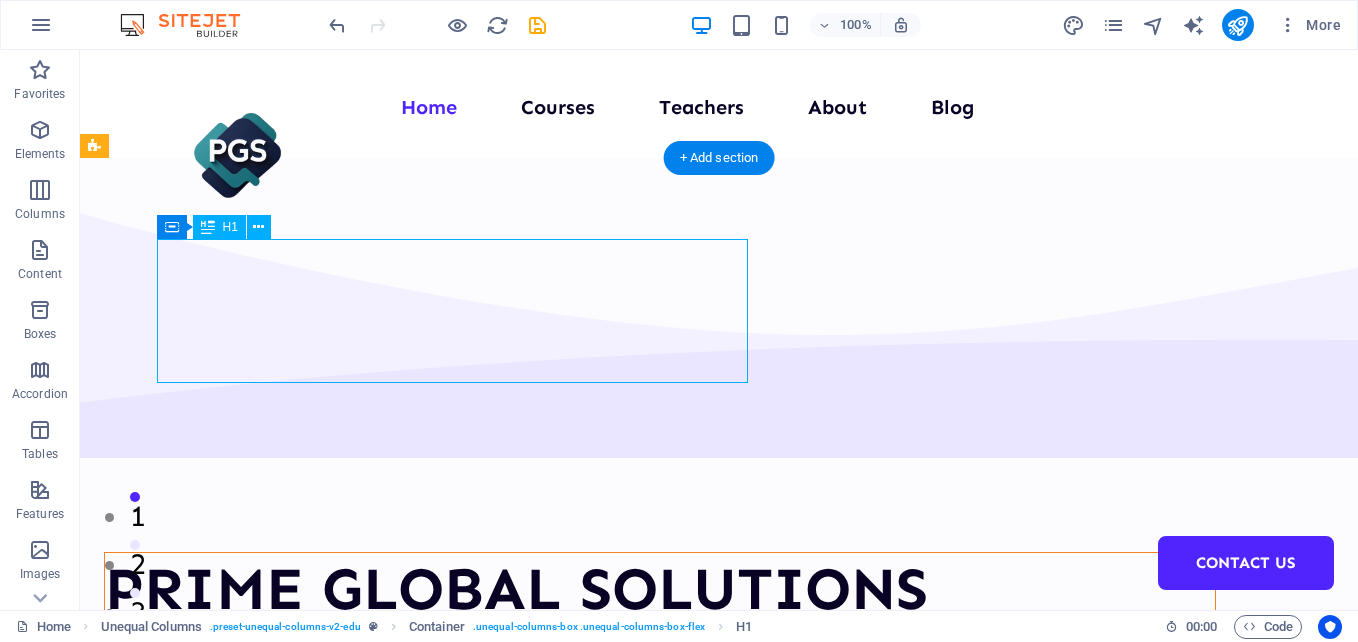 click on "PRIME GLOBAL SOLUTIONS" at bounding box center [660, 589] 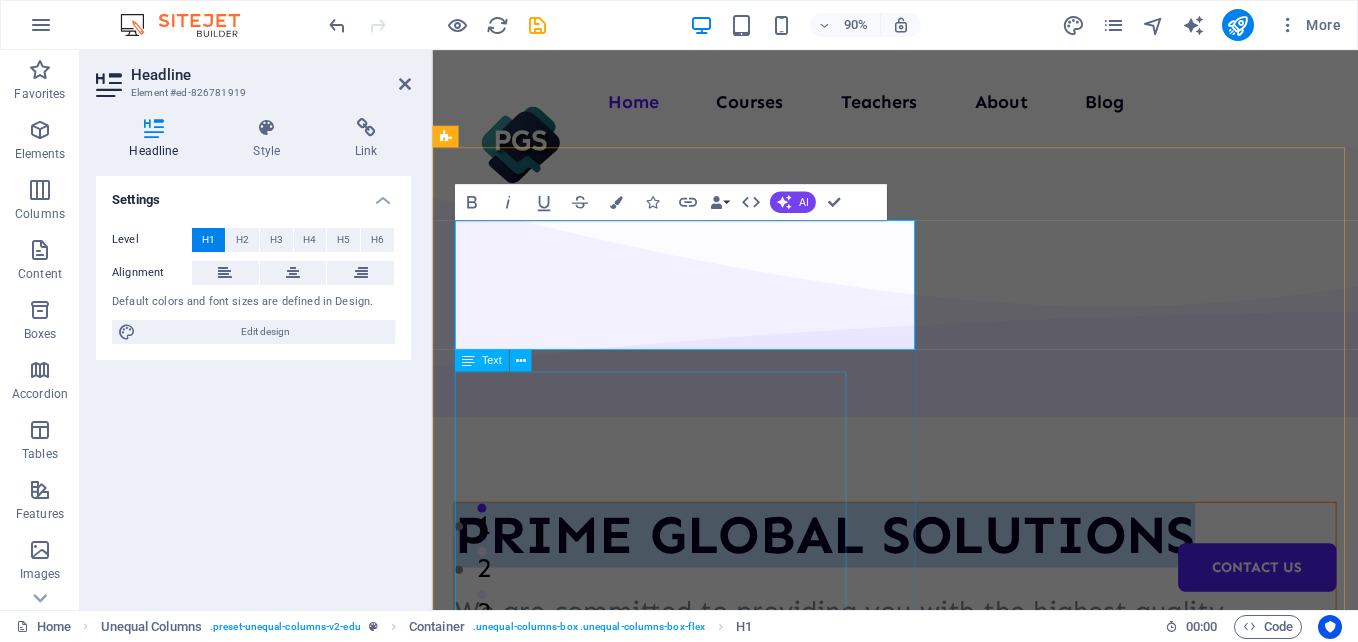 scroll, scrollTop: 0, scrollLeft: 362, axis: horizontal 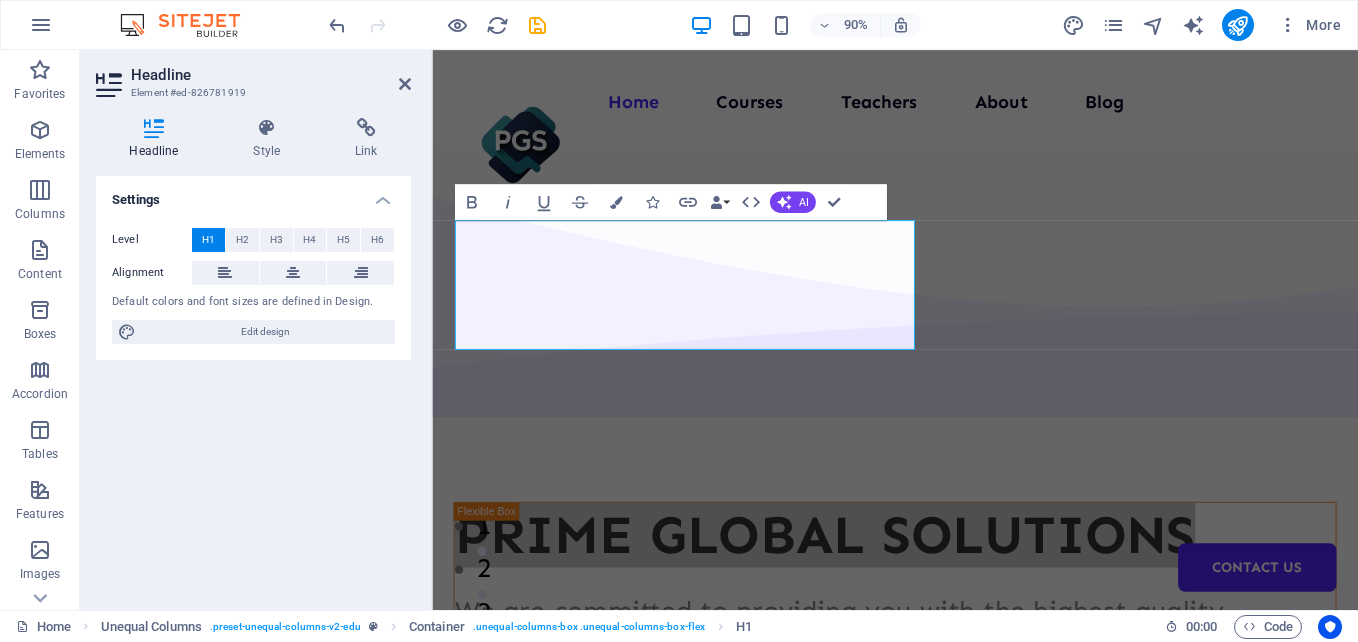 click on "Settings Level H1 H2 H3 H4 H5 H6 Alignment Default colors and font sizes are defined in Design. Edit design" at bounding box center [253, 385] 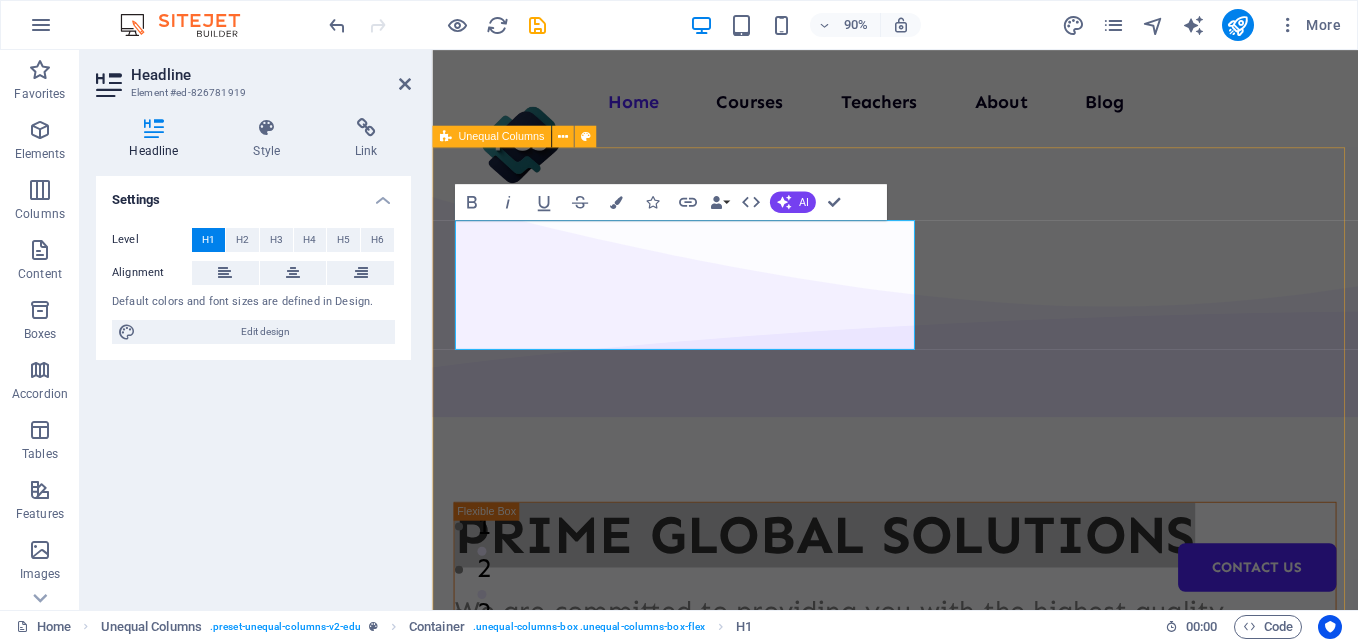 click on "PRIME GLOBAL SOLUTIONS We are committed to providing you with the highest quality educational courses, designed to help you achieve your personal and professional goals. Courses About Us" at bounding box center [946, 890] 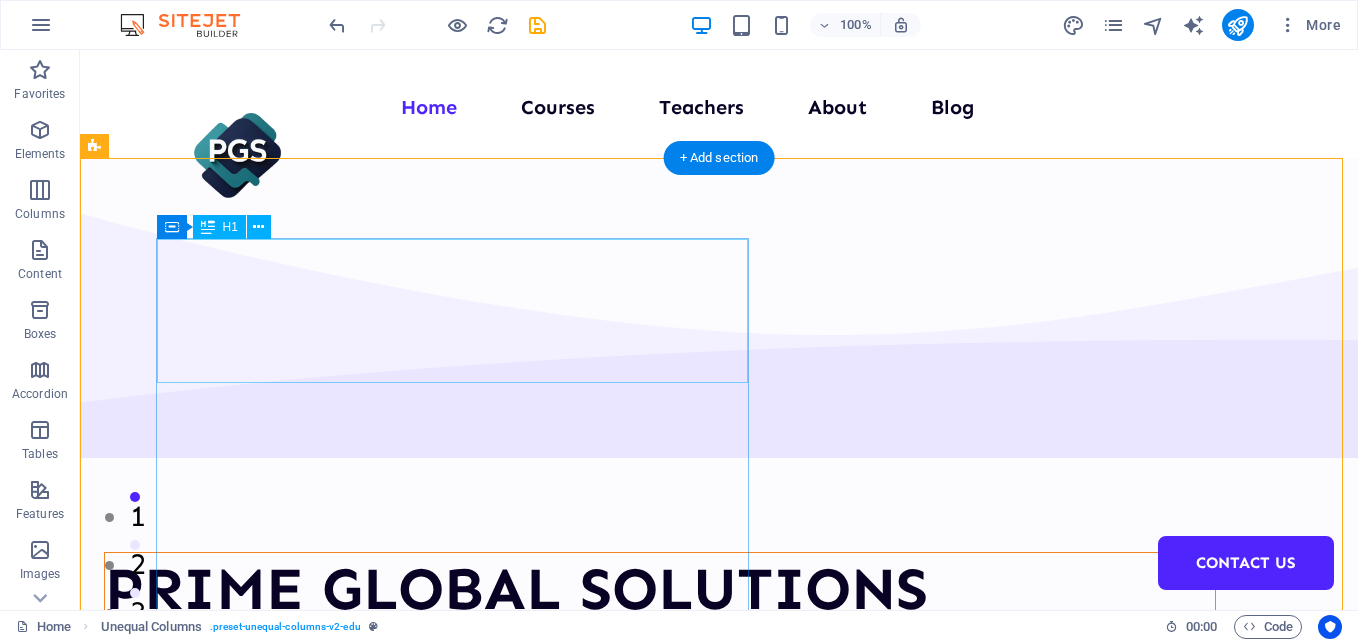 click on "PRIME GLOBAL SOLUTIONS" at bounding box center [660, 589] 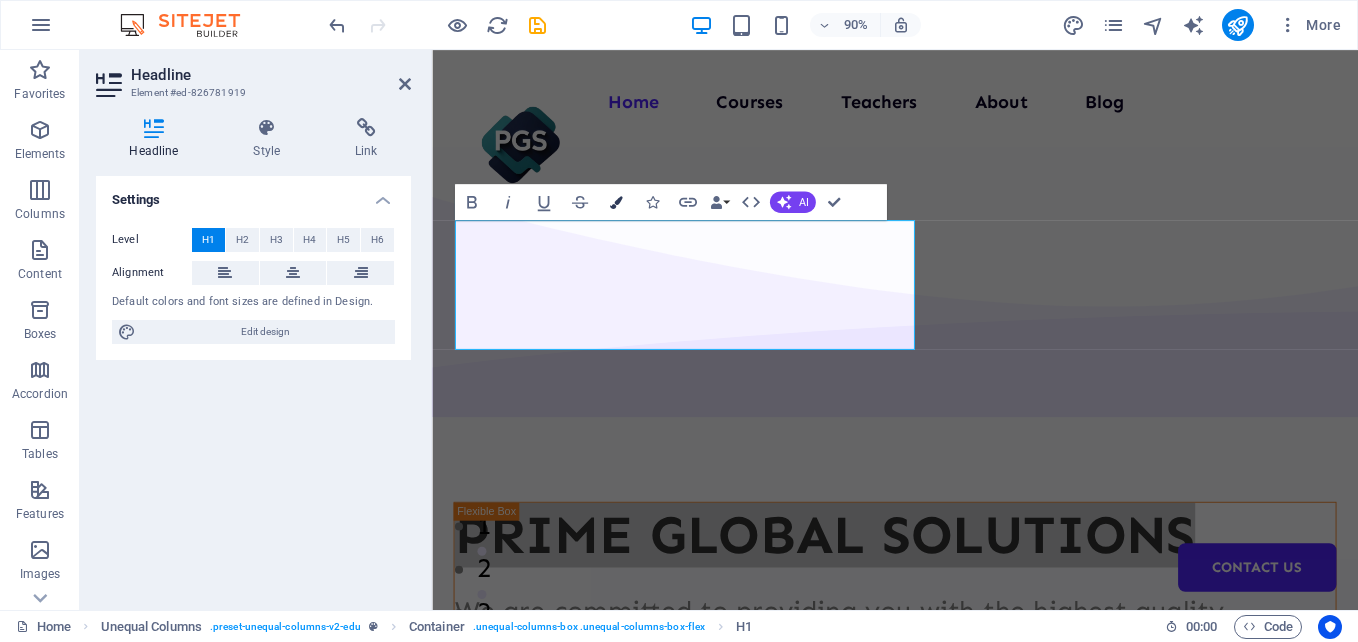 click at bounding box center [615, 202] 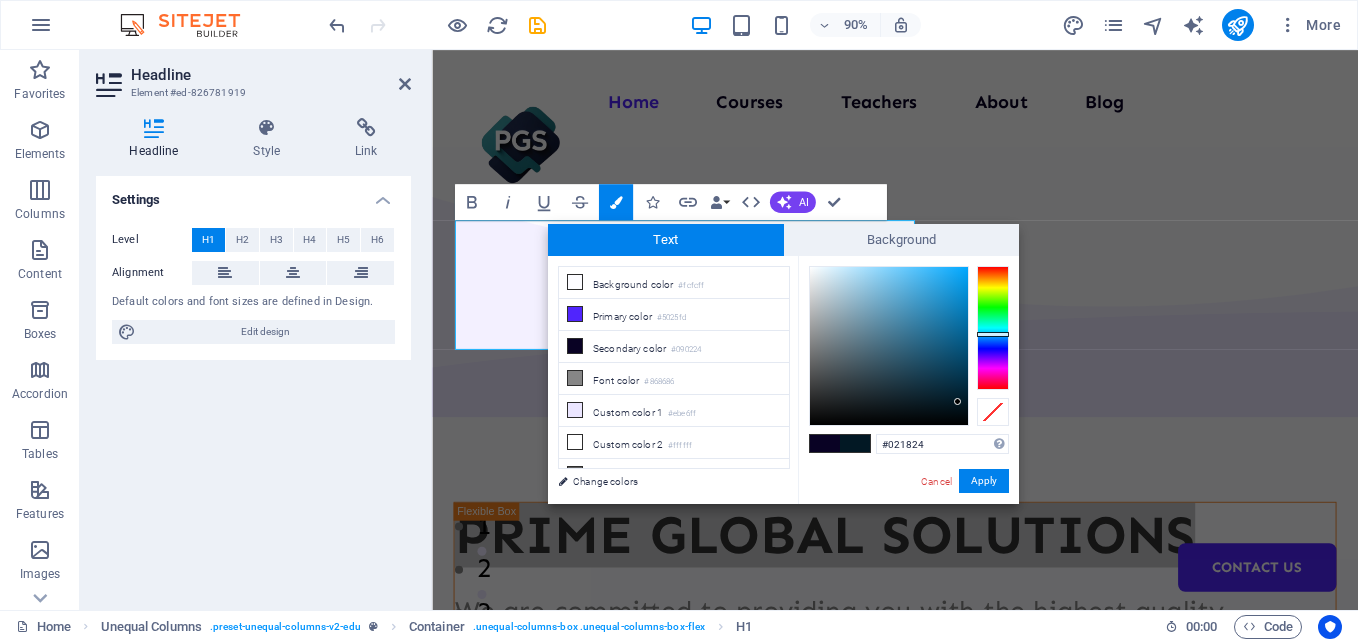 click at bounding box center (993, 328) 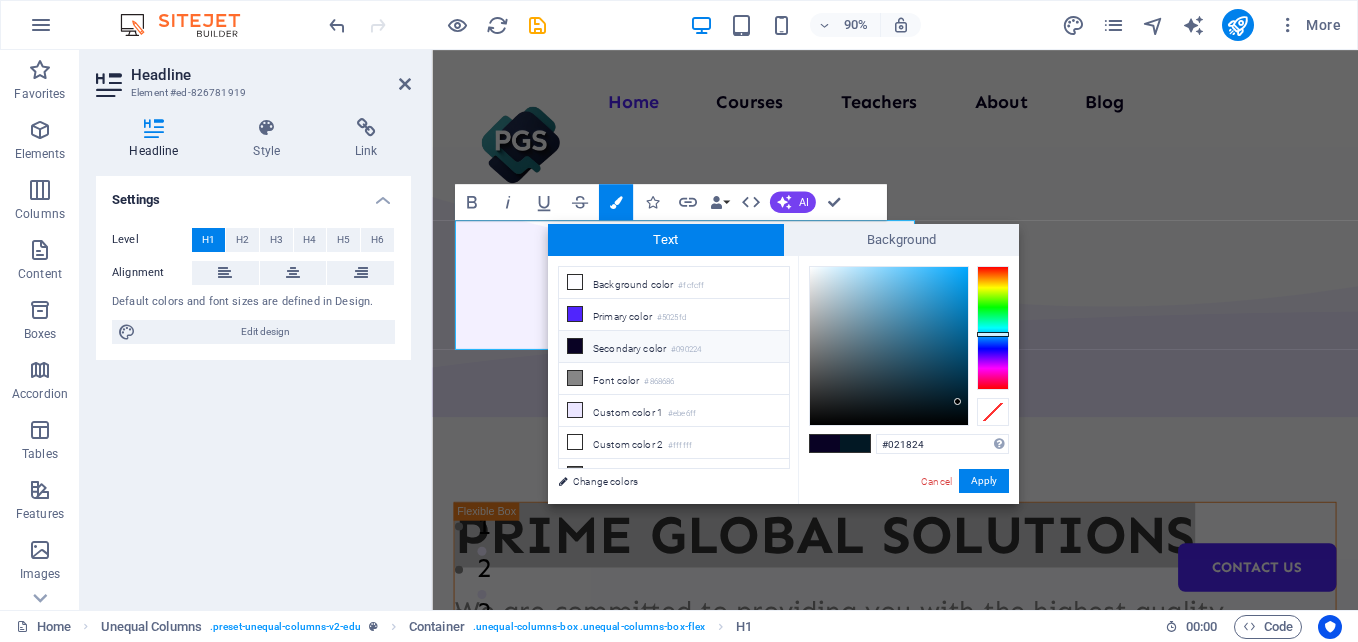 click on "Secondary color
#090224" at bounding box center (674, 347) 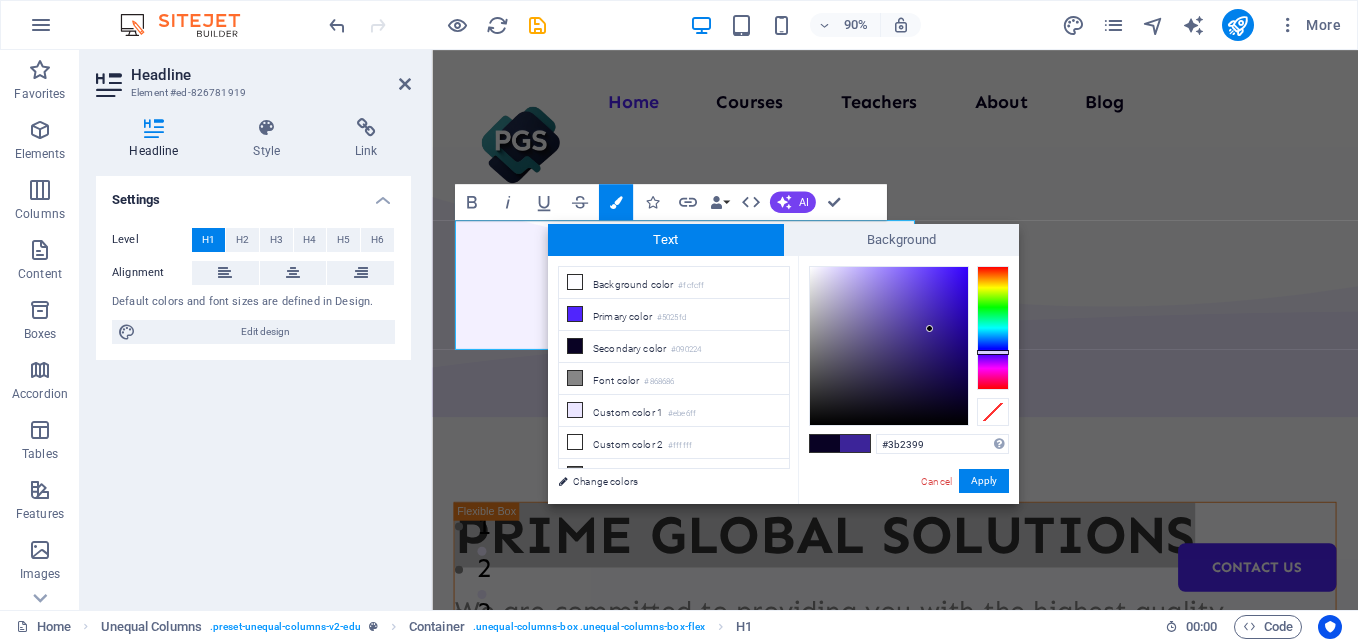 drag, startPoint x: 904, startPoint y: 348, endPoint x: 931, endPoint y: 329, distance: 33.01515 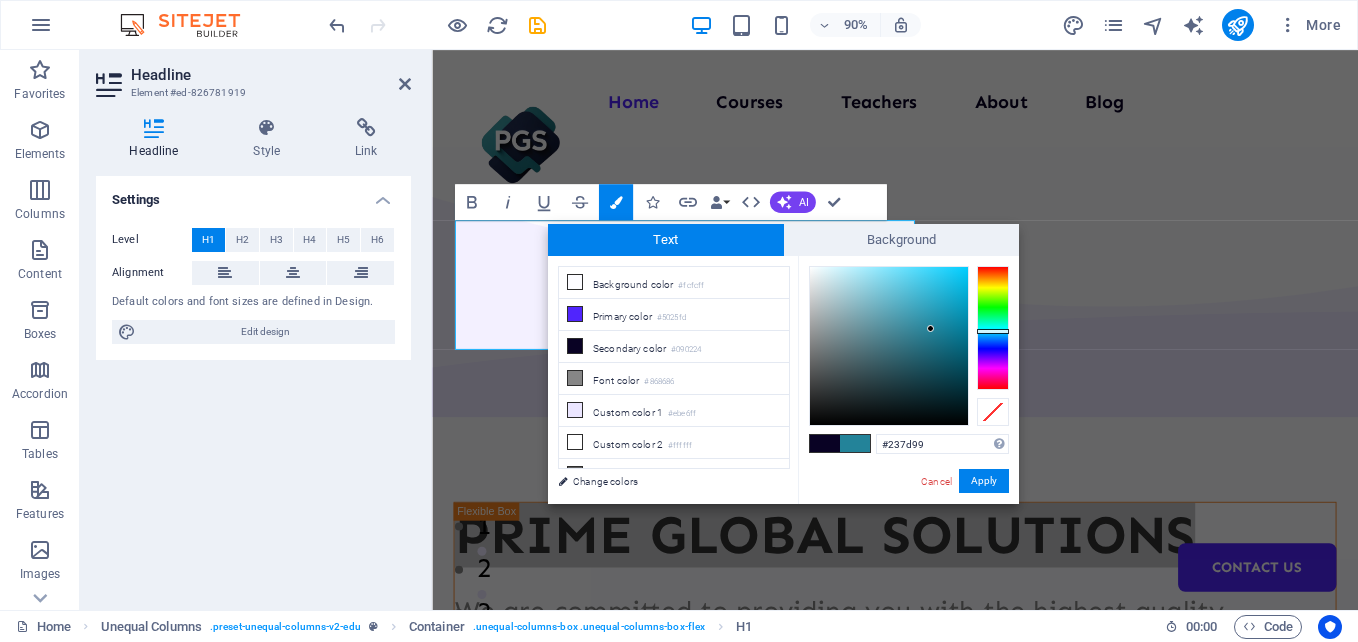 click at bounding box center (993, 328) 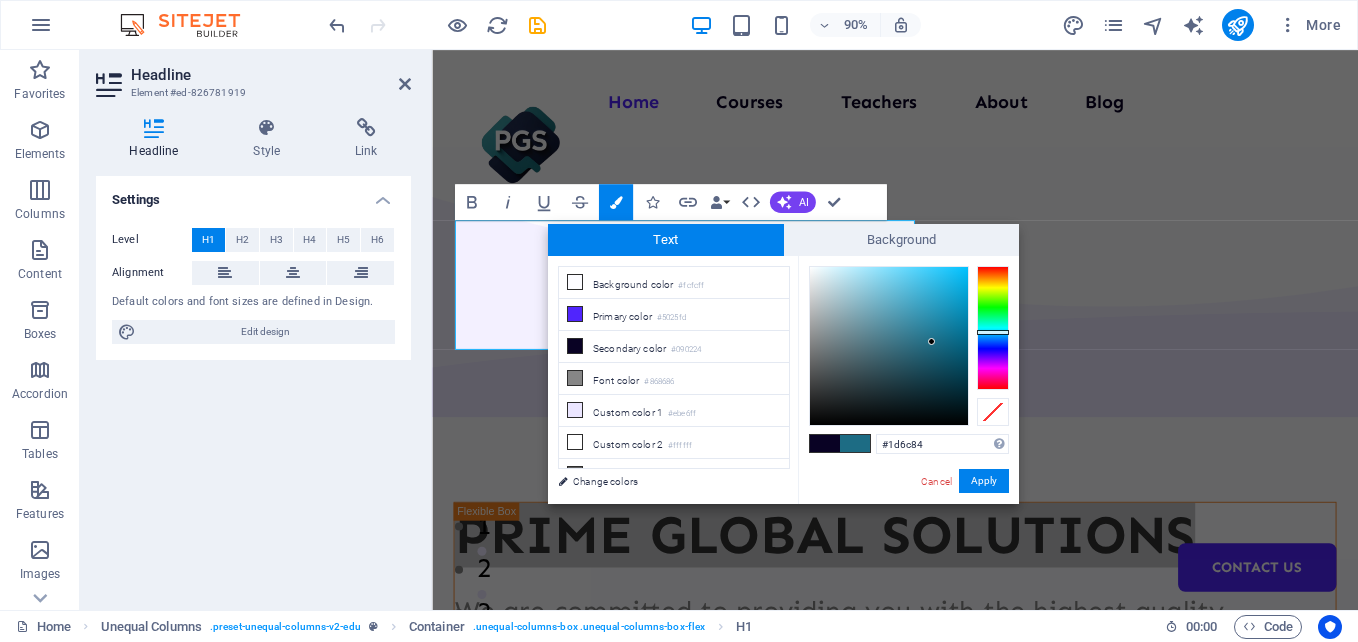 drag, startPoint x: 923, startPoint y: 327, endPoint x: 932, endPoint y: 342, distance: 17.492855 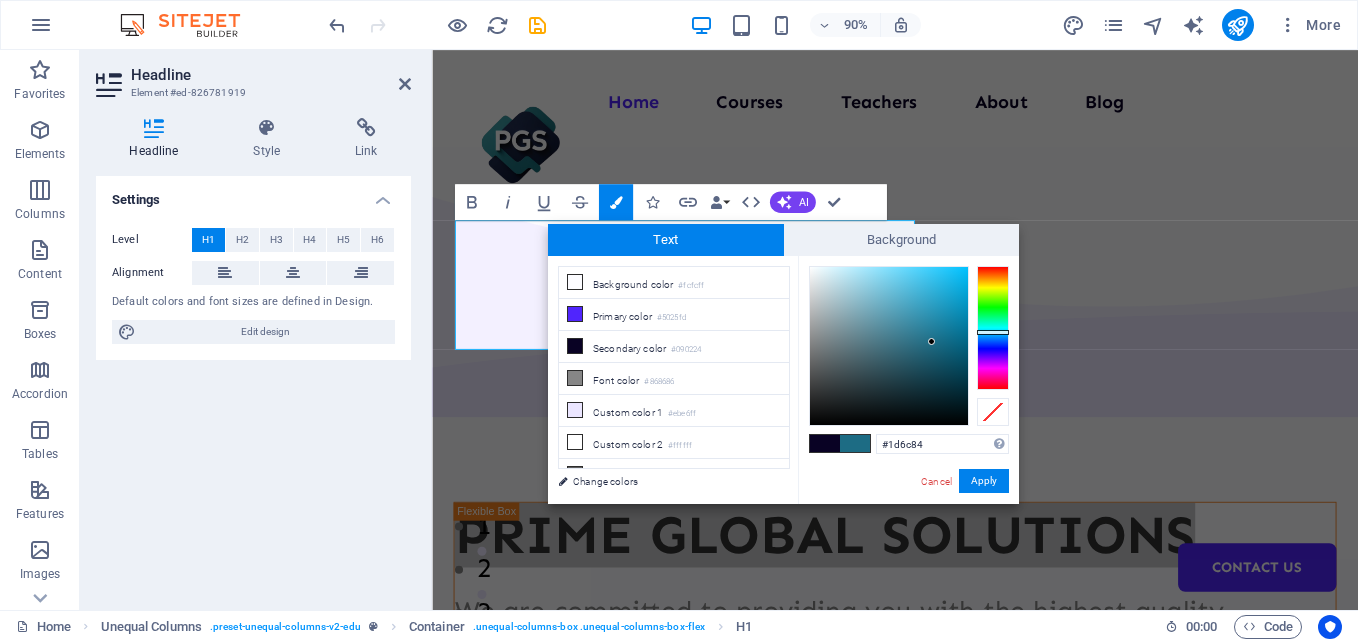click at bounding box center (889, 346) 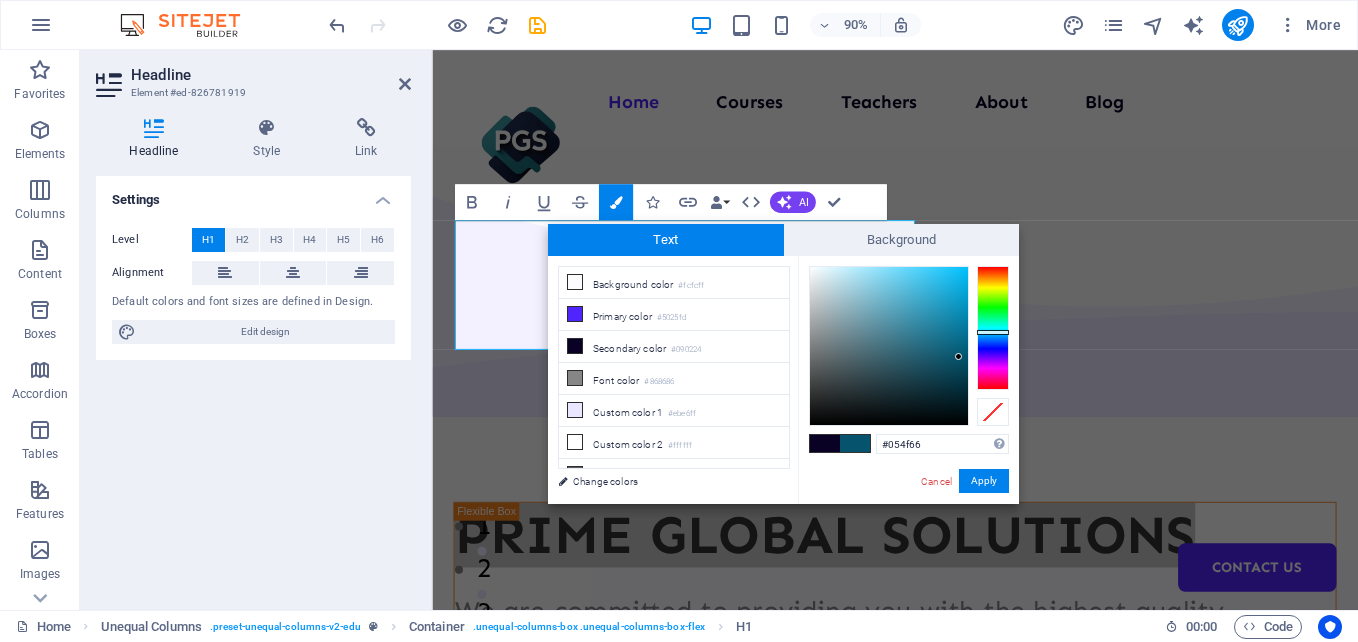 type on "#054d64" 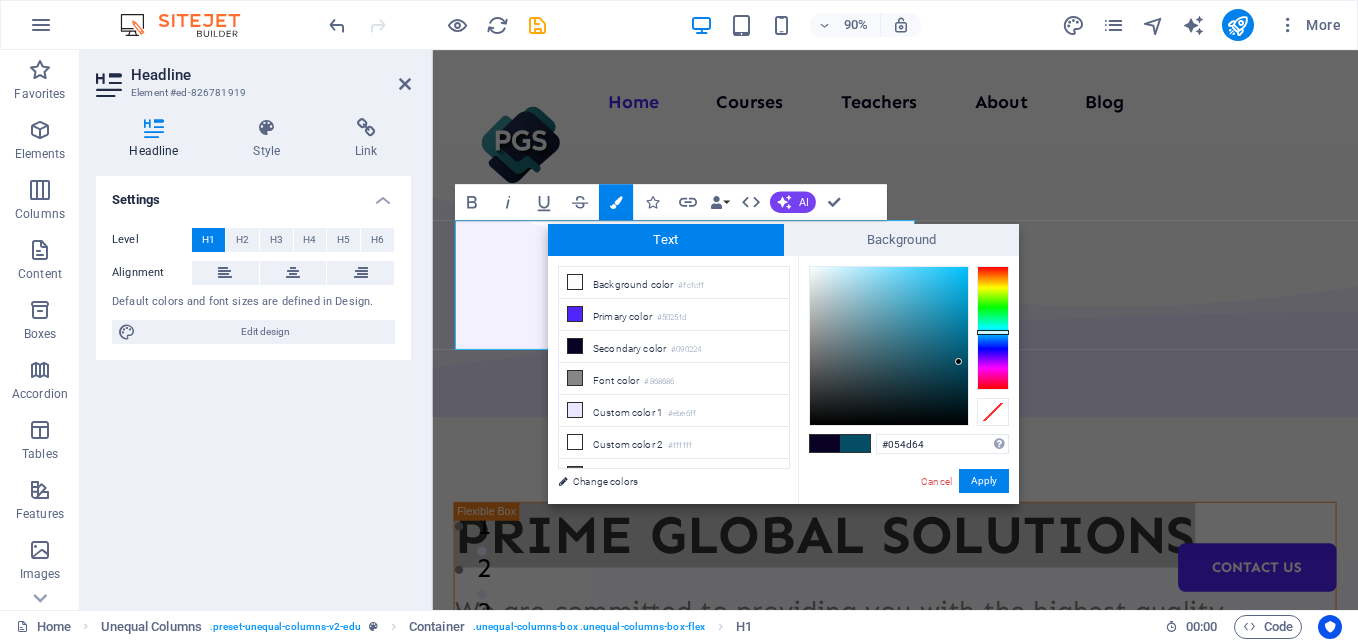 drag, startPoint x: 930, startPoint y: 342, endPoint x: 959, endPoint y: 362, distance: 35.22783 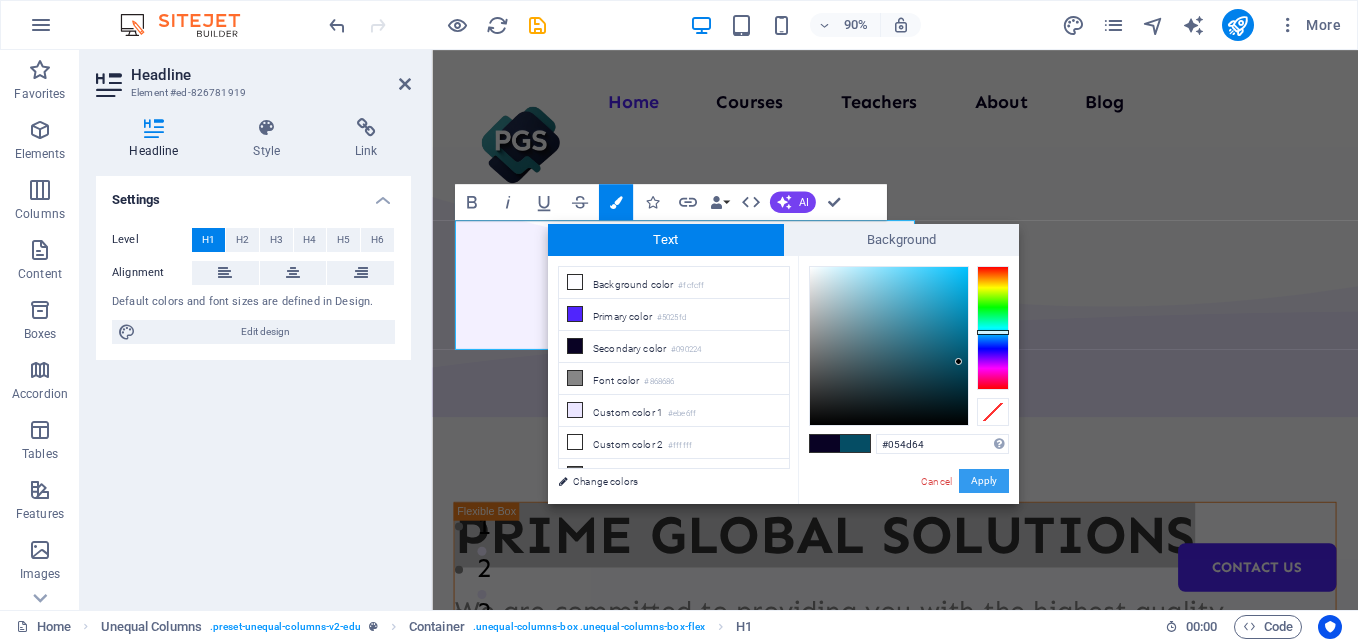 drag, startPoint x: 984, startPoint y: 474, endPoint x: 613, endPoint y: 472, distance: 371.0054 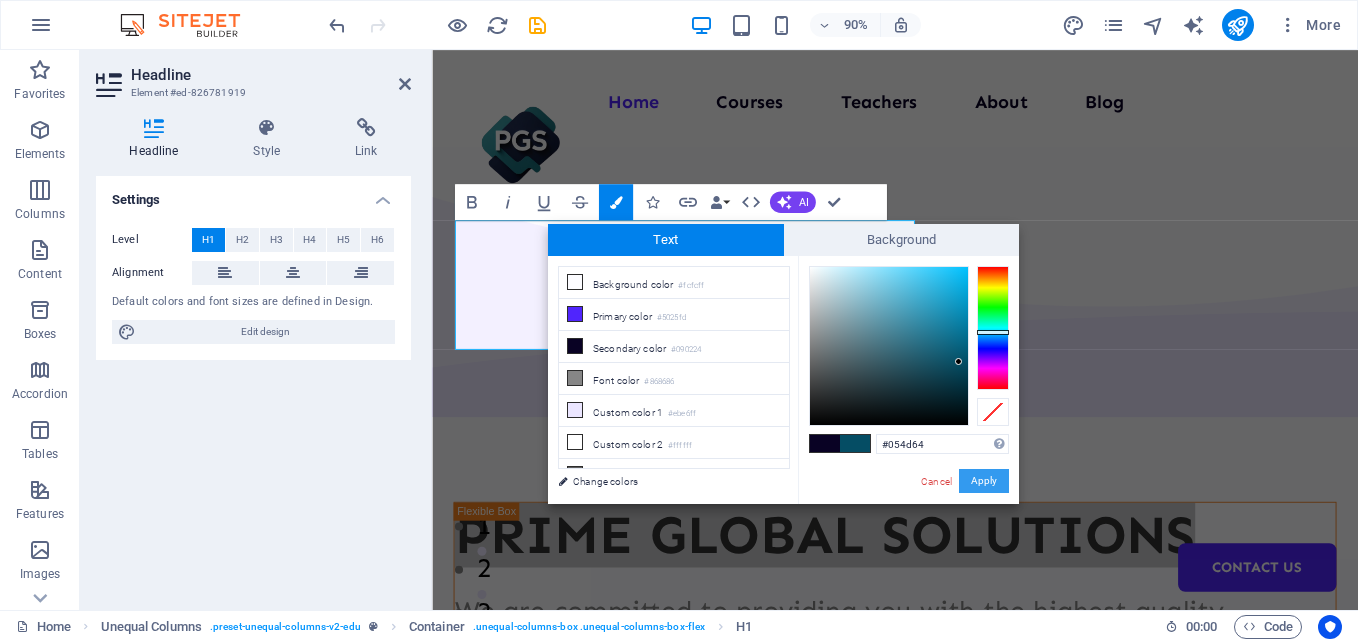 click on "Apply" at bounding box center [984, 481] 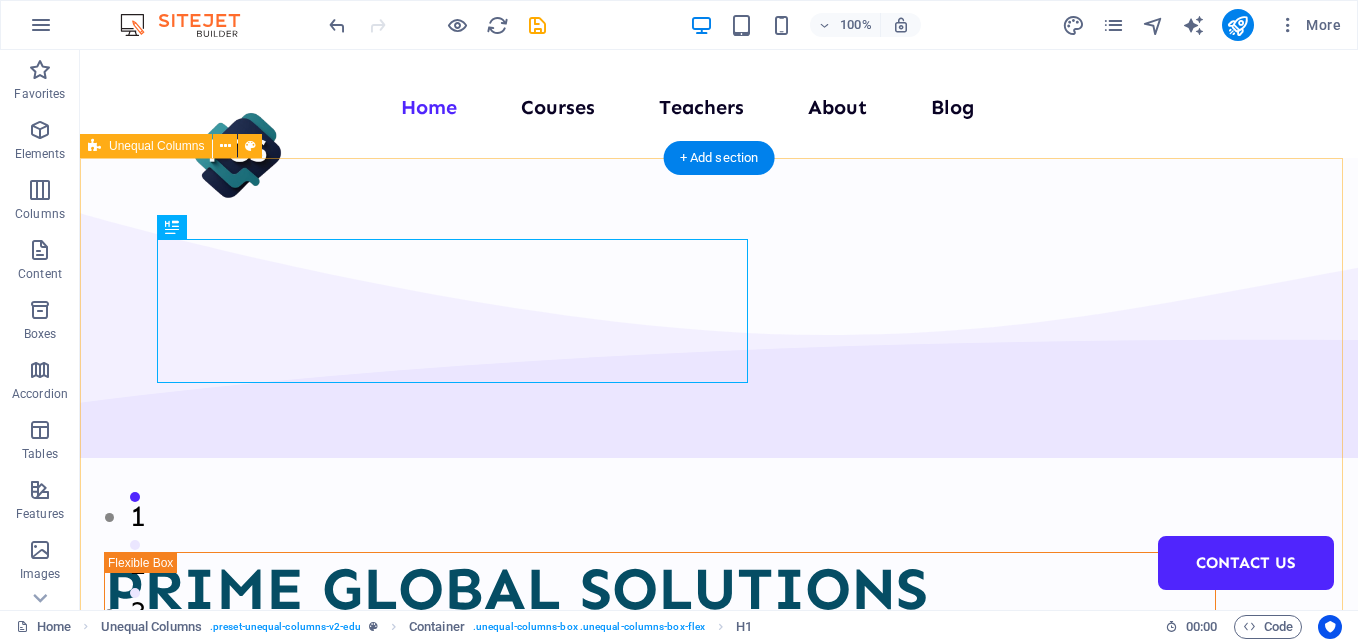 click on "PRIME GLOBAL SOLUTIONS We are committed to providing you with the highest quality educational courses, designed to help you achieve your personal and professional goals. Courses About Us" at bounding box center (719, 866) 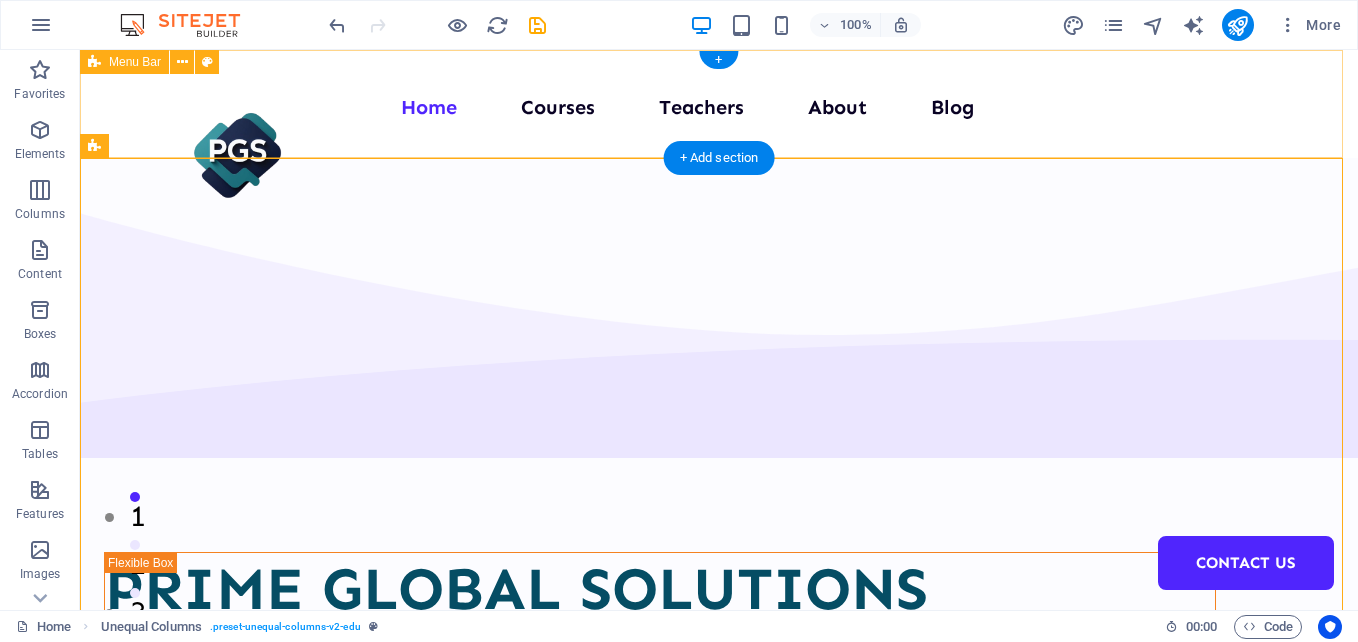 click on "Home Courses Teachers About Blog Contact Us" at bounding box center (719, 104) 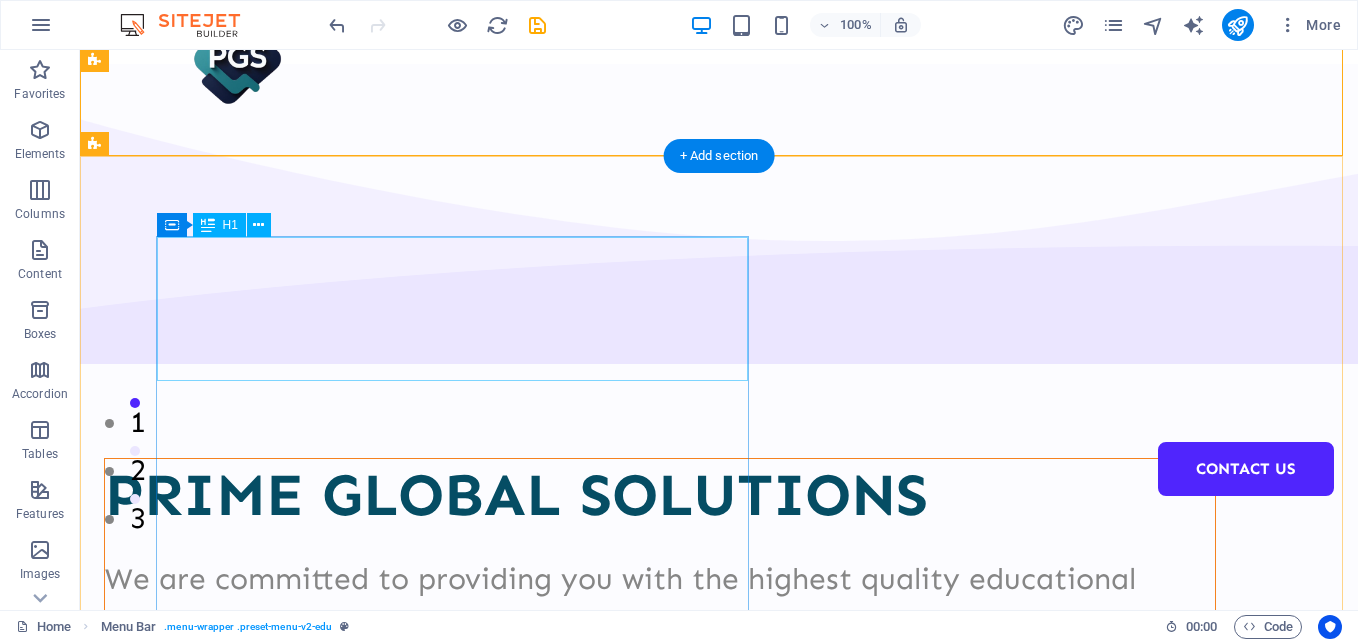 scroll, scrollTop: 100, scrollLeft: 0, axis: vertical 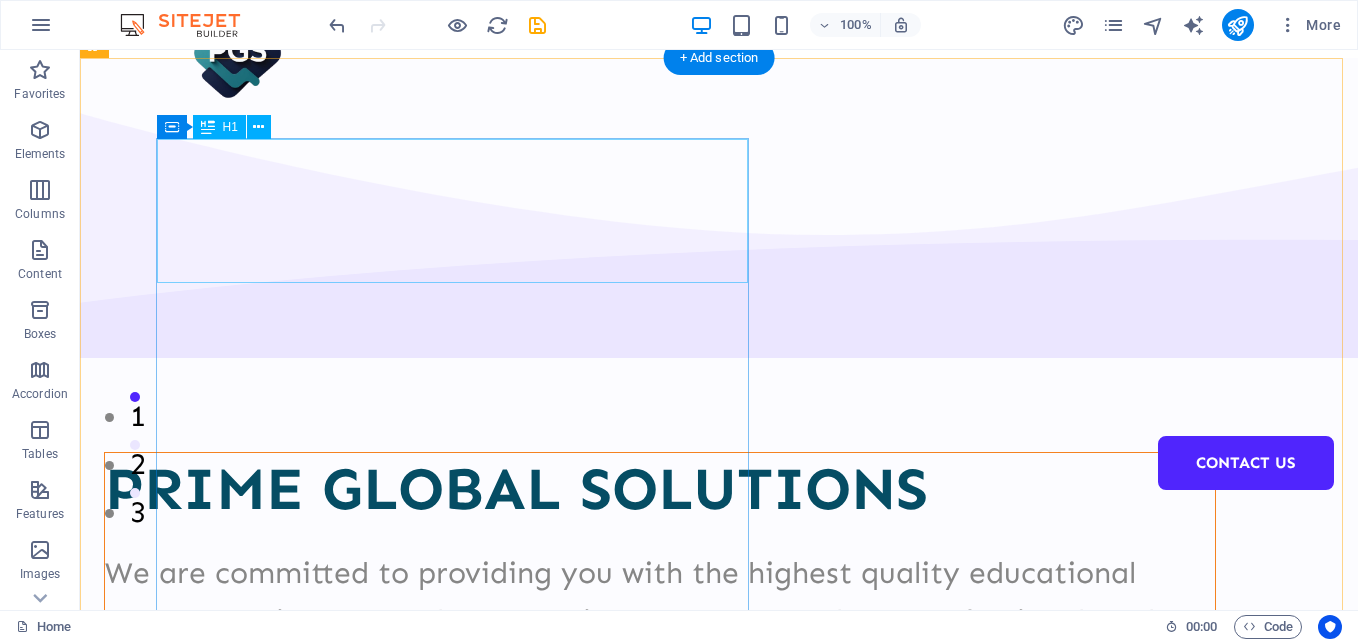 click on "PRIME GLOBAL SOLUTIONS" at bounding box center (660, 489) 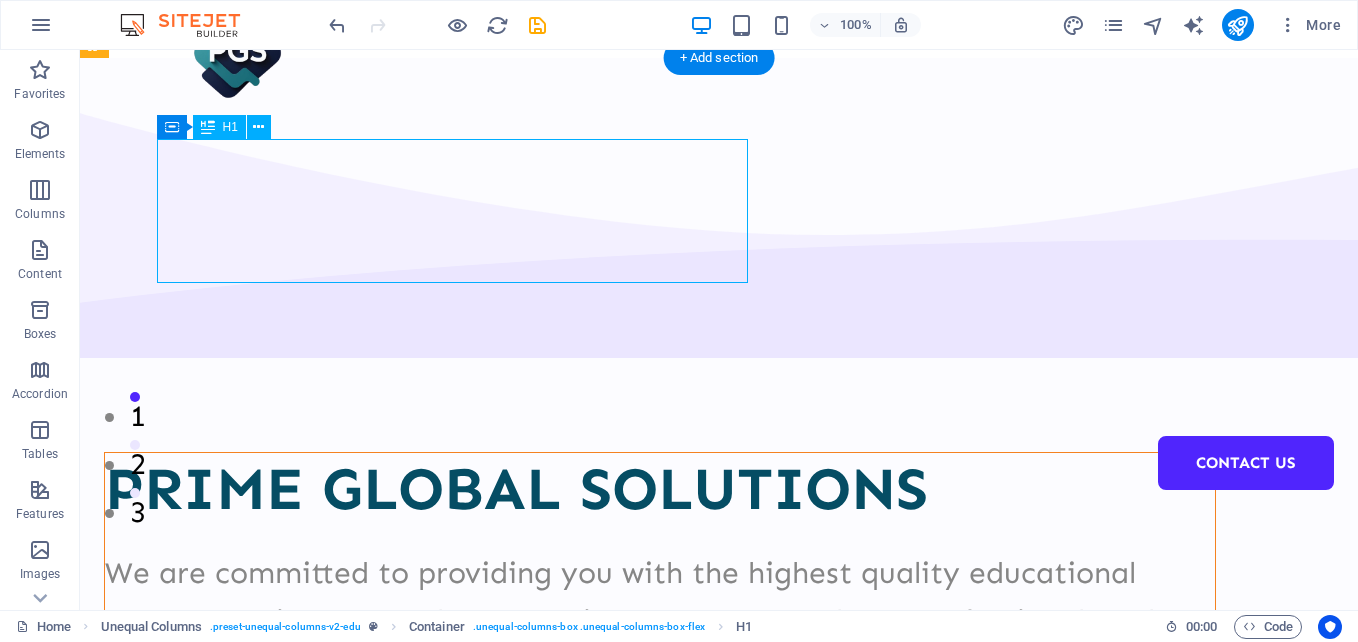 click on "PRIME GLOBAL SOLUTIONS" at bounding box center (660, 489) 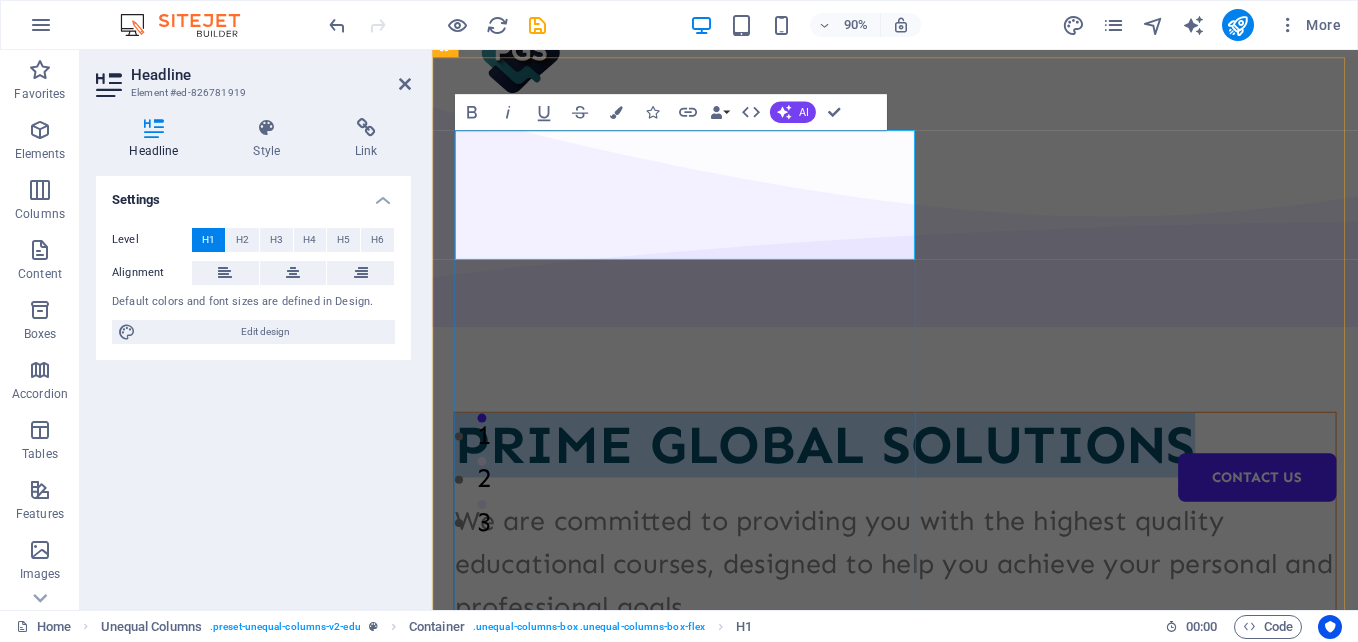 click on "PRIME GLOBAL SOLUTIONS" at bounding box center (868, 489) 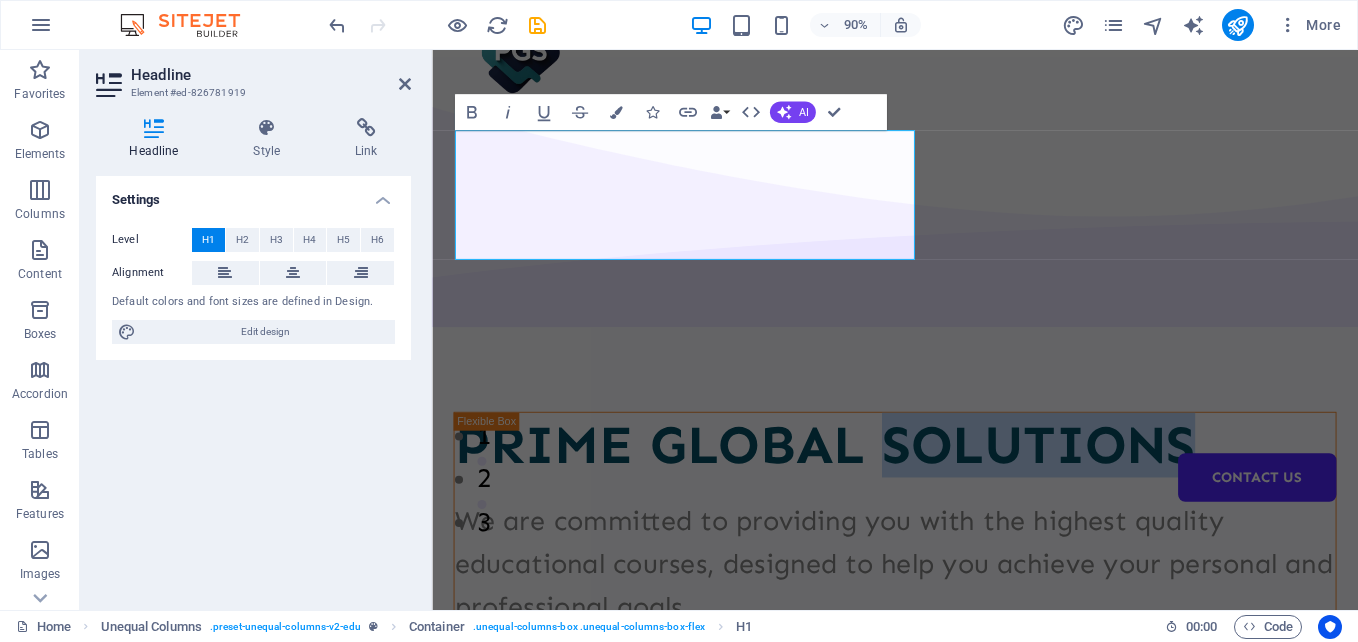 drag, startPoint x: 698, startPoint y: 252, endPoint x: 409, endPoint y: 247, distance: 289.04324 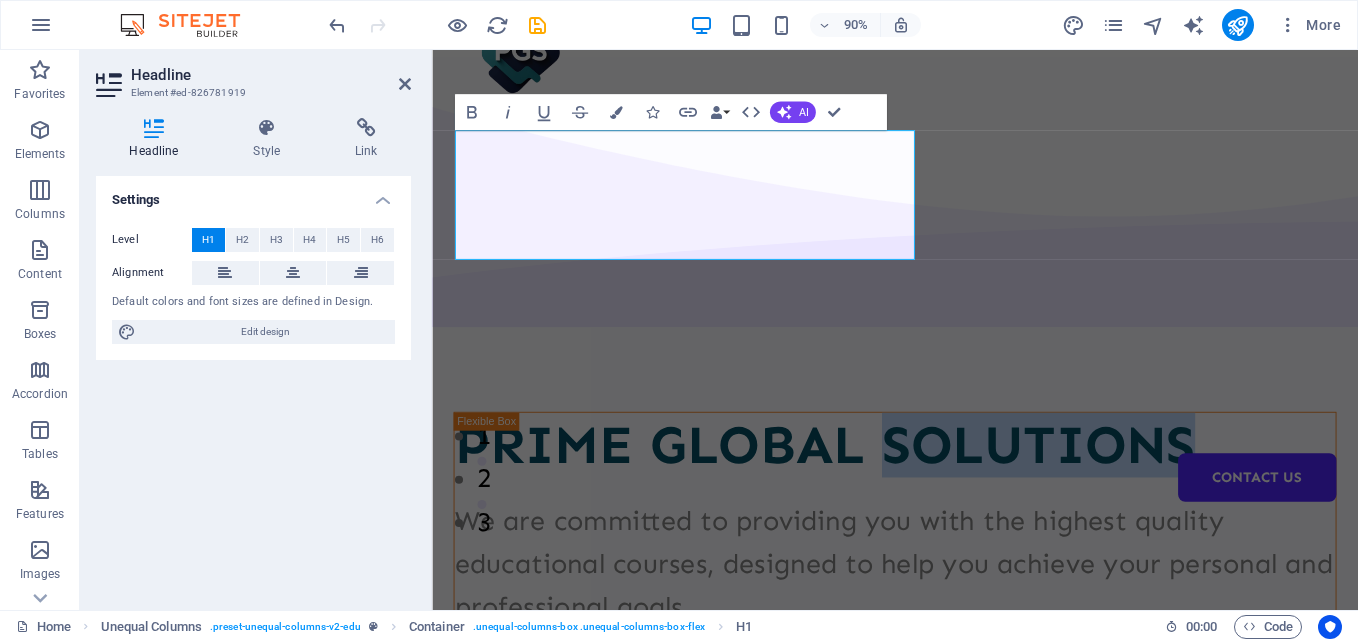 click on "Skip to main content
Home Courses Teachers About Blog Contact Us PRIME GLOBAL SOLUTIONS We are committed to providing you with the highest quality educational courses, designed to help you achieve your personal and professional goals. Courses About Us 1000 Students 100 Courses 200 Reviews 0 TEACHERS About Education Highly skilled teachers Lorem ipsum dolor sit amet consectetur. Modern course content Lorem ipsum dolor sit amet consectetur. Great community Lorem ipsum dolor sit amet consectetur. All about us Top courses this month We are committed to providing you with the highest quality educational courses, designed to help you achieve your personal and professional goals. UI/UX Design Lorem ipsum dolor sit amet consectetur. 8hrs $499 Programming 101 Lorem ipsum dolor sit amet consectetur. 8hrs $499 Management Lorem ipsum dolor sit amet consectetur. 8hrs $499  Vorherige Nächste  All Courses Our Teachers All teachers What makes us special Learning community World-class skills Time  efficiency READ MORE 1 2" at bounding box center [946, 9662] 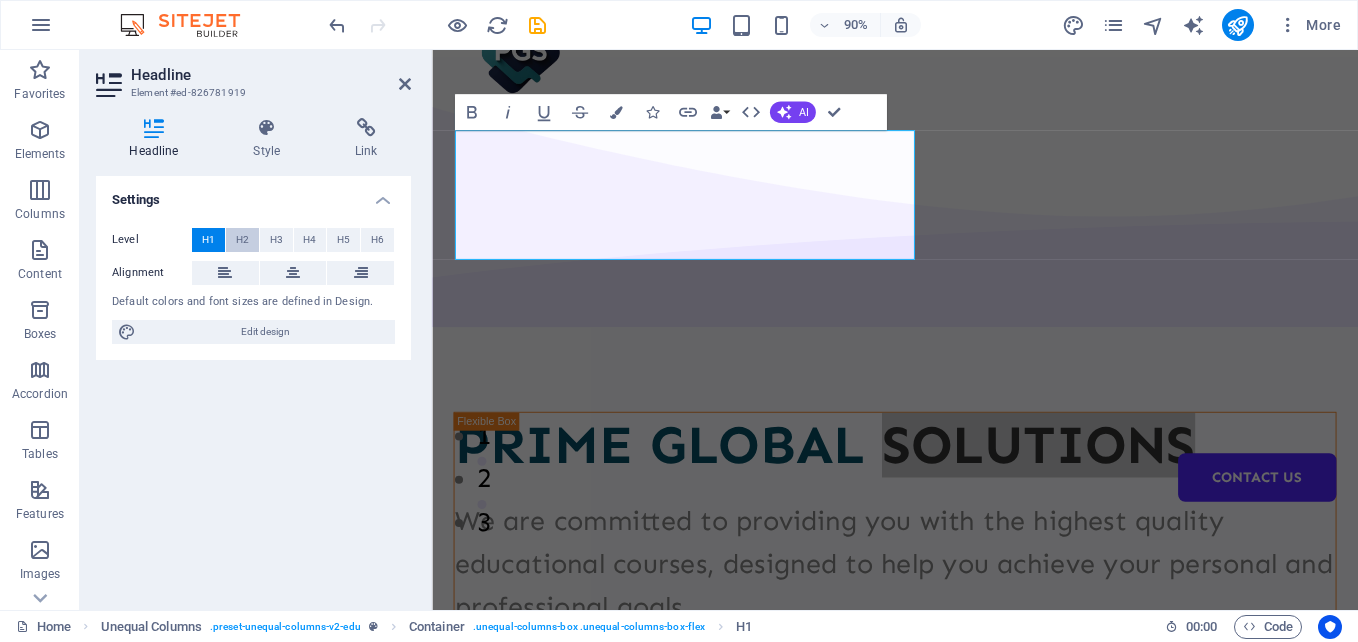 click on "H2" at bounding box center (242, 240) 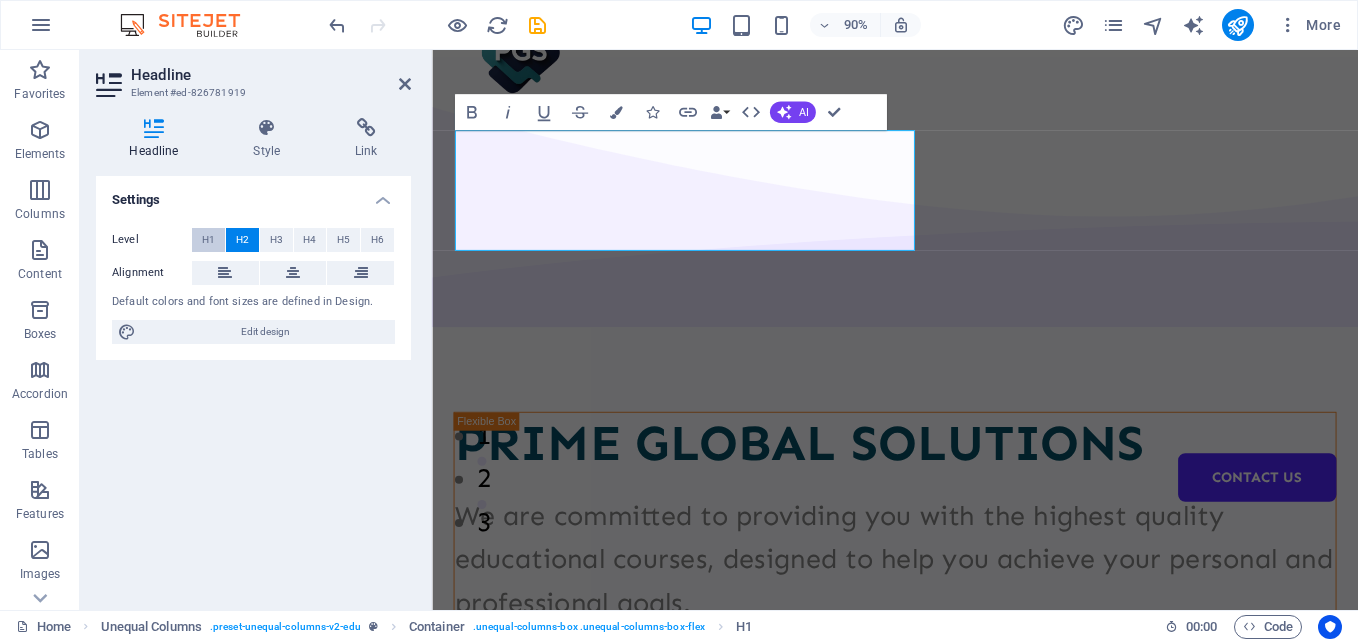 click on "H1" at bounding box center [208, 240] 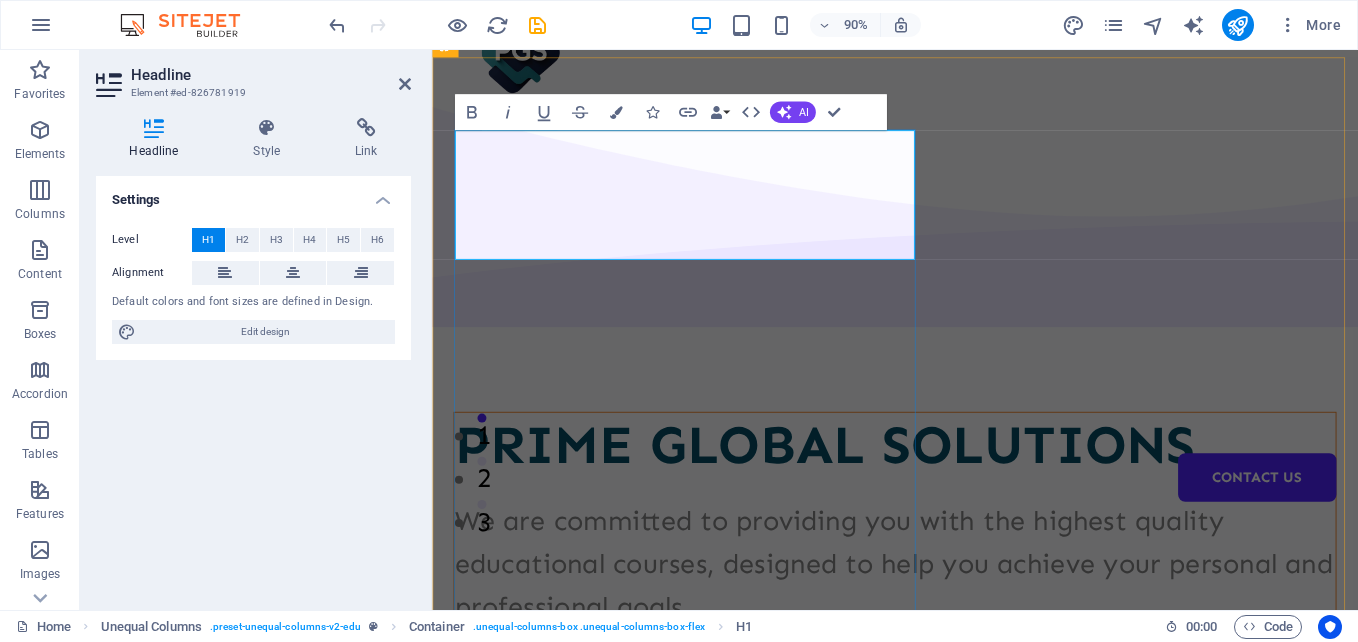 click on "PRIME GLOBAL SOLUTIONS" at bounding box center [868, 489] 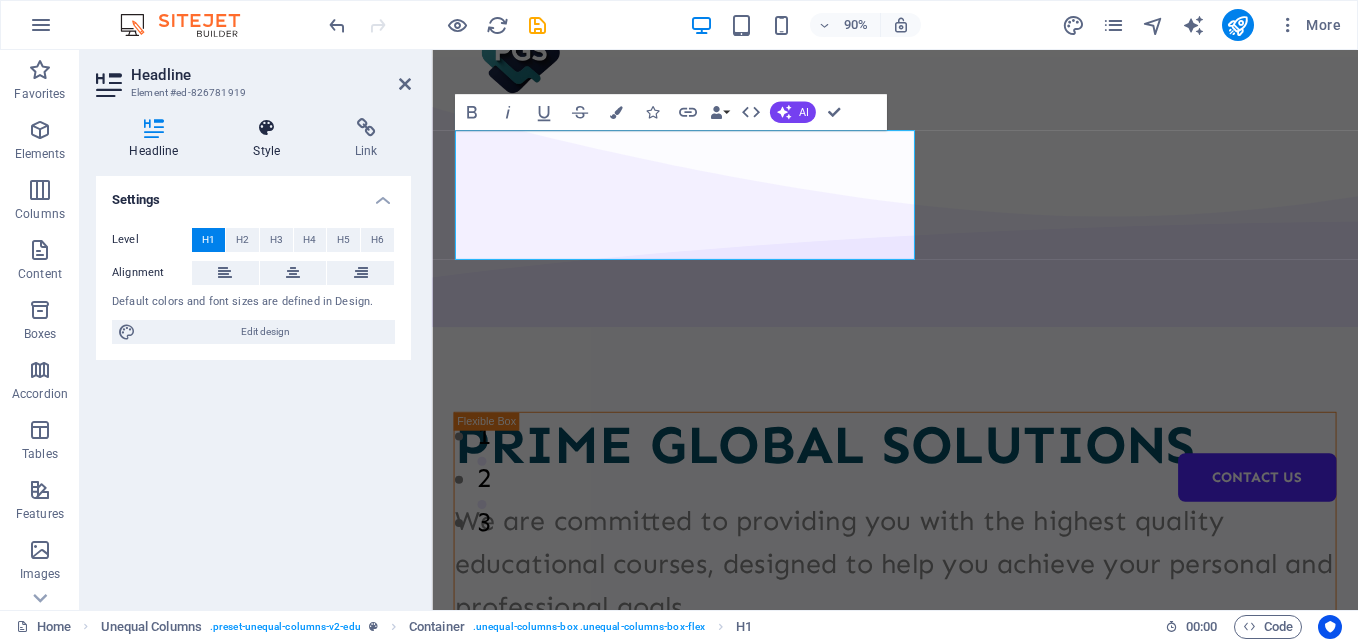 click at bounding box center (267, 128) 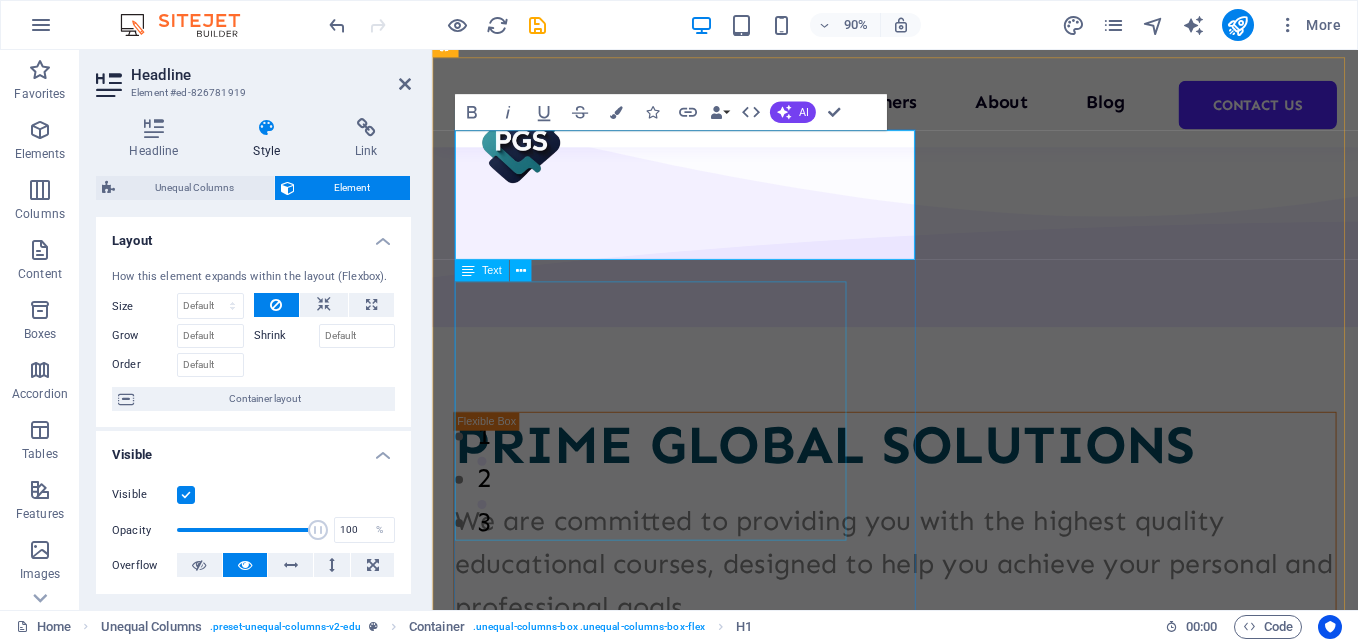 scroll, scrollTop: 200, scrollLeft: 0, axis: vertical 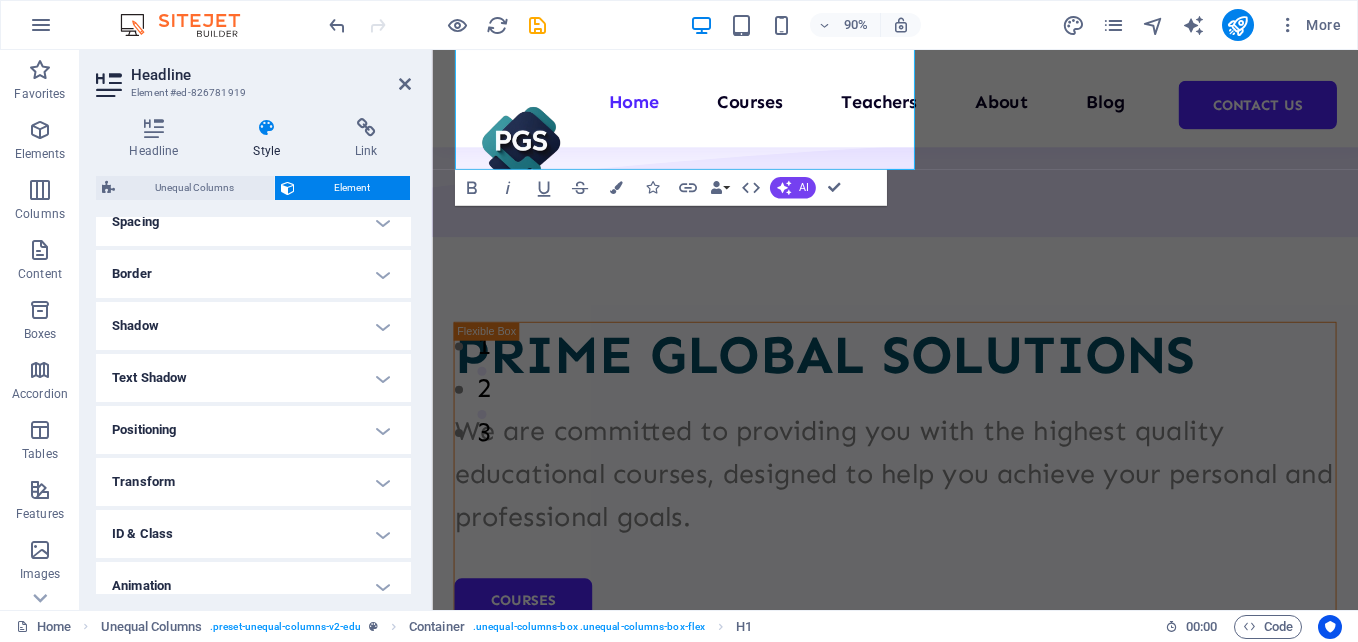 click on "Text Shadow" at bounding box center [253, 378] 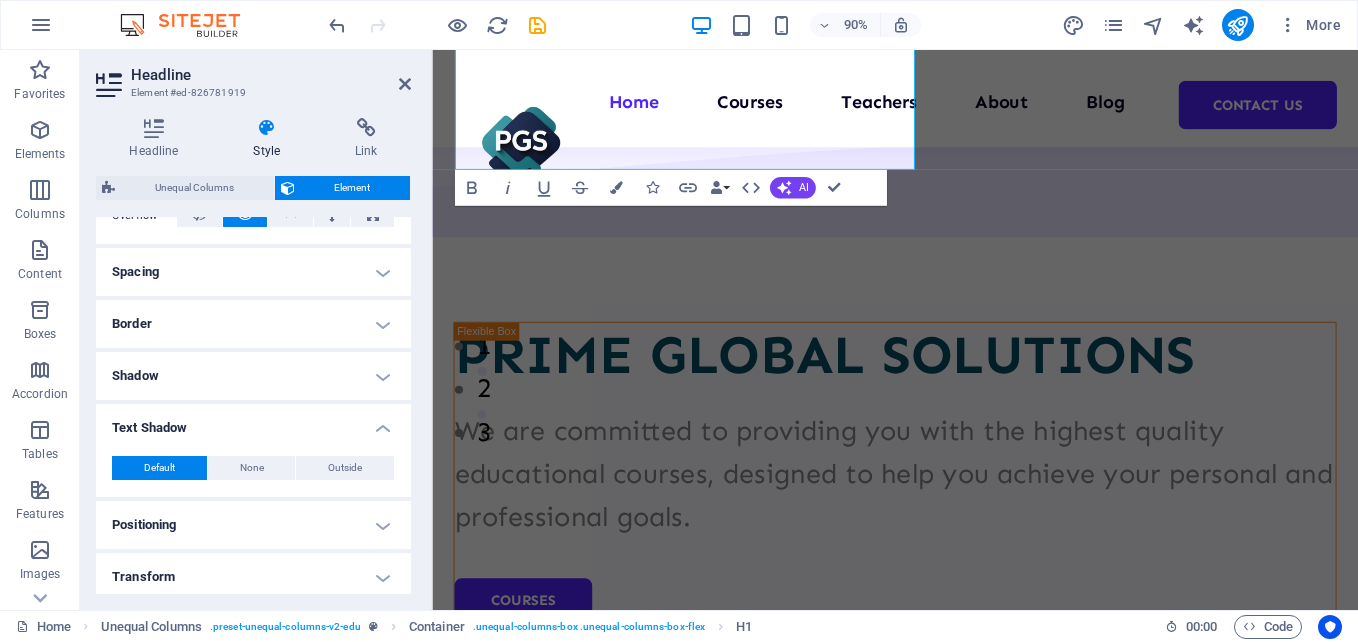 scroll, scrollTop: 200, scrollLeft: 0, axis: vertical 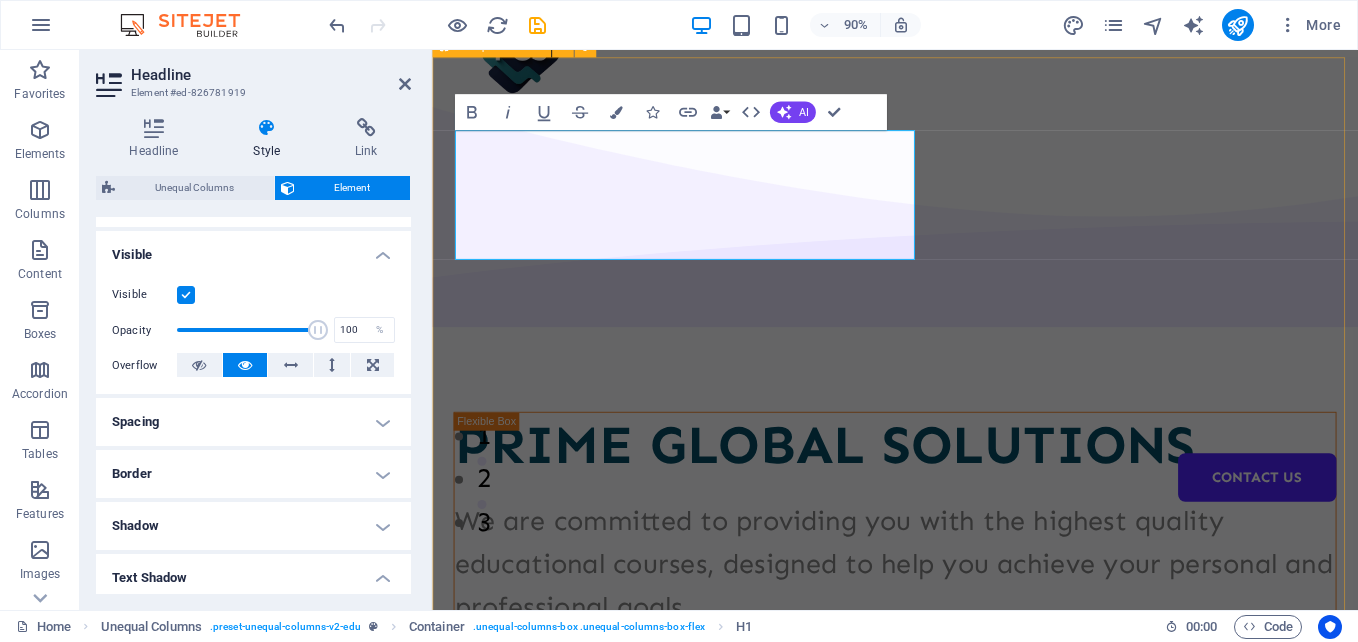 click on "PRIME GLOBAL SOLUTIONS We are committed to providing you with the highest quality educational courses, designed to help you achieve your personal and professional goals. Courses About Us" at bounding box center [946, 790] 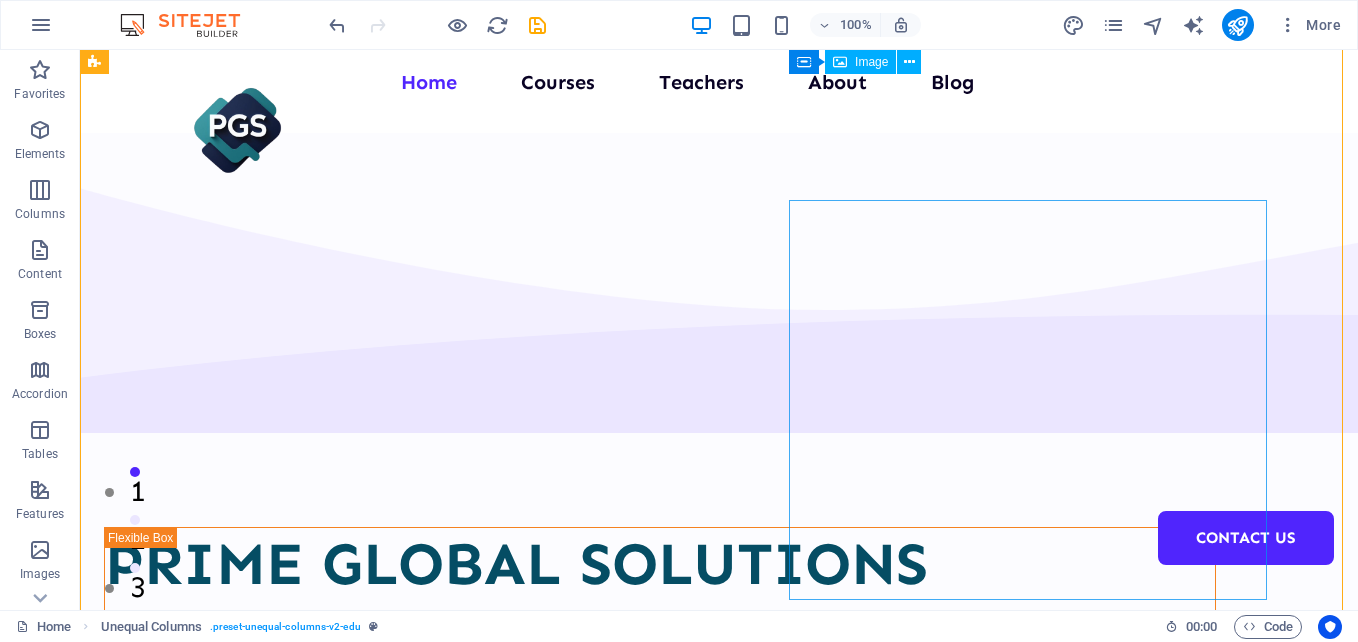 scroll, scrollTop: 0, scrollLeft: 0, axis: both 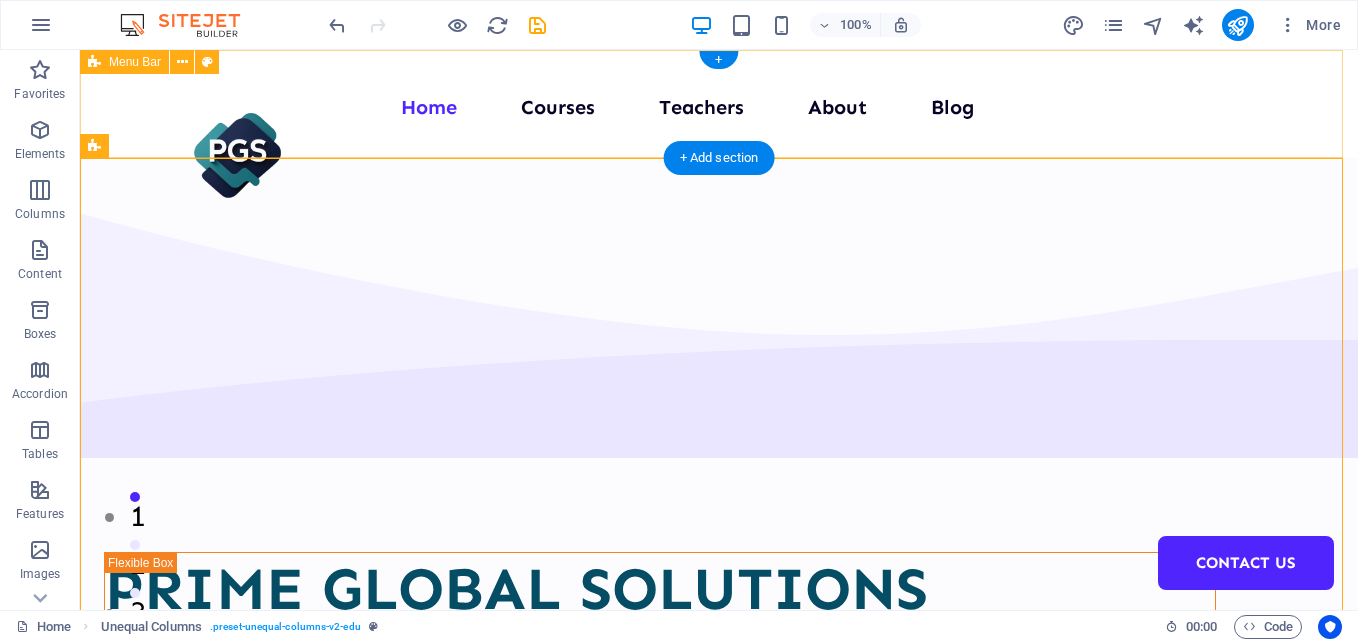 click on "Home Courses Teachers About Blog Contact Us" at bounding box center [719, 104] 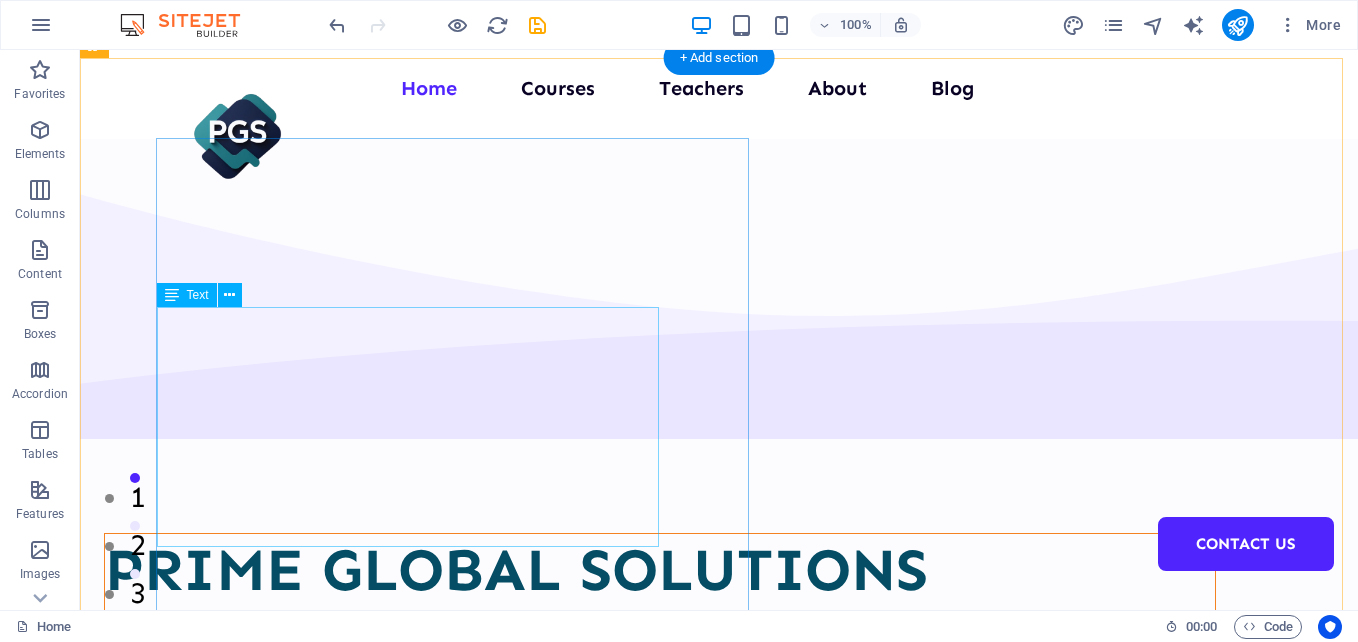 scroll, scrollTop: 0, scrollLeft: 0, axis: both 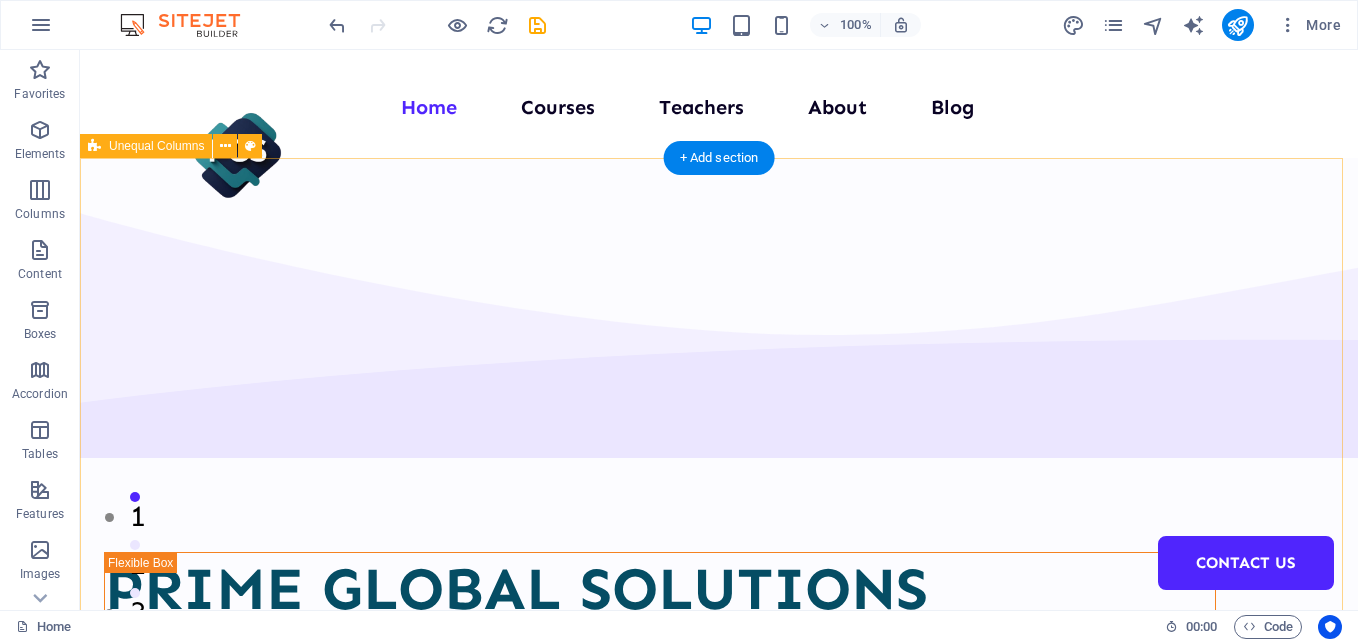 click on "PRIME GLOBAL SOLUTIONS We are committed to providing you with the highest quality educational courses, designed to help you achieve your personal and professional goals. Courses About Us" at bounding box center [719, 866] 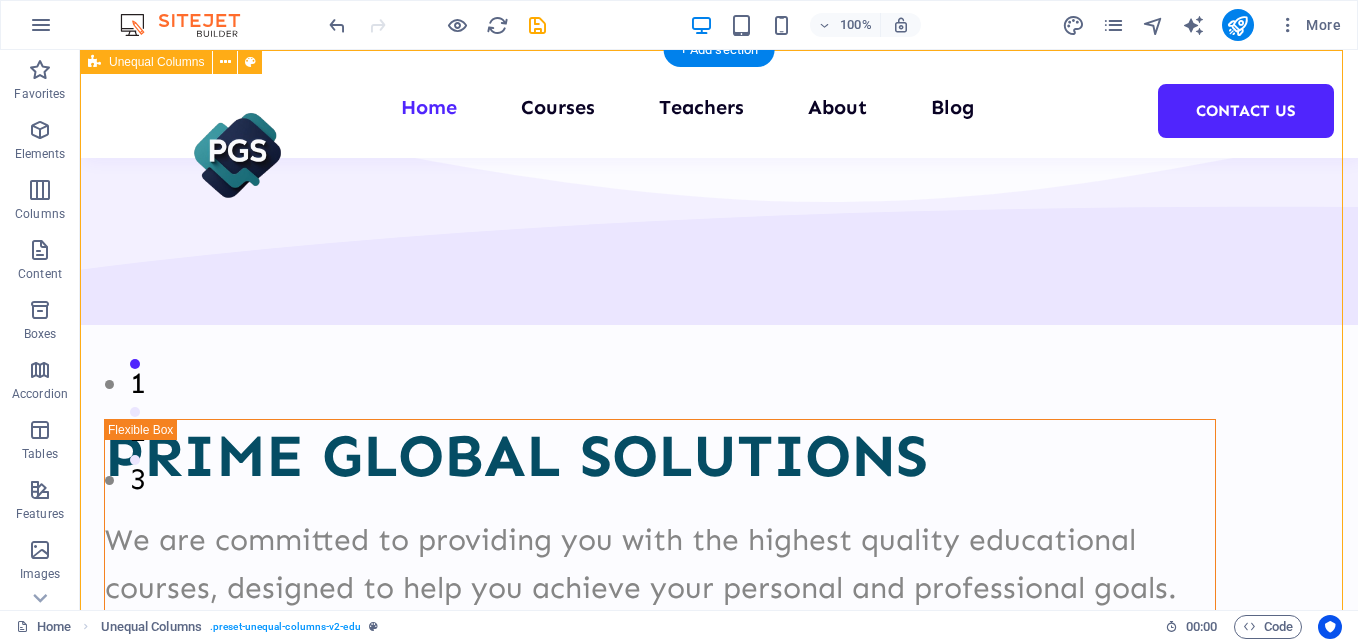 scroll, scrollTop: 0, scrollLeft: 0, axis: both 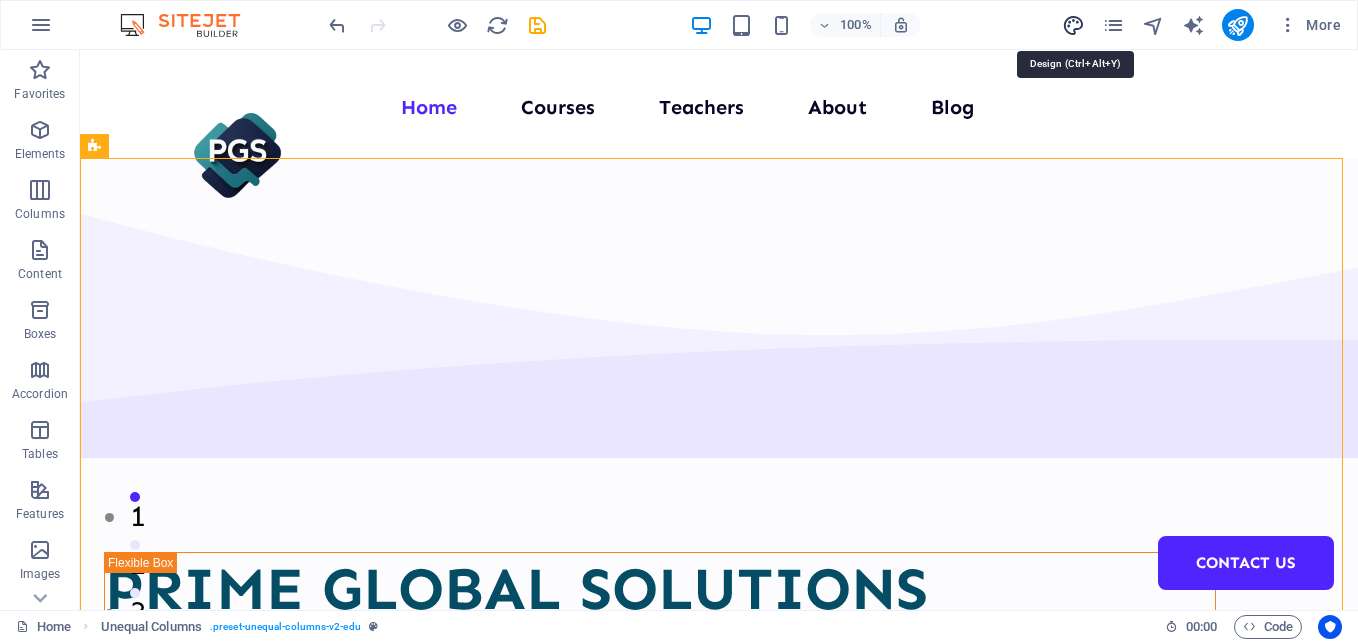 click at bounding box center (1073, 25) 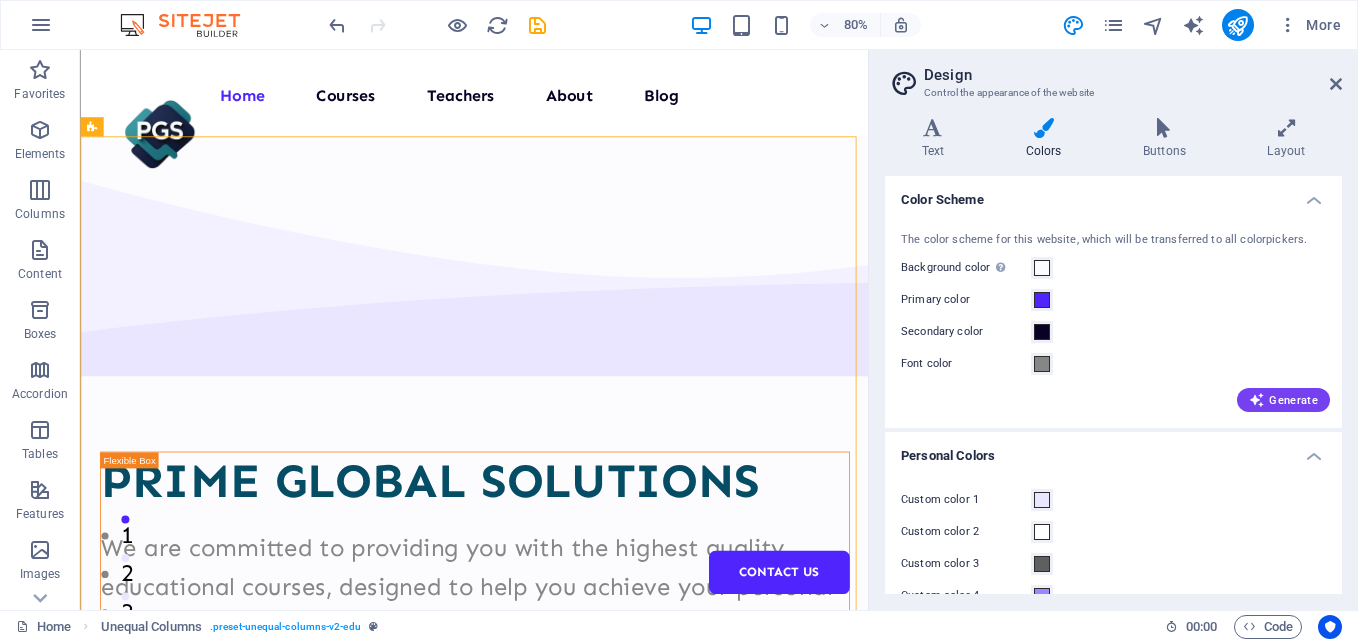click on "Background color Only visible if it is not covered by other backgrounds." at bounding box center (1113, 268) 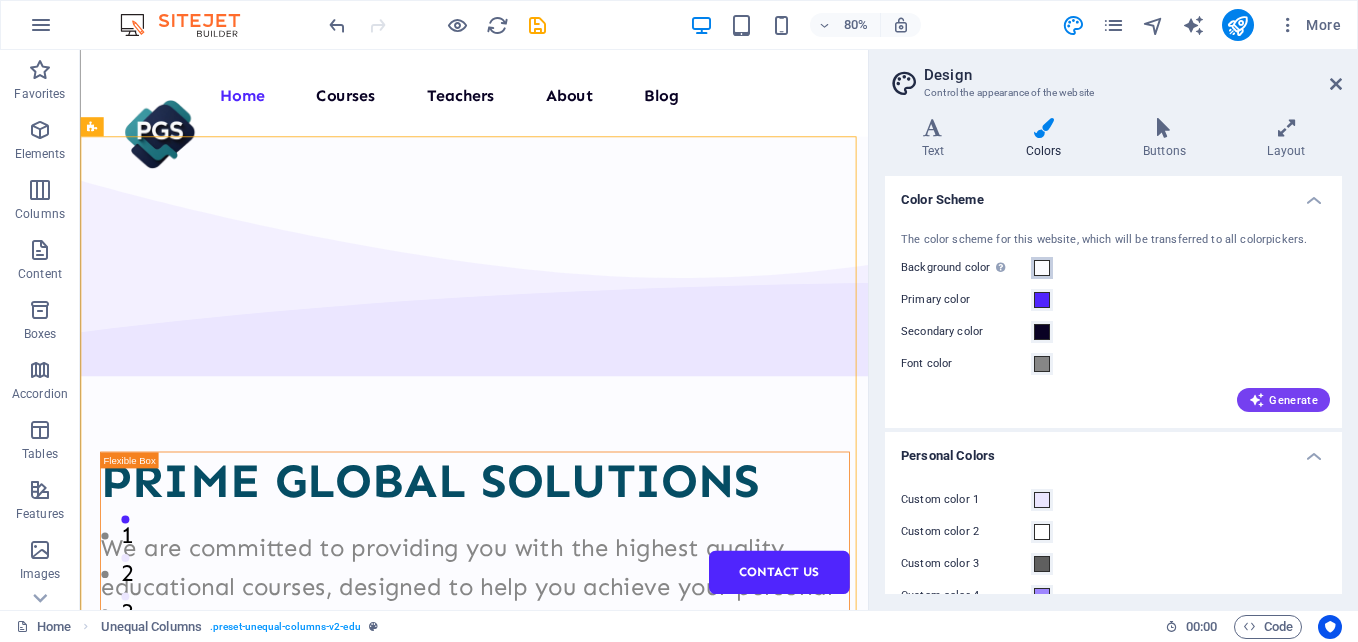click at bounding box center (1042, 268) 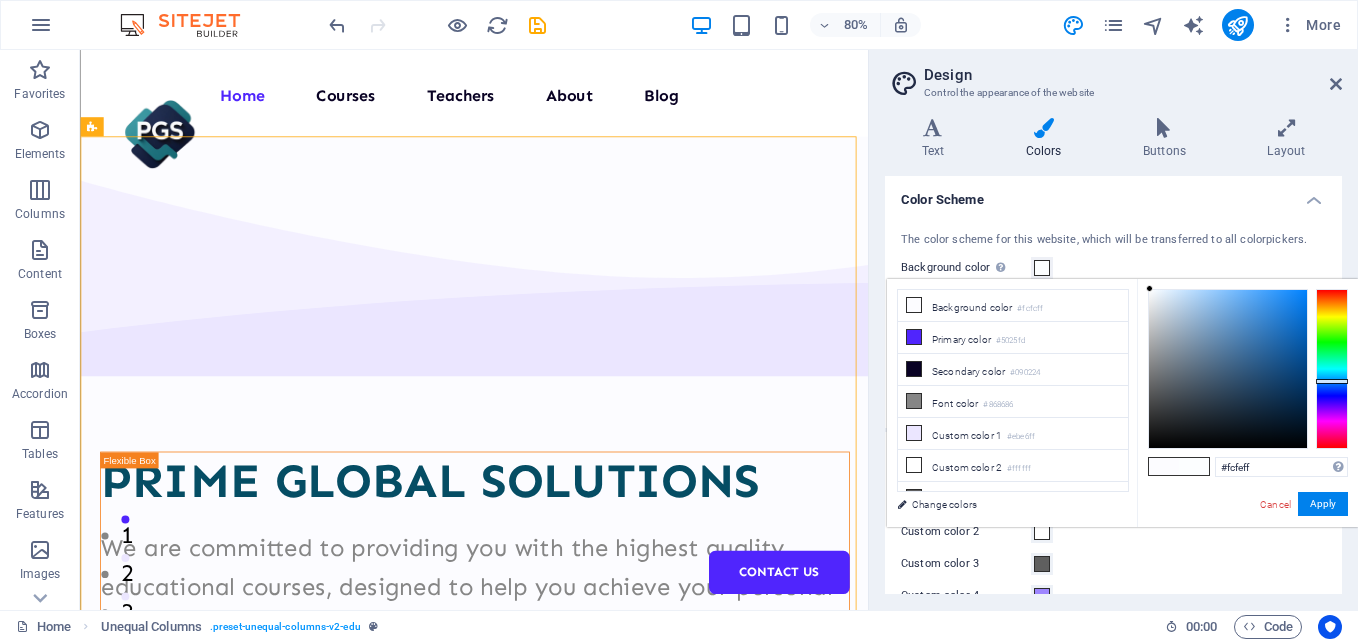 drag, startPoint x: 1330, startPoint y: 385, endPoint x: 1316, endPoint y: 376, distance: 16.643316 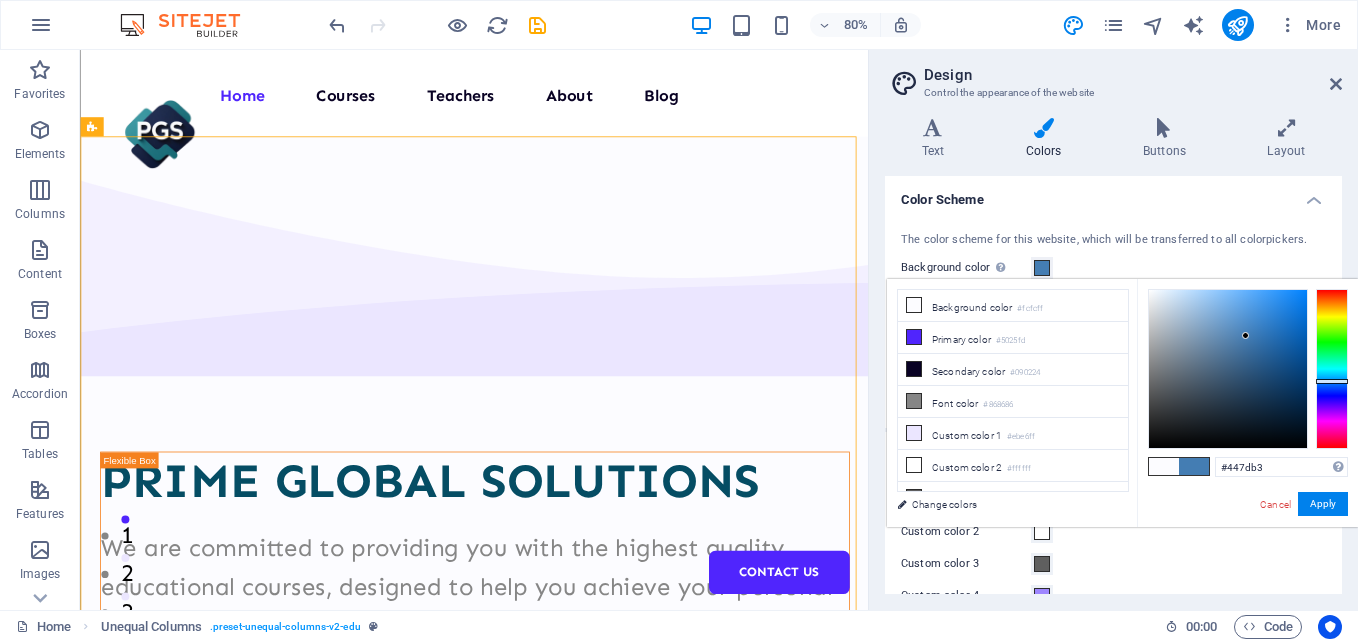 drag, startPoint x: 1225, startPoint y: 353, endPoint x: 1246, endPoint y: 336, distance: 27.018513 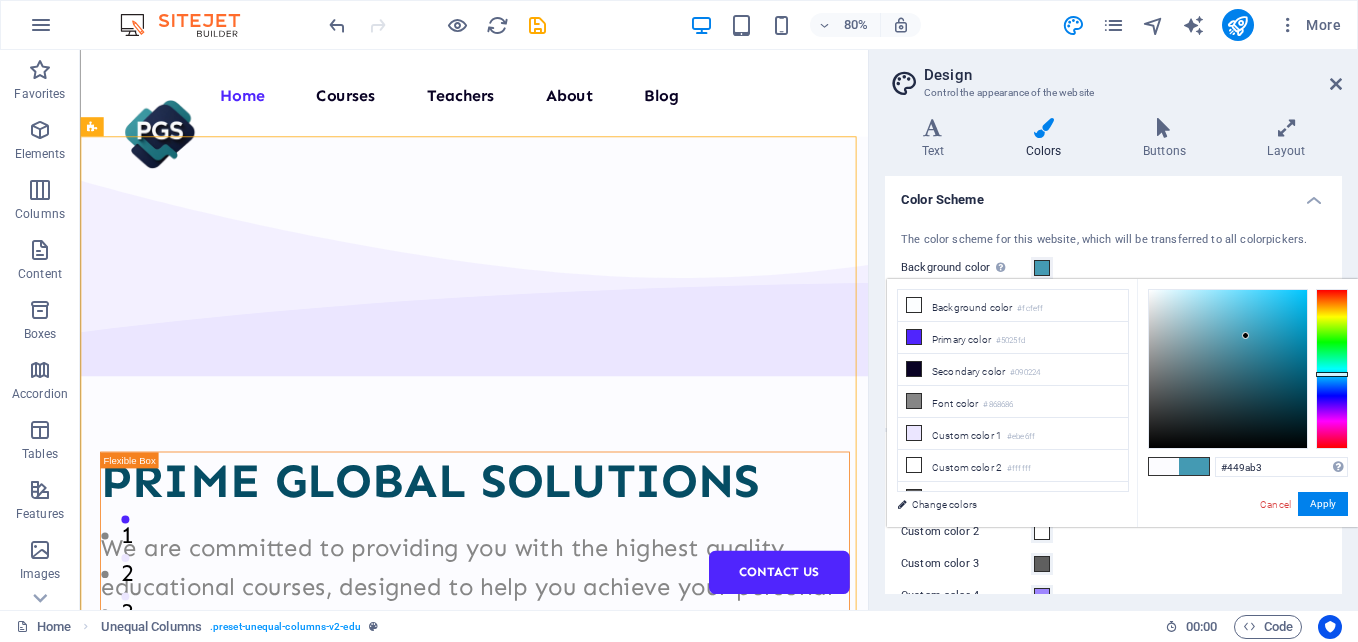click at bounding box center [1332, 369] 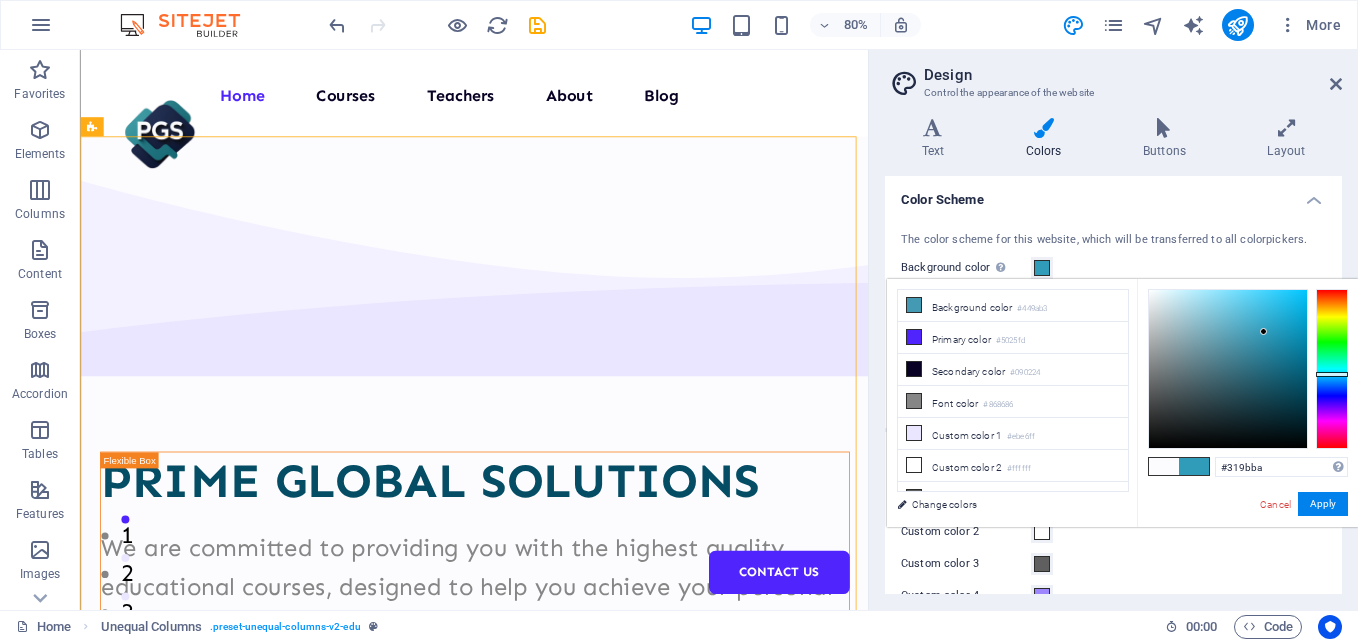 drag, startPoint x: 1252, startPoint y: 347, endPoint x: 1264, endPoint y: 332, distance: 19.209373 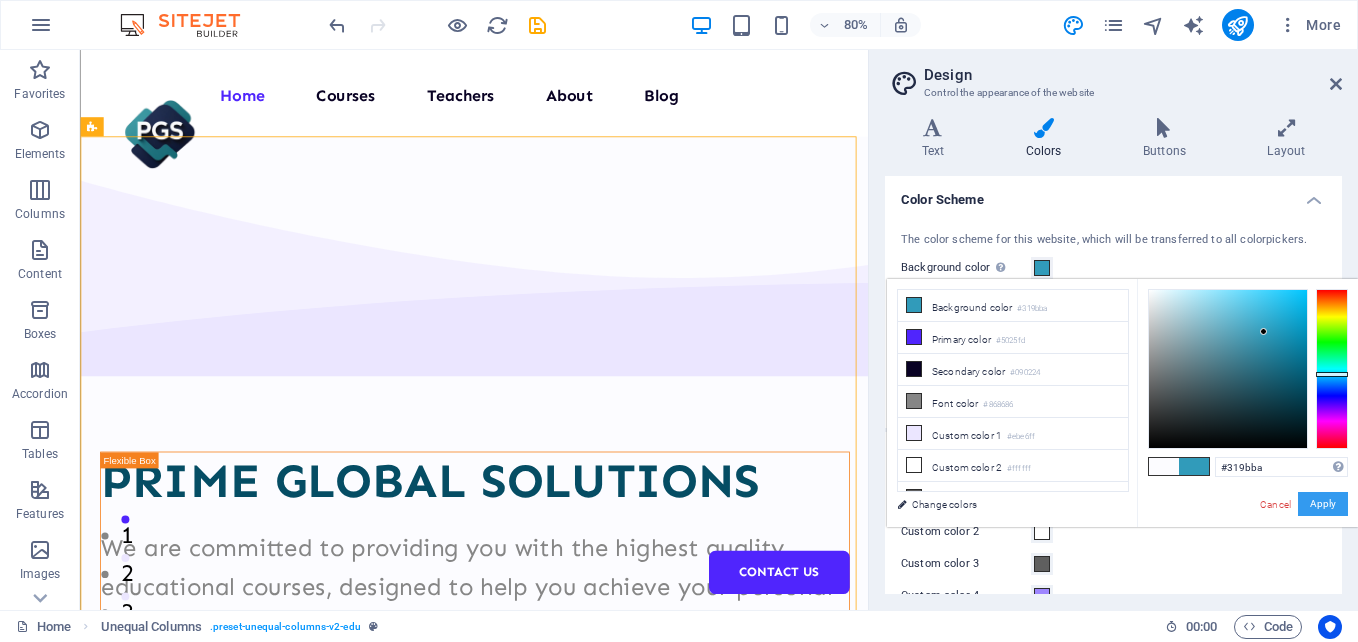 click on "Apply" at bounding box center (1323, 504) 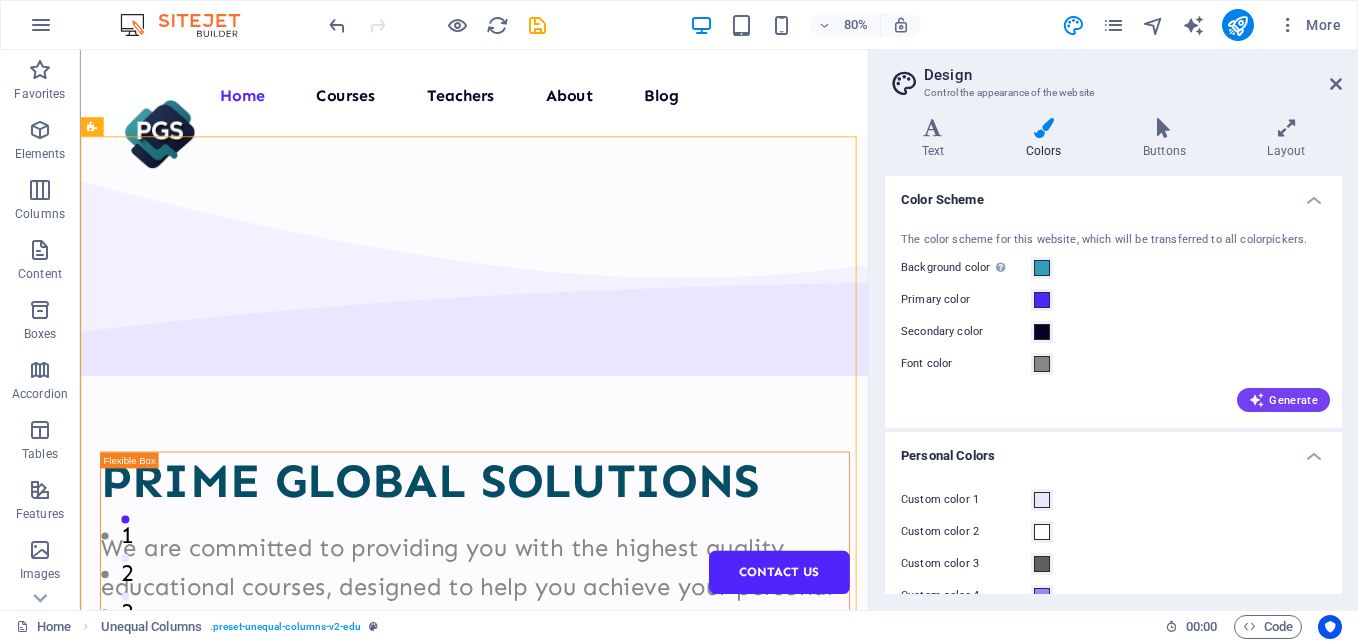 drag, startPoint x: 1334, startPoint y: 506, endPoint x: 882, endPoint y: 415, distance: 461.0694 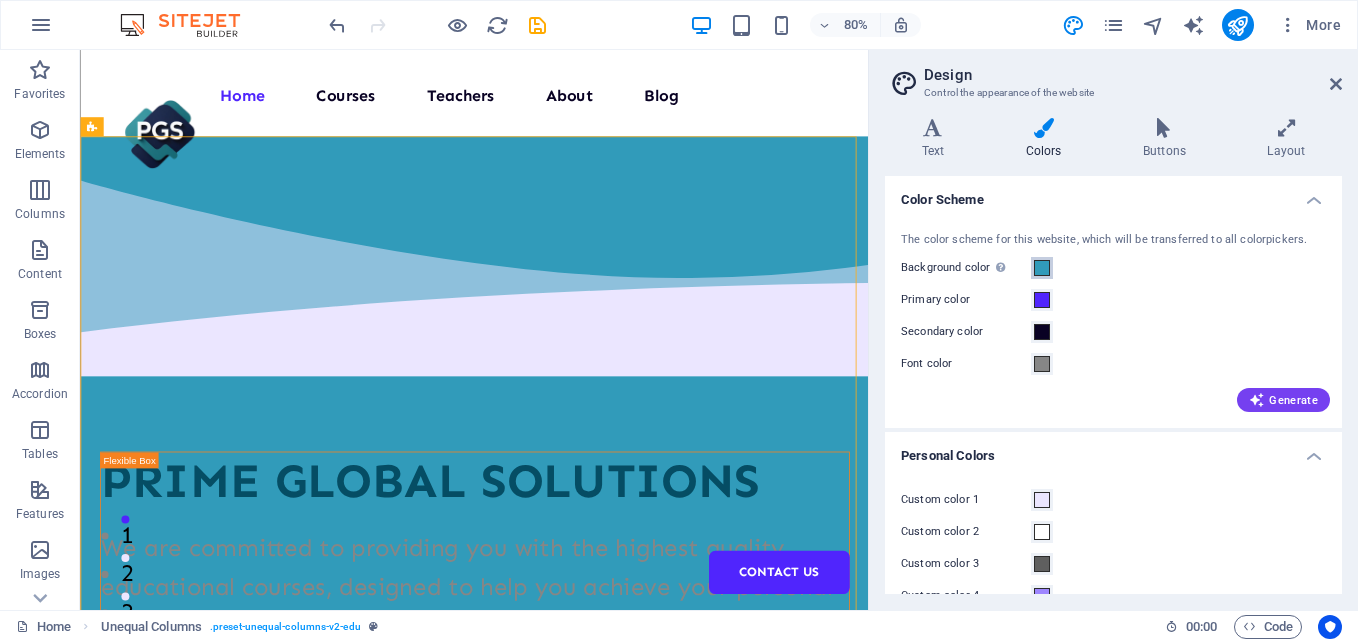 click at bounding box center [1042, 268] 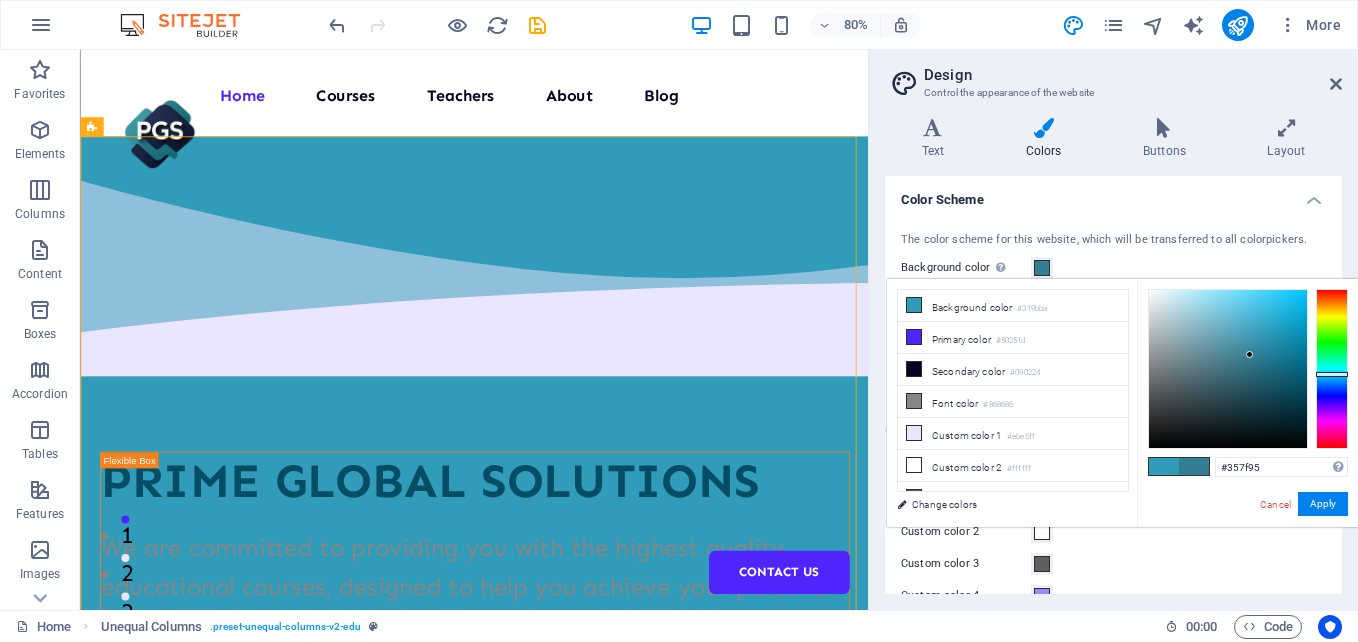 drag, startPoint x: 1257, startPoint y: 337, endPoint x: 1254, endPoint y: 368, distance: 31.144823 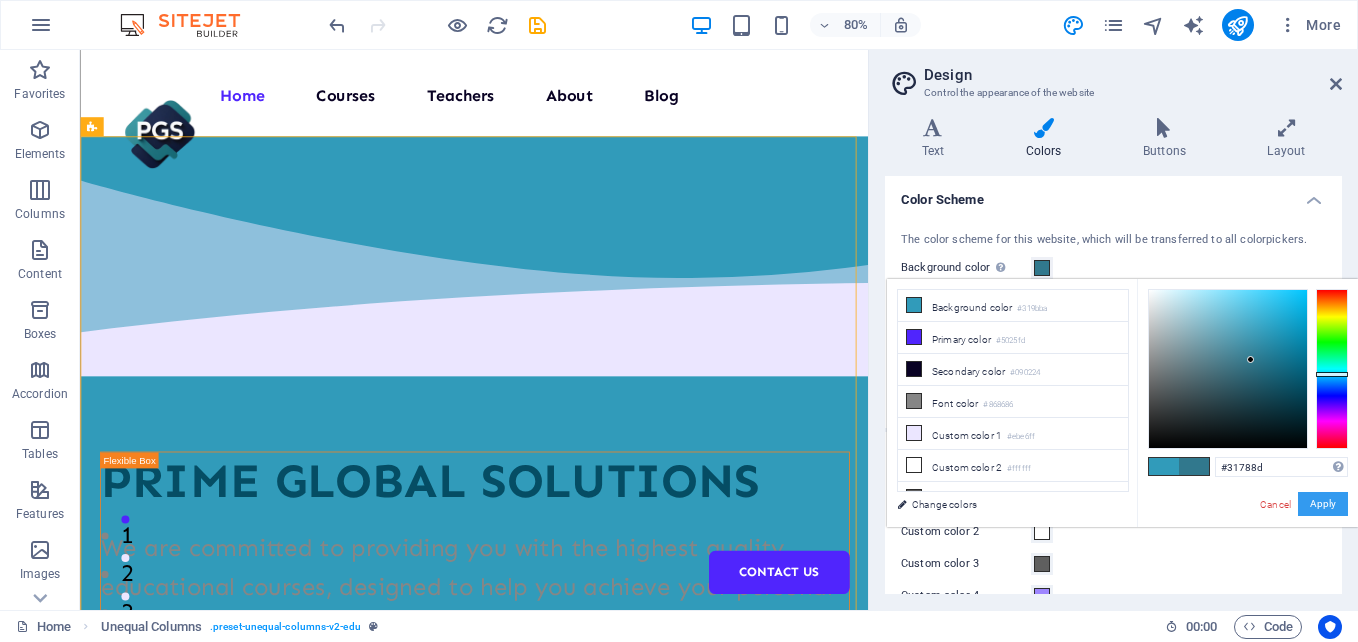 click on "Apply" at bounding box center [1323, 504] 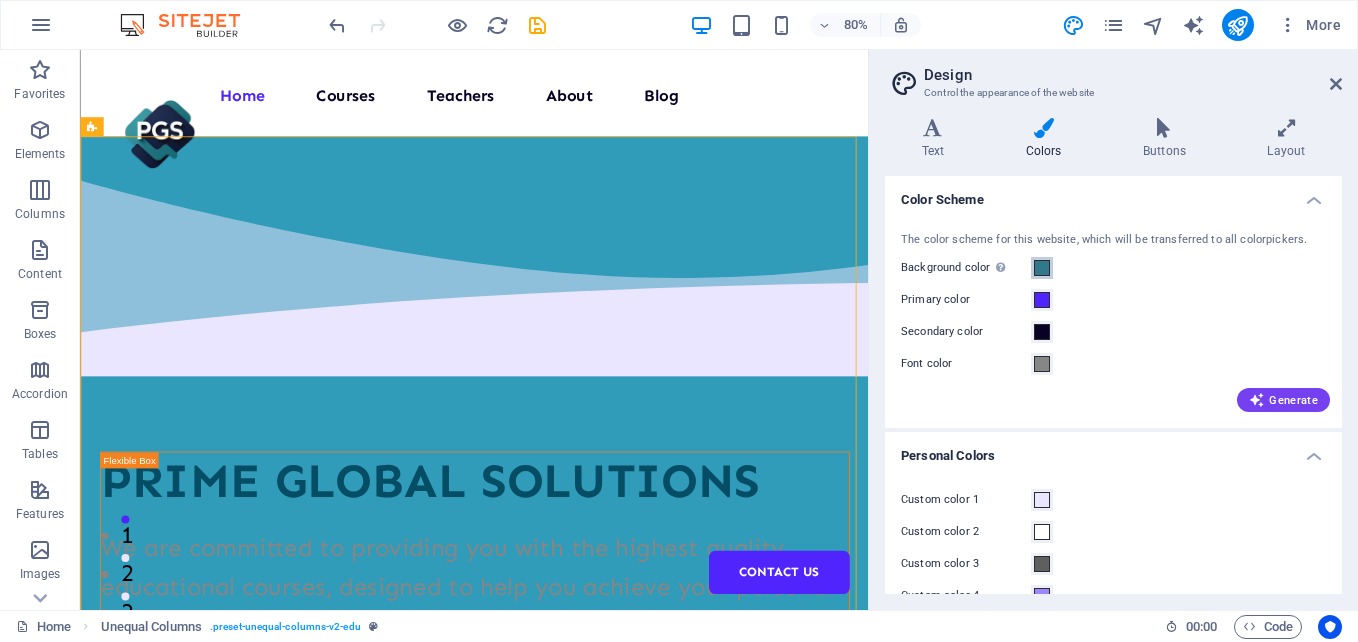 click at bounding box center [1042, 268] 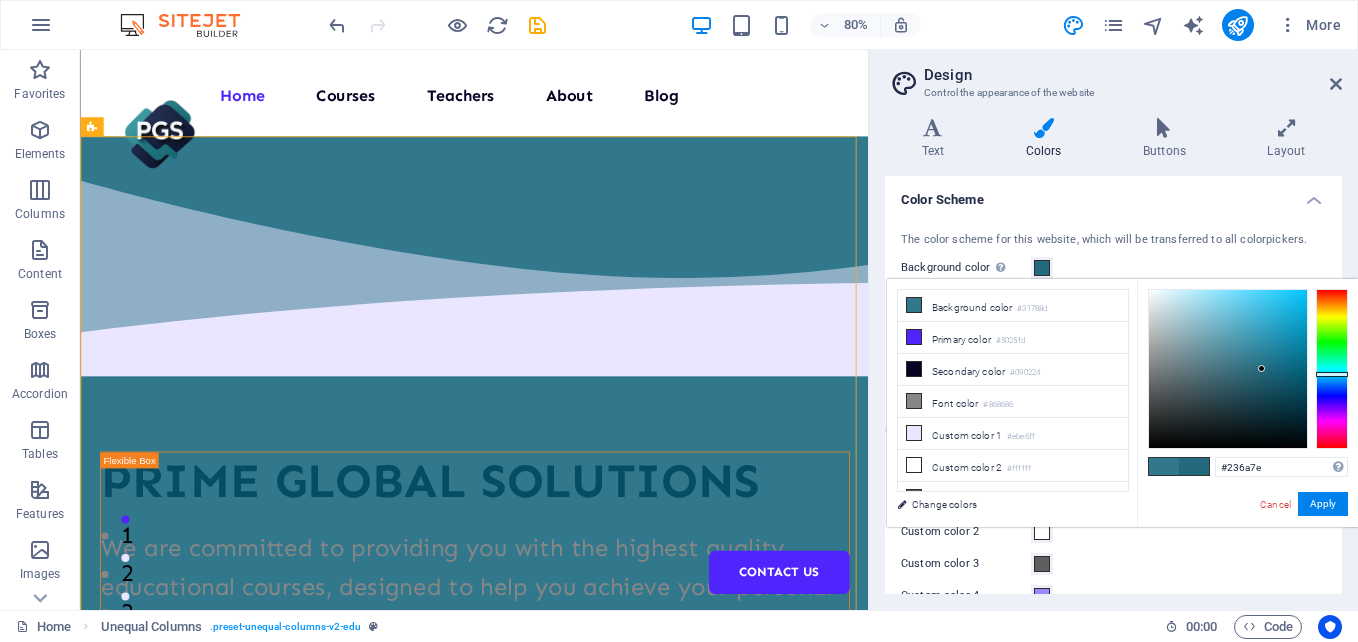 drag, startPoint x: 1238, startPoint y: 370, endPoint x: 1262, endPoint y: 369, distance: 24.020824 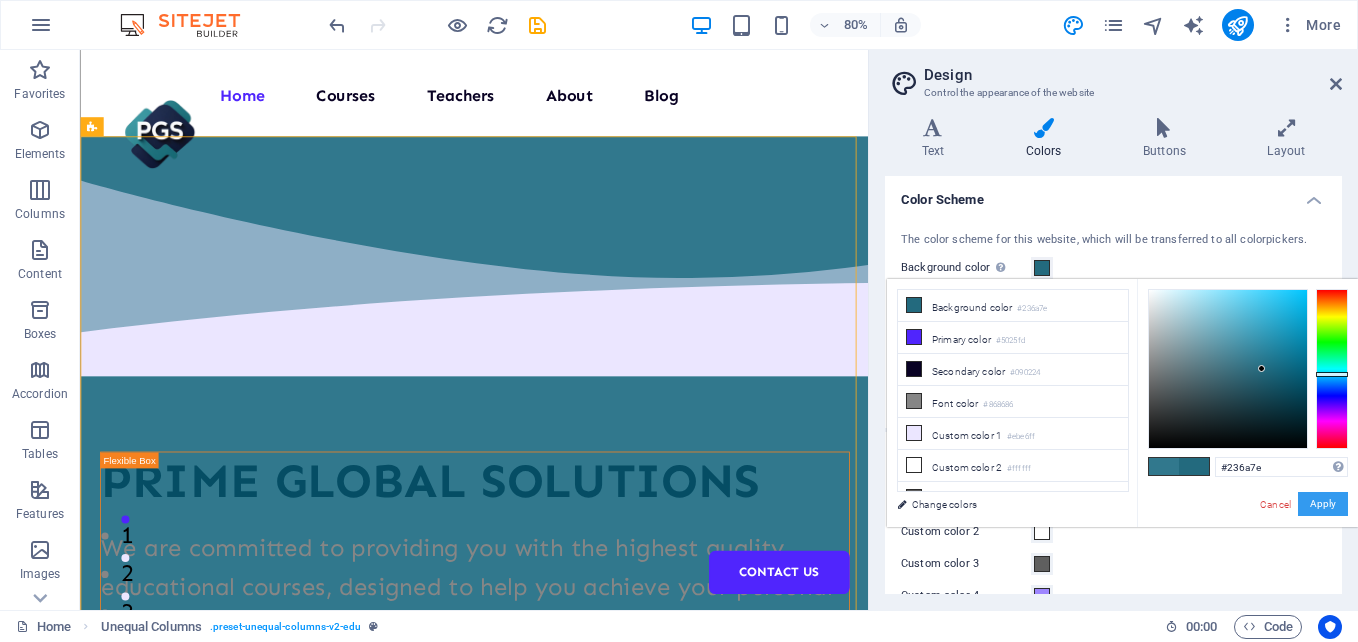 click on "Apply" at bounding box center [1323, 504] 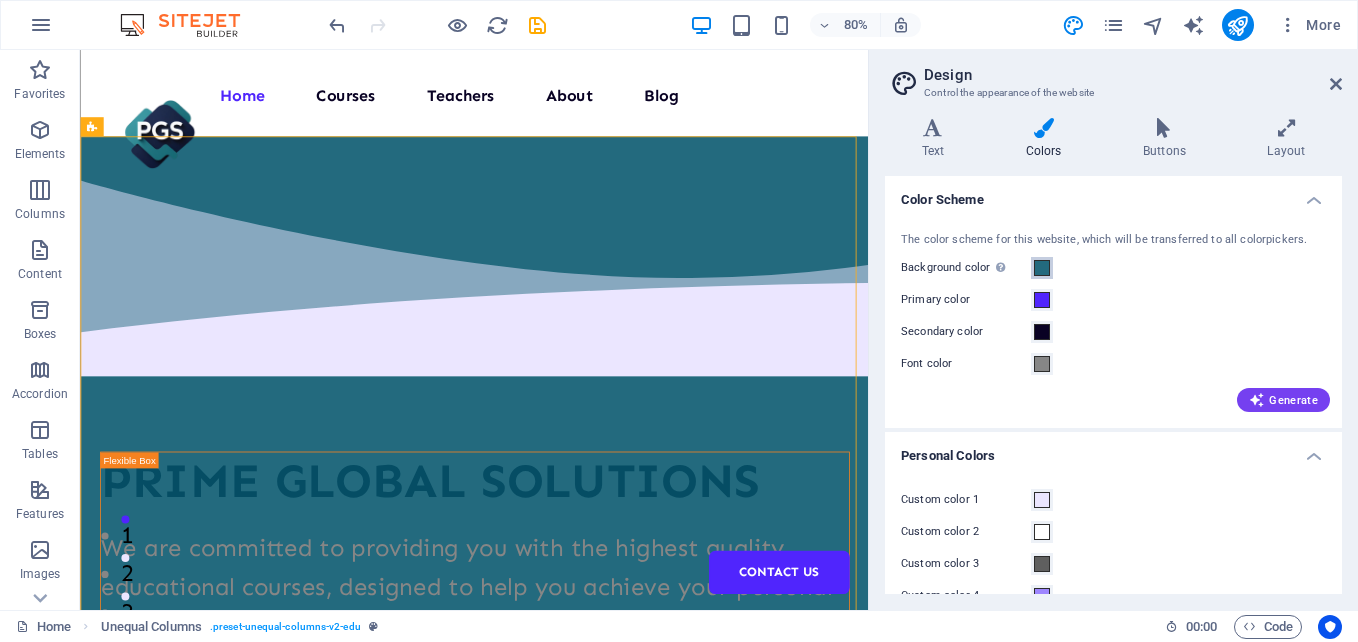 click at bounding box center (1042, 268) 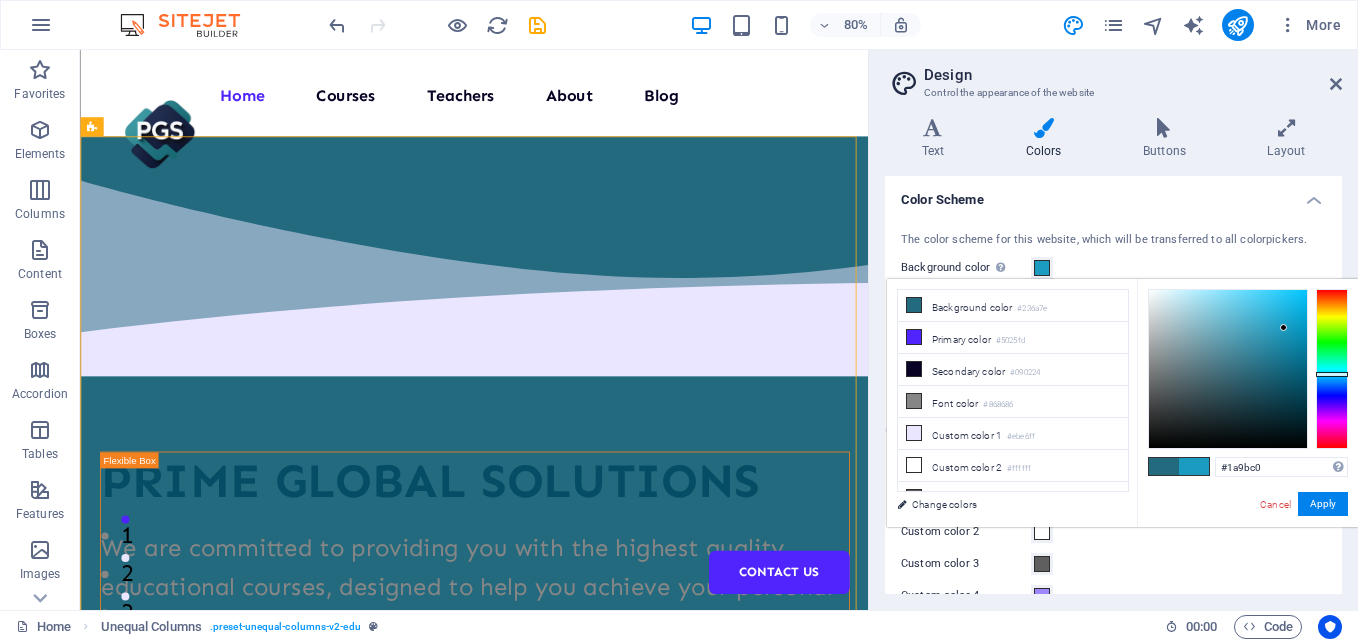 type on "#189bc0" 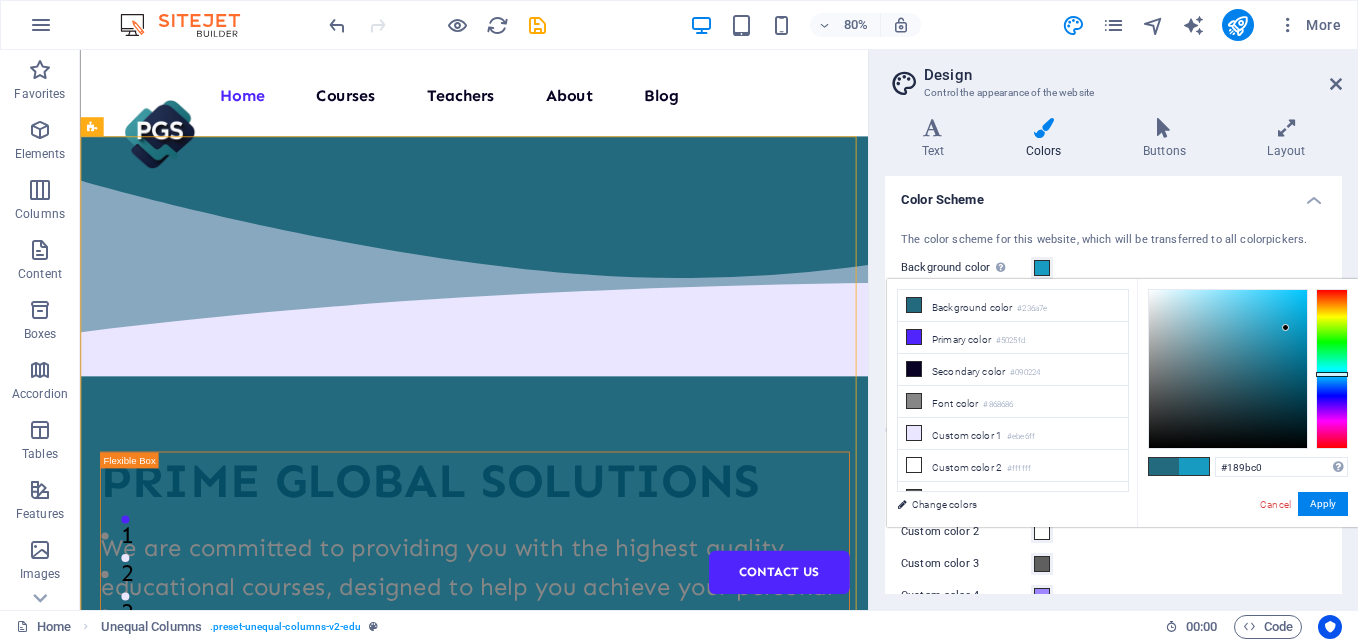drag, startPoint x: 1237, startPoint y: 366, endPoint x: 1286, endPoint y: 328, distance: 62.008064 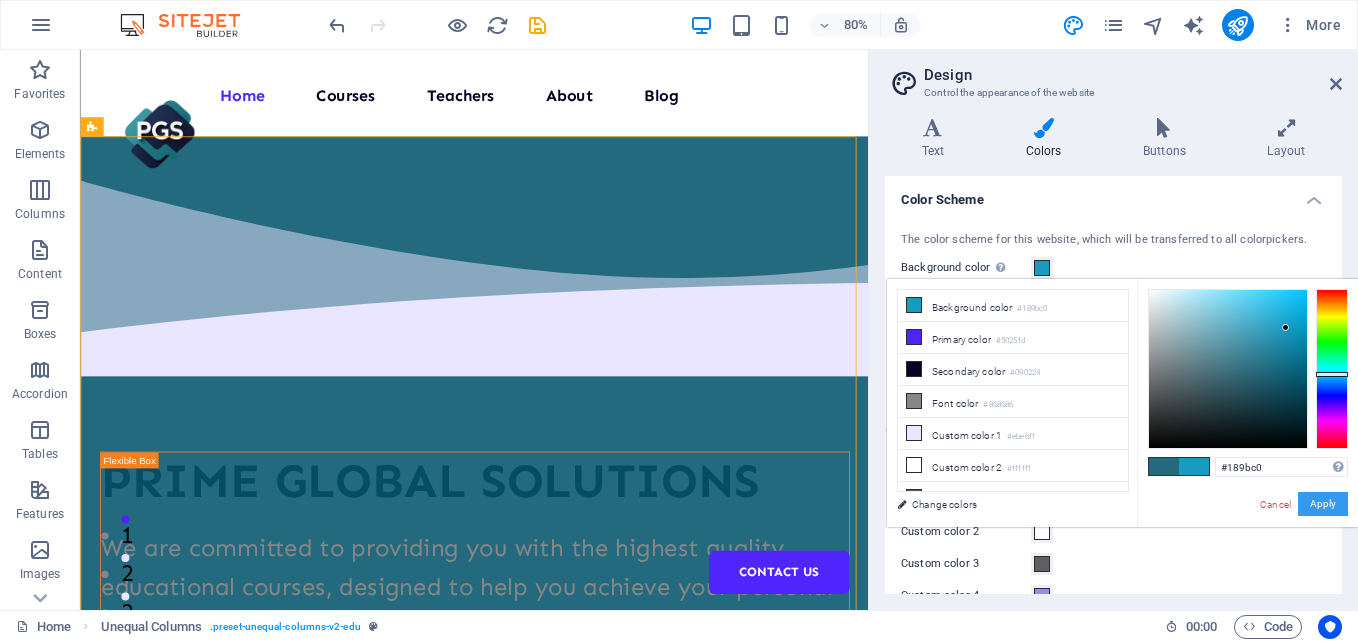 click on "Apply" at bounding box center (1323, 504) 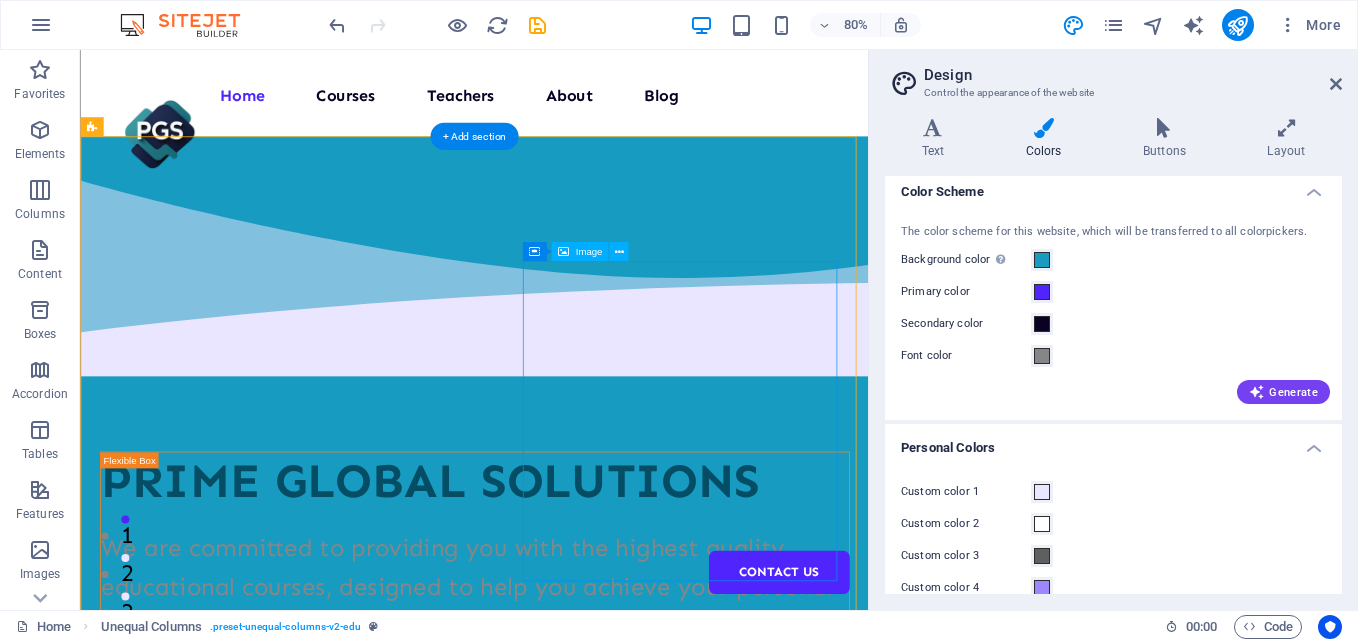 scroll, scrollTop: 0, scrollLeft: 0, axis: both 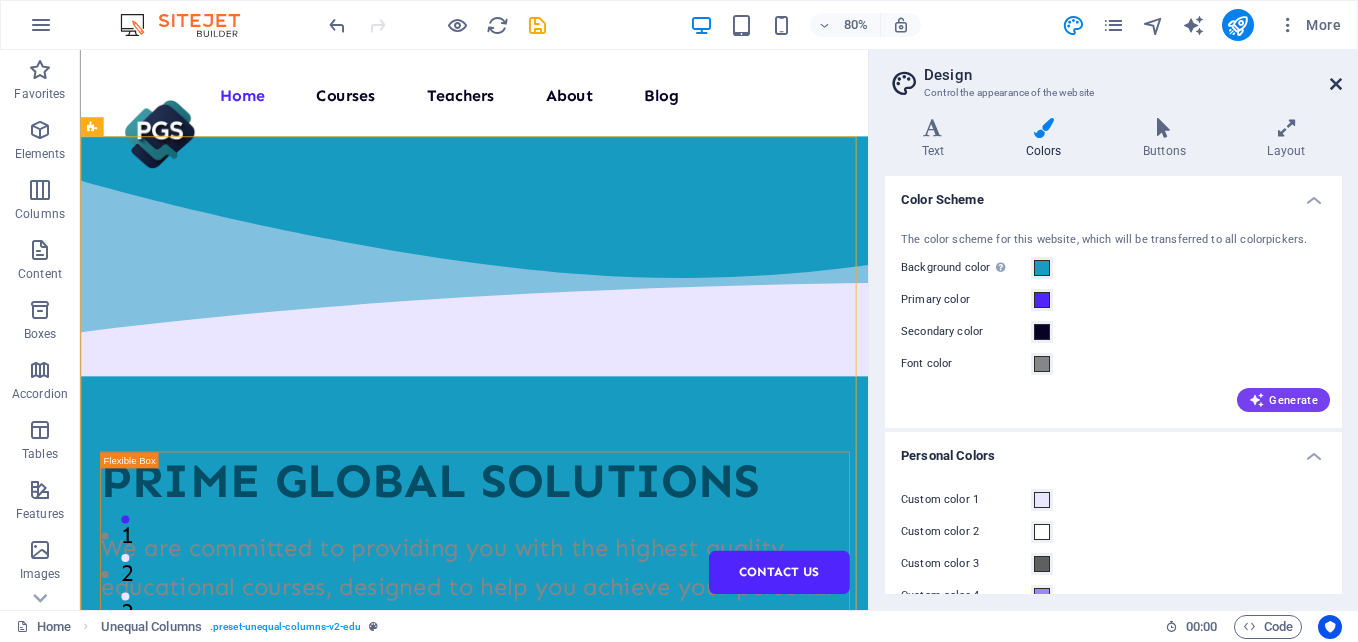 drag, startPoint x: 1337, startPoint y: 85, endPoint x: 1254, endPoint y: 34, distance: 97.41663 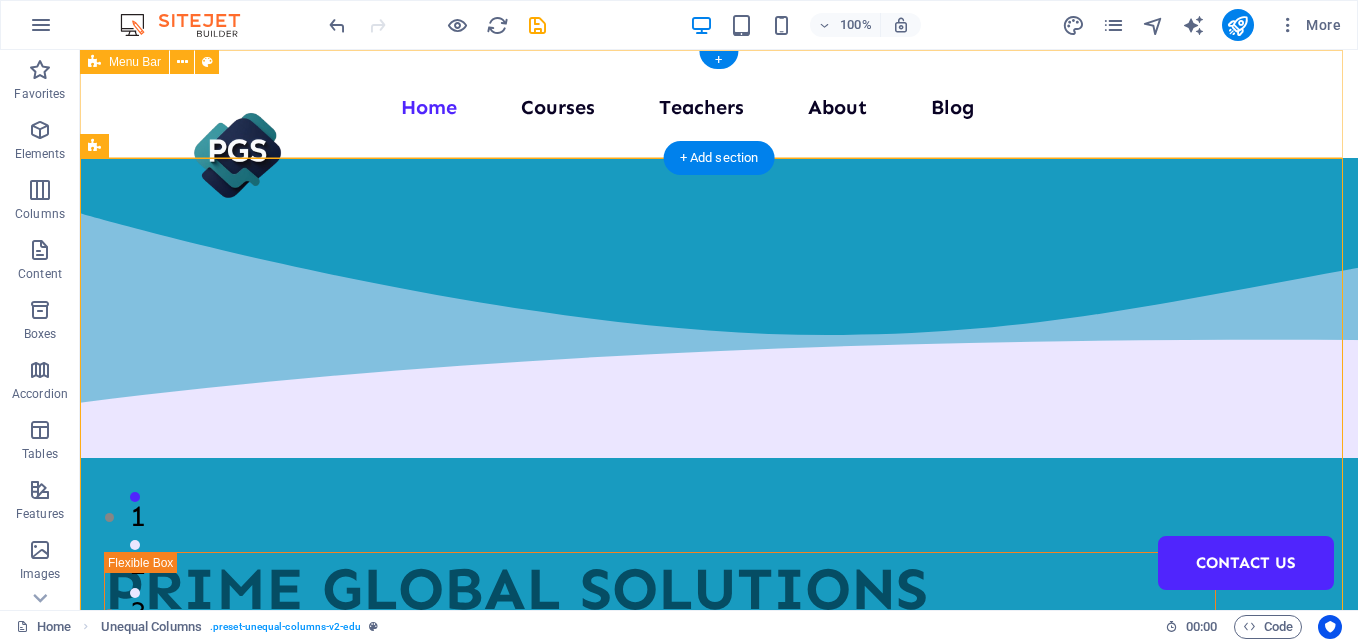 click on "Home Courses Teachers About Blog Contact Us" at bounding box center [719, 104] 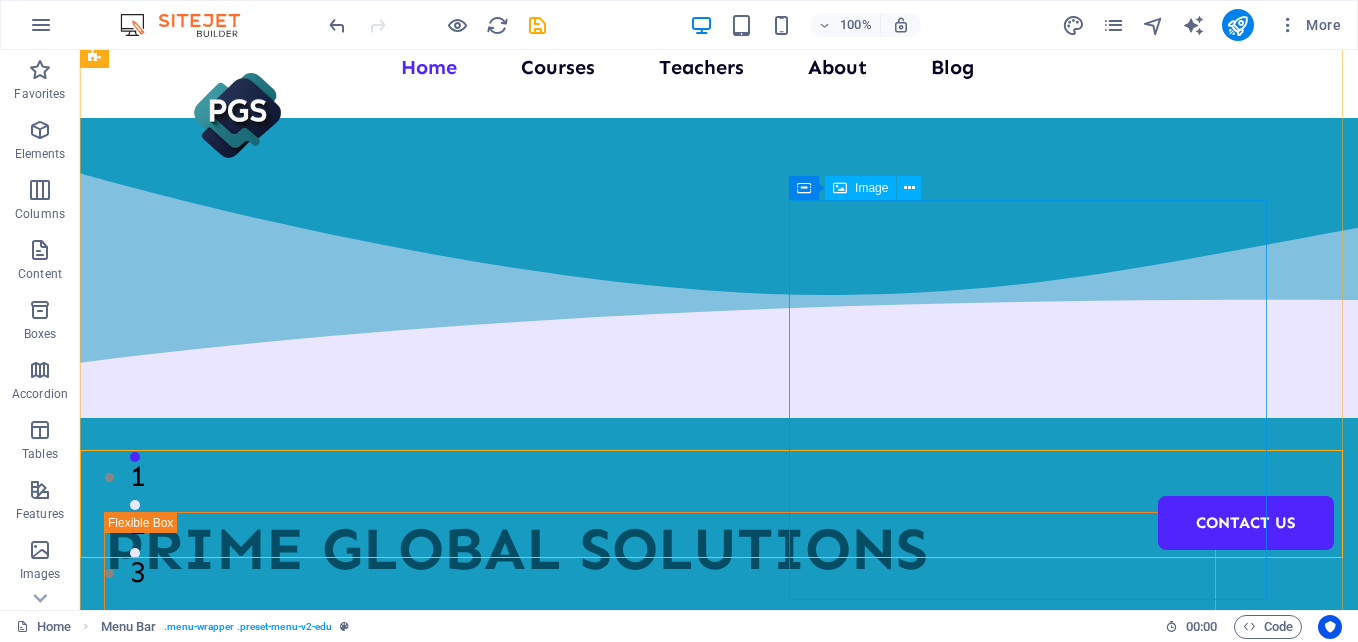 scroll, scrollTop: 0, scrollLeft: 0, axis: both 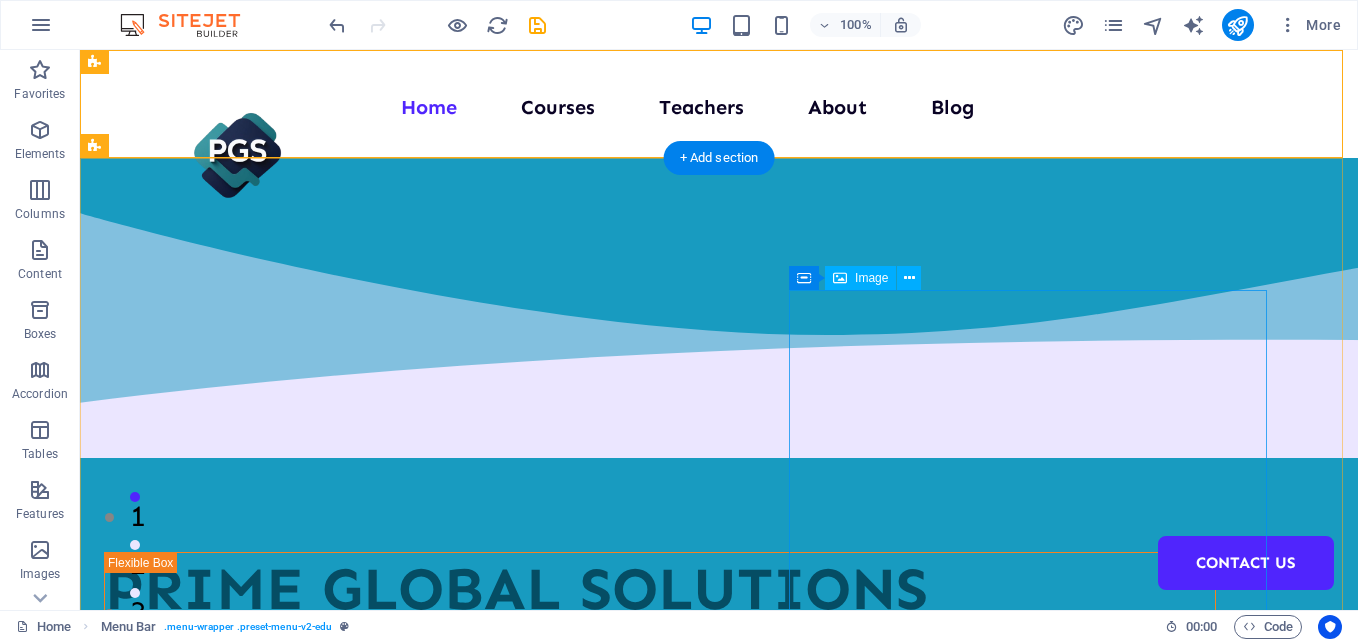 click at bounding box center [660, 1134] 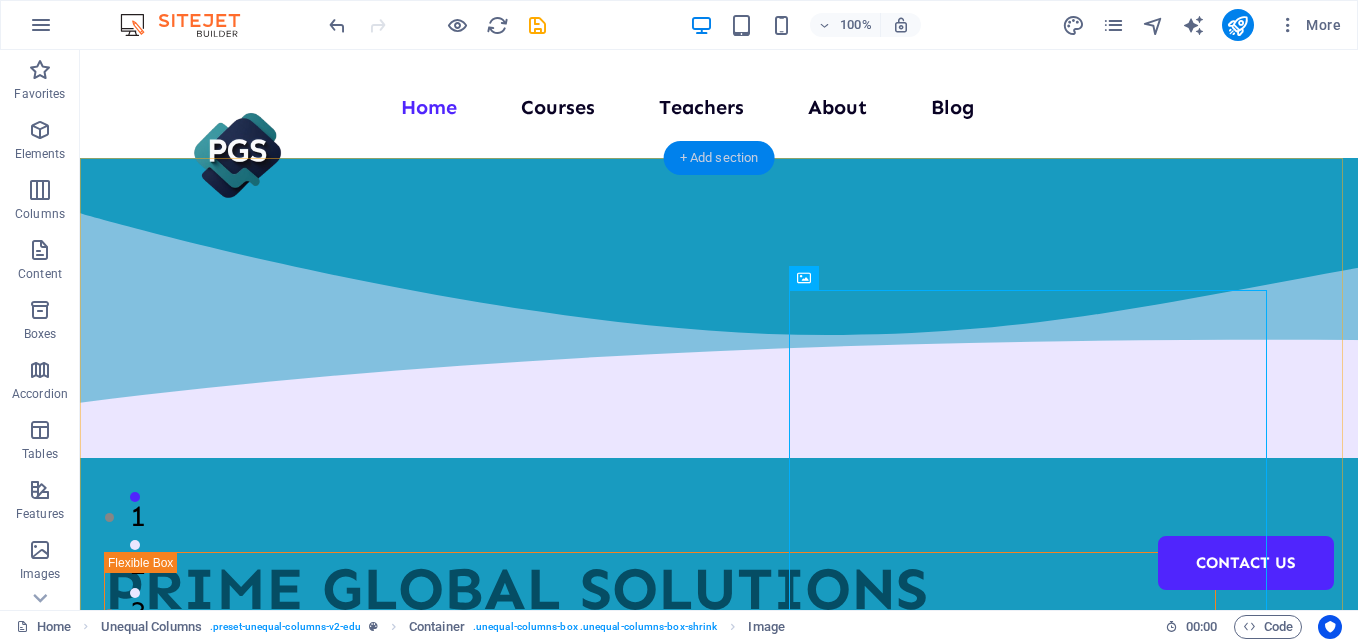 click on "+ Add section" at bounding box center (719, 158) 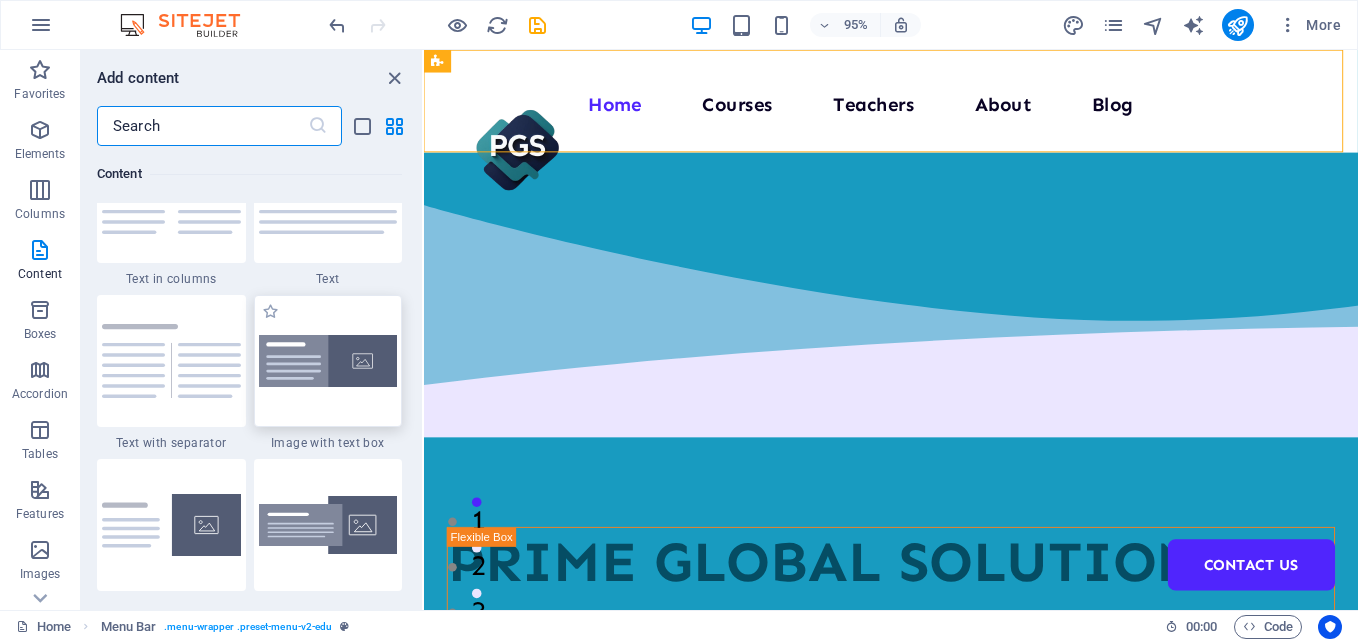 scroll, scrollTop: 3799, scrollLeft: 0, axis: vertical 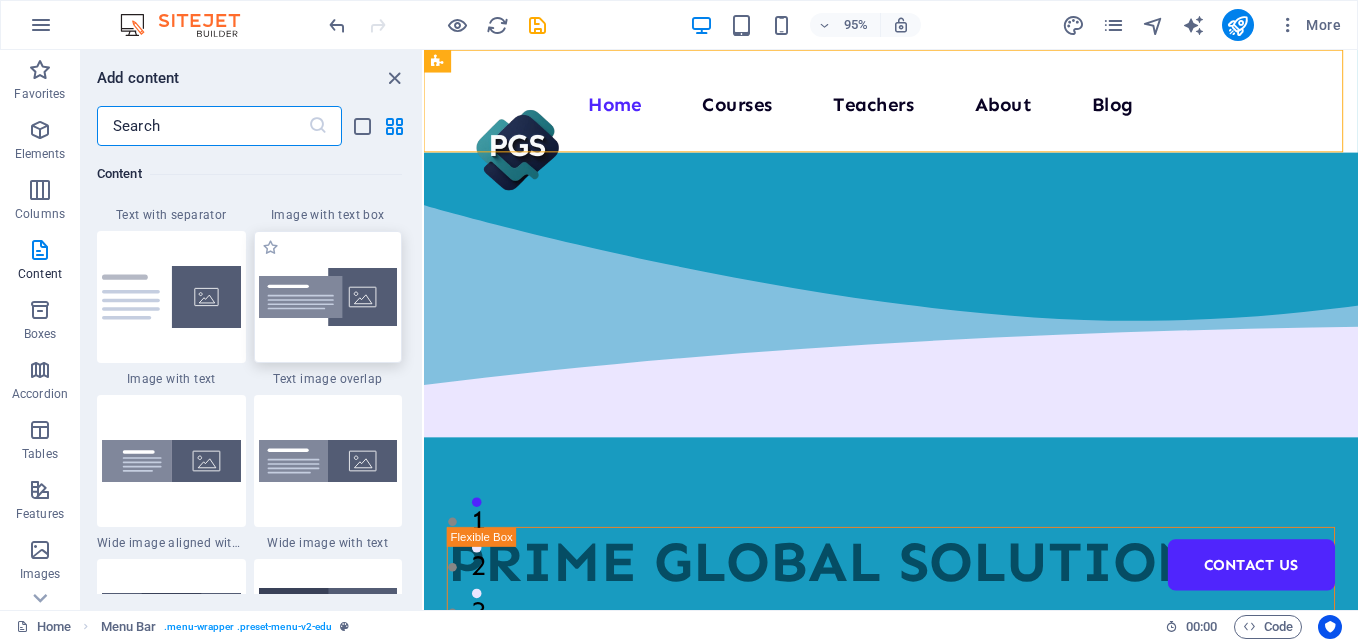 click at bounding box center (328, 297) 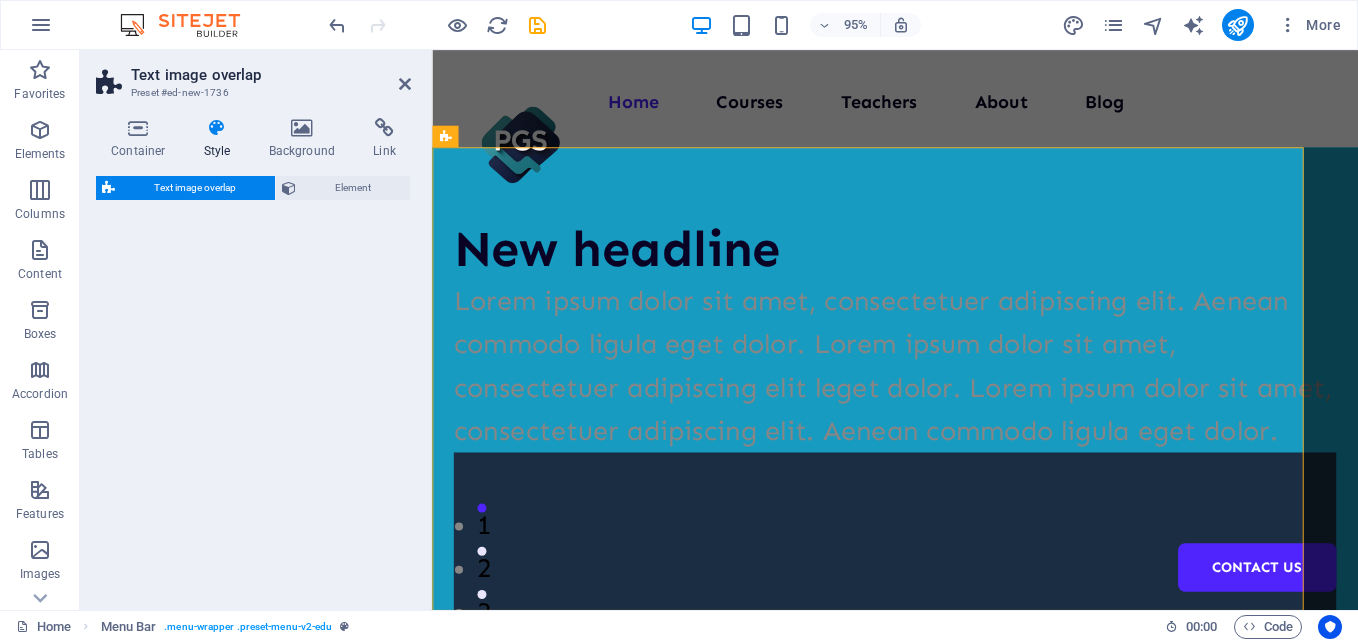 select on "rem" 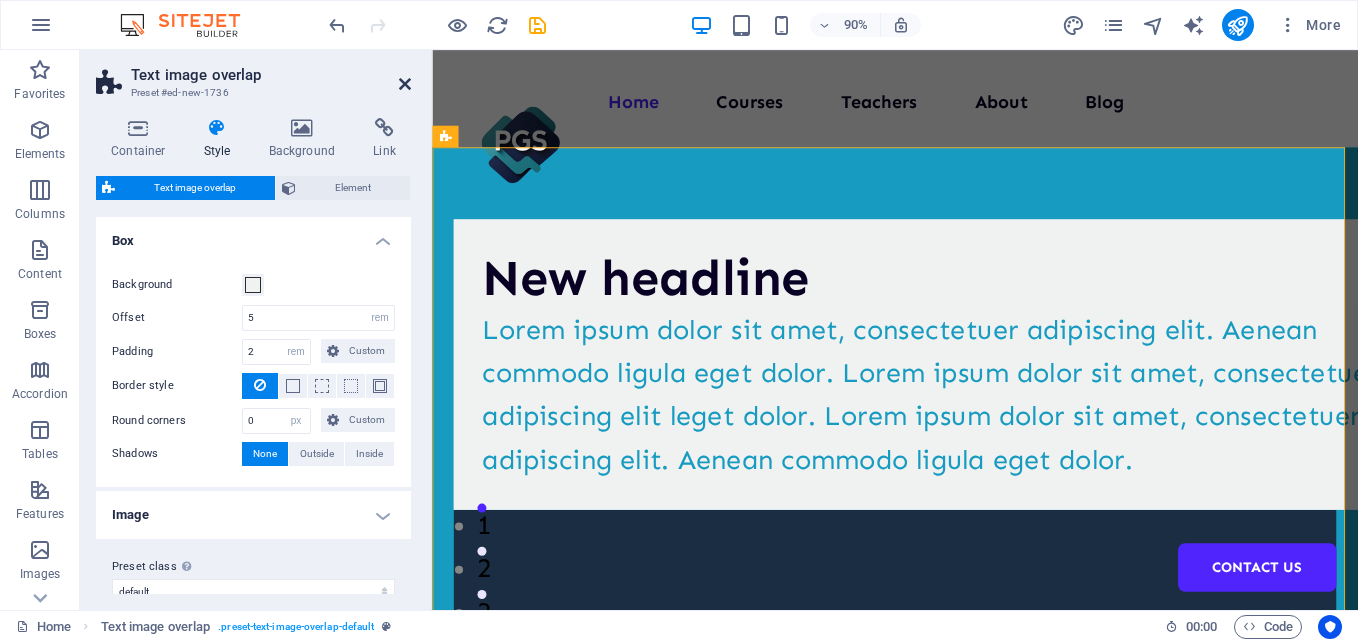 click at bounding box center (405, 84) 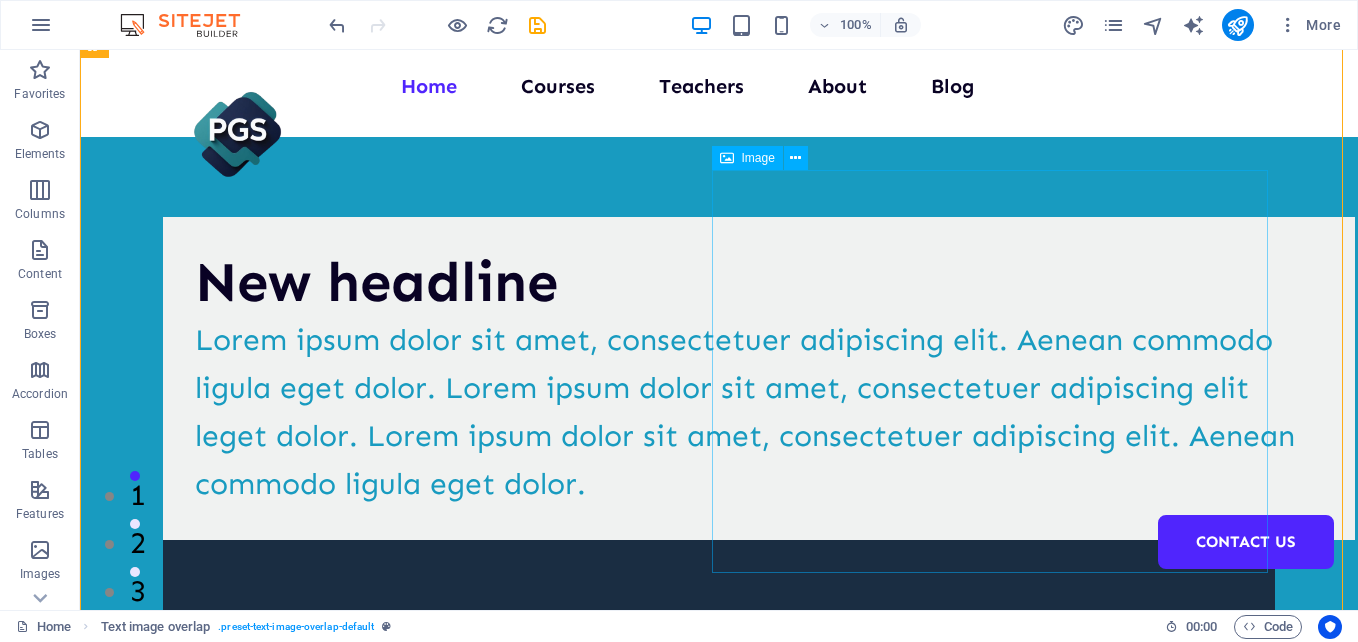 scroll, scrollTop: 0, scrollLeft: 0, axis: both 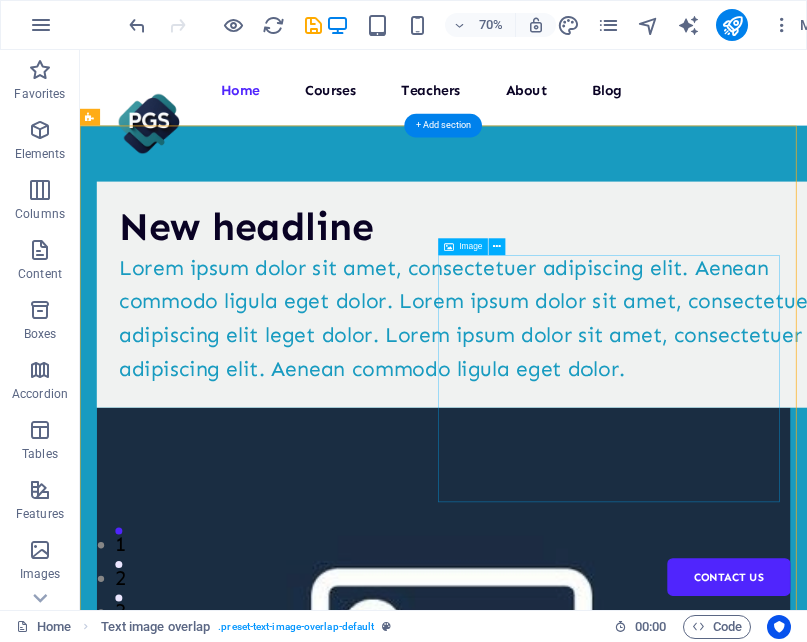 click at bounding box center (599, 919) 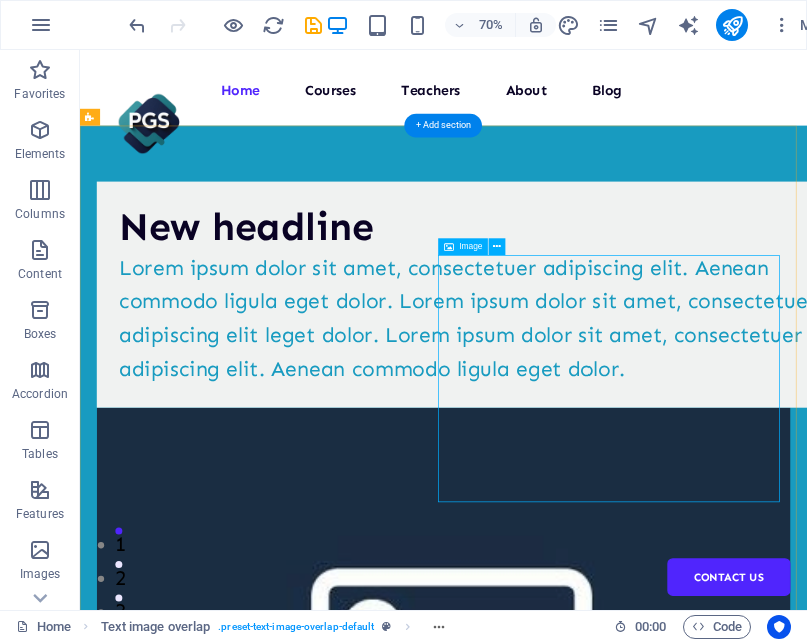 click at bounding box center [599, 919] 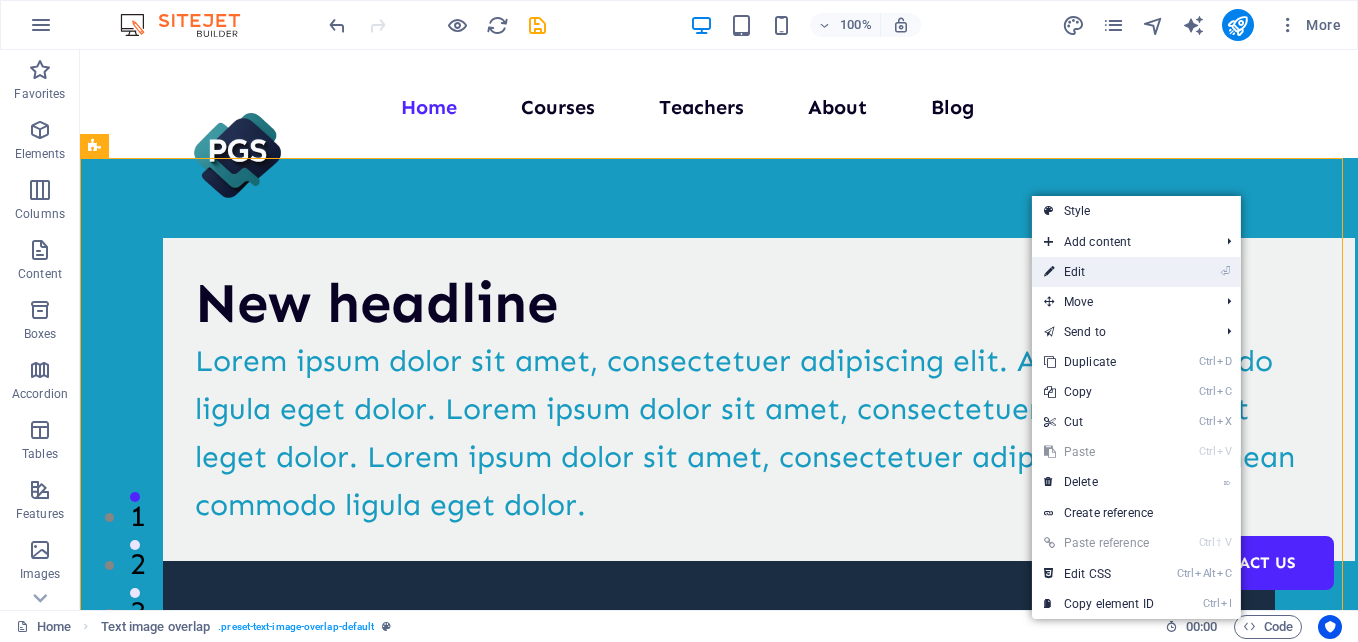click on "⏎  Edit" at bounding box center [1099, 272] 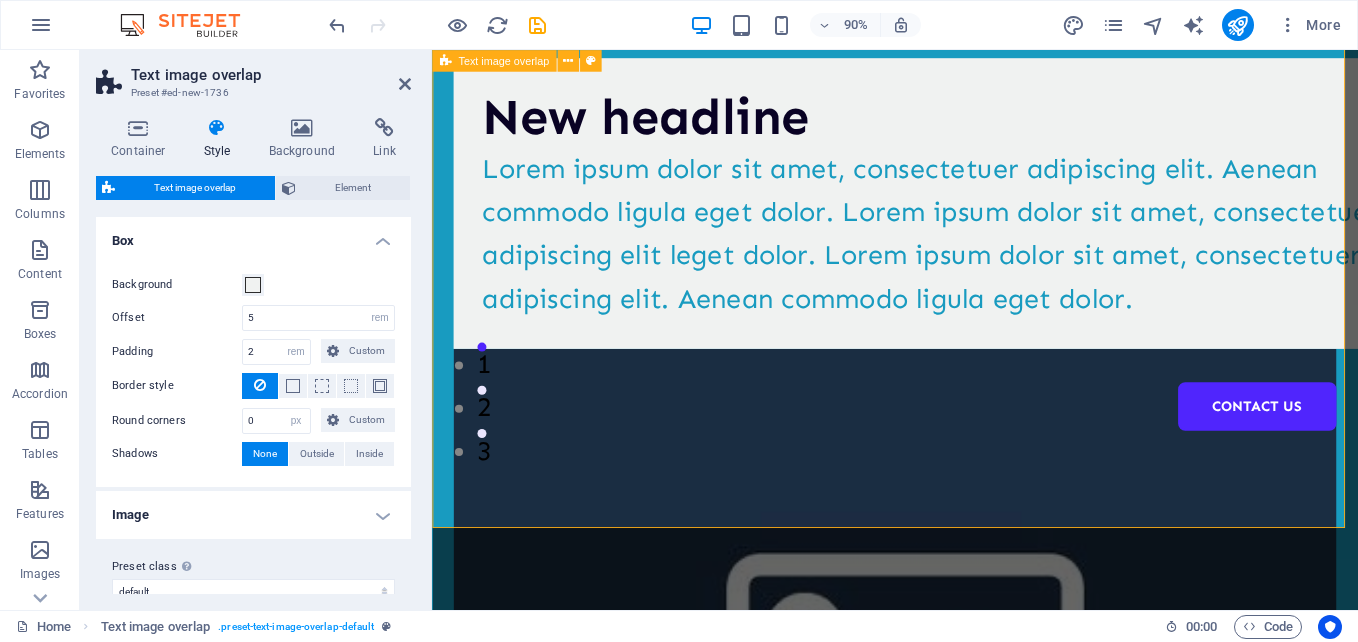 scroll, scrollTop: 0, scrollLeft: 0, axis: both 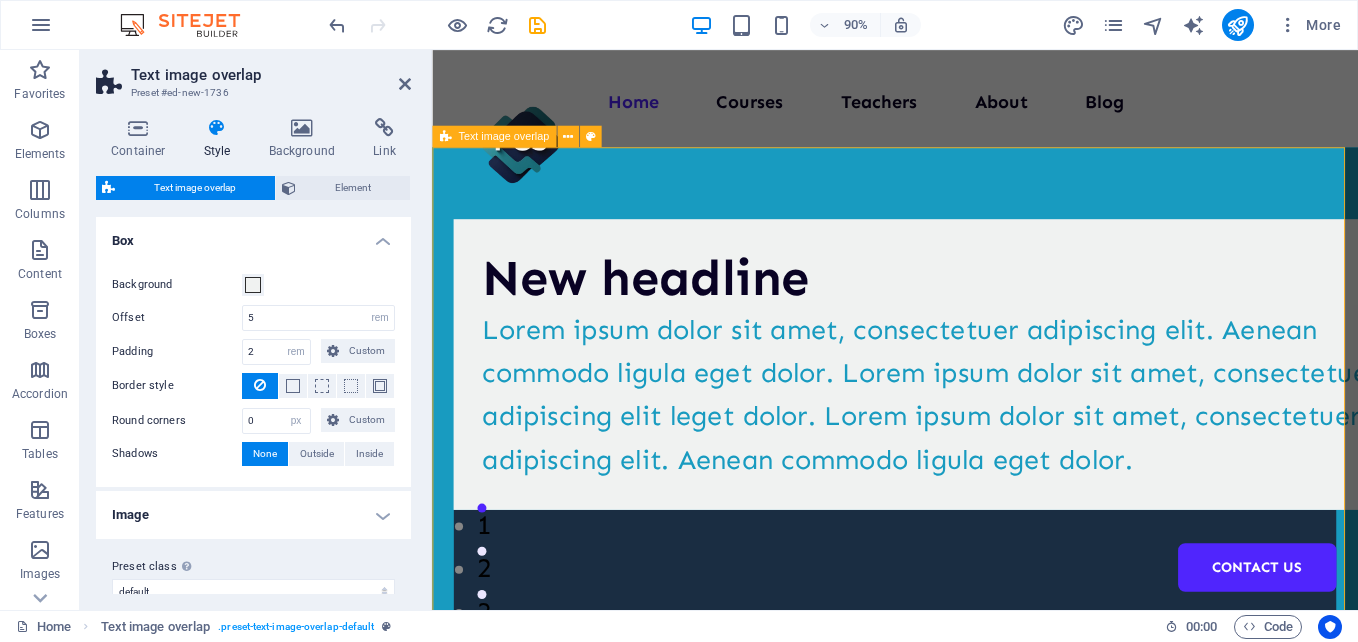 click on "New headline Lorem ipsum dolor sit amet, consectetuer adipiscing elit. Aenean commodo ligula eget dolor. Lorem ipsum dolor sit amet, consectetuer adipiscing elit leget dolor. Lorem ipsum dolor sit amet, consectetuer adipiscing elit. Aenean commodo ligula eget dolor." at bounding box center [946, 754] 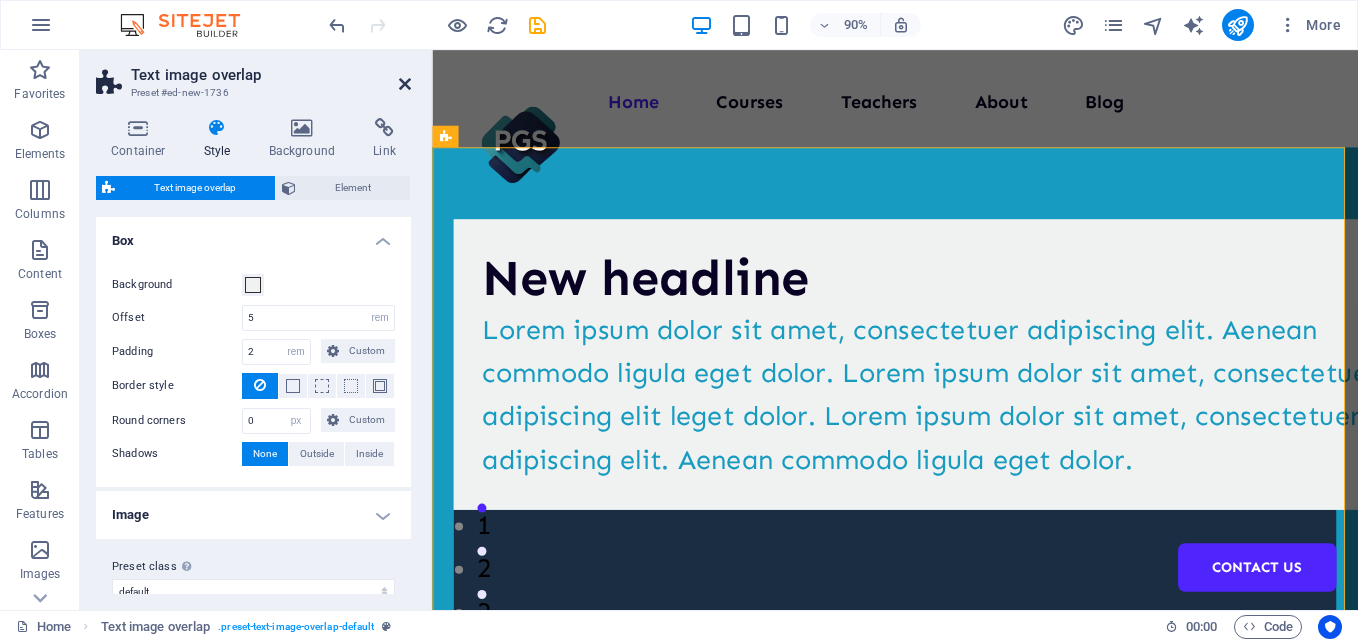 click at bounding box center (405, 84) 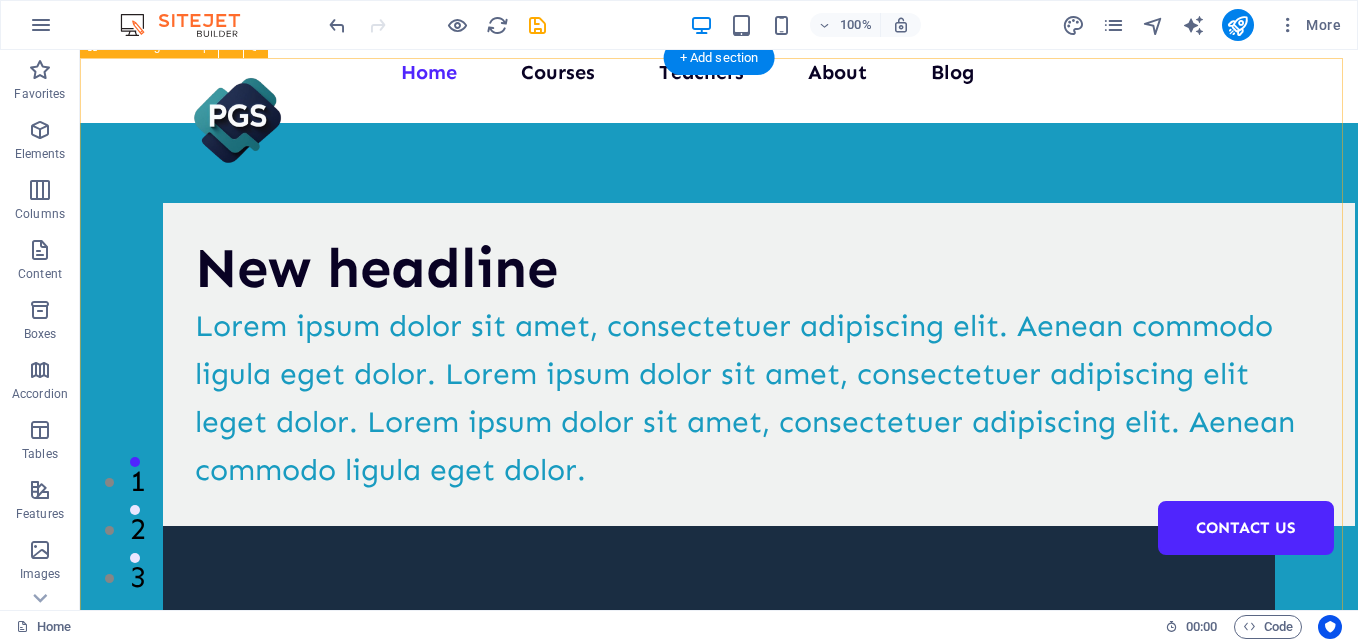 scroll, scrollTop: 0, scrollLeft: 0, axis: both 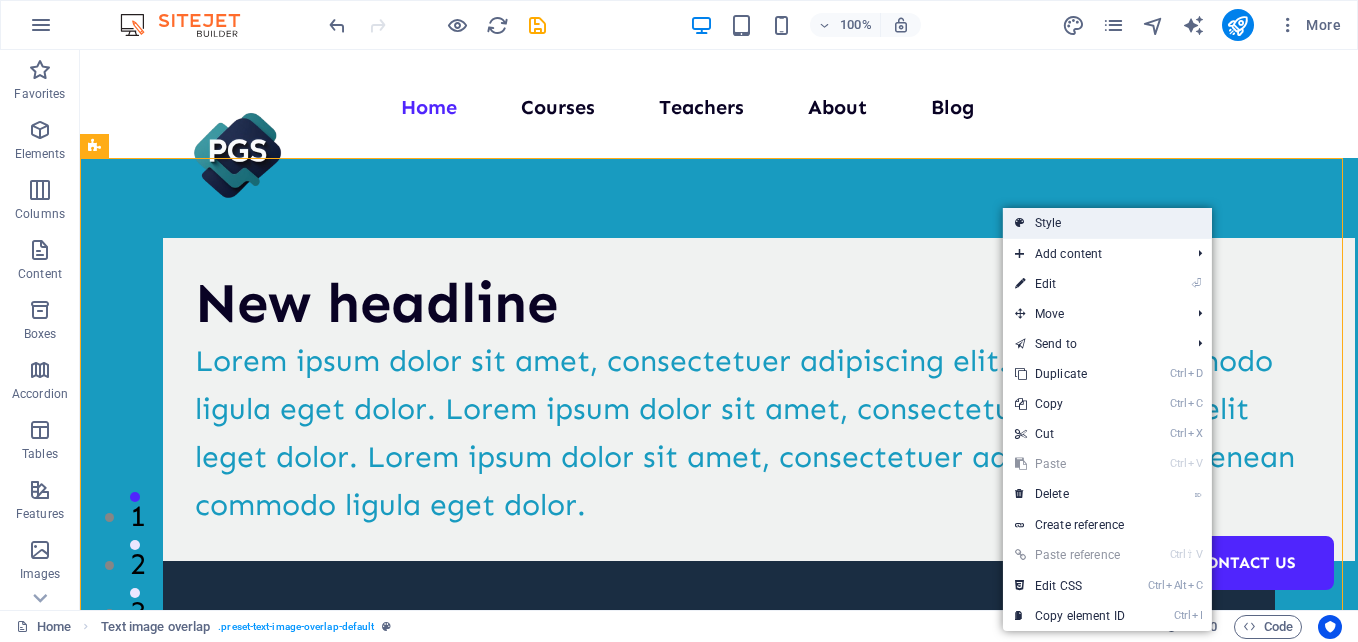 click on "Style" at bounding box center [1107, 223] 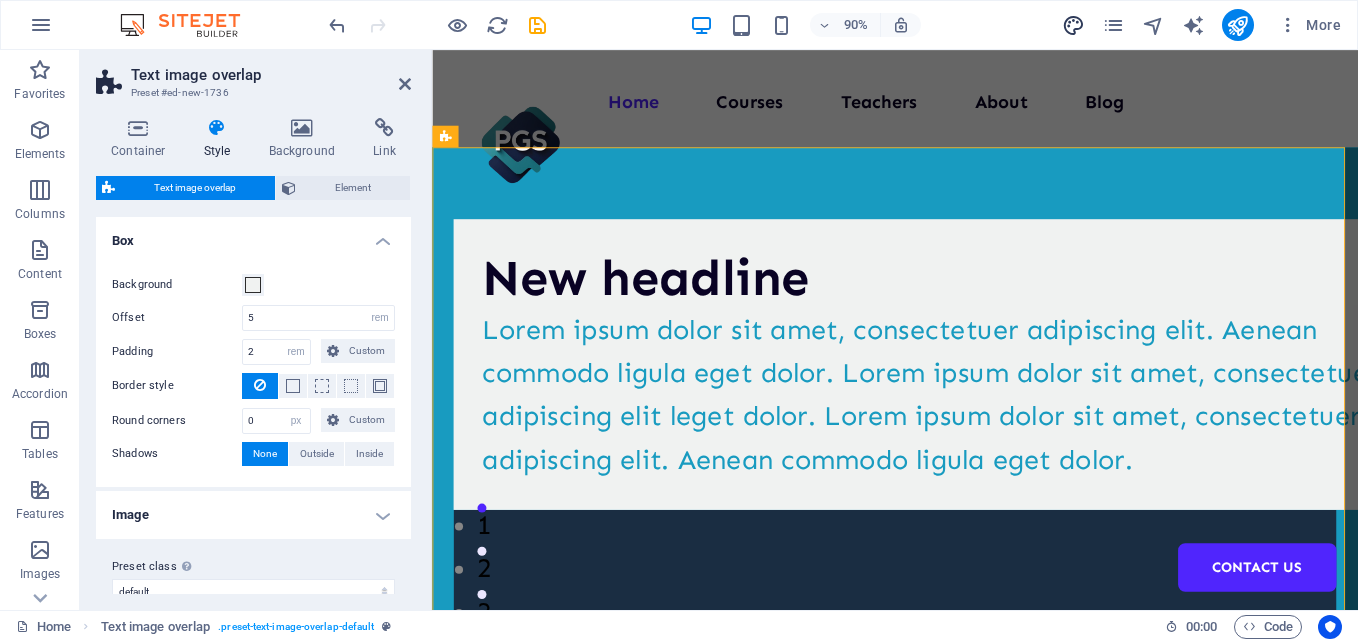 click at bounding box center [1073, 25] 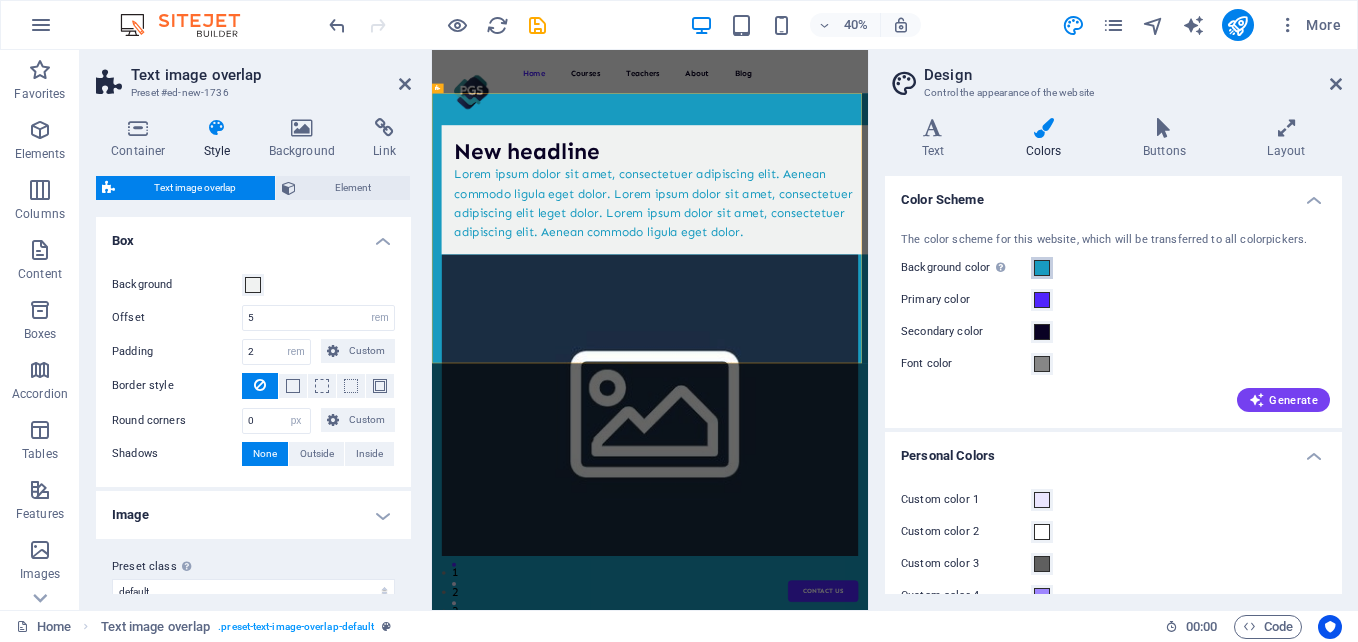 click on "Background color Only visible if it is not covered by other backgrounds." at bounding box center [1042, 268] 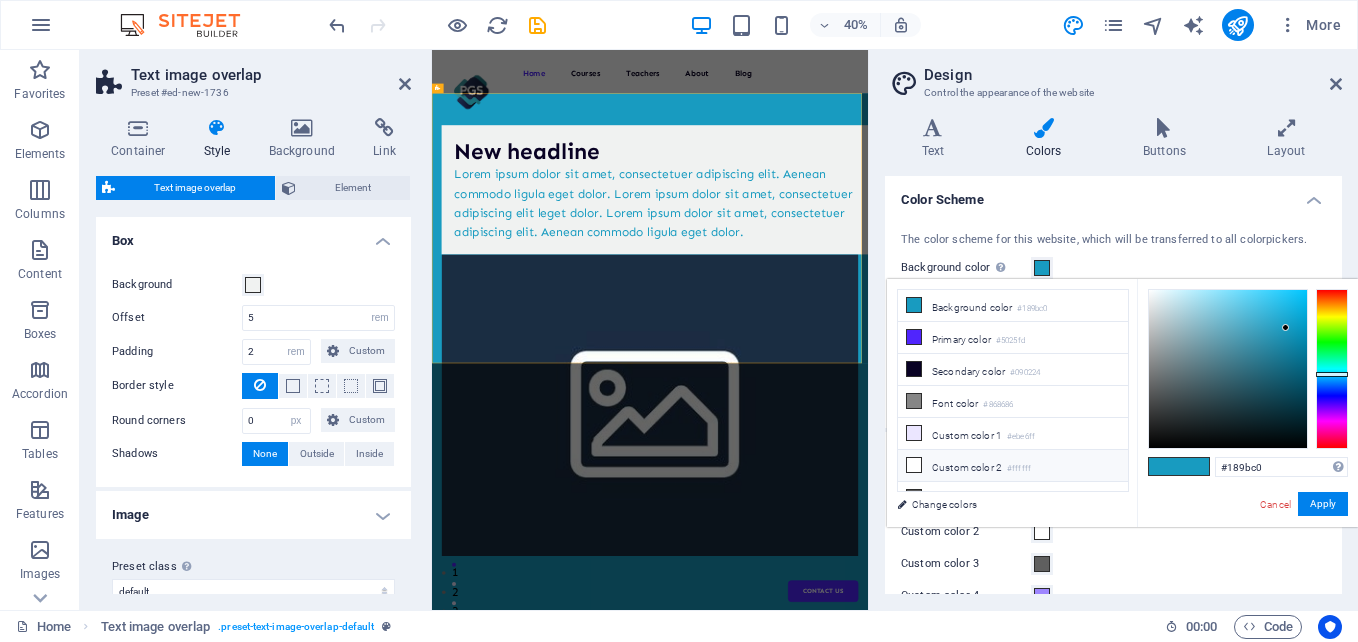 scroll, scrollTop: 47, scrollLeft: 0, axis: vertical 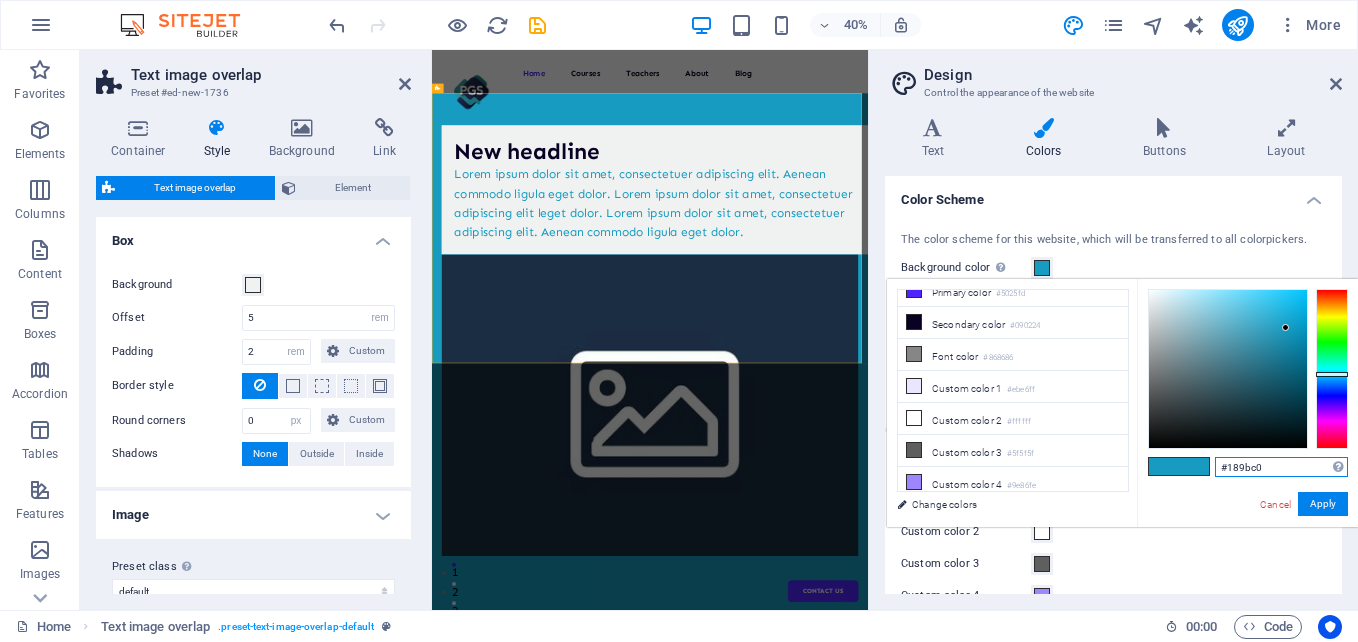 drag, startPoint x: 1266, startPoint y: 463, endPoint x: 1214, endPoint y: 462, distance: 52.009613 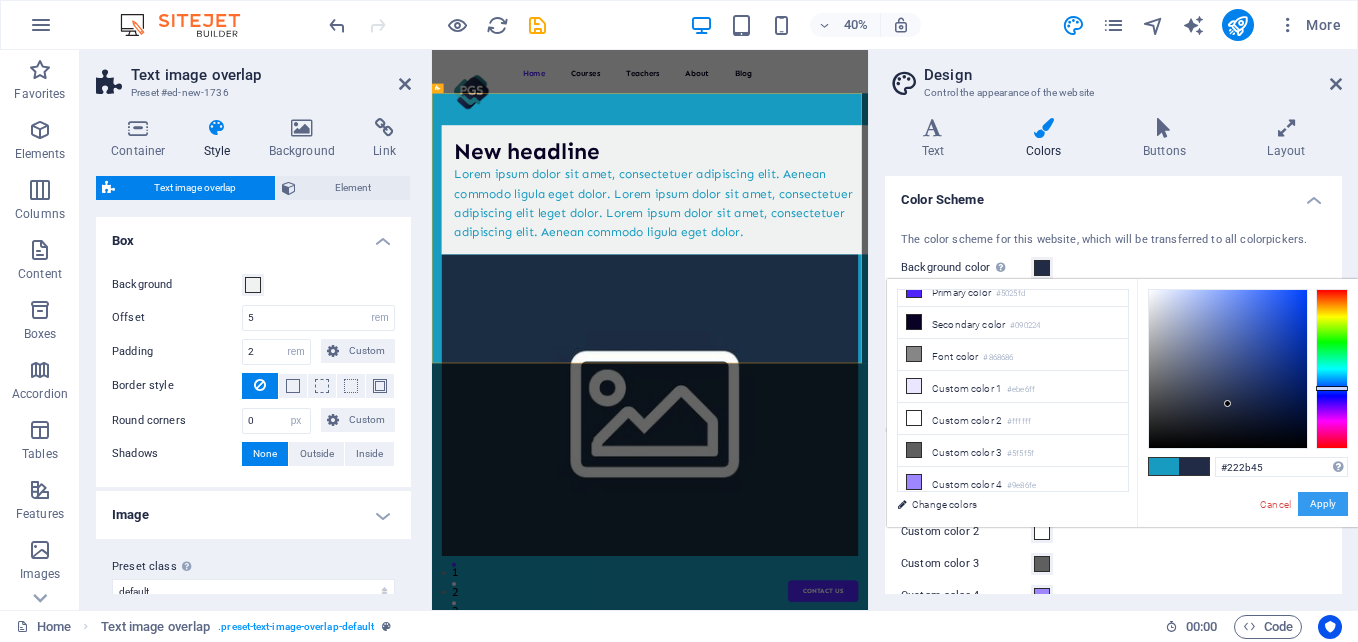 click on "Apply" at bounding box center (1323, 504) 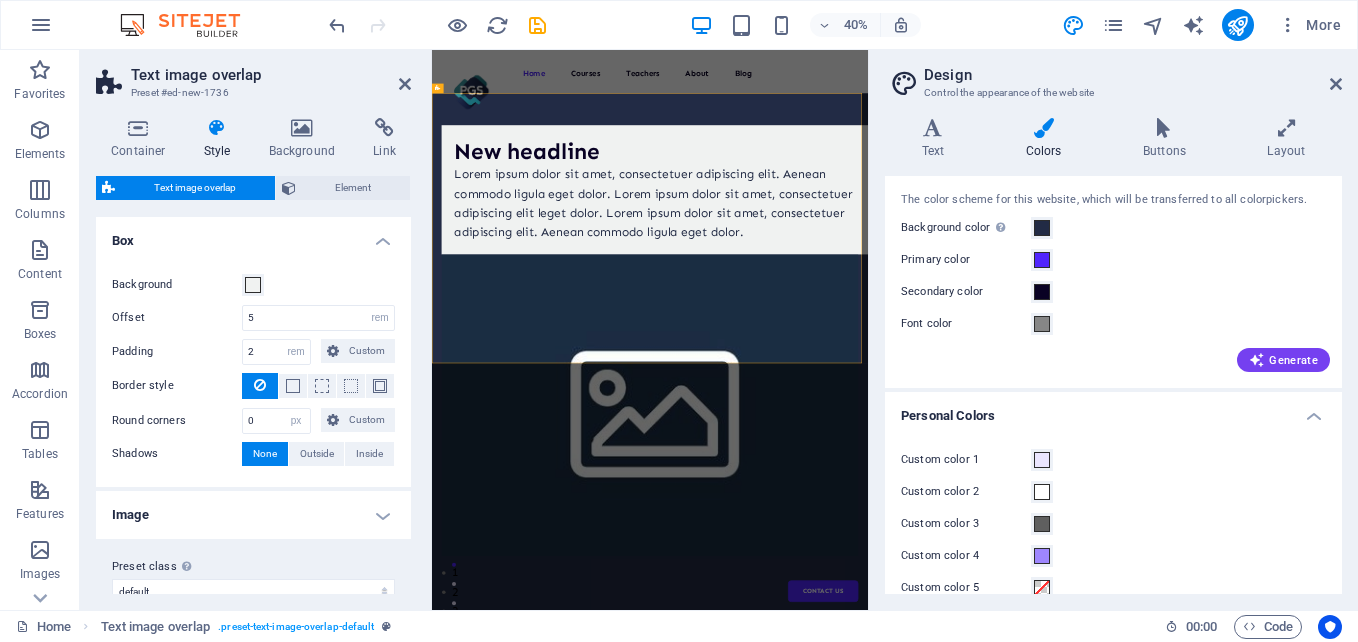 scroll, scrollTop: 0, scrollLeft: 0, axis: both 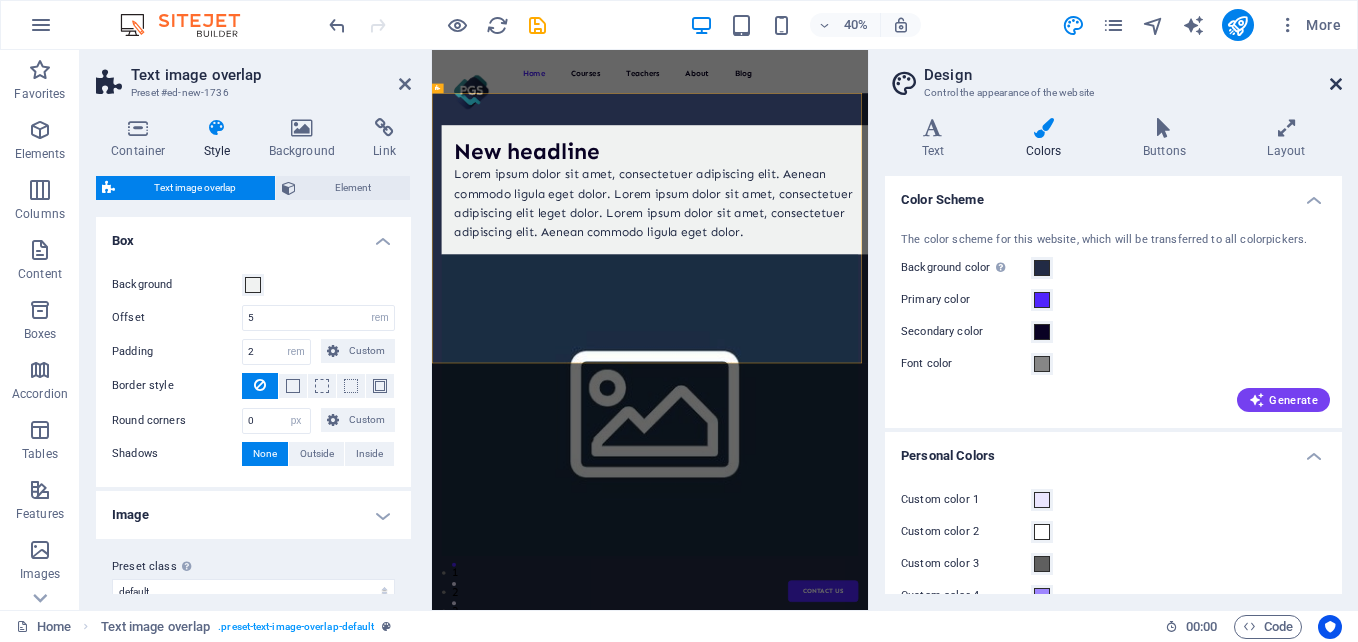 click at bounding box center [1336, 84] 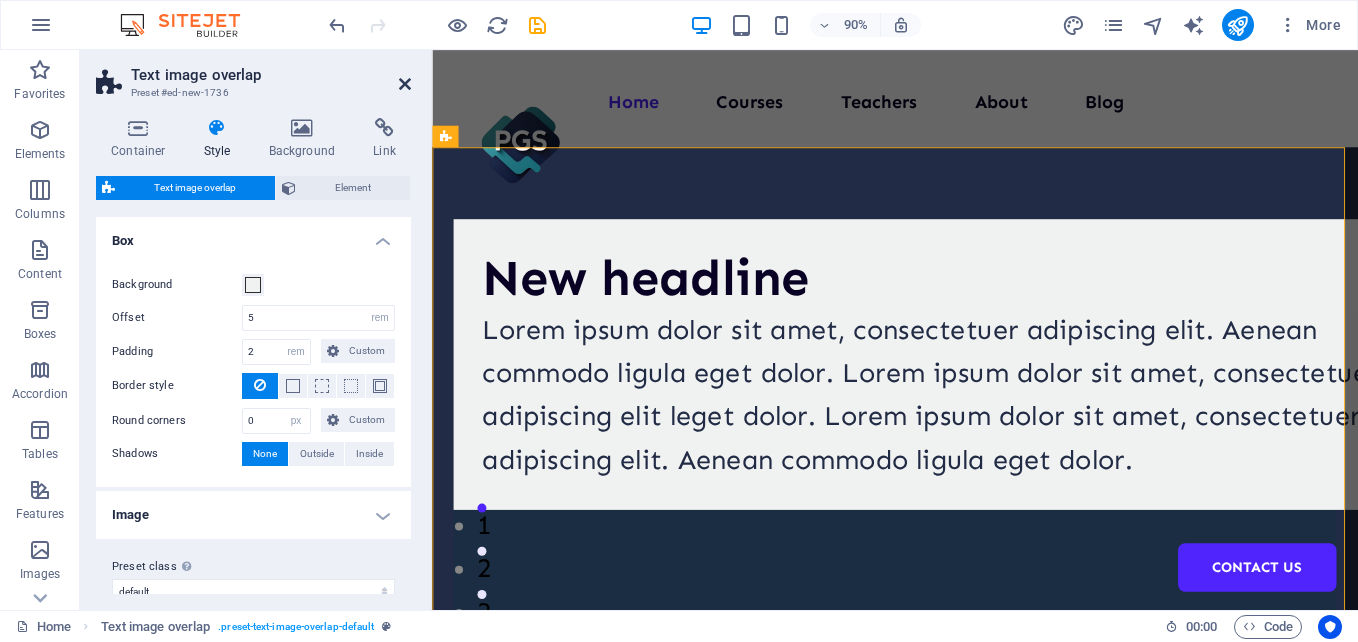 click at bounding box center (405, 84) 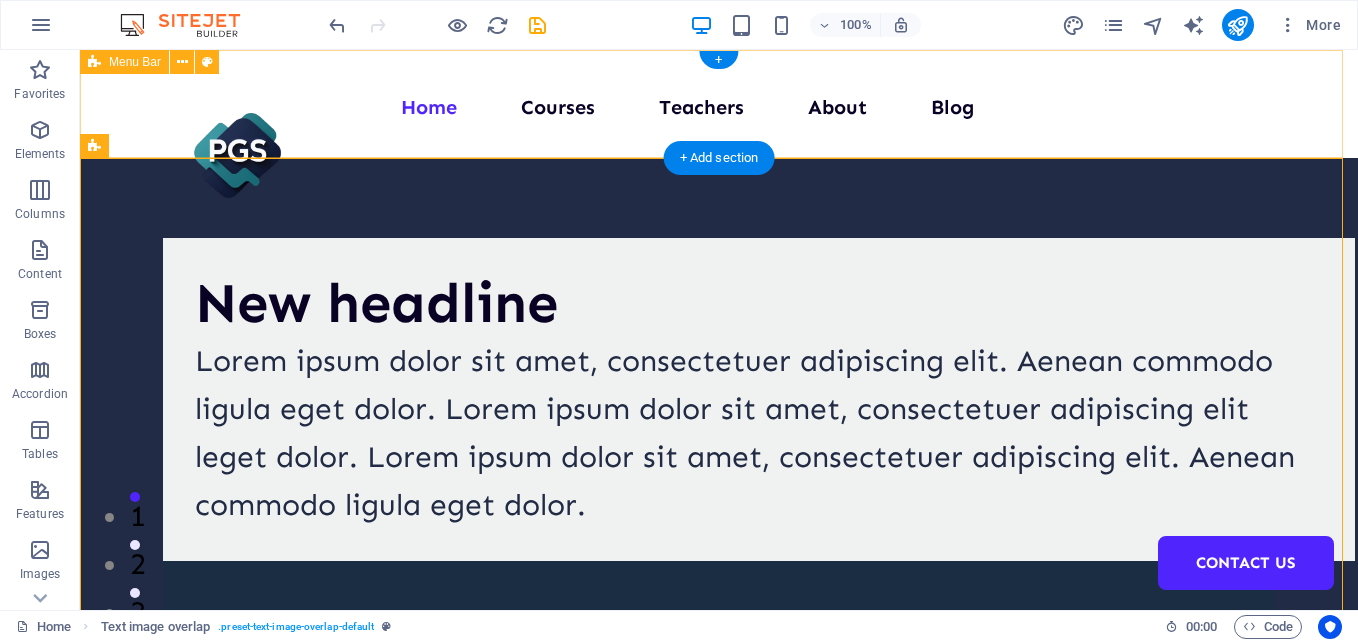 click on "Home Courses Teachers About Blog Contact Us" at bounding box center [719, 104] 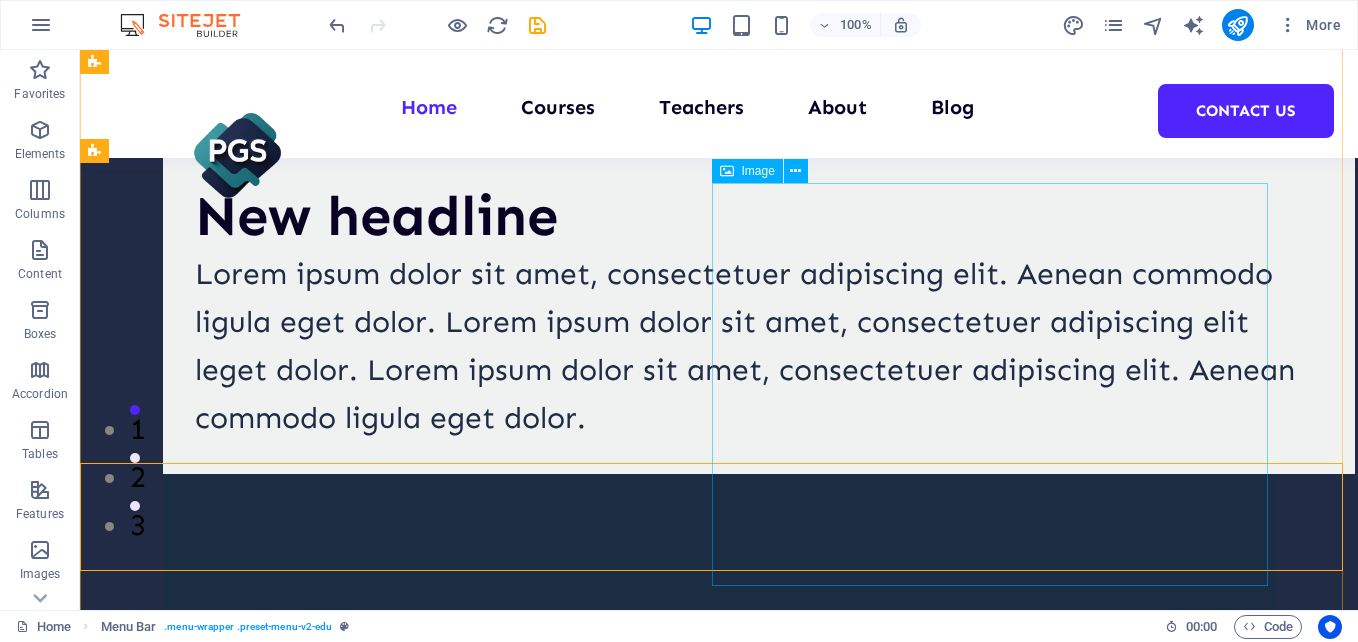 scroll, scrollTop: 0, scrollLeft: 0, axis: both 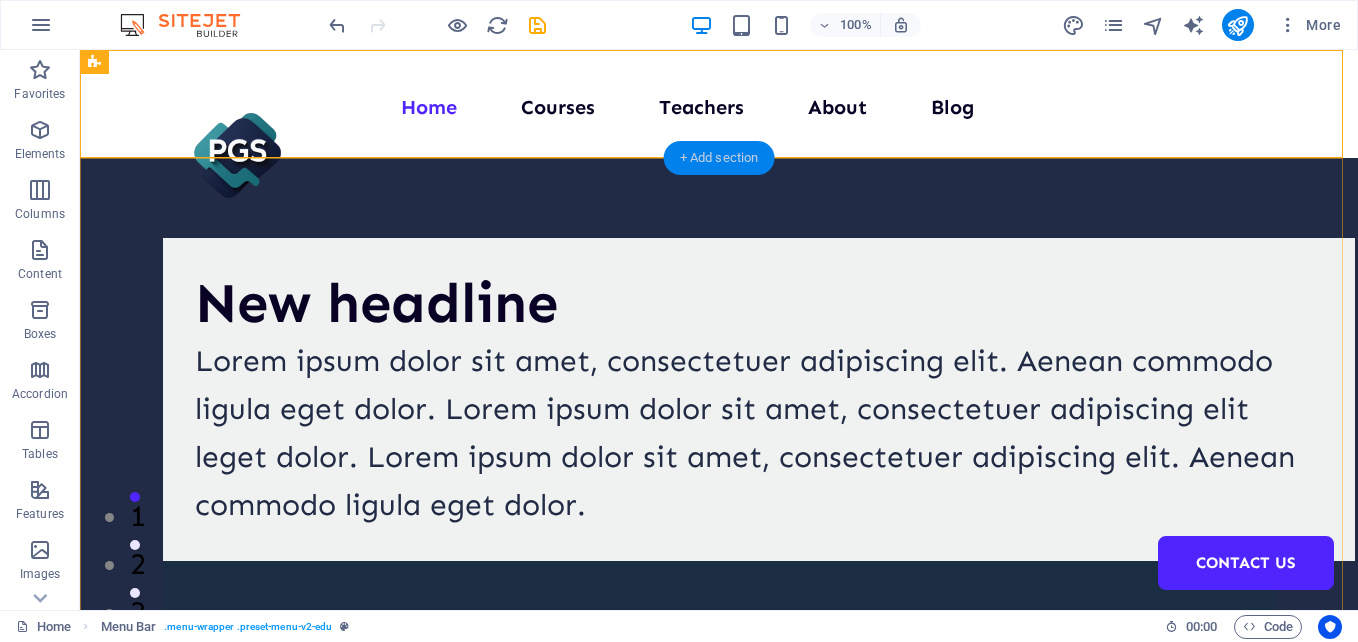 click on "+ Add section" at bounding box center [719, 158] 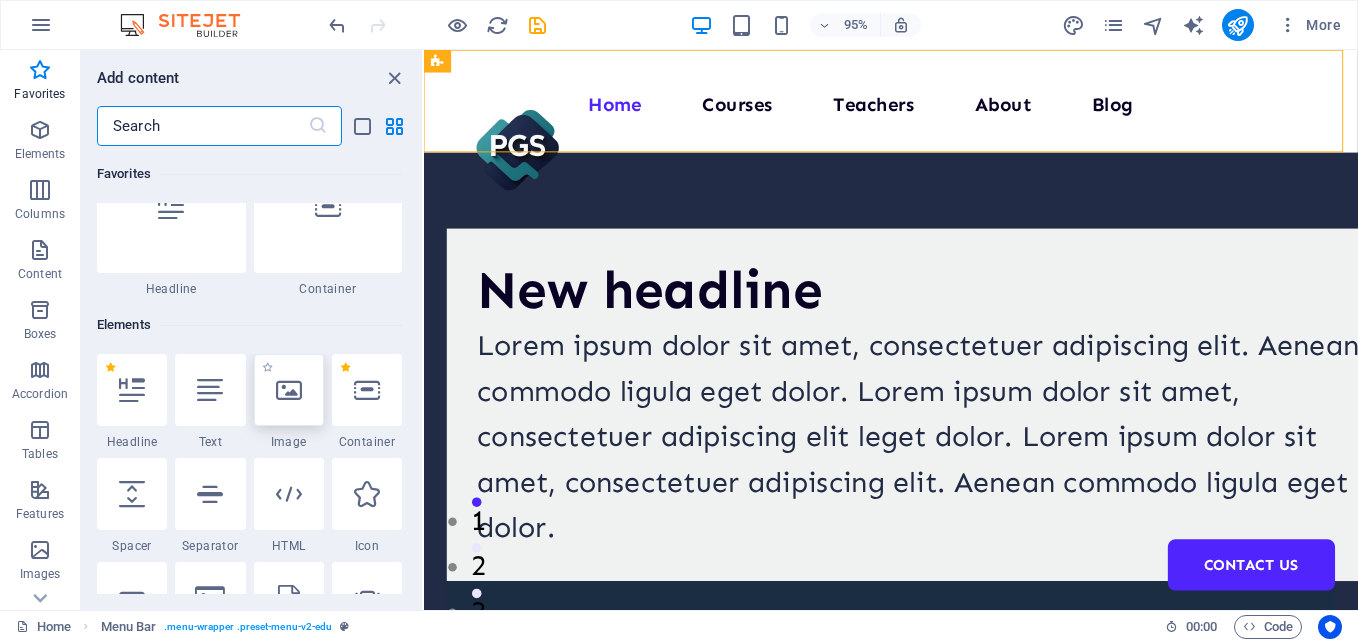 scroll, scrollTop: 100, scrollLeft: 0, axis: vertical 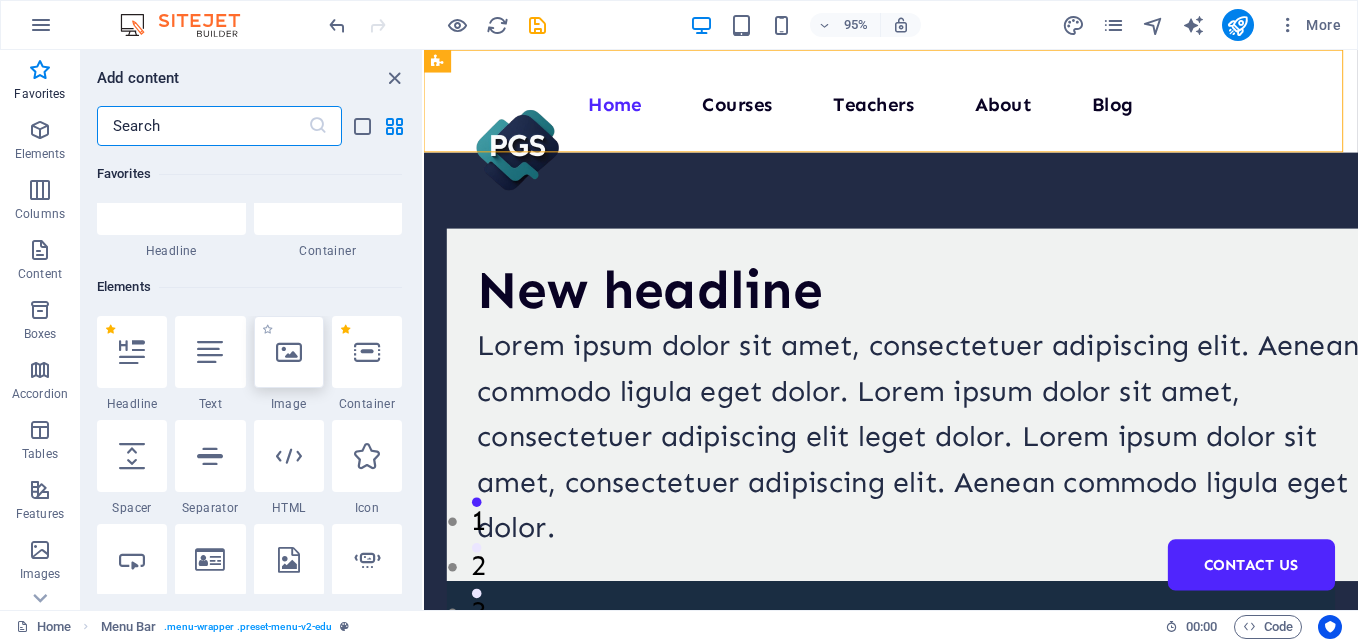click at bounding box center (289, 352) 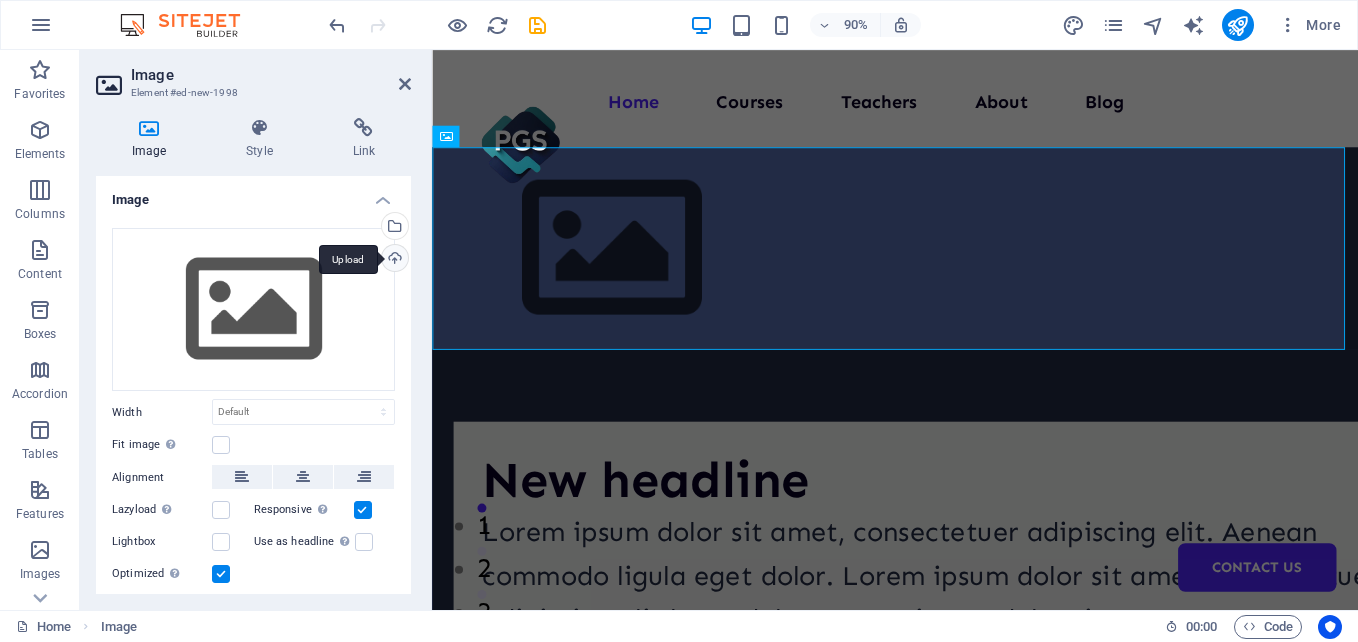 click on "Upload" at bounding box center (393, 260) 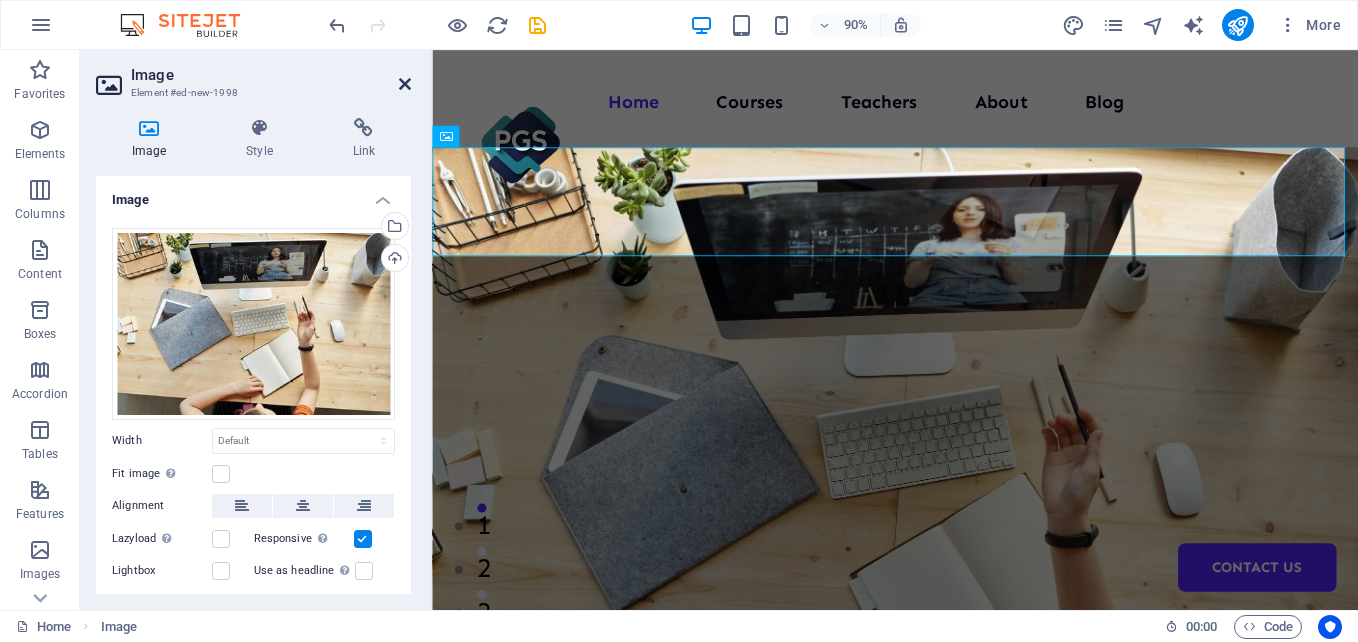 click at bounding box center (405, 84) 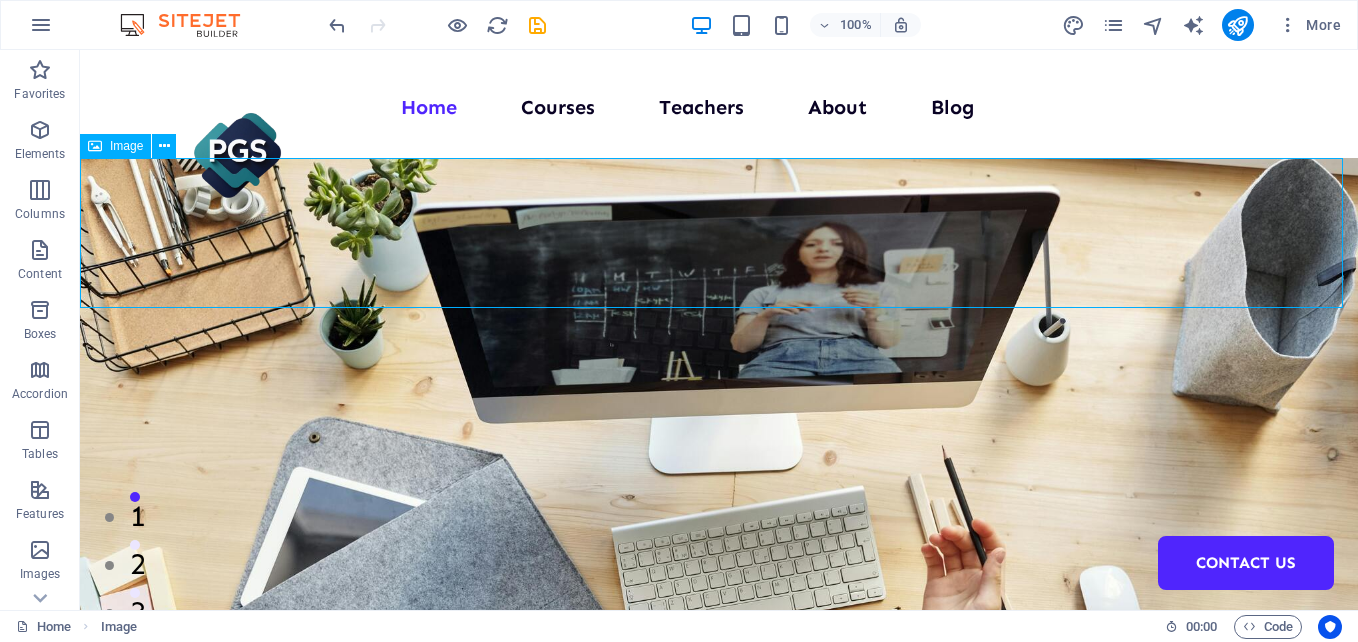 click on "Image" at bounding box center (126, 146) 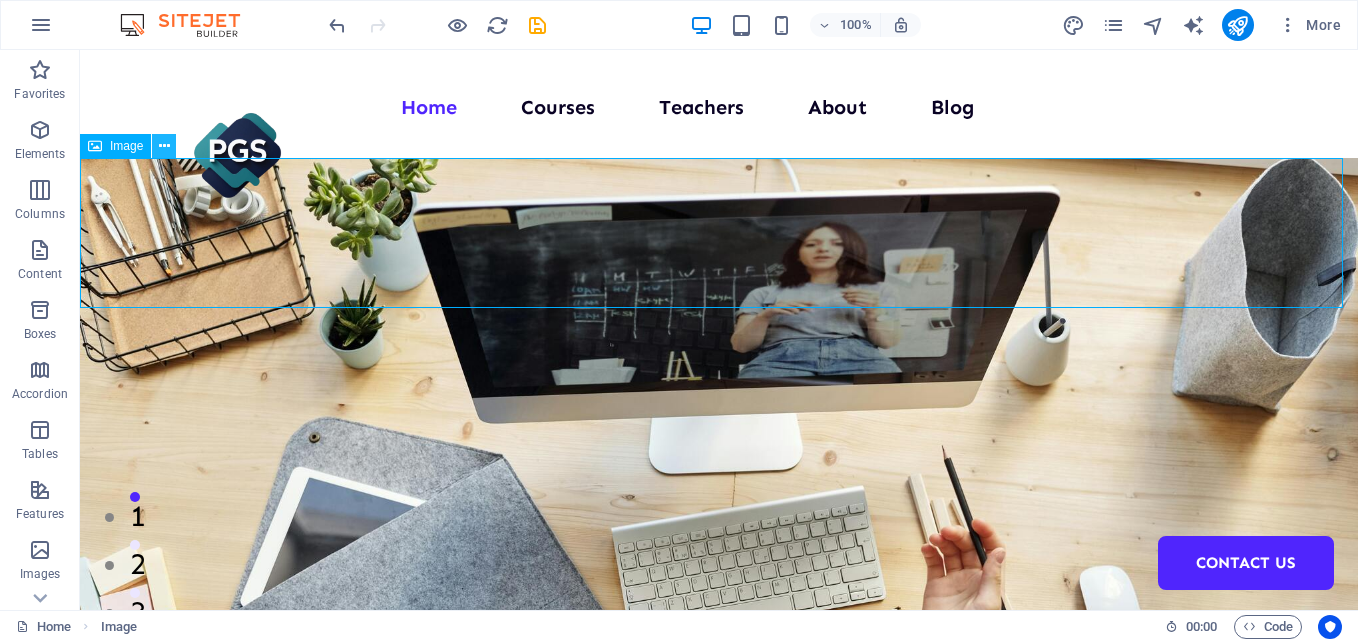 click at bounding box center (164, 146) 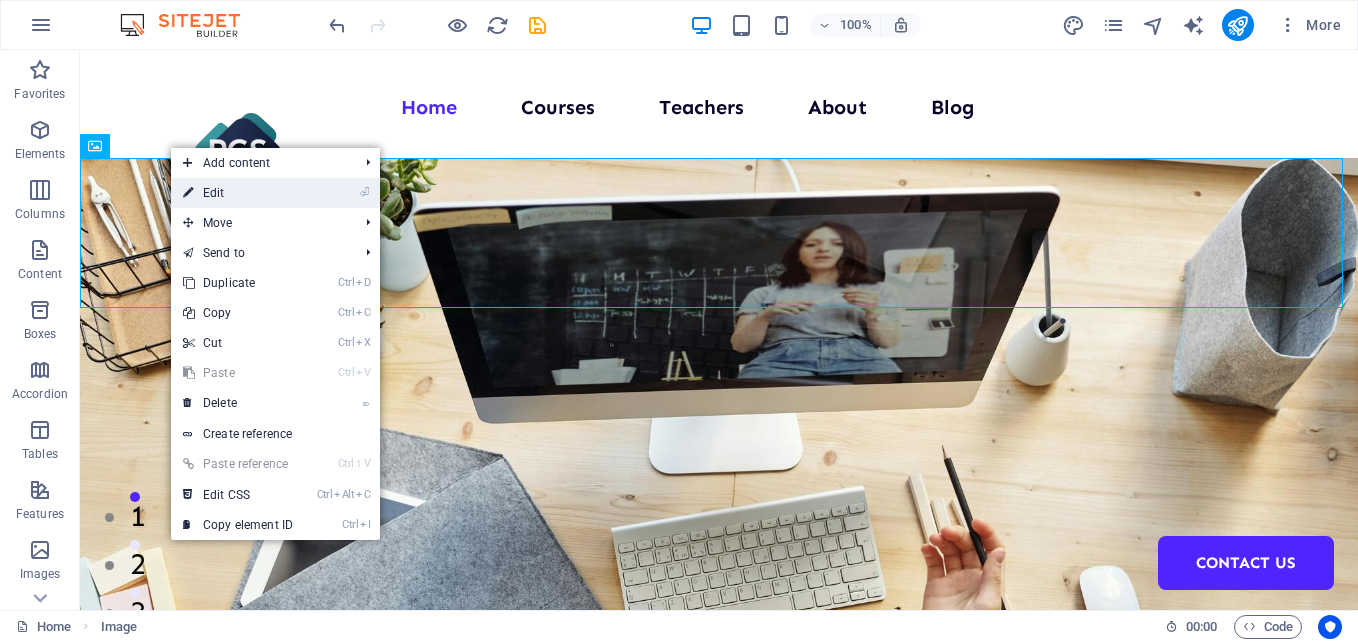 click on "⏎  Edit" at bounding box center [238, 193] 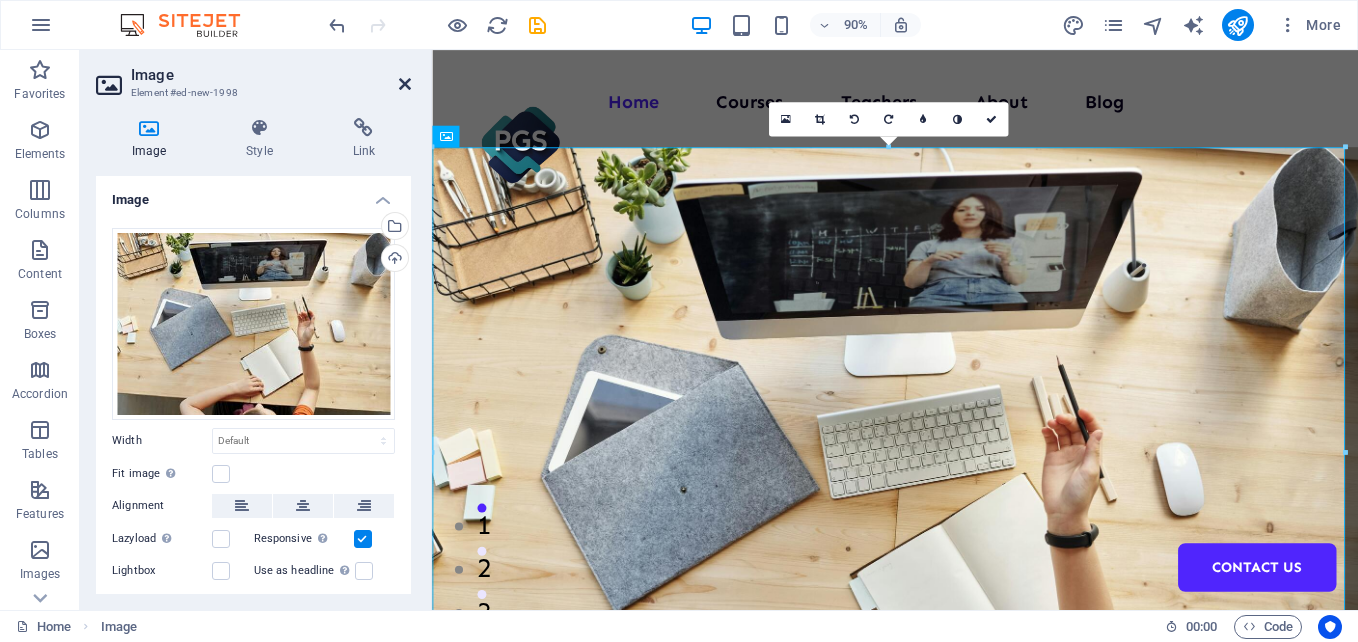 click at bounding box center (405, 84) 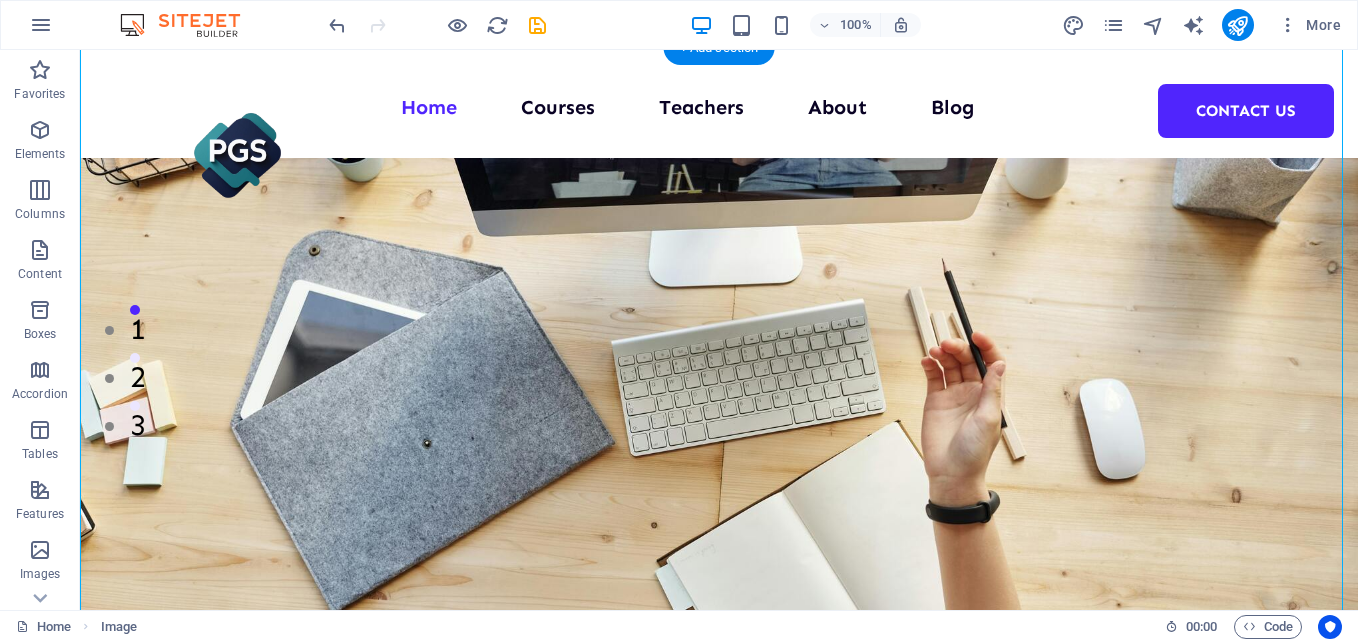 scroll, scrollTop: 200, scrollLeft: 0, axis: vertical 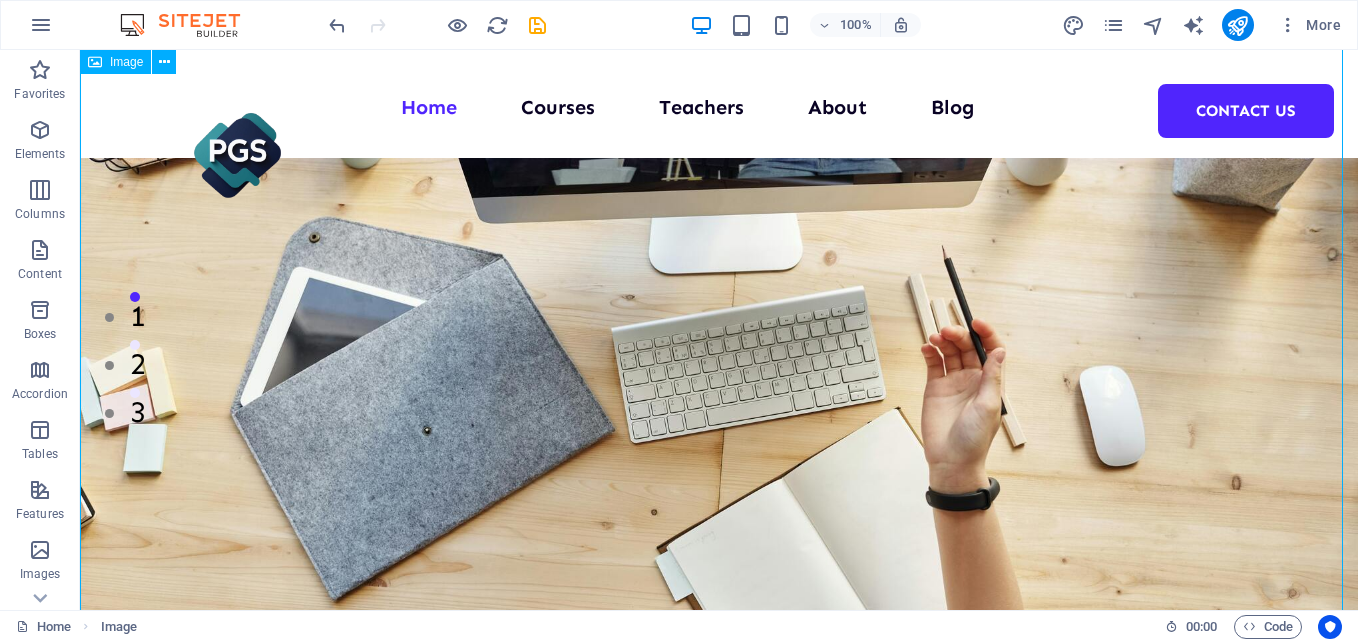 click at bounding box center (719, 330) 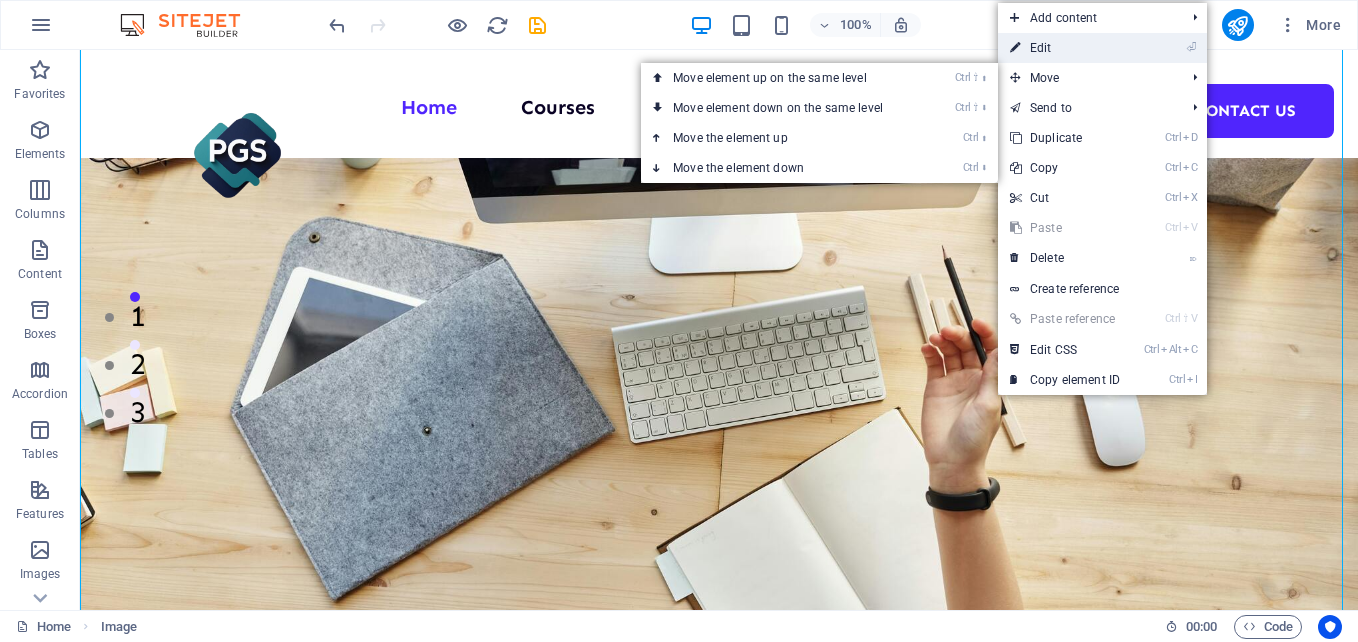 click on "⏎  Edit" at bounding box center [1065, 48] 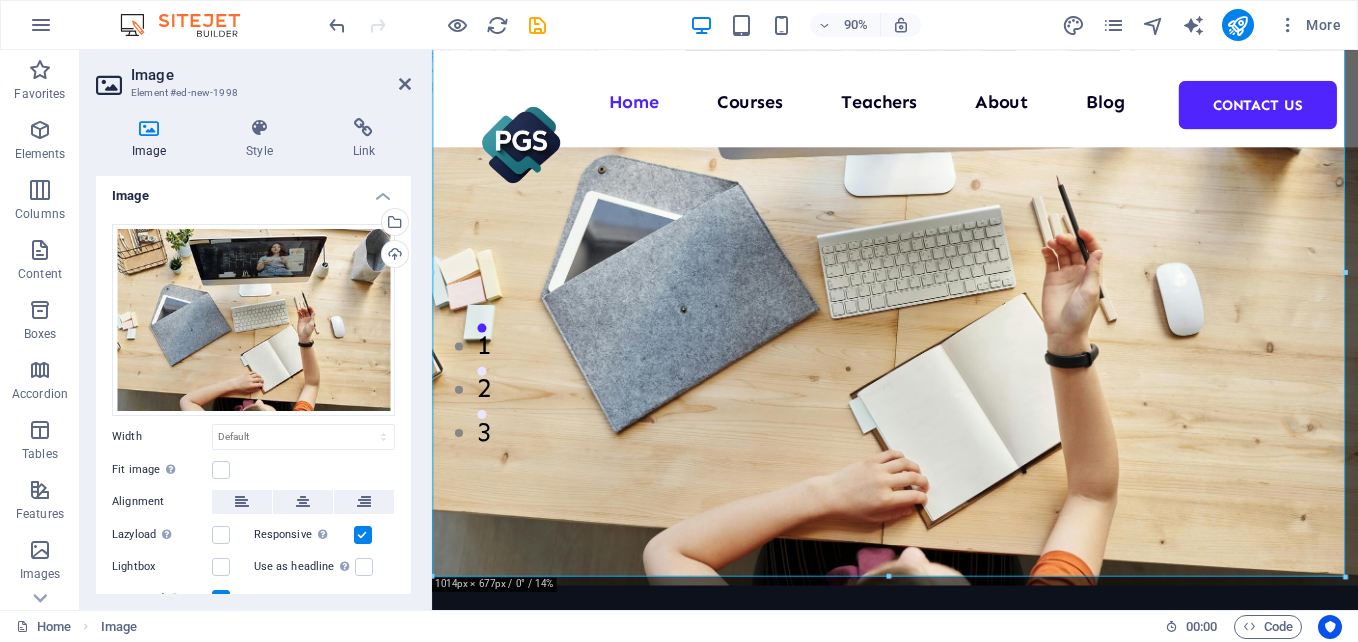 scroll, scrollTop: 0, scrollLeft: 0, axis: both 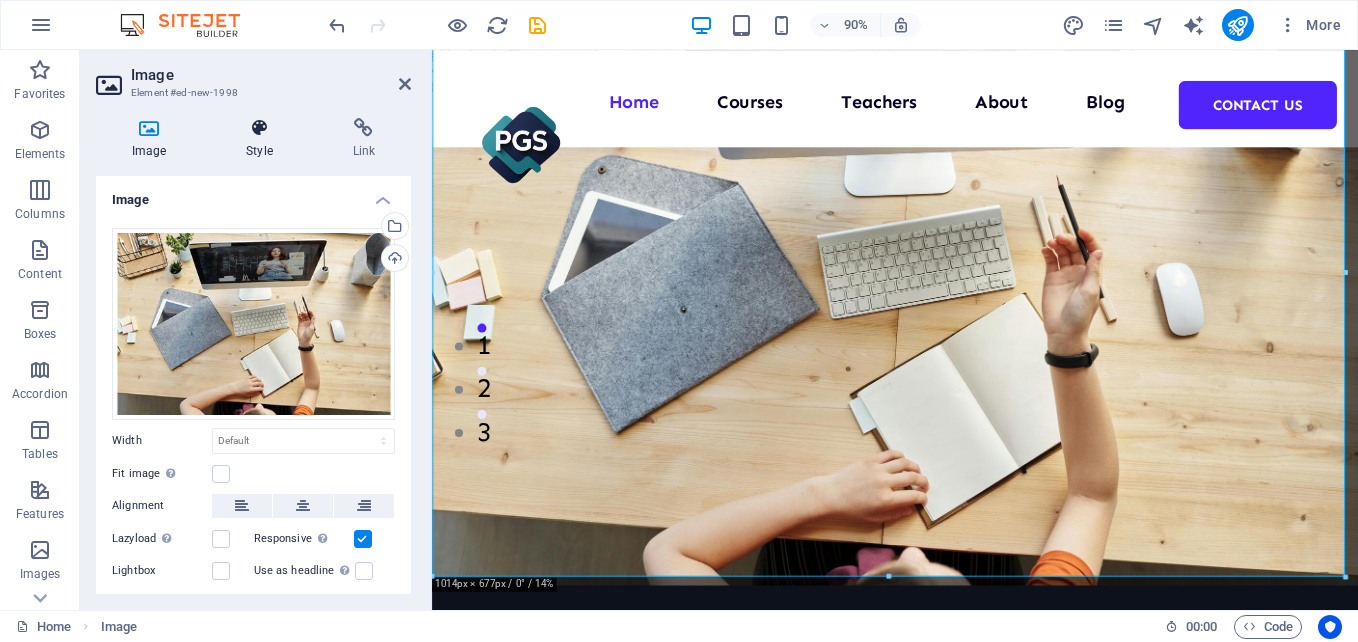 click at bounding box center (259, 128) 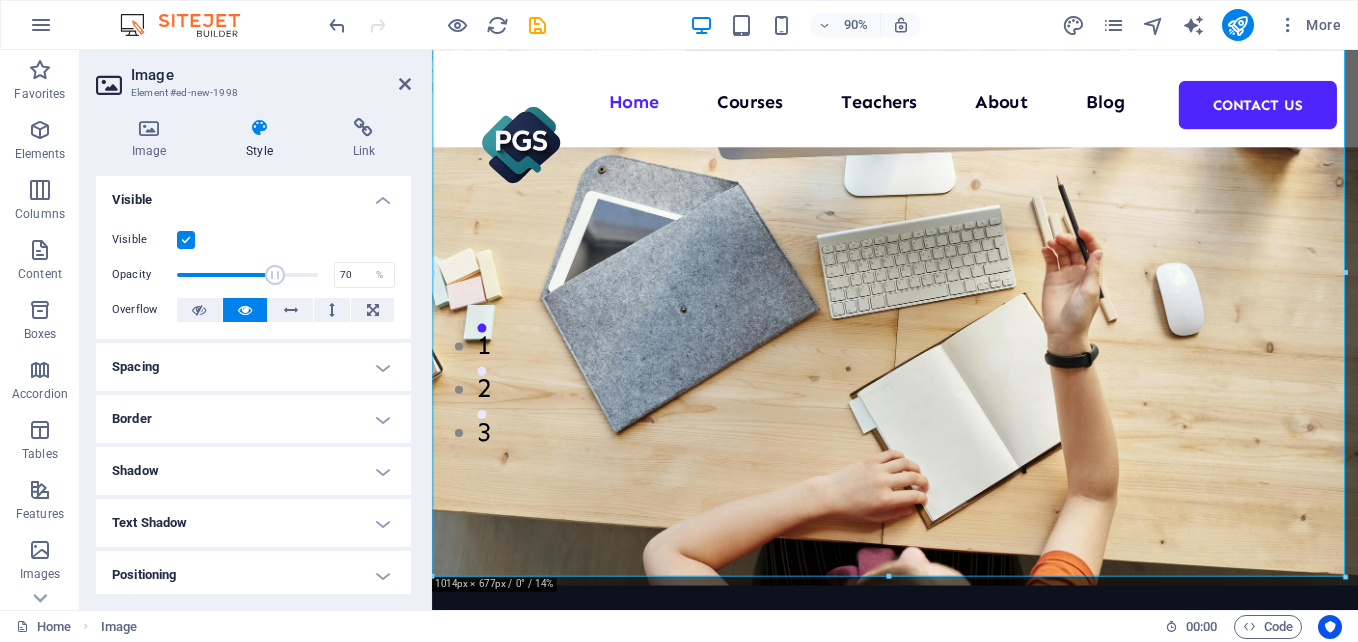 drag, startPoint x: 308, startPoint y: 272, endPoint x: 272, endPoint y: 273, distance: 36.013885 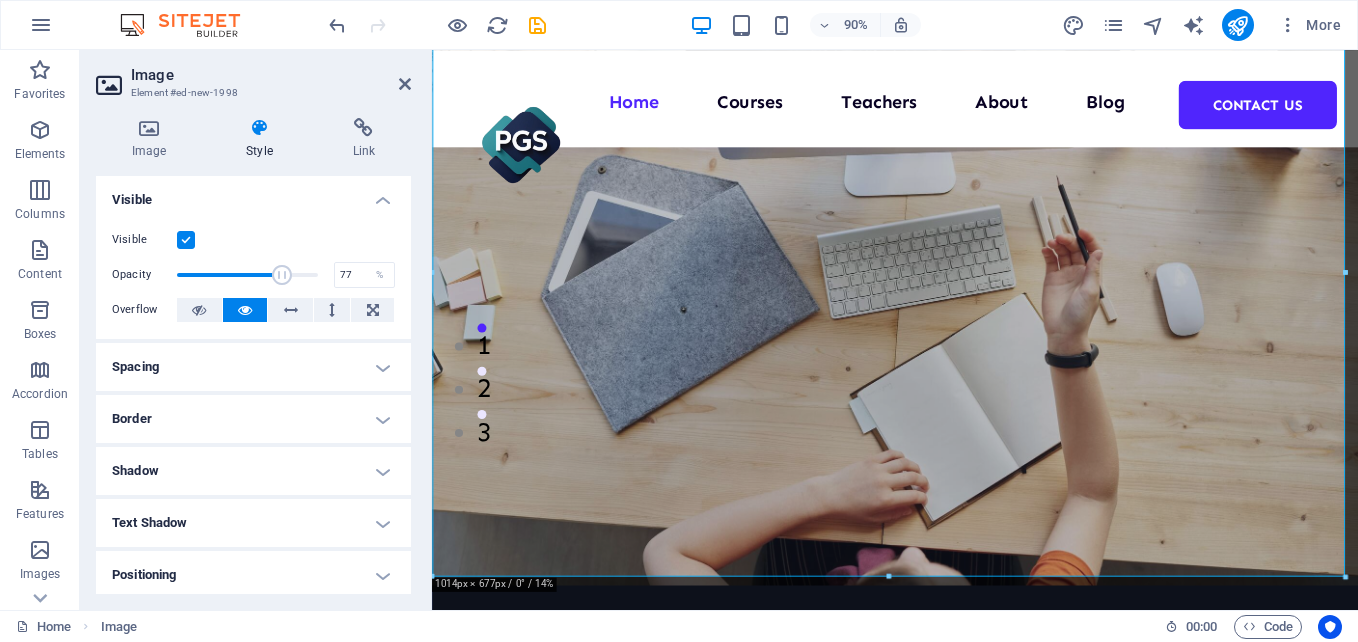type on "78" 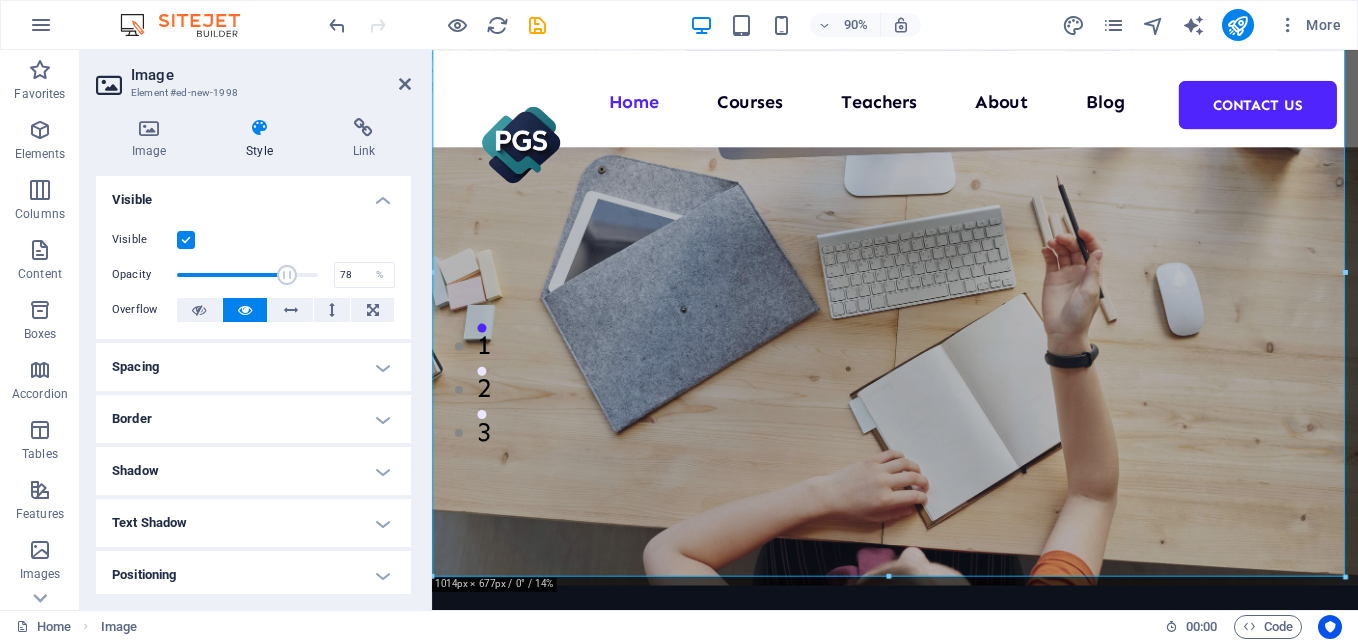click at bounding box center [287, 275] 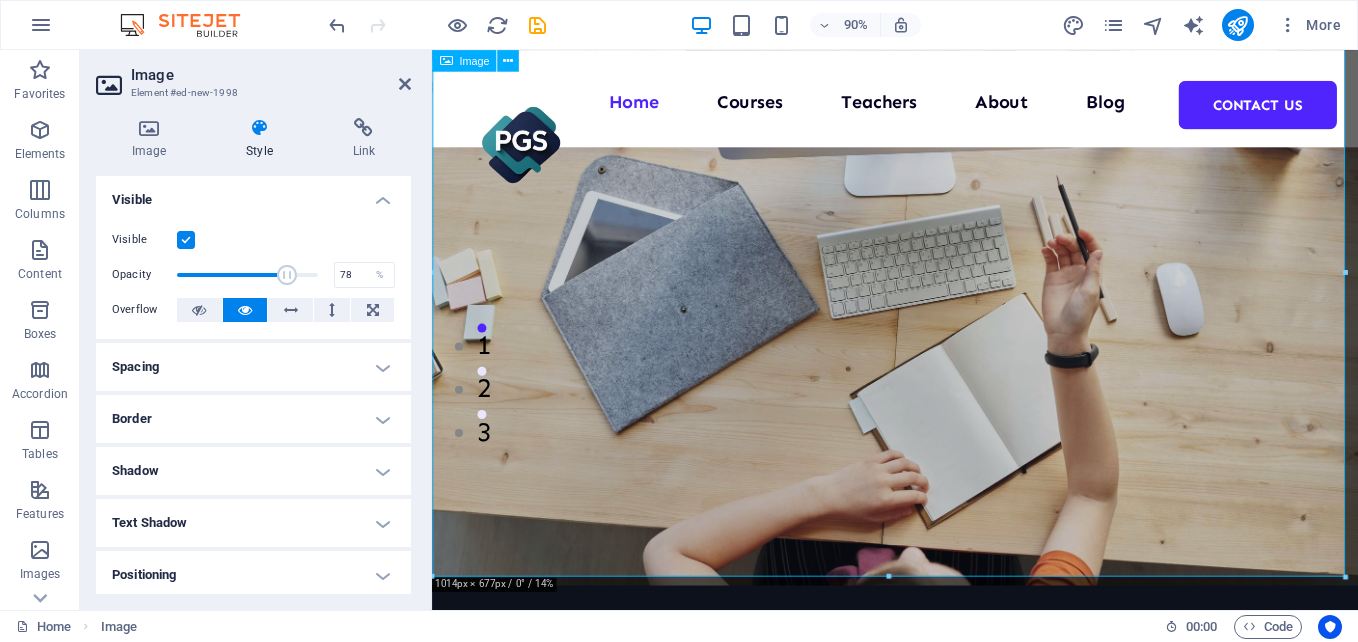 scroll, scrollTop: 0, scrollLeft: 0, axis: both 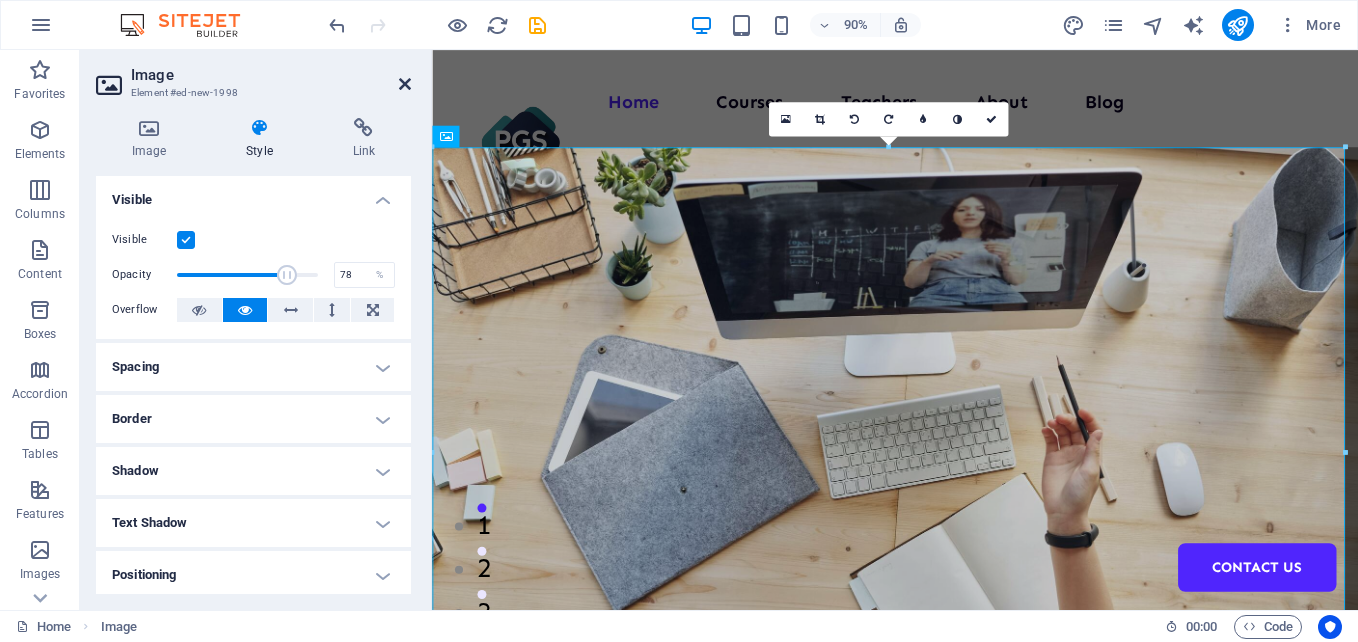 click at bounding box center [405, 84] 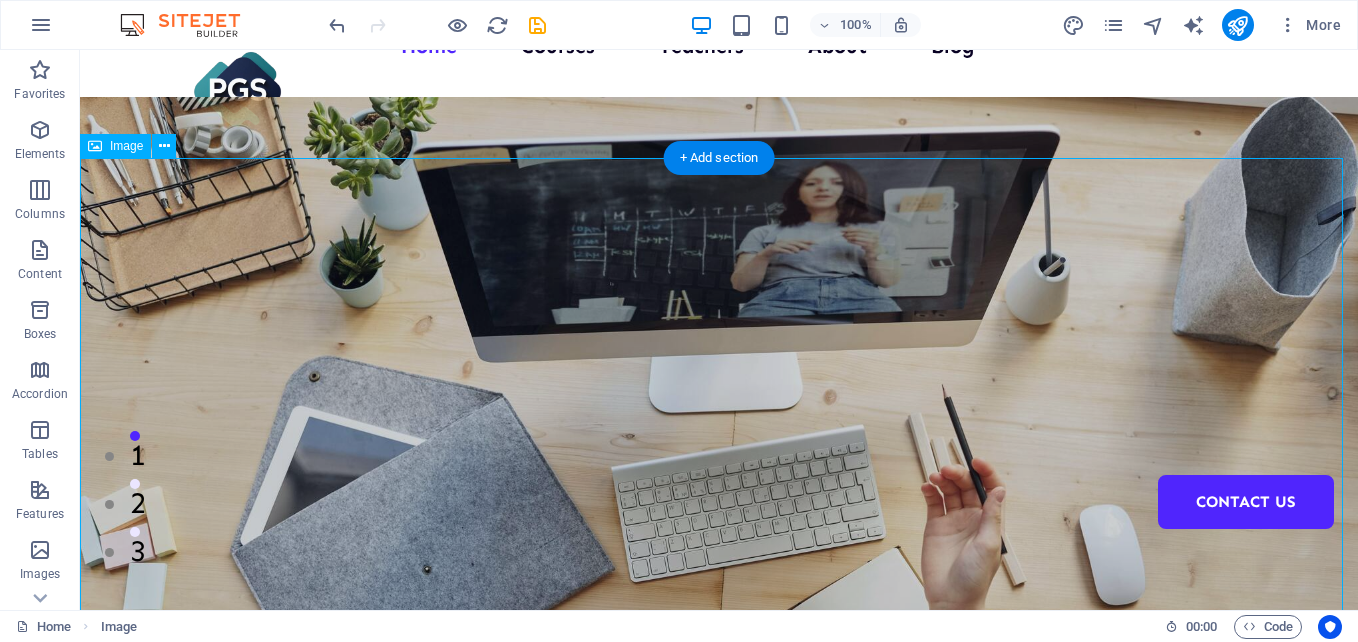 scroll, scrollTop: 100, scrollLeft: 0, axis: vertical 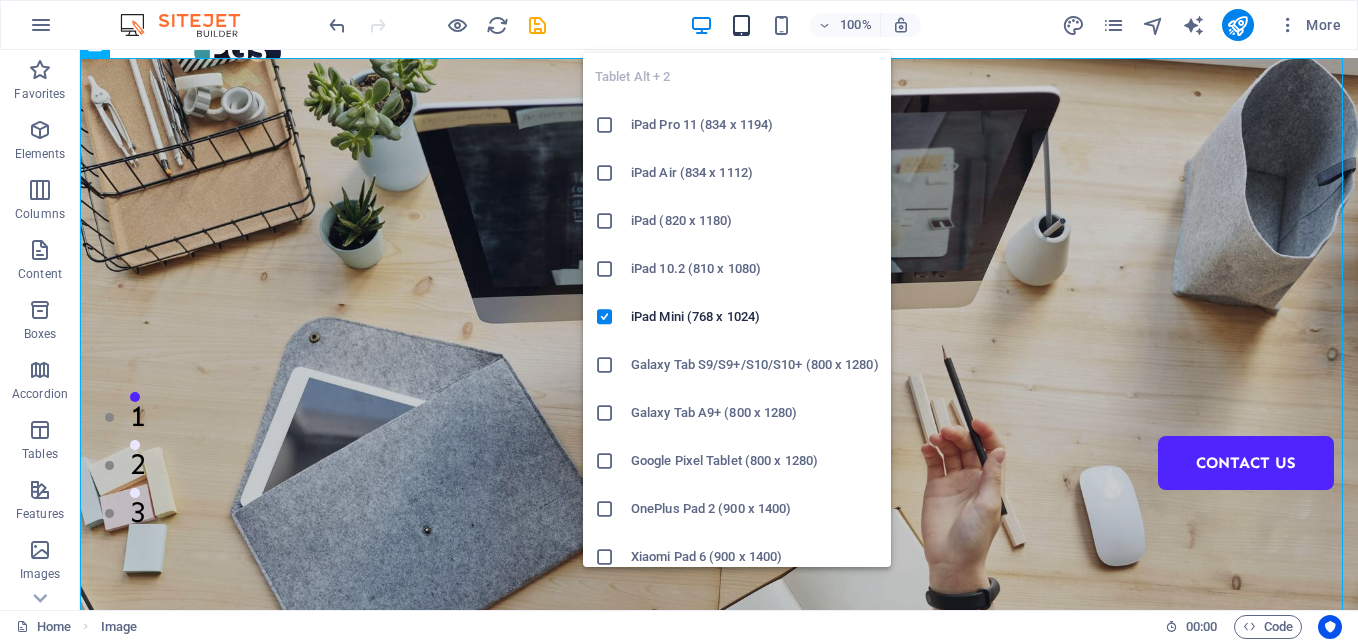 click at bounding box center [741, 25] 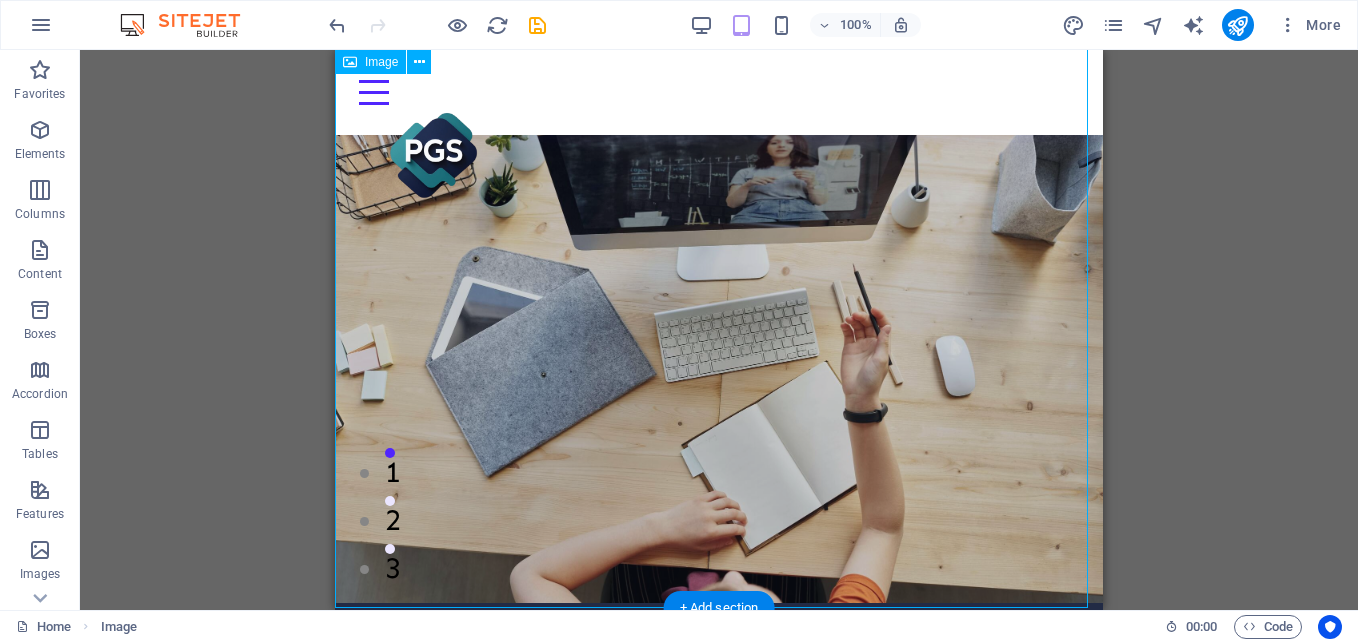 scroll, scrollTop: 0, scrollLeft: 0, axis: both 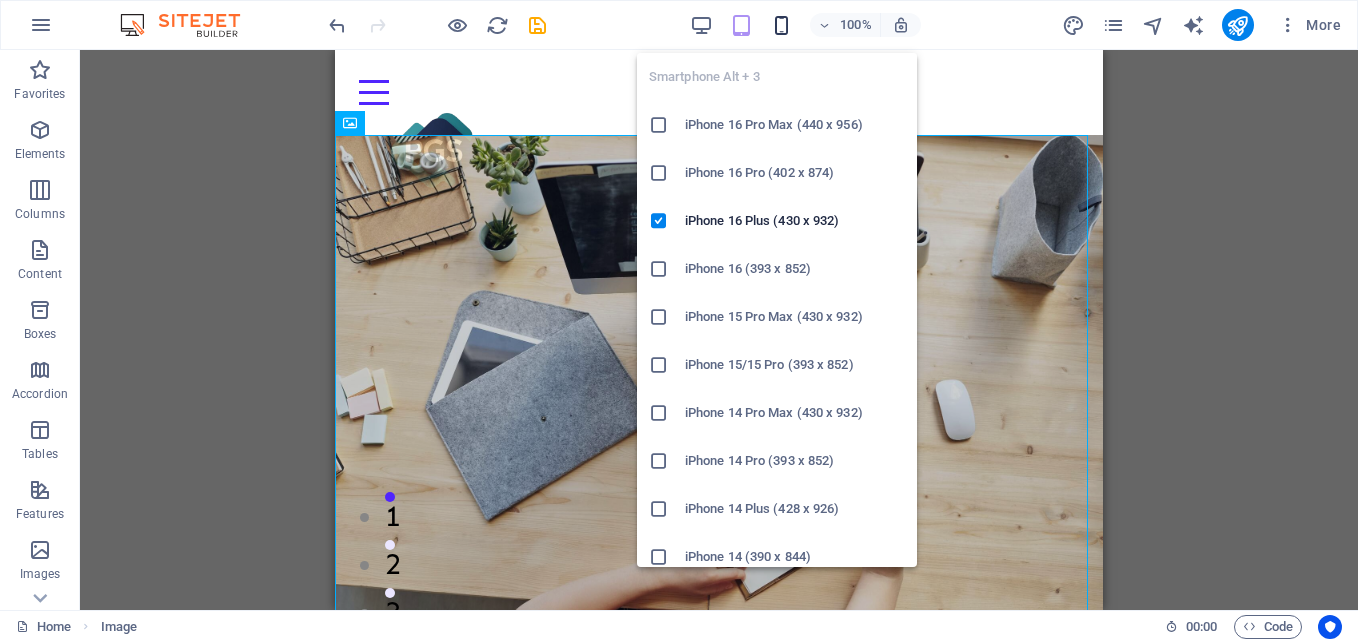 click at bounding box center [782, 25] 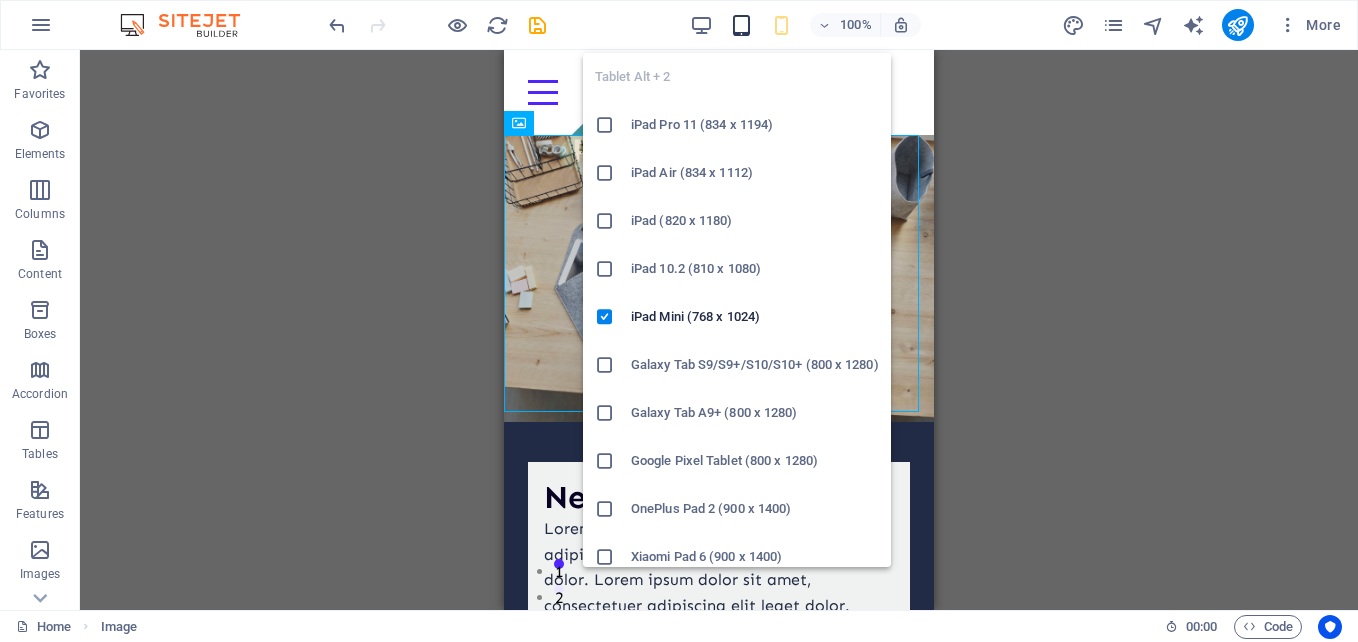 click at bounding box center (742, 25) 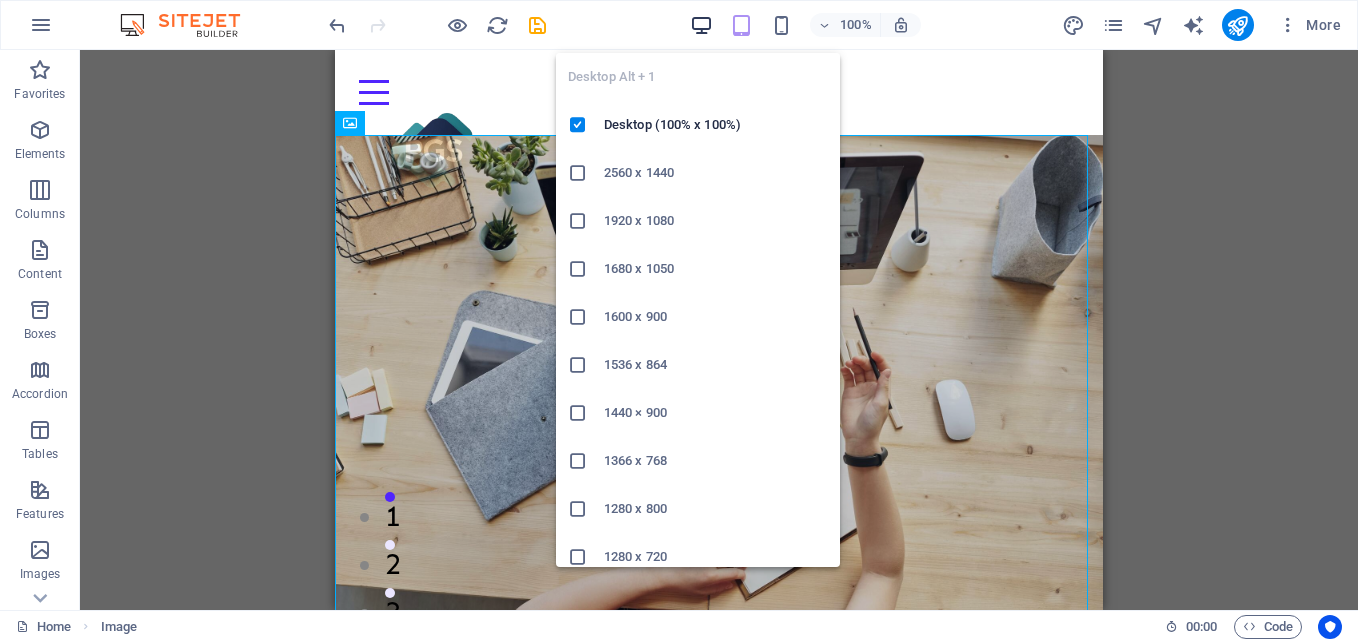 click at bounding box center (701, 25) 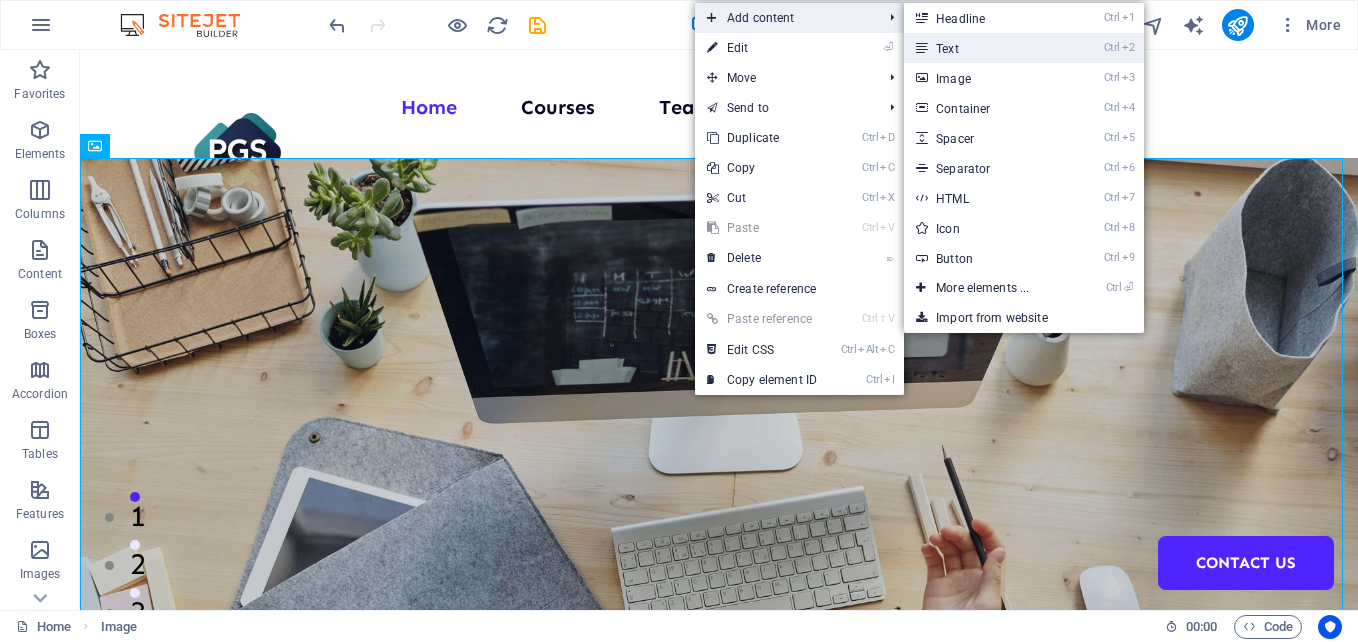 click on "Ctrl 2  Text" at bounding box center [986, 48] 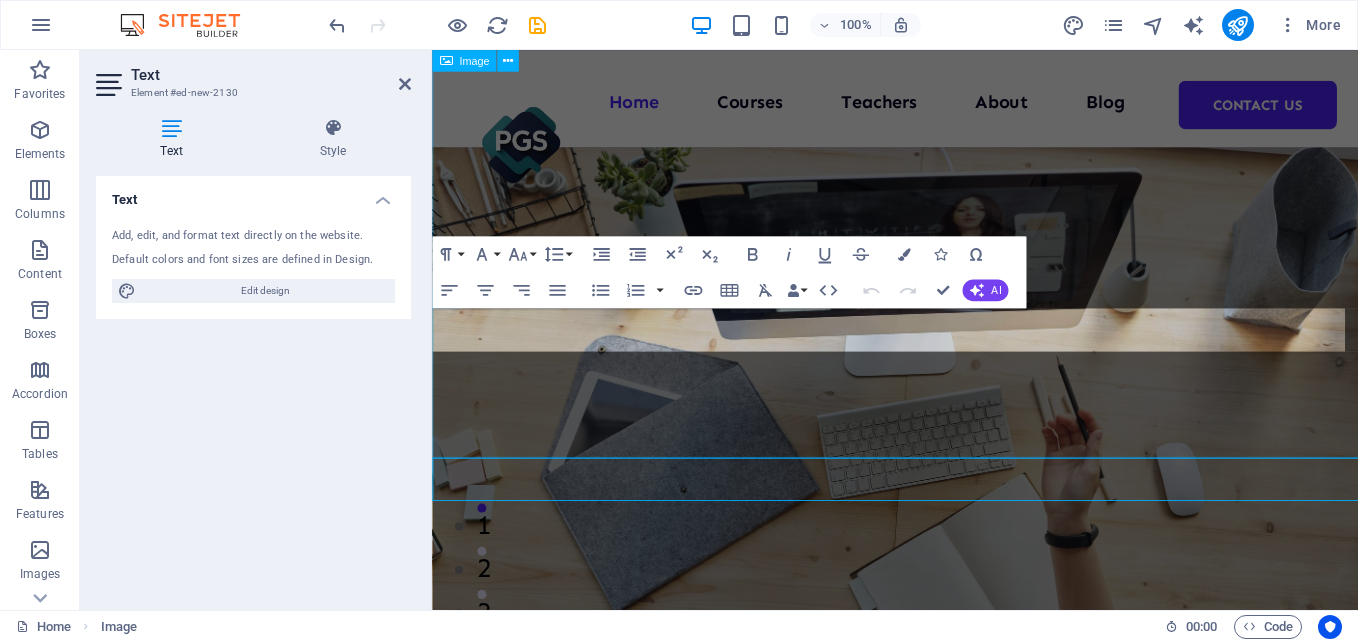 scroll, scrollTop: 498, scrollLeft: 0, axis: vertical 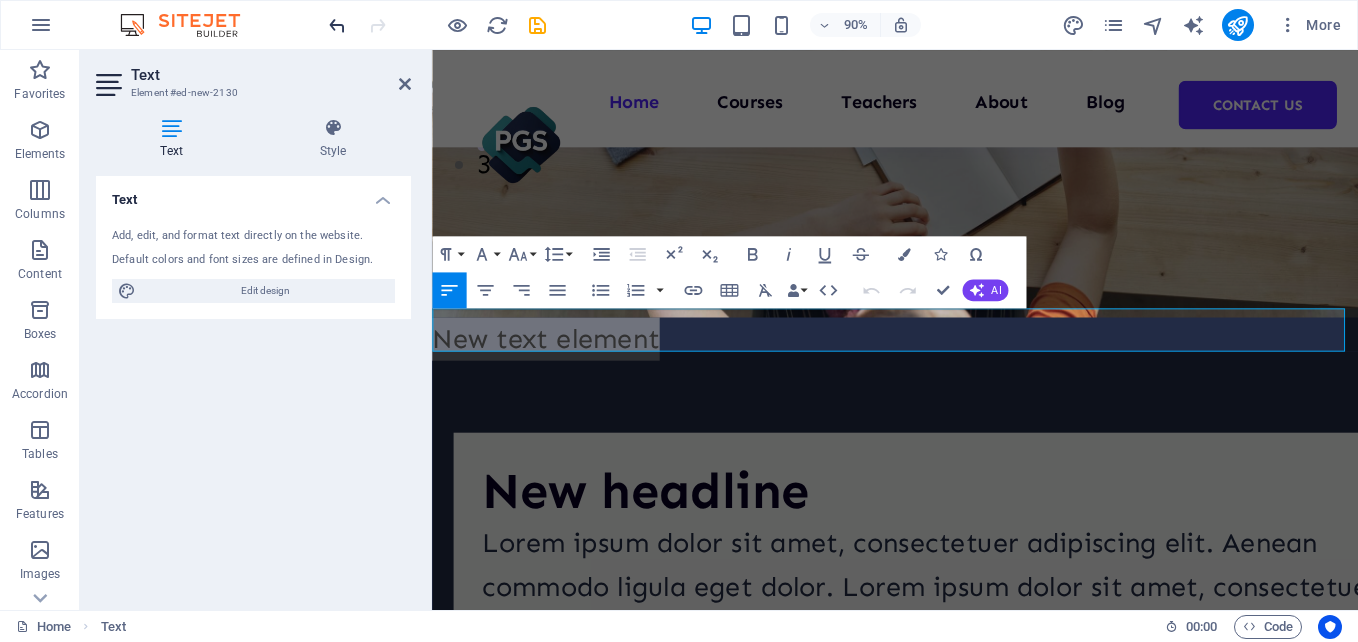 click at bounding box center [337, 25] 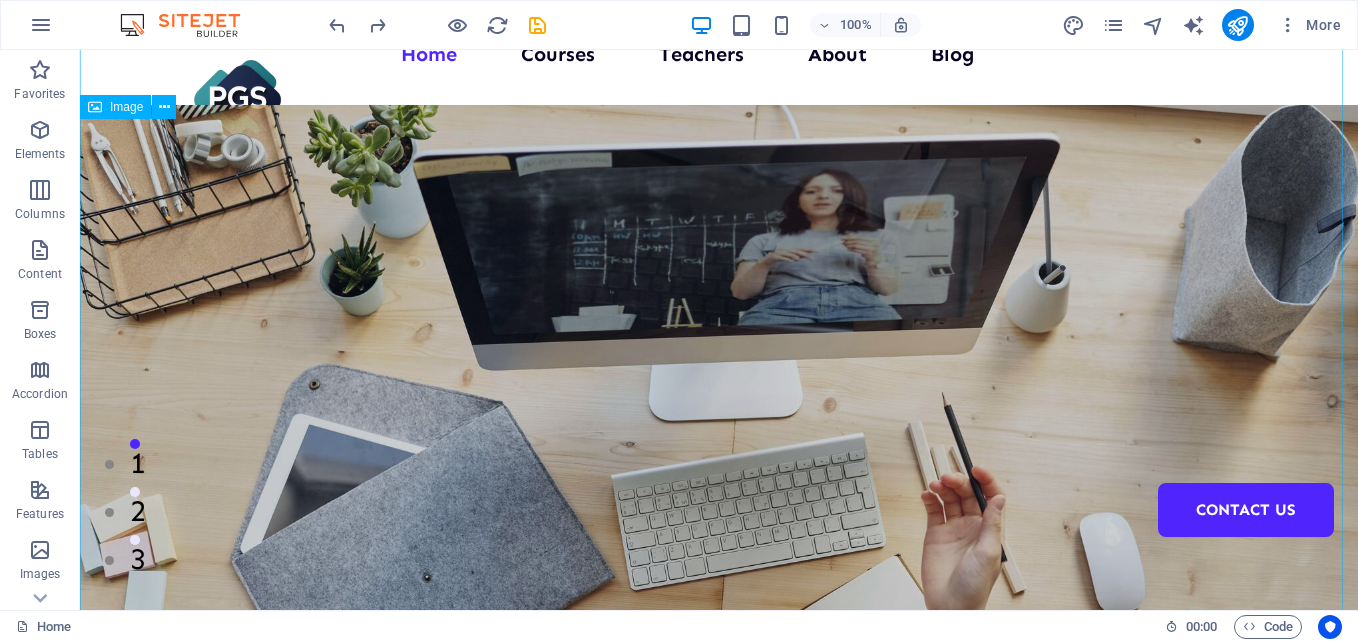scroll, scrollTop: 0, scrollLeft: 0, axis: both 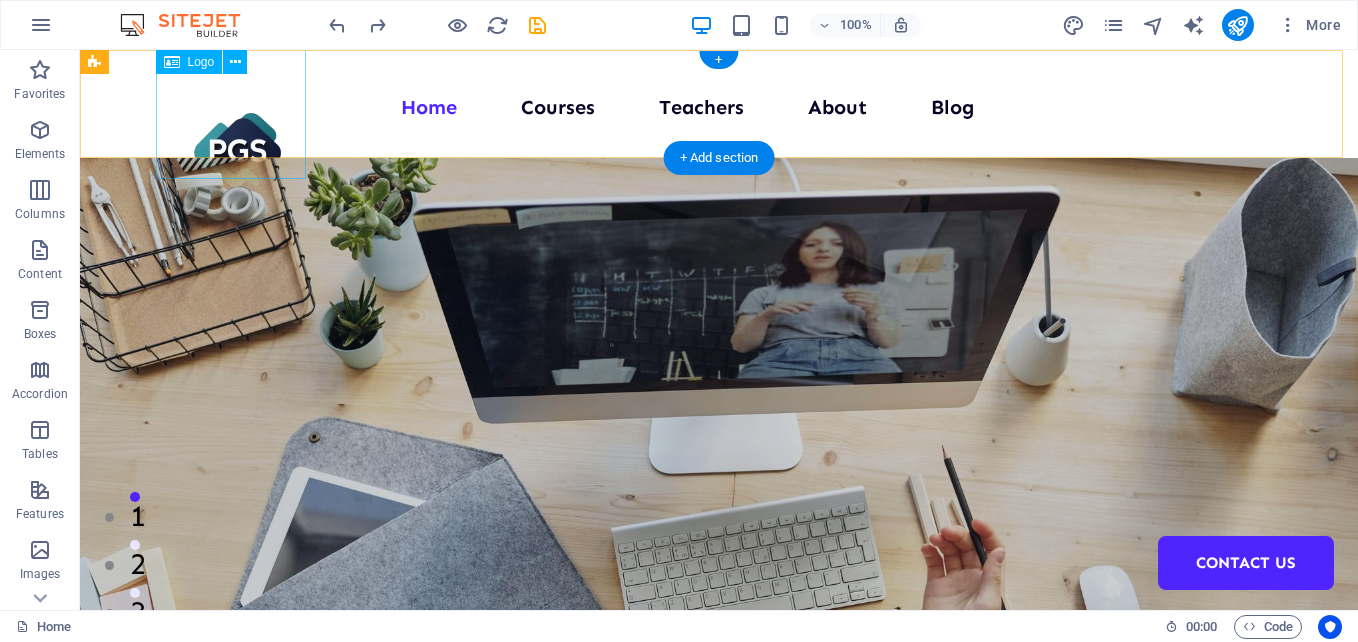 click at bounding box center [238, 155] 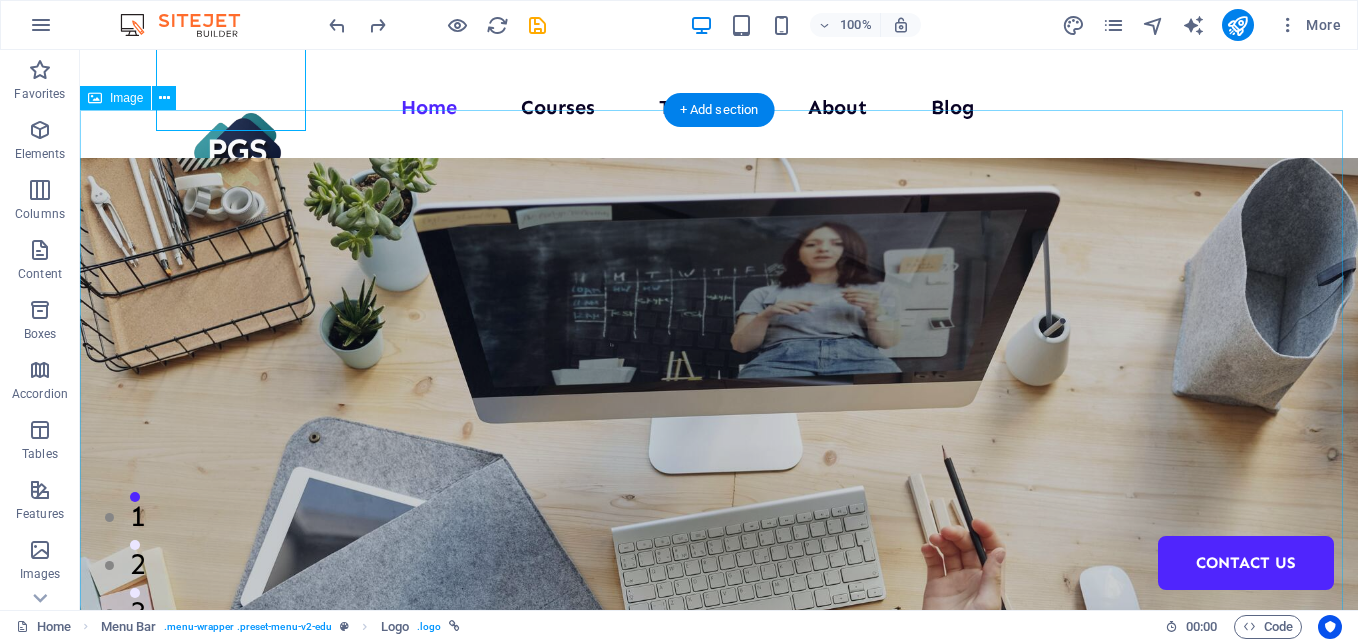 scroll, scrollTop: 100, scrollLeft: 0, axis: vertical 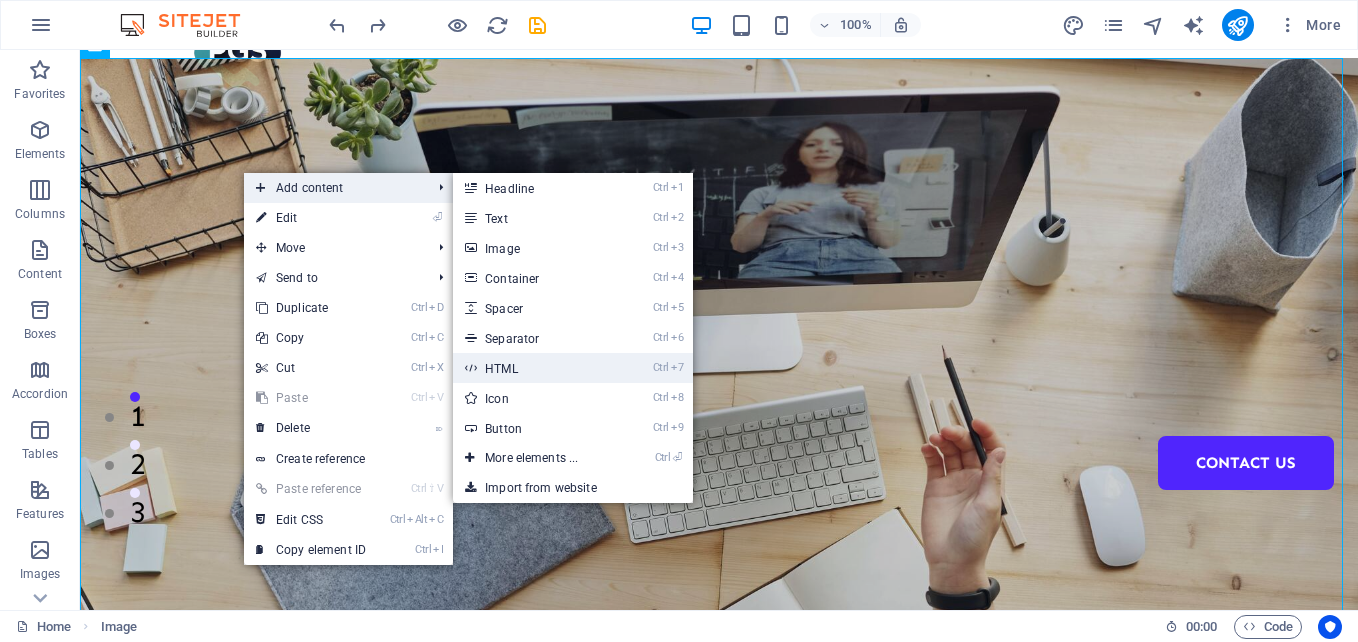 click on "Ctrl 7  HTML" at bounding box center (535, 368) 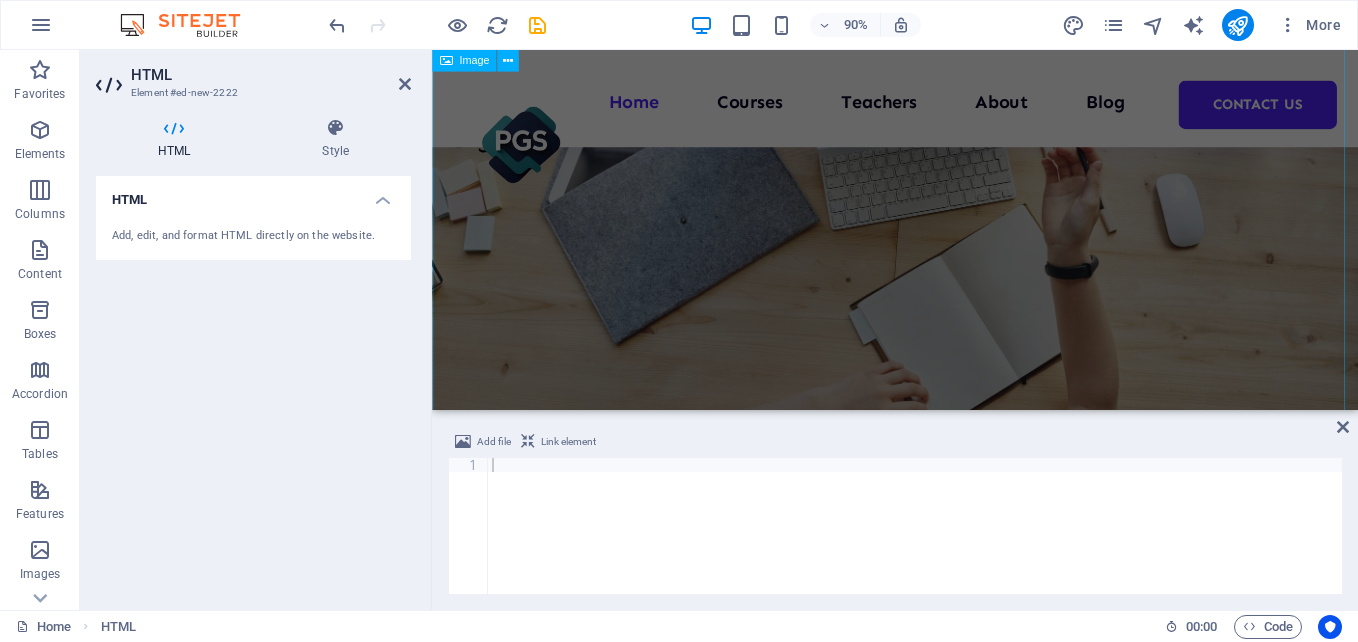 scroll, scrollTop: 285, scrollLeft: 0, axis: vertical 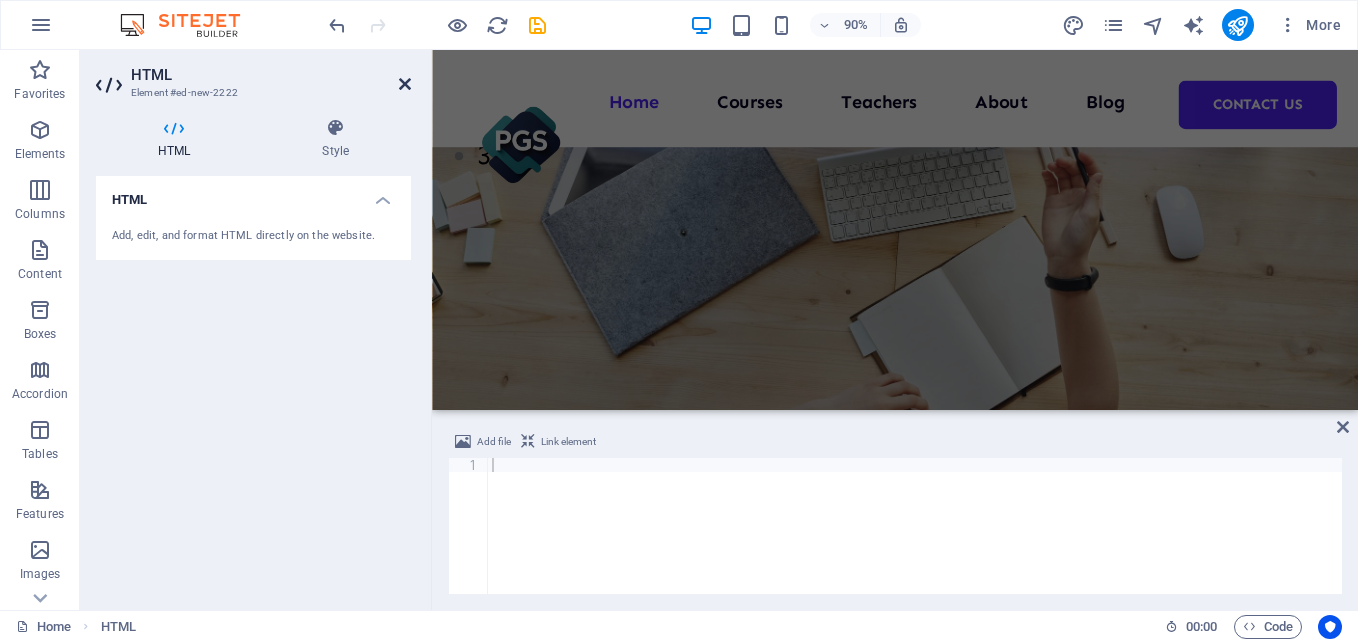 click at bounding box center [405, 84] 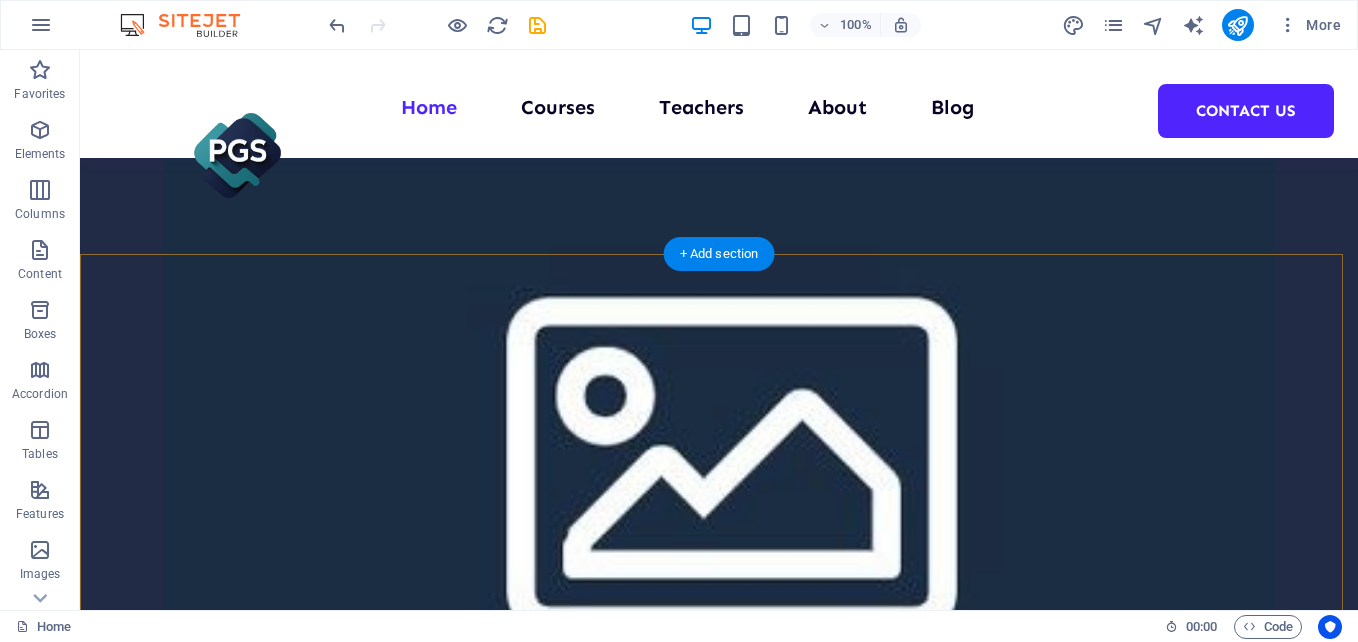 scroll, scrollTop: 1485, scrollLeft: 0, axis: vertical 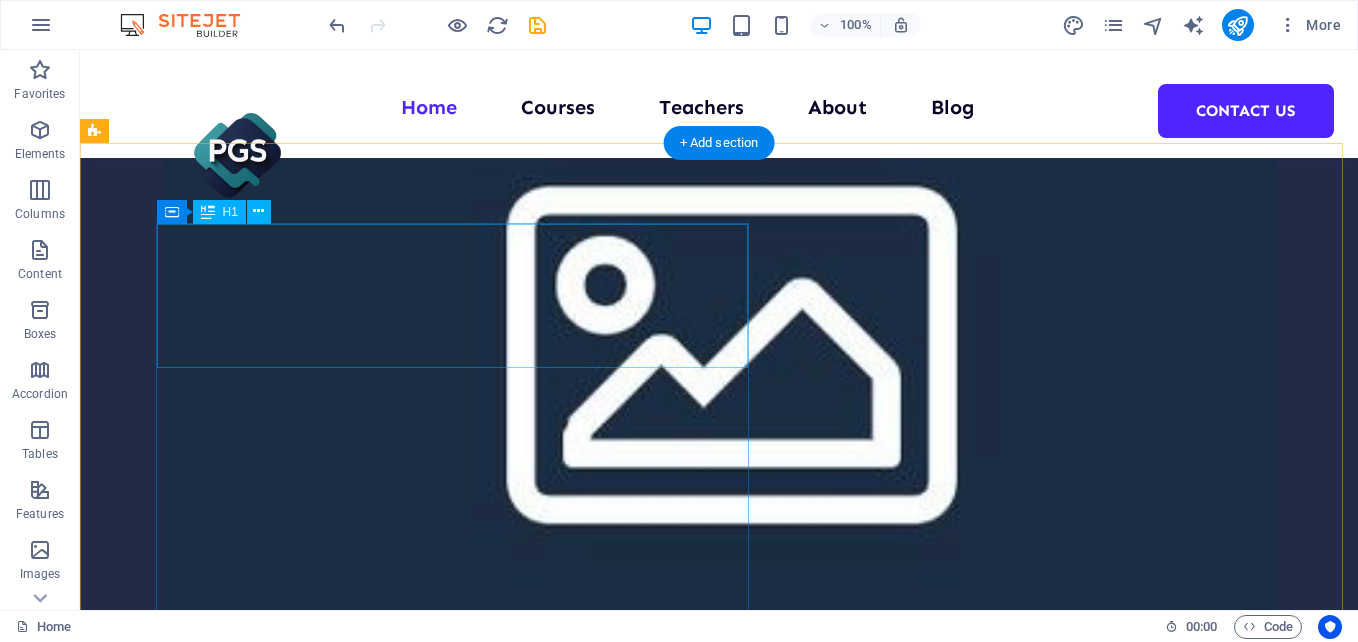 click on "PRIME GLOBAL SOLUTIONS" at bounding box center (660, 1244) 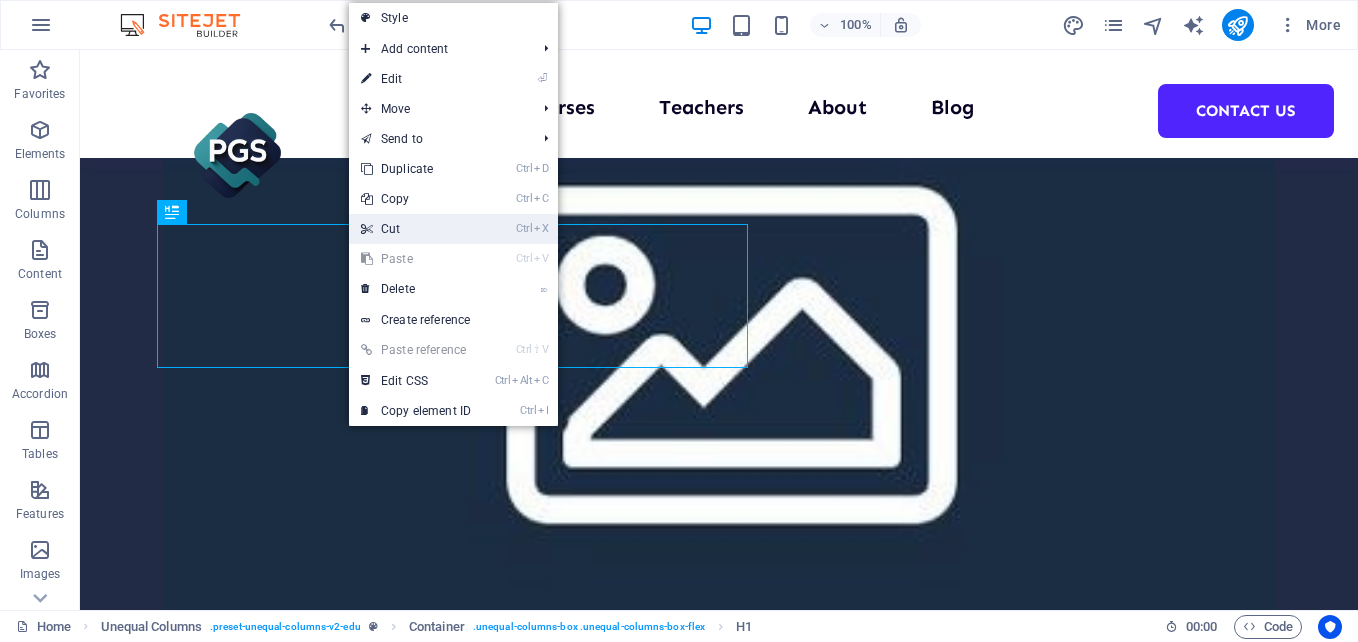 drag, startPoint x: 421, startPoint y: 222, endPoint x: 347, endPoint y: 181, distance: 84.59905 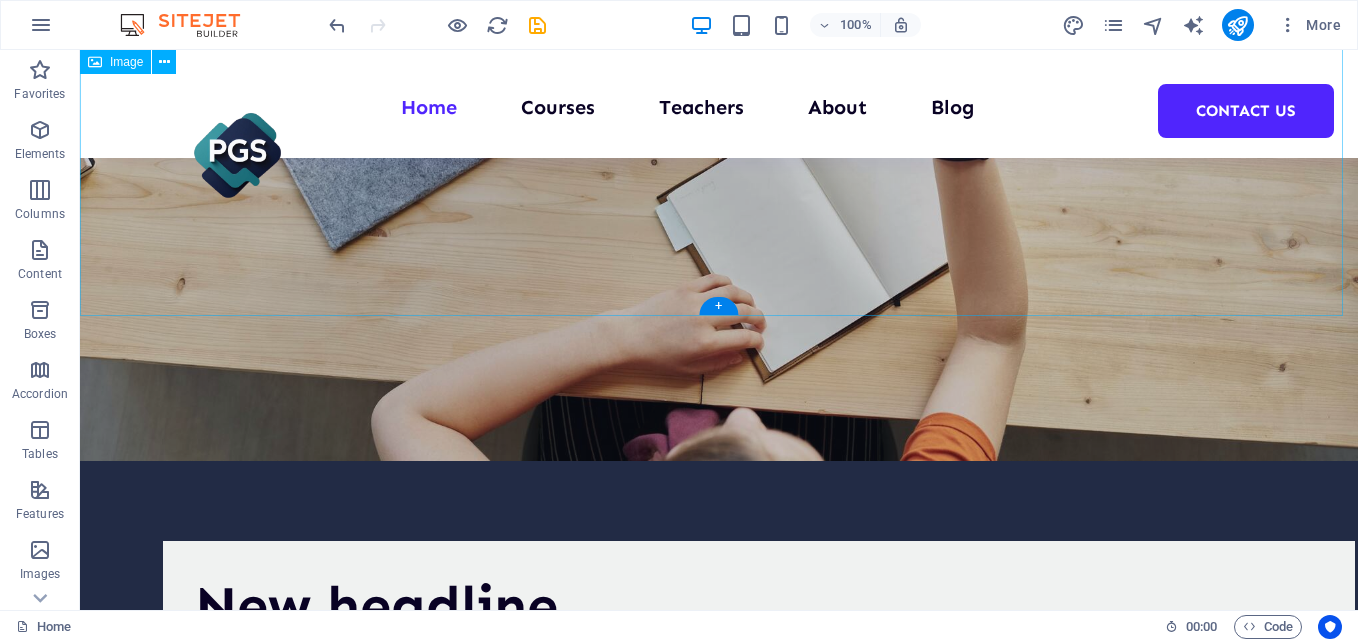 scroll, scrollTop: 385, scrollLeft: 0, axis: vertical 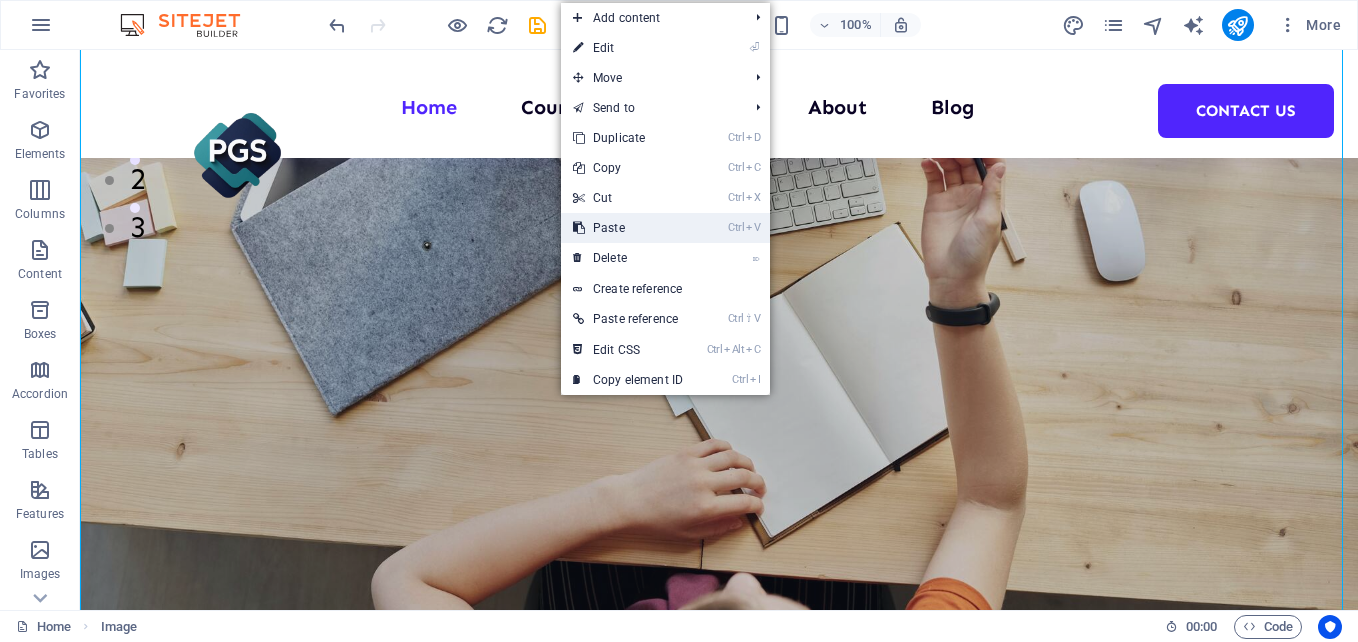 click on "Ctrl V  Paste" at bounding box center [628, 228] 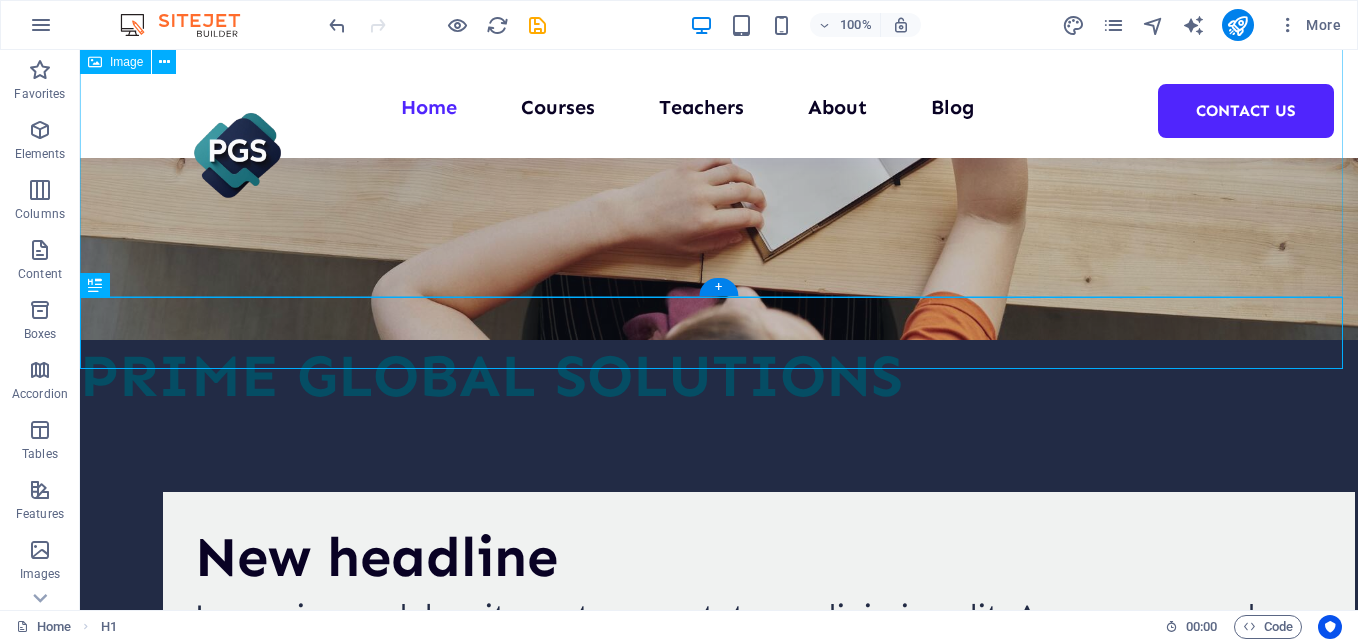 scroll, scrollTop: 707, scrollLeft: 0, axis: vertical 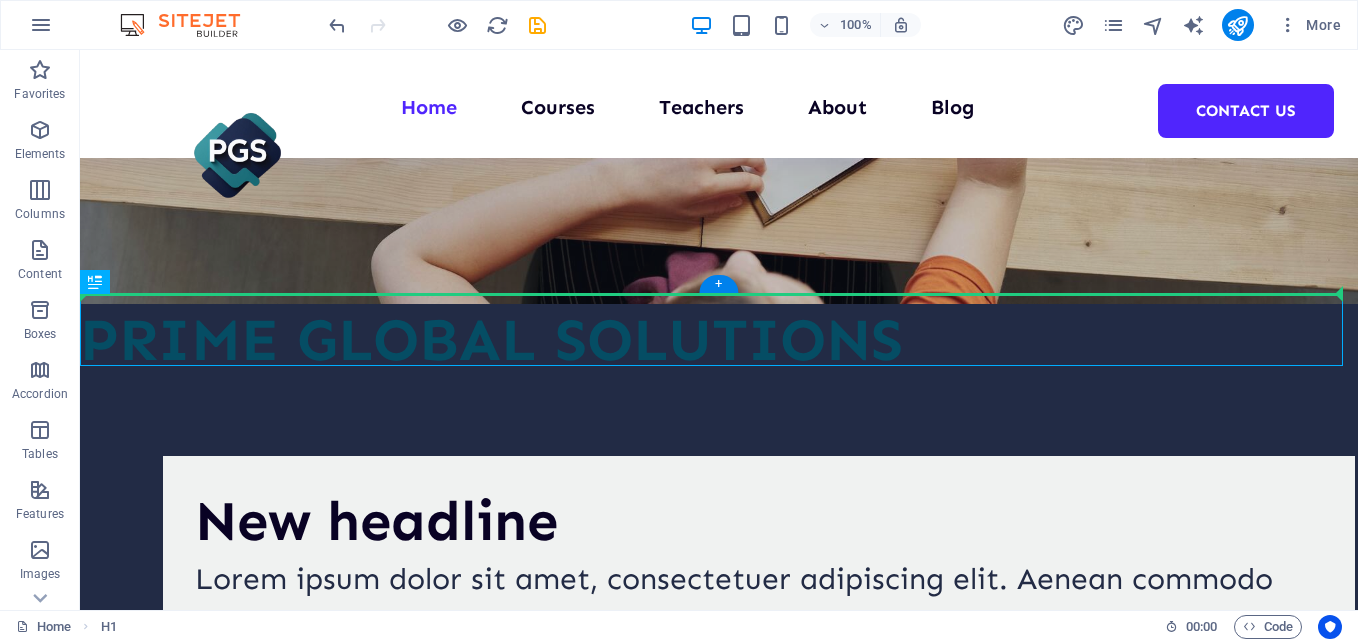 drag, startPoint x: 591, startPoint y: 319, endPoint x: 589, endPoint y: 248, distance: 71.02816 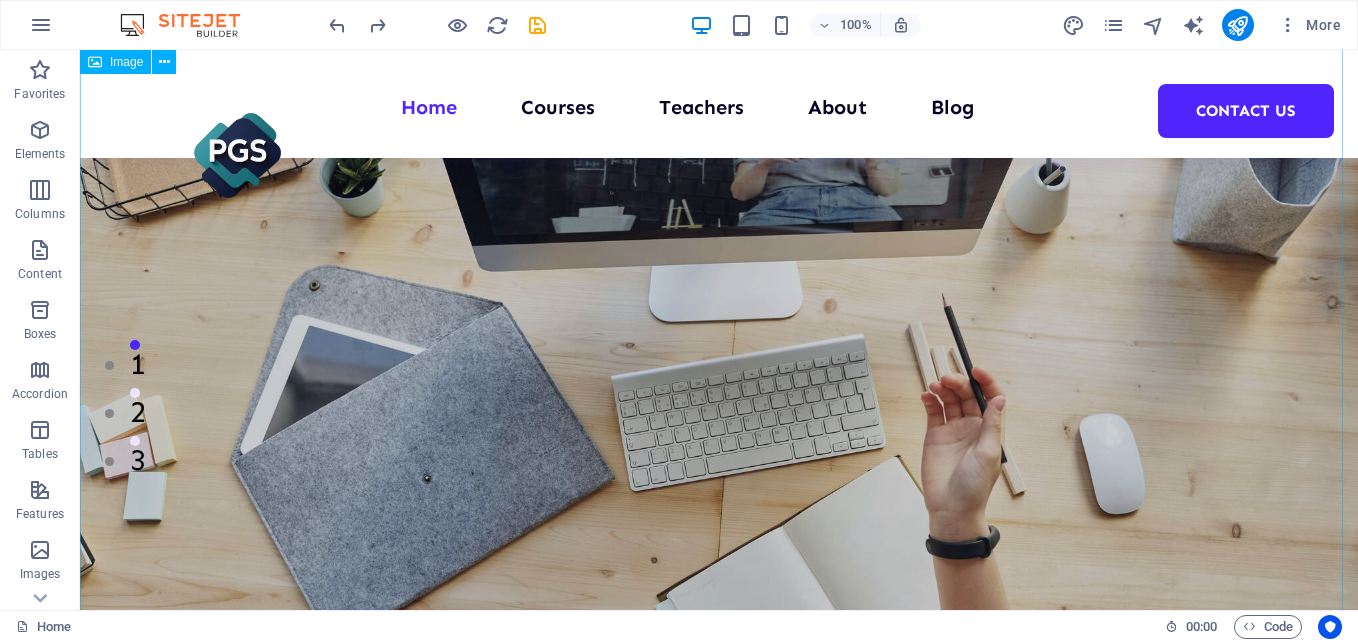 scroll, scrollTop: 0, scrollLeft: 0, axis: both 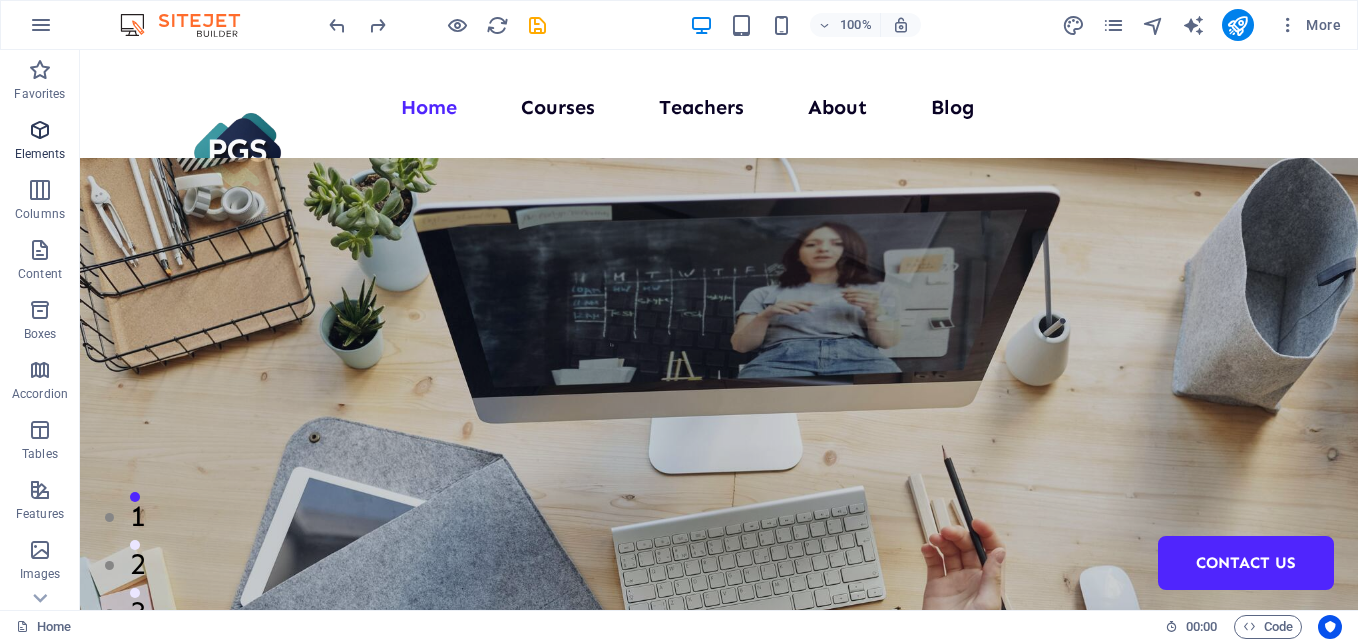 click at bounding box center (40, 130) 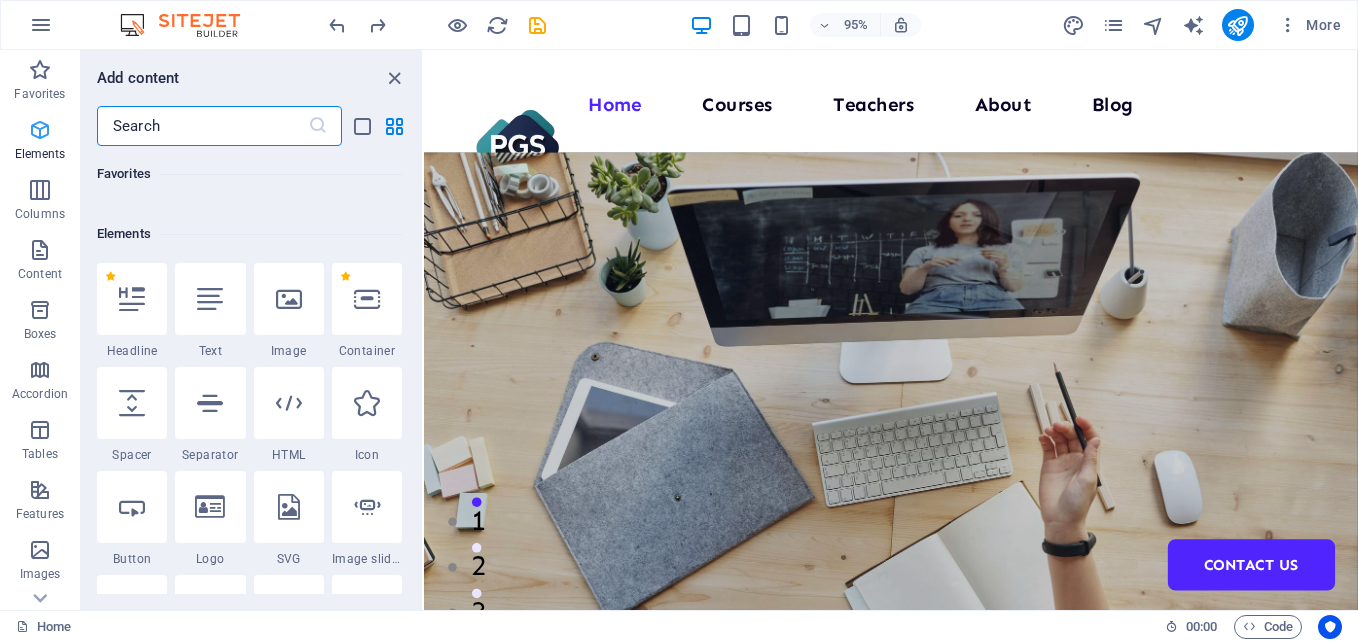 scroll, scrollTop: 213, scrollLeft: 0, axis: vertical 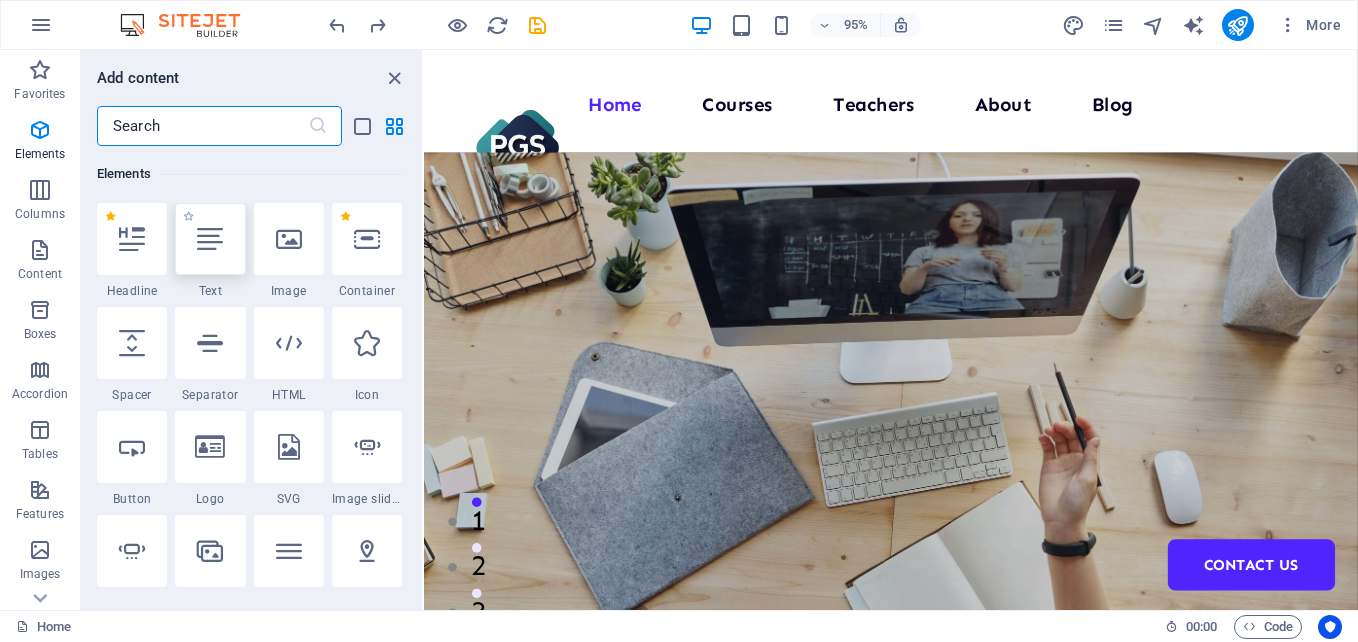 click at bounding box center (210, 239) 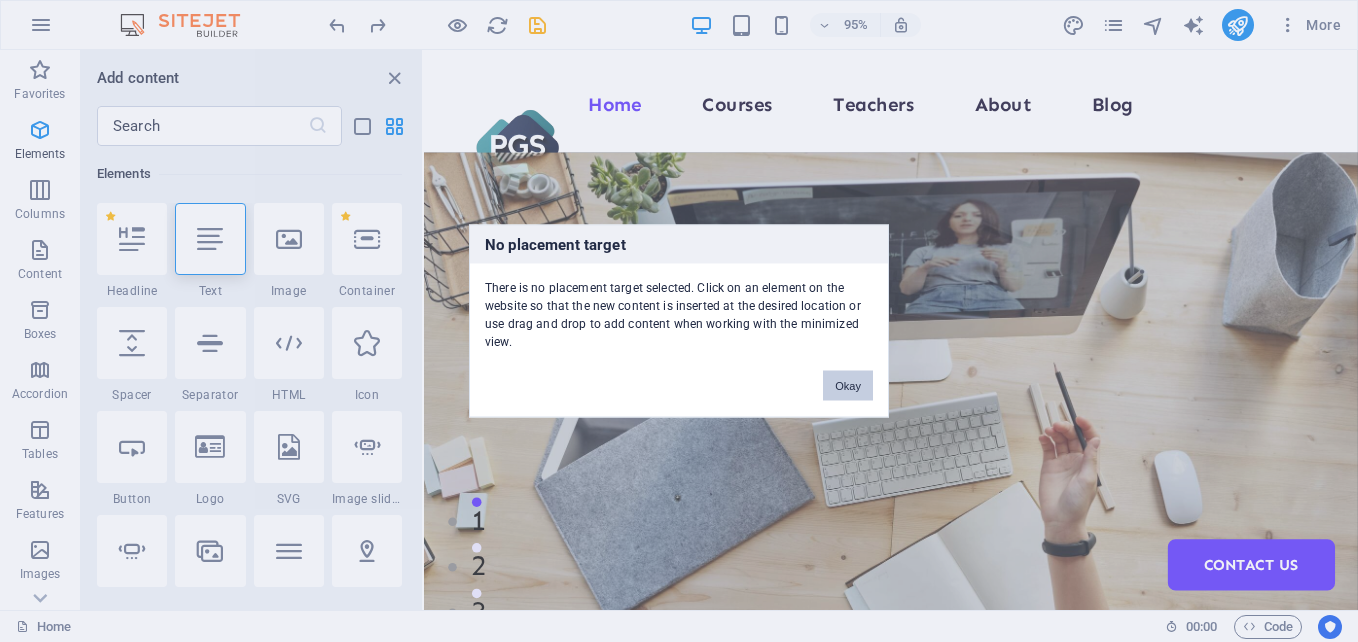 click on "Okay" at bounding box center (848, 386) 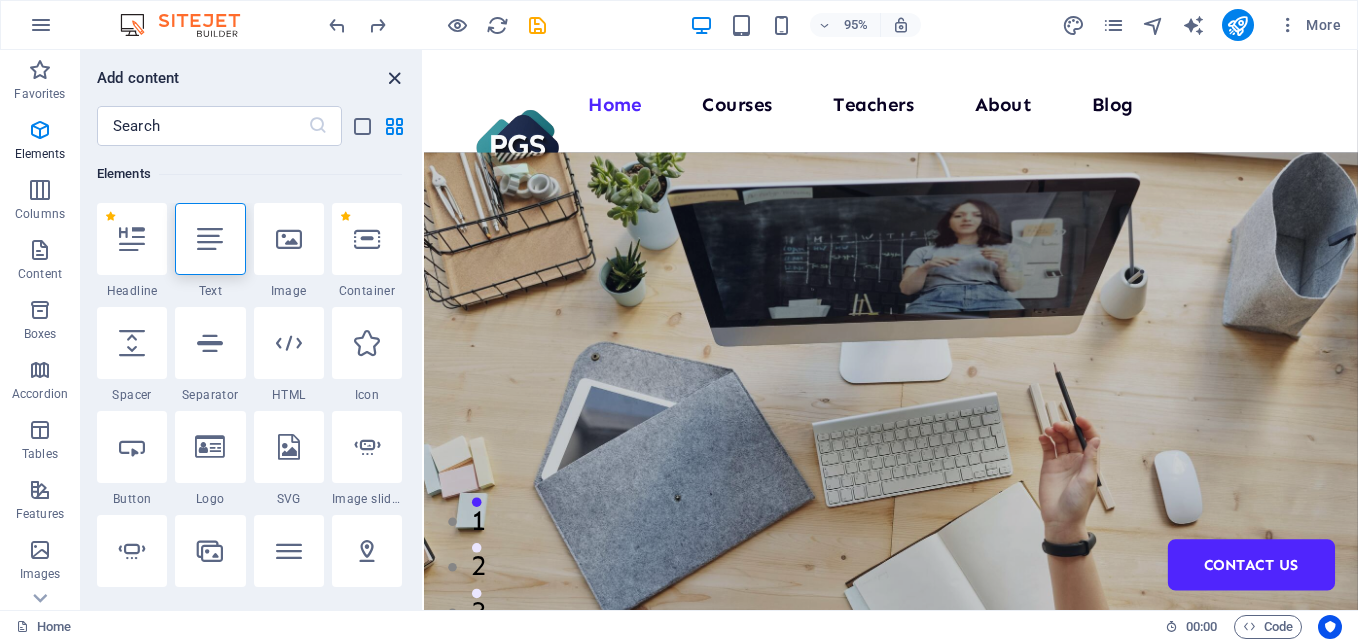 drag, startPoint x: 391, startPoint y: 76, endPoint x: 486, endPoint y: 328, distance: 269.31207 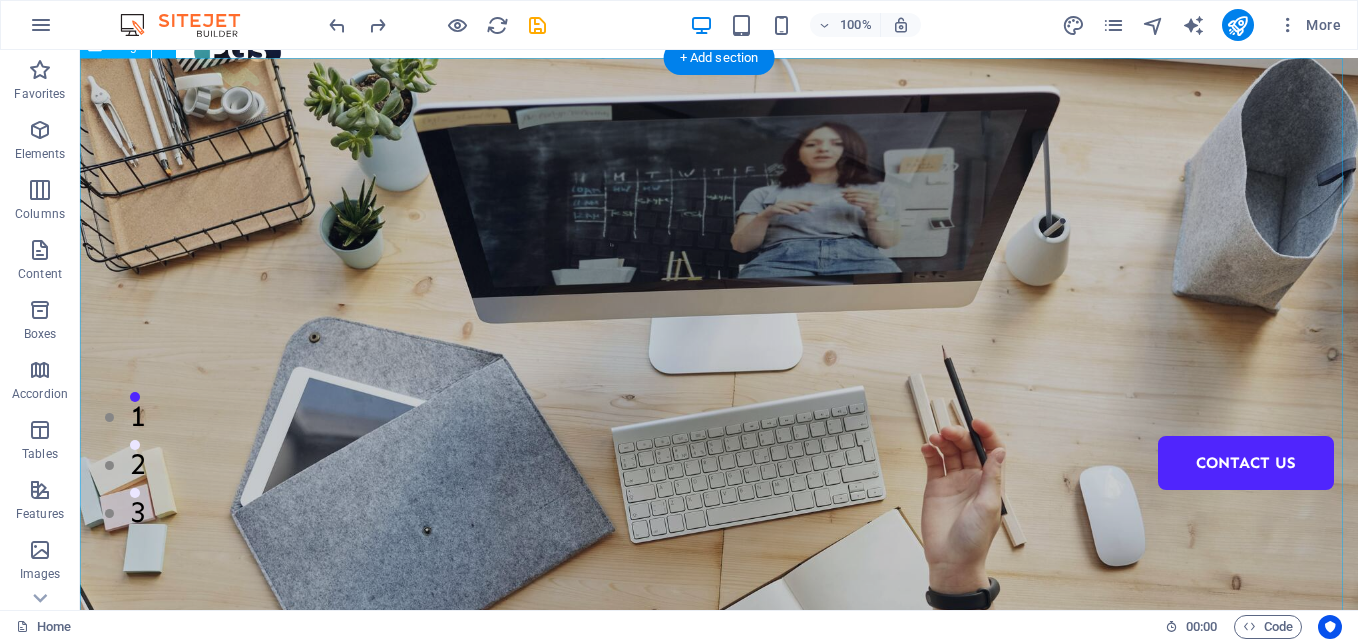 scroll, scrollTop: 0, scrollLeft: 0, axis: both 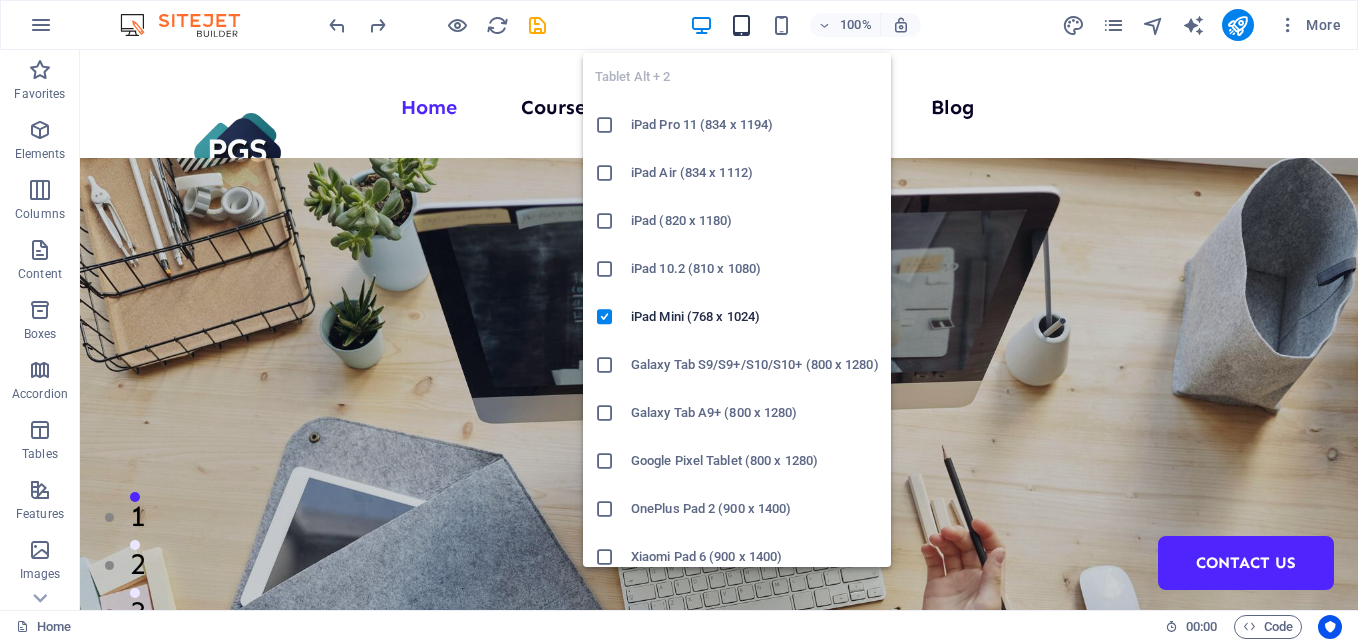 click at bounding box center [741, 25] 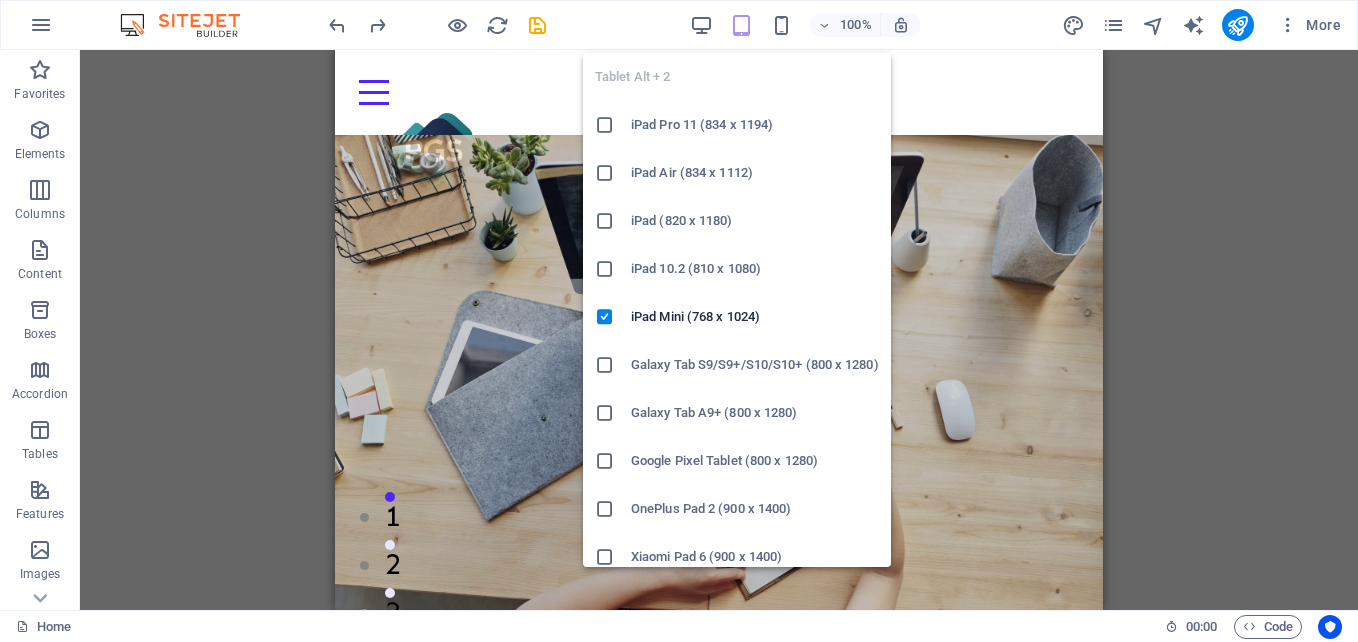 scroll, scrollTop: 0, scrollLeft: 0, axis: both 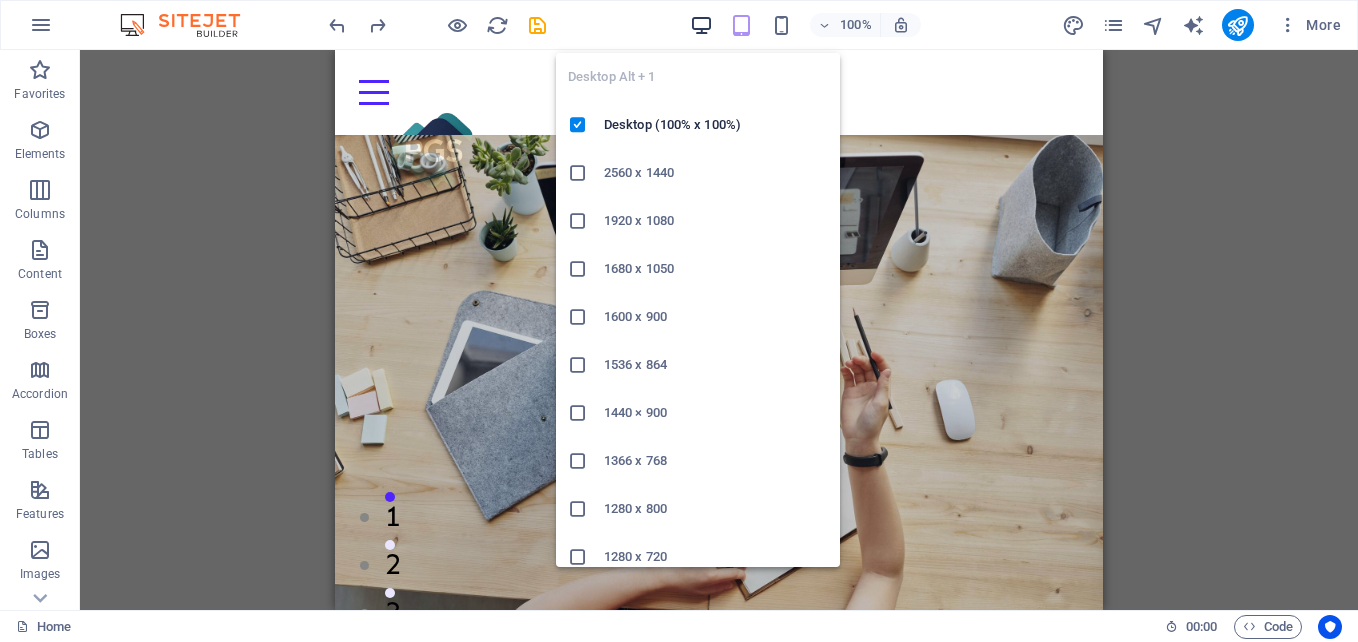 click at bounding box center [701, 25] 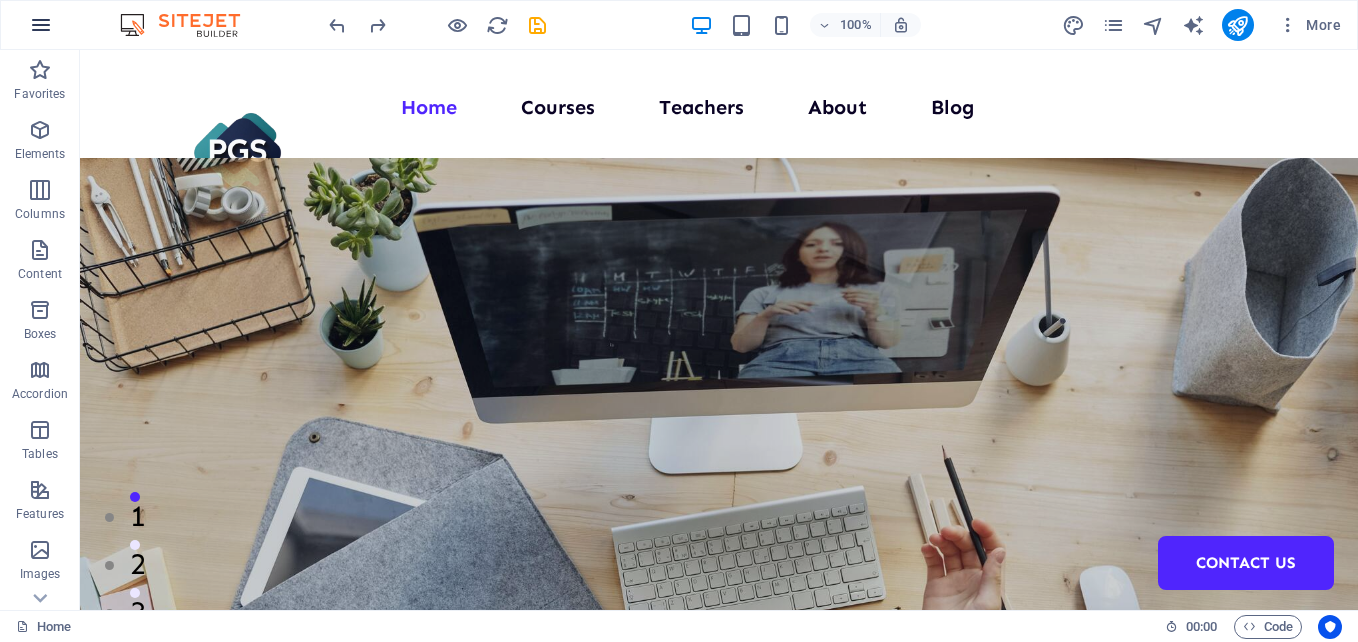 click at bounding box center (41, 25) 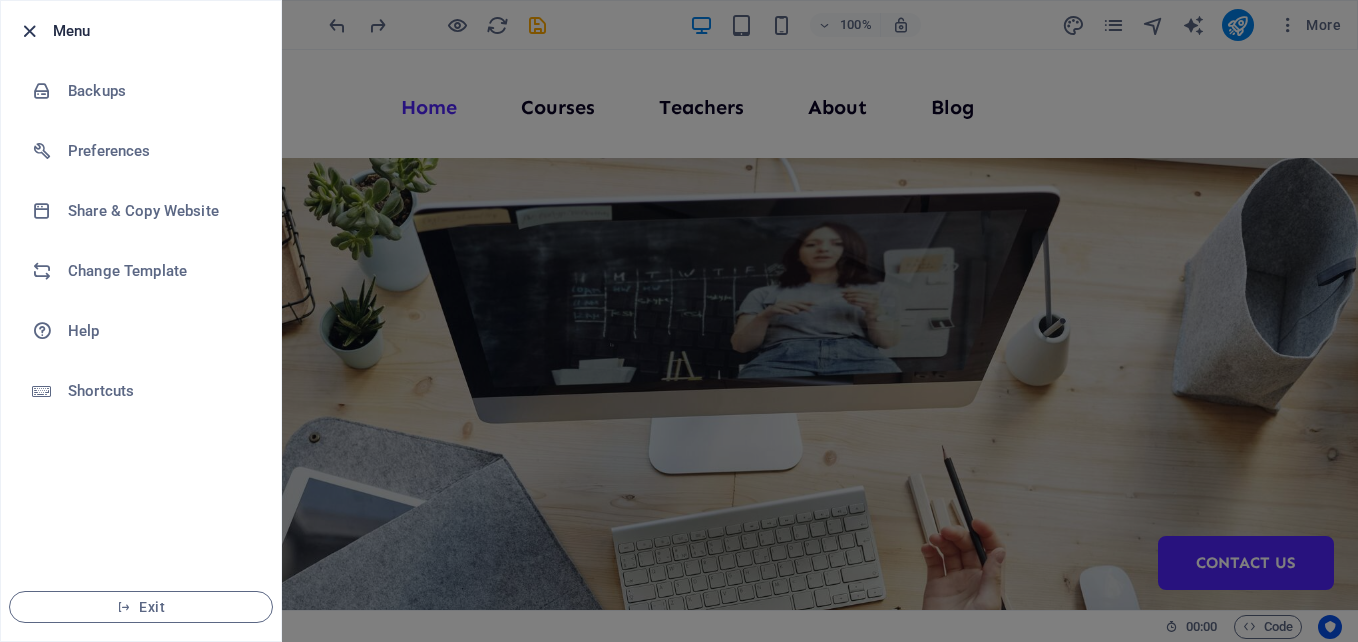 click at bounding box center (29, 31) 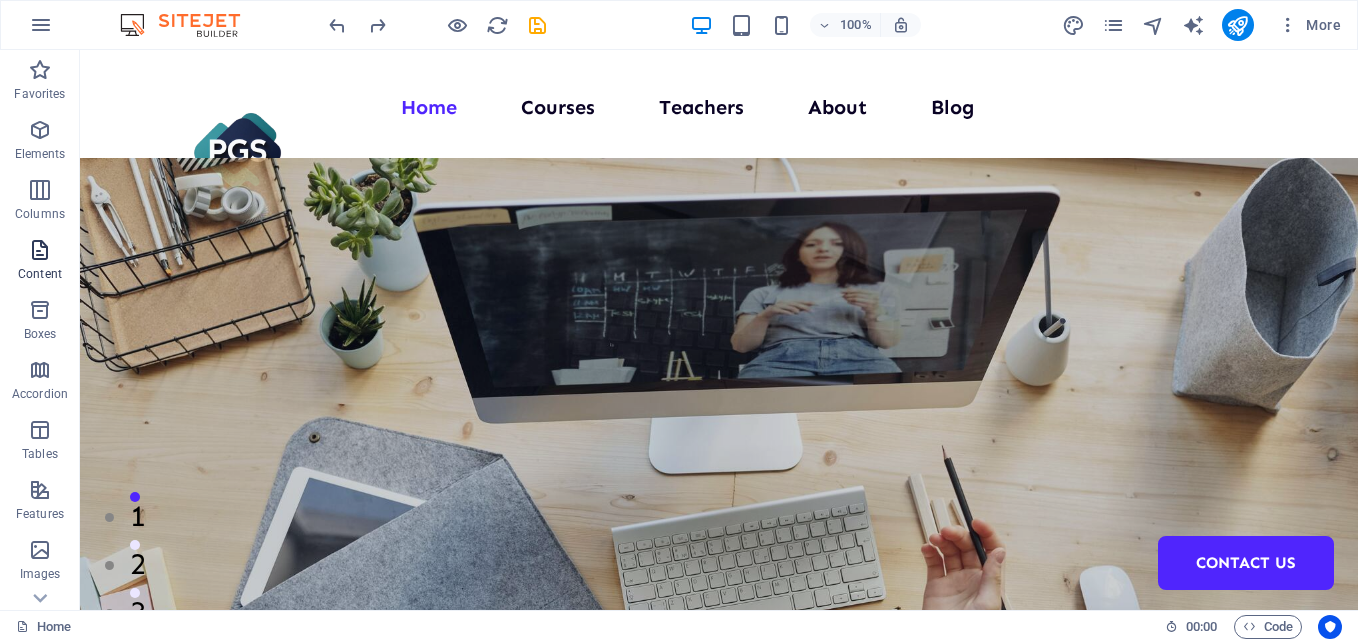 click at bounding box center [40, 250] 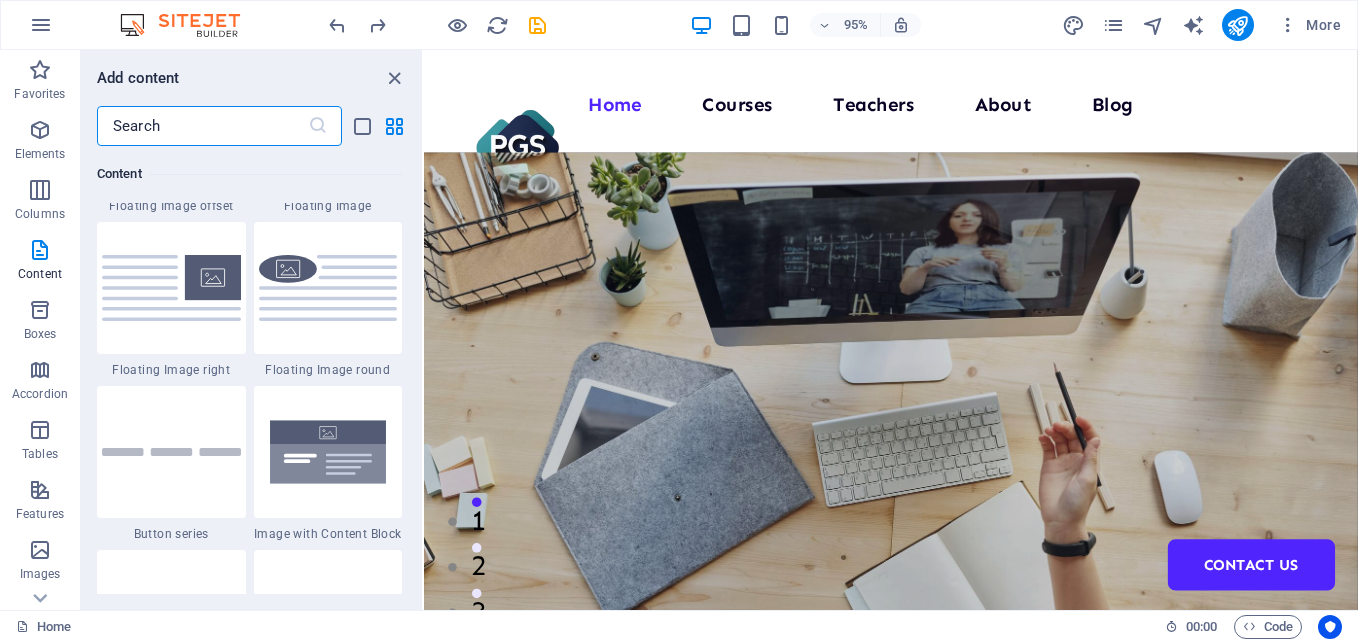 scroll, scrollTop: 4499, scrollLeft: 0, axis: vertical 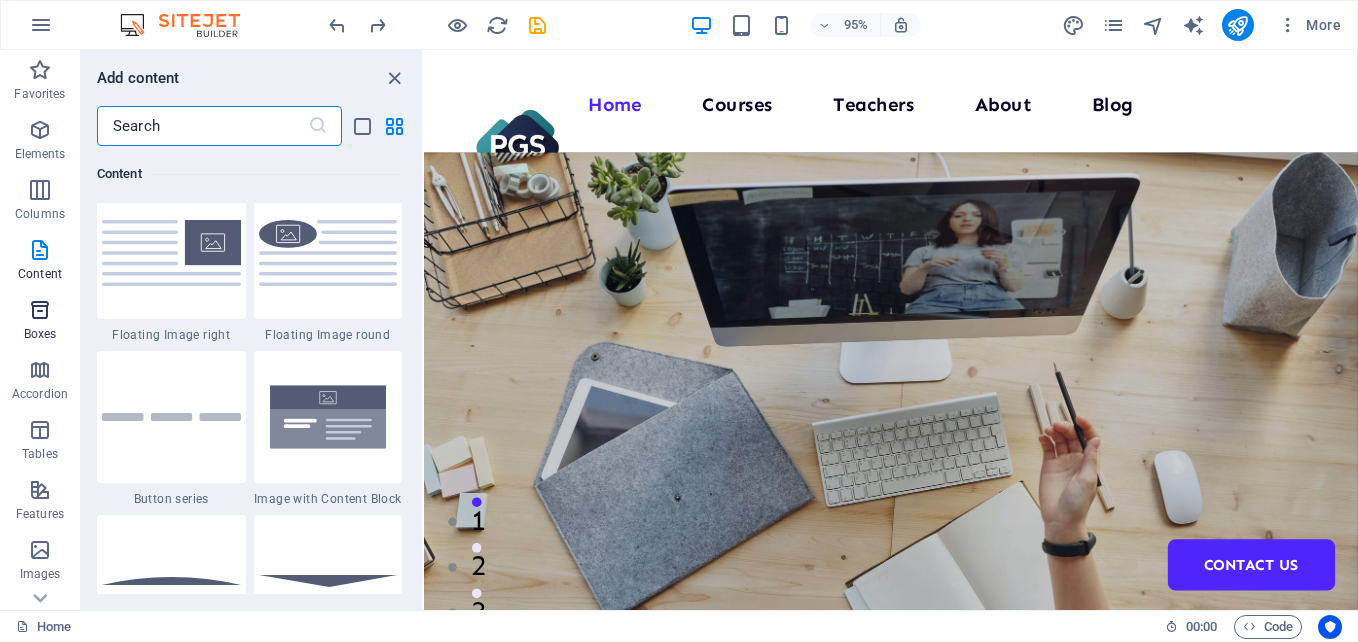 click at bounding box center [40, 310] 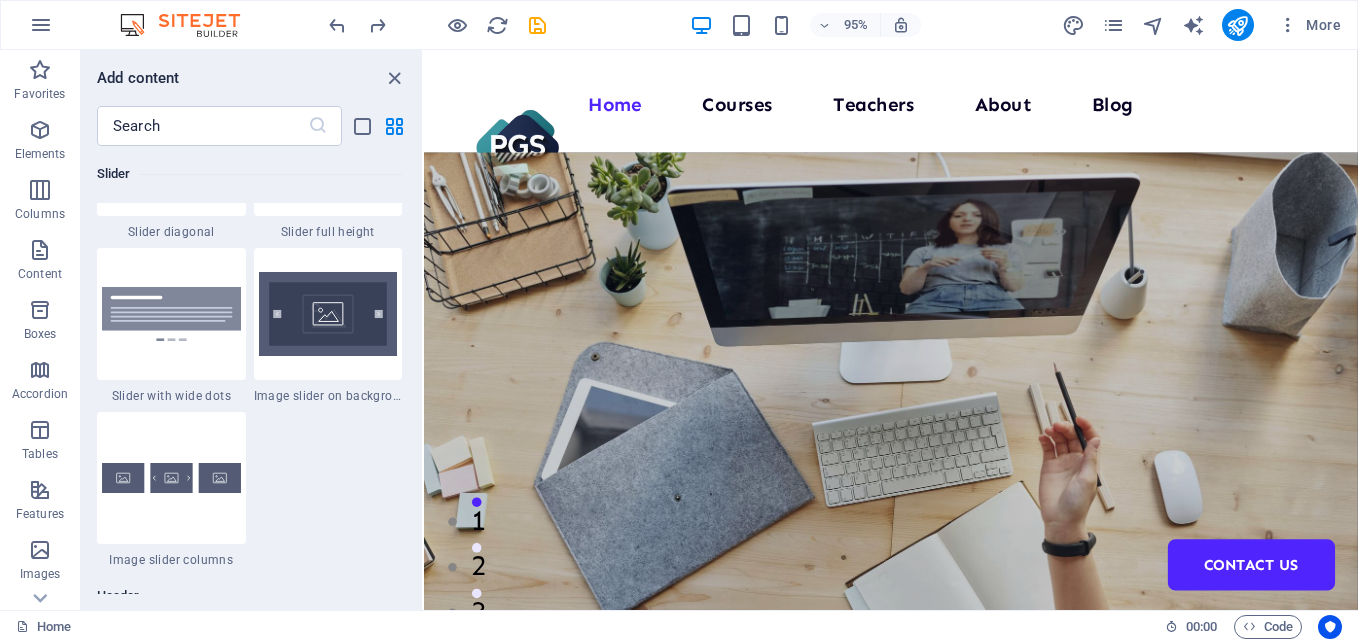 scroll, scrollTop: 11916, scrollLeft: 0, axis: vertical 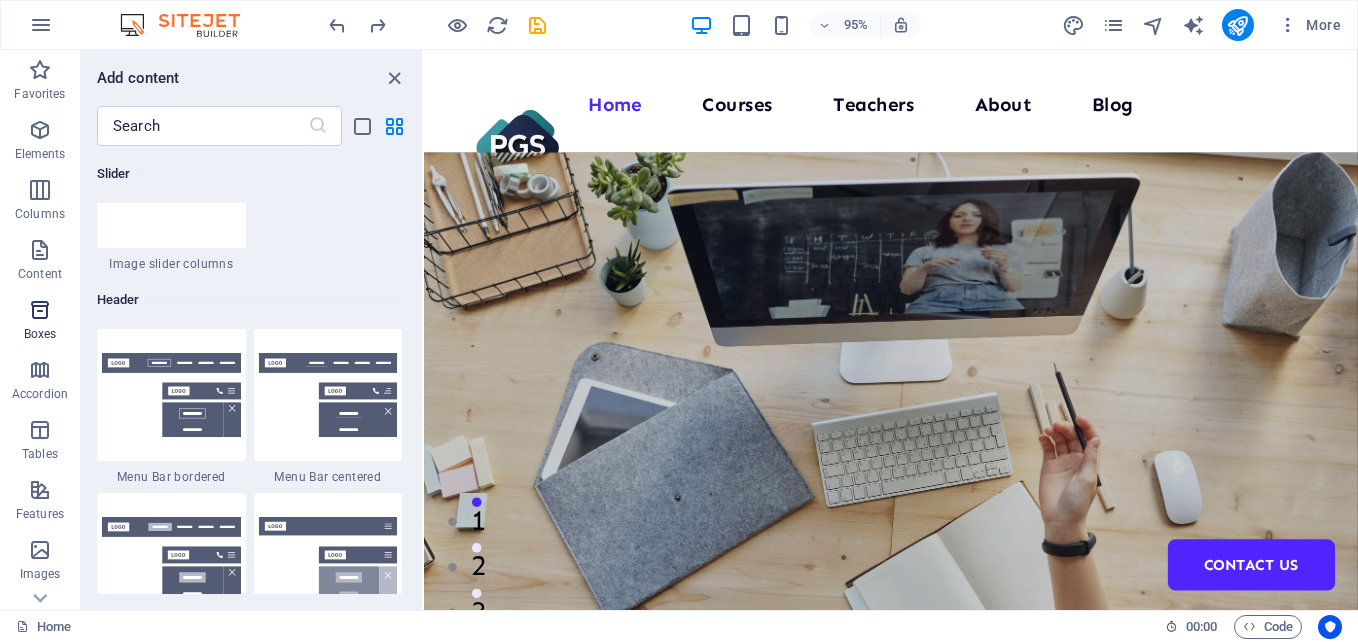 click at bounding box center [40, 310] 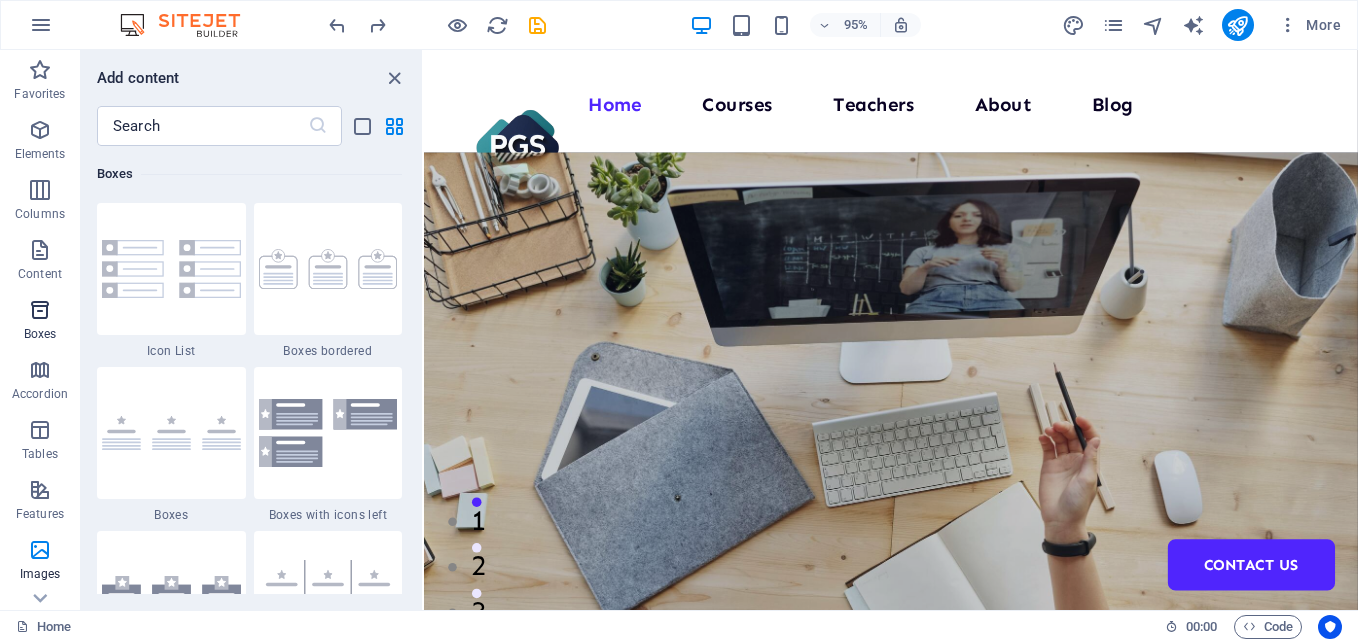 scroll, scrollTop: 5516, scrollLeft: 0, axis: vertical 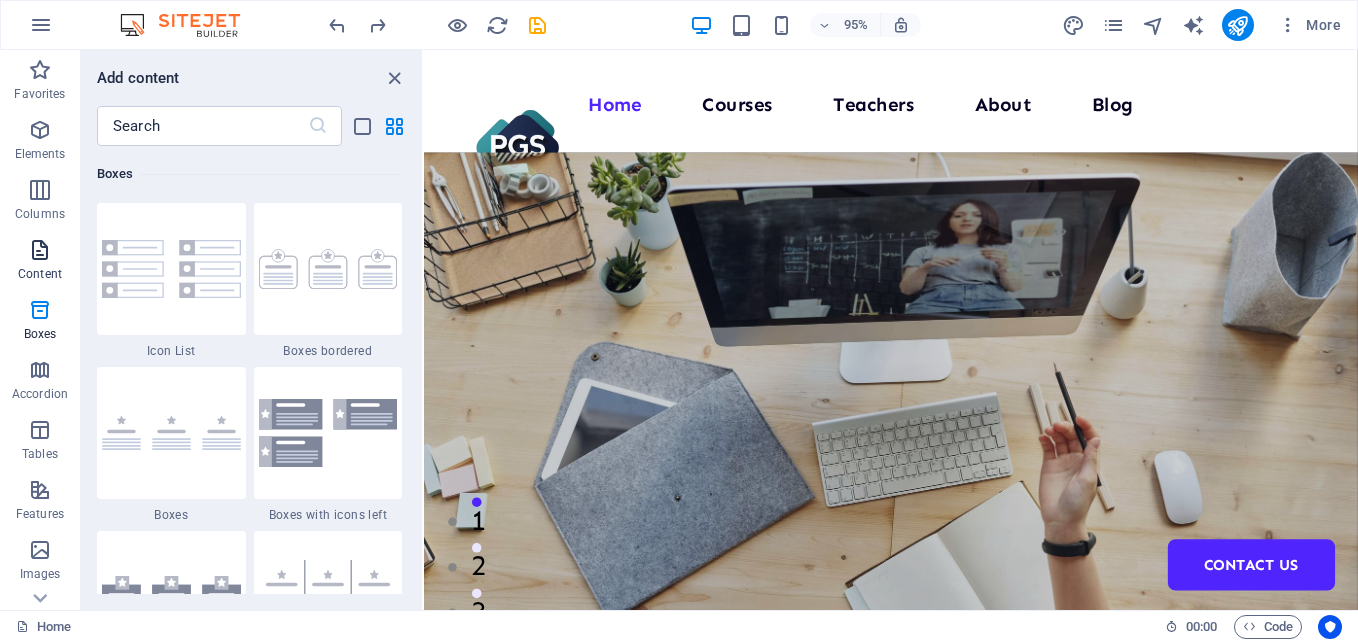 click on "Content" at bounding box center (40, 262) 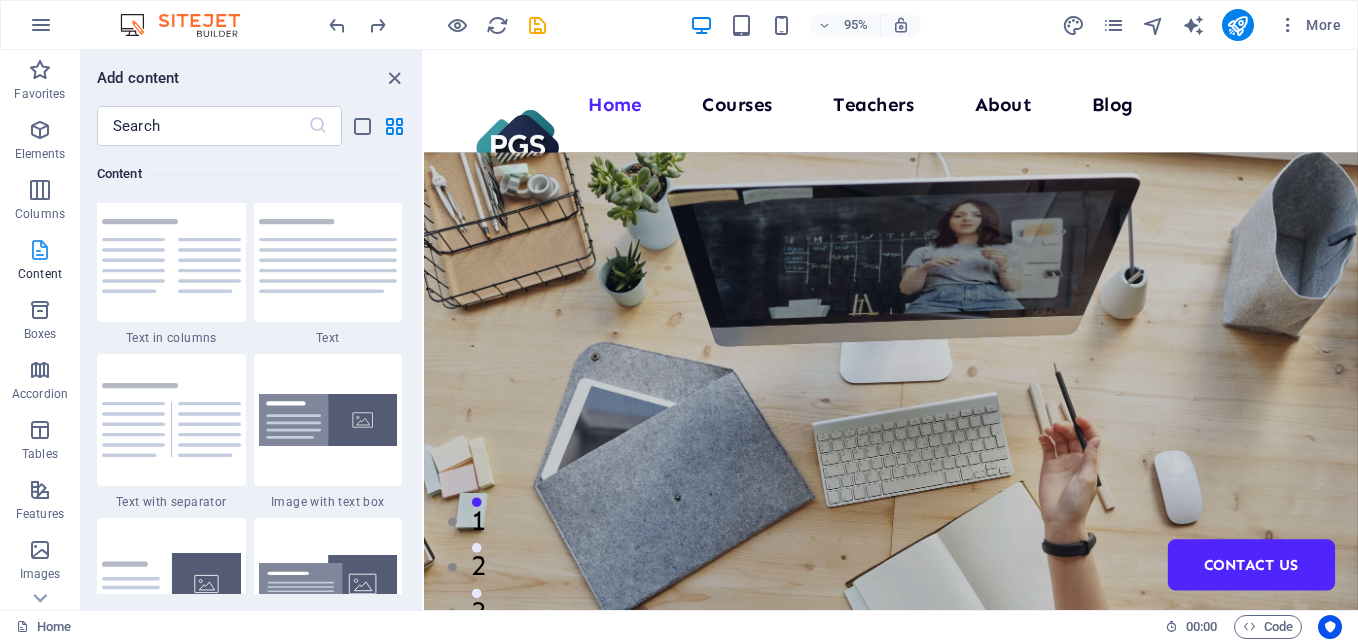 scroll, scrollTop: 3499, scrollLeft: 0, axis: vertical 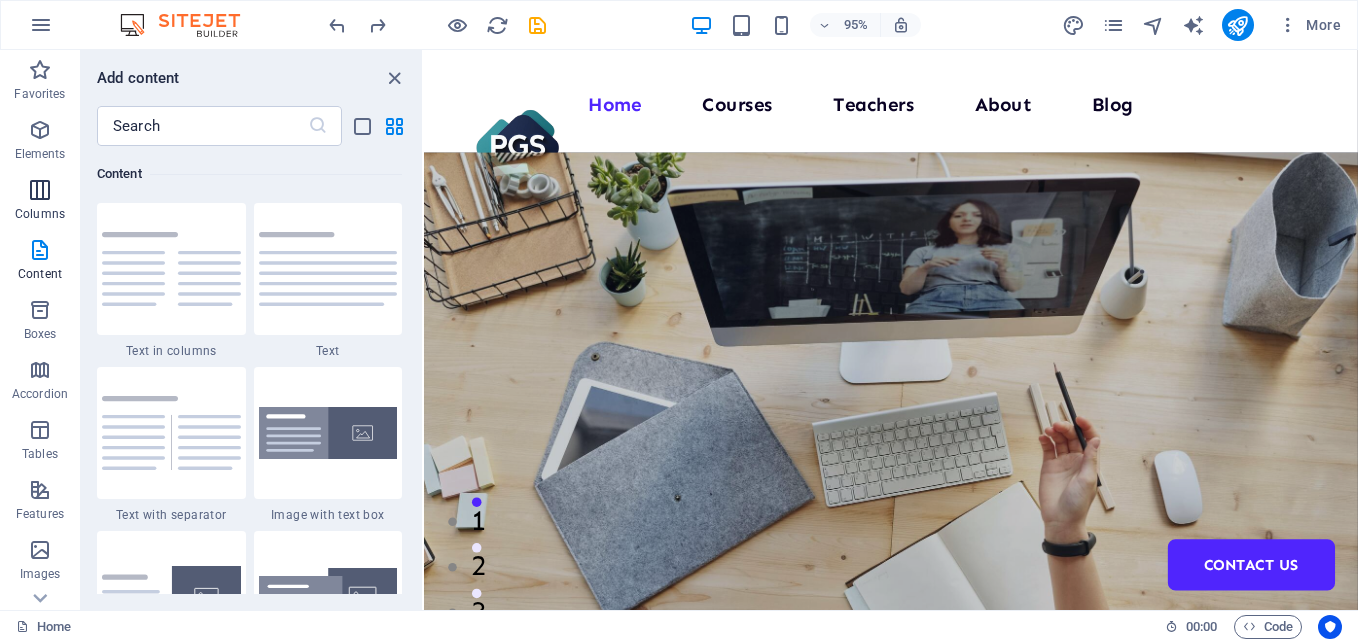 click on "Columns" at bounding box center [40, 214] 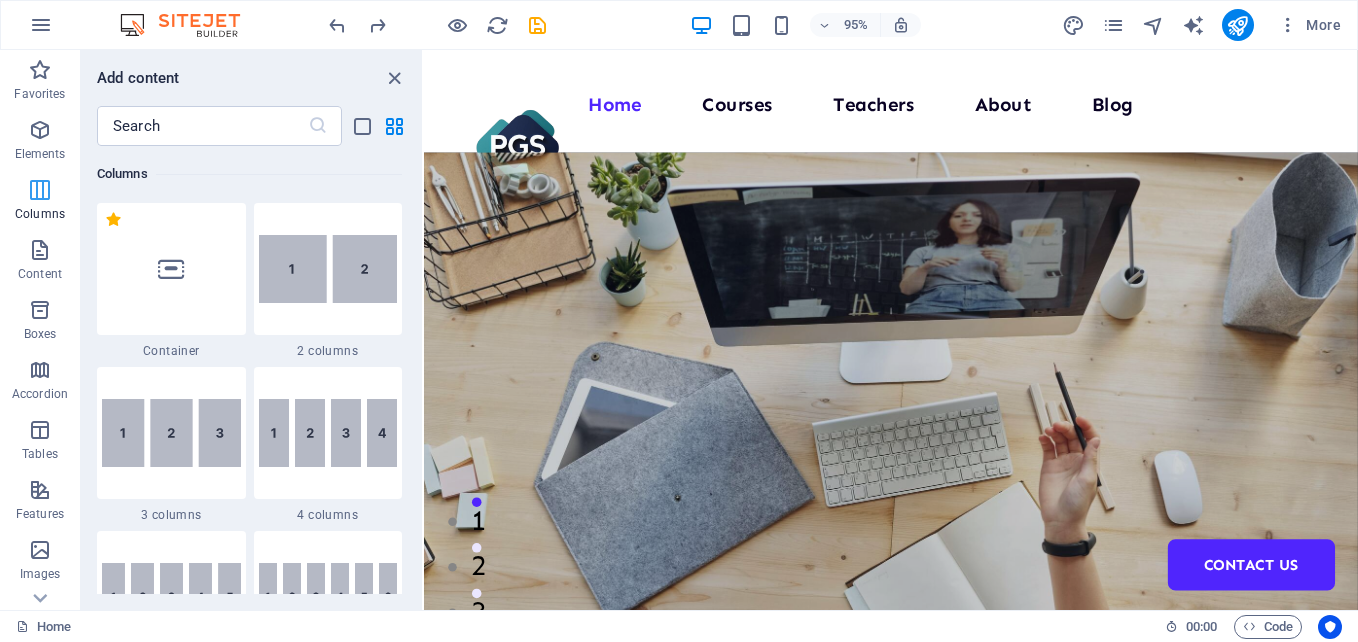 scroll, scrollTop: 990, scrollLeft: 0, axis: vertical 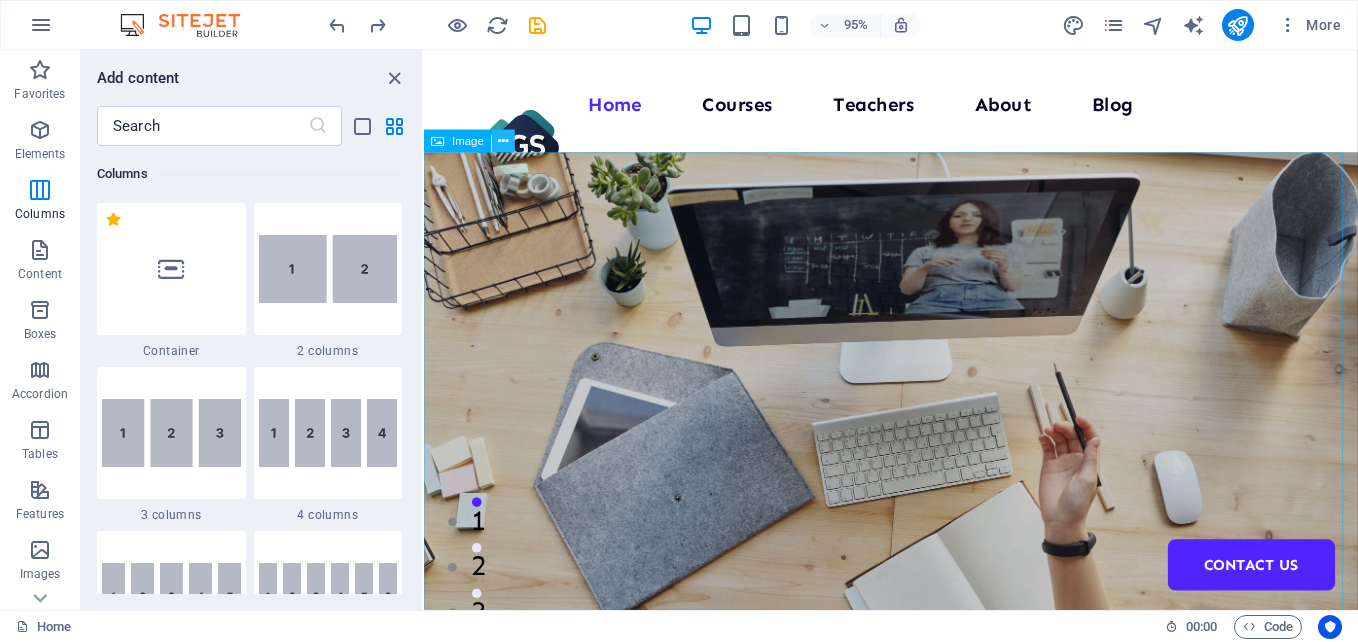 click at bounding box center (504, 141) 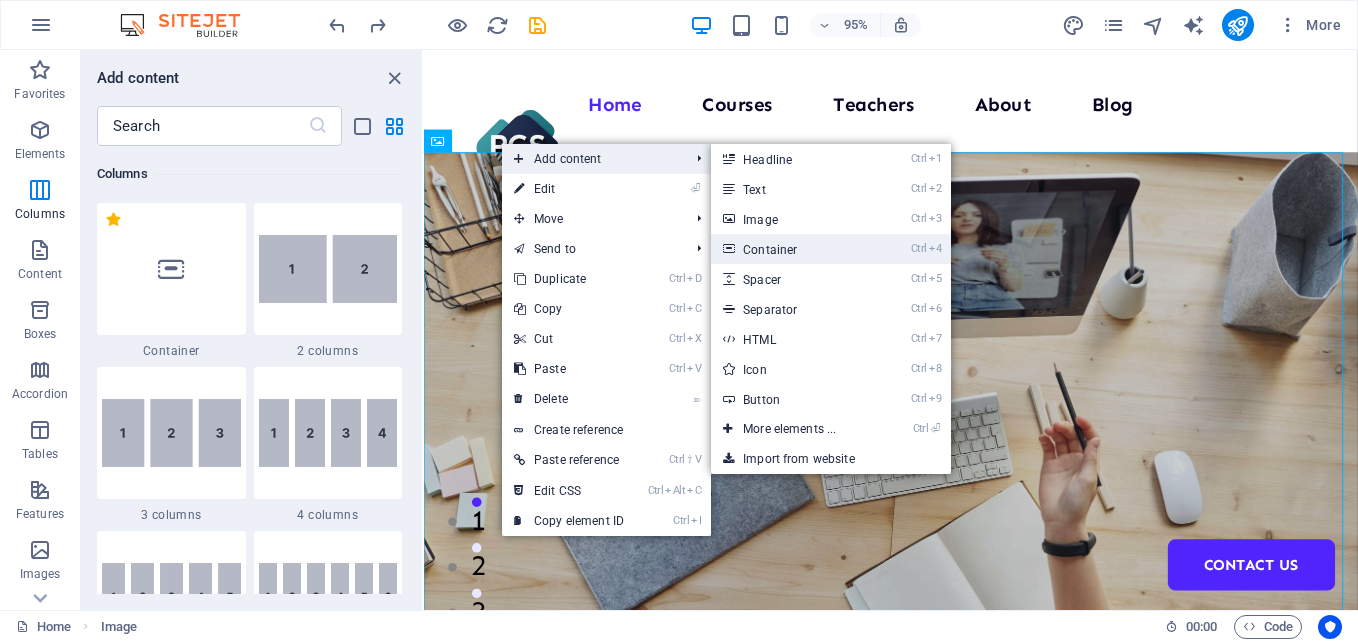 click on "Ctrl 4  Container" at bounding box center [793, 249] 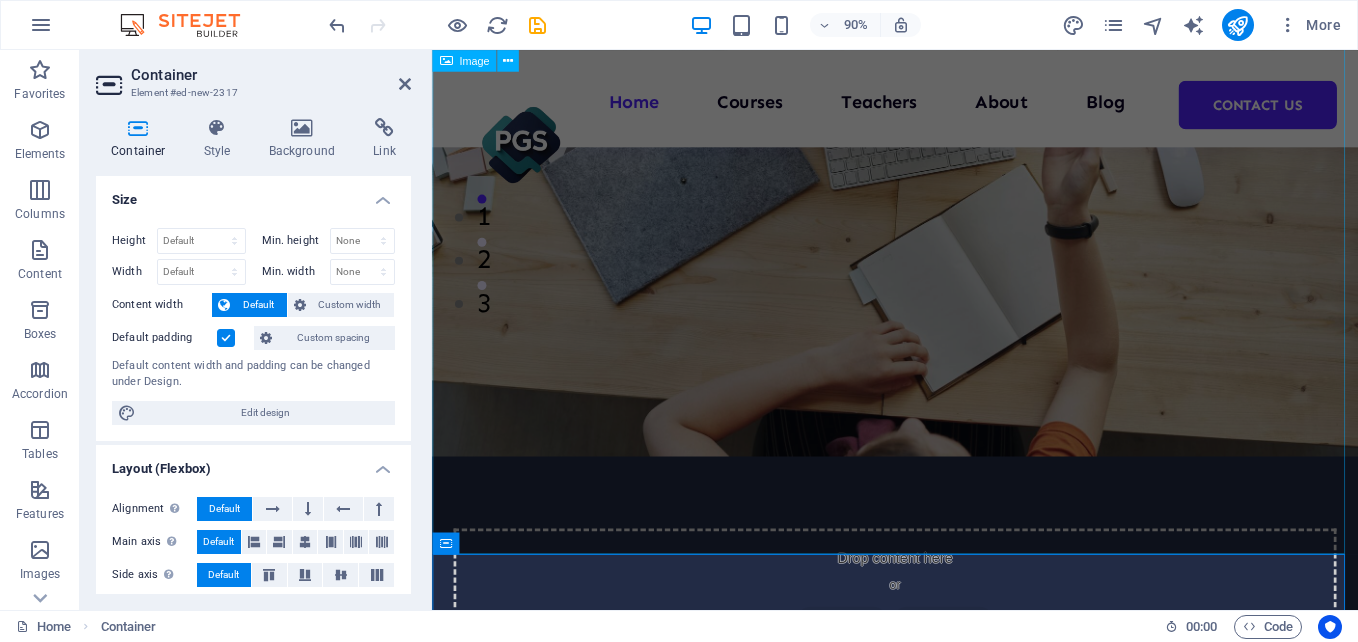 scroll, scrollTop: 425, scrollLeft: 0, axis: vertical 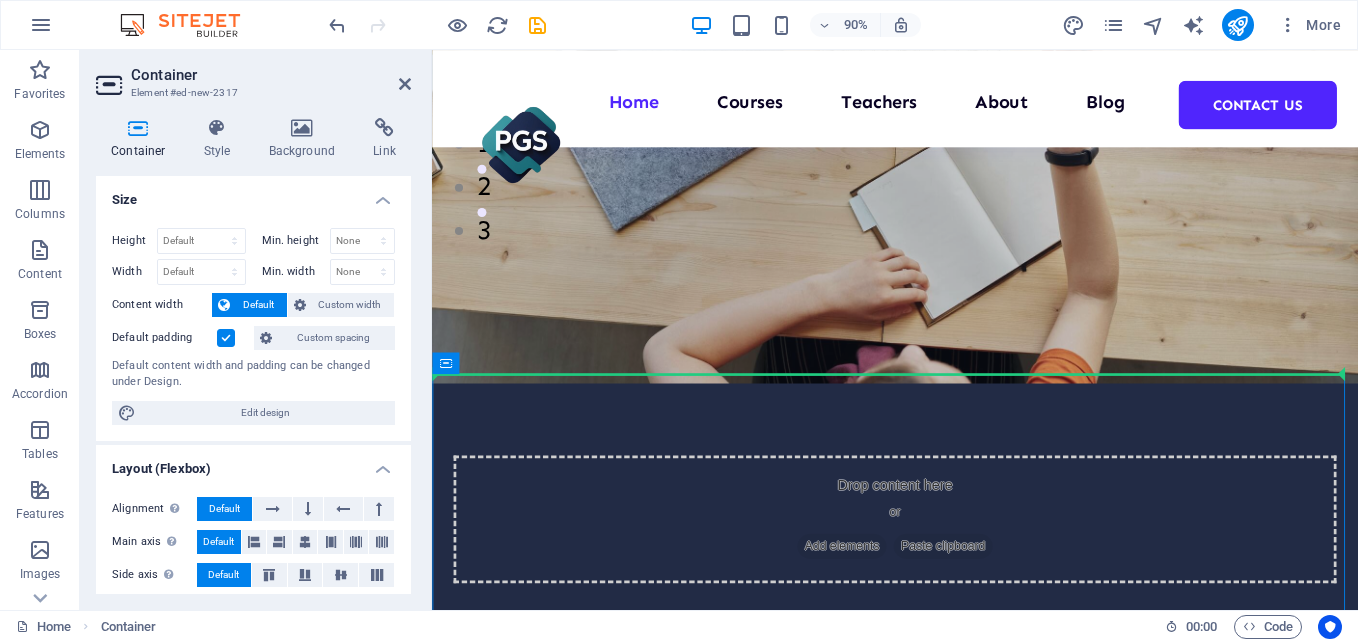 drag, startPoint x: 689, startPoint y: 453, endPoint x: 697, endPoint y: 268, distance: 185.1729 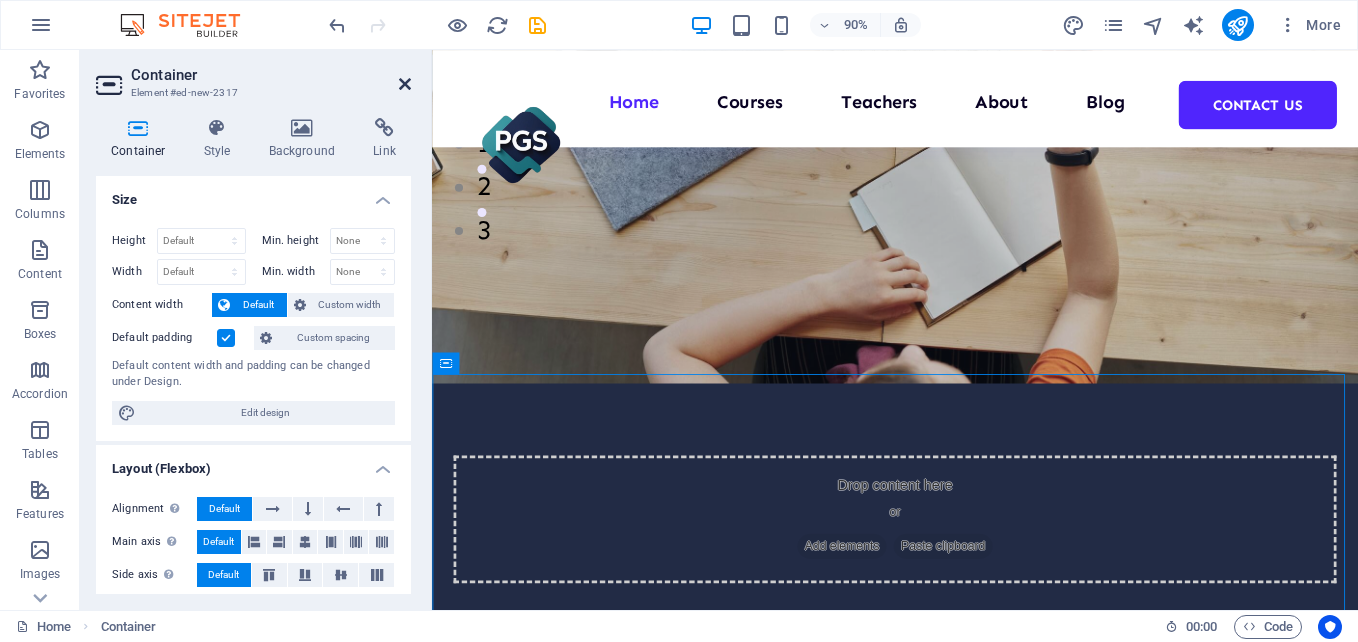 click at bounding box center [405, 84] 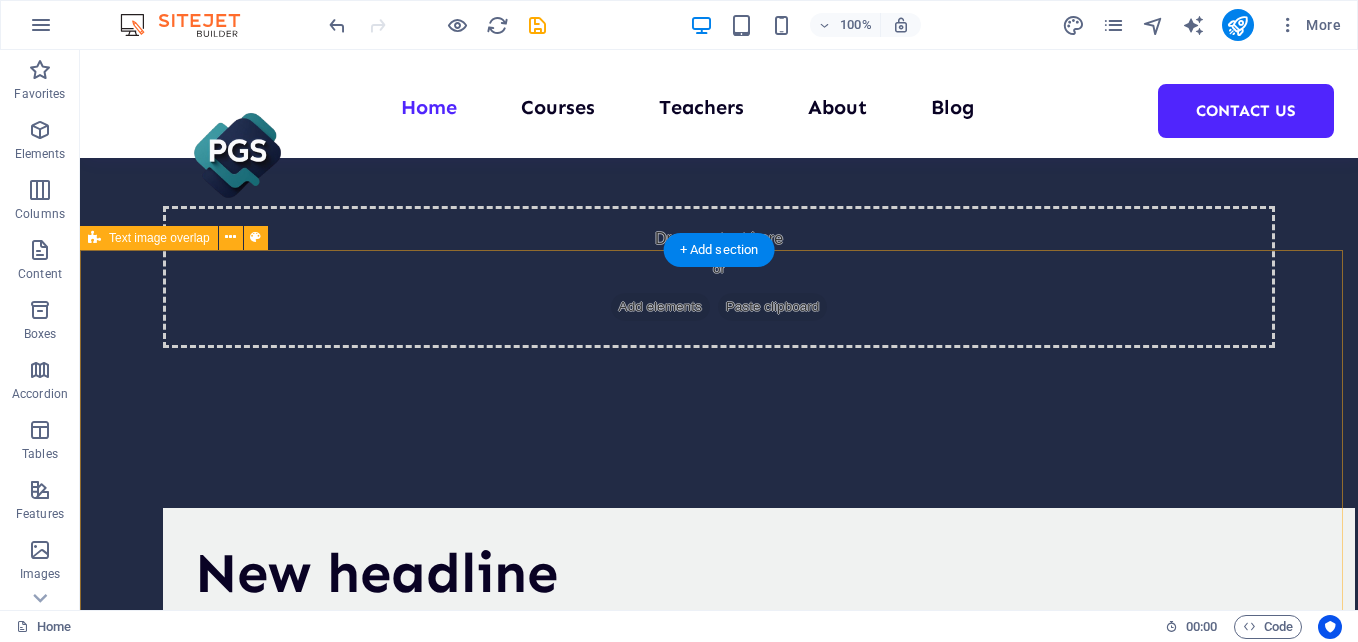 scroll, scrollTop: 800, scrollLeft: 0, axis: vertical 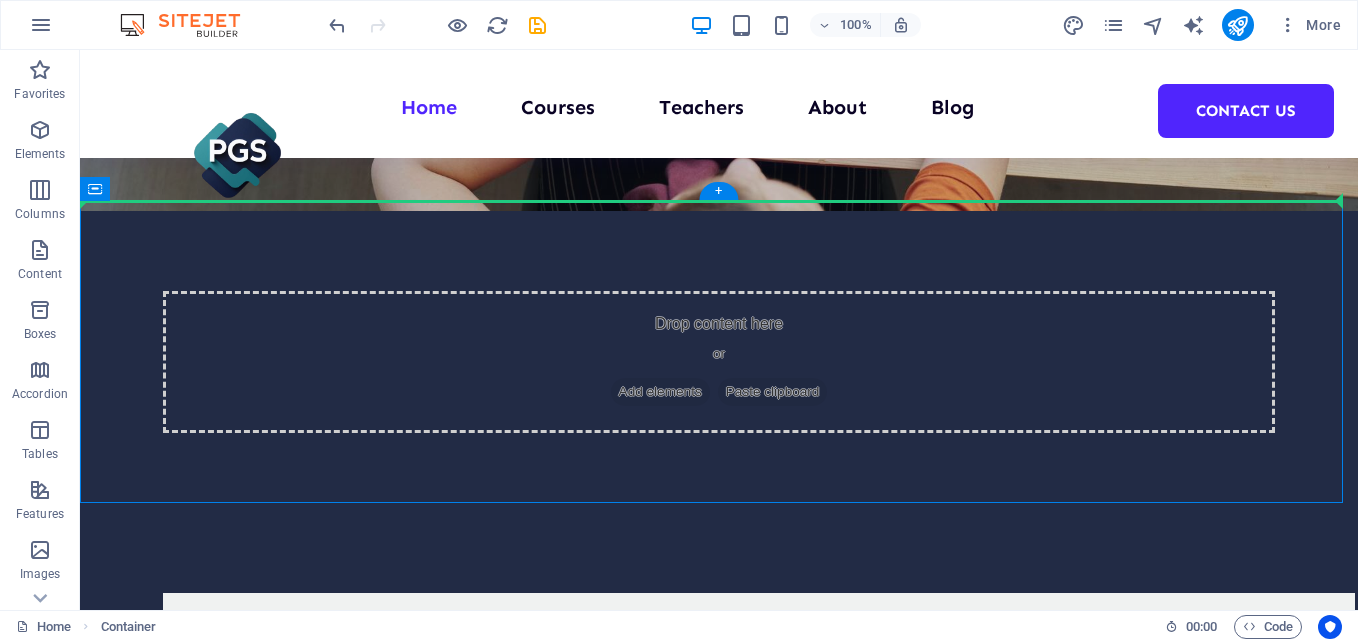 drag, startPoint x: 469, startPoint y: 262, endPoint x: 476, endPoint y: 167, distance: 95.257545 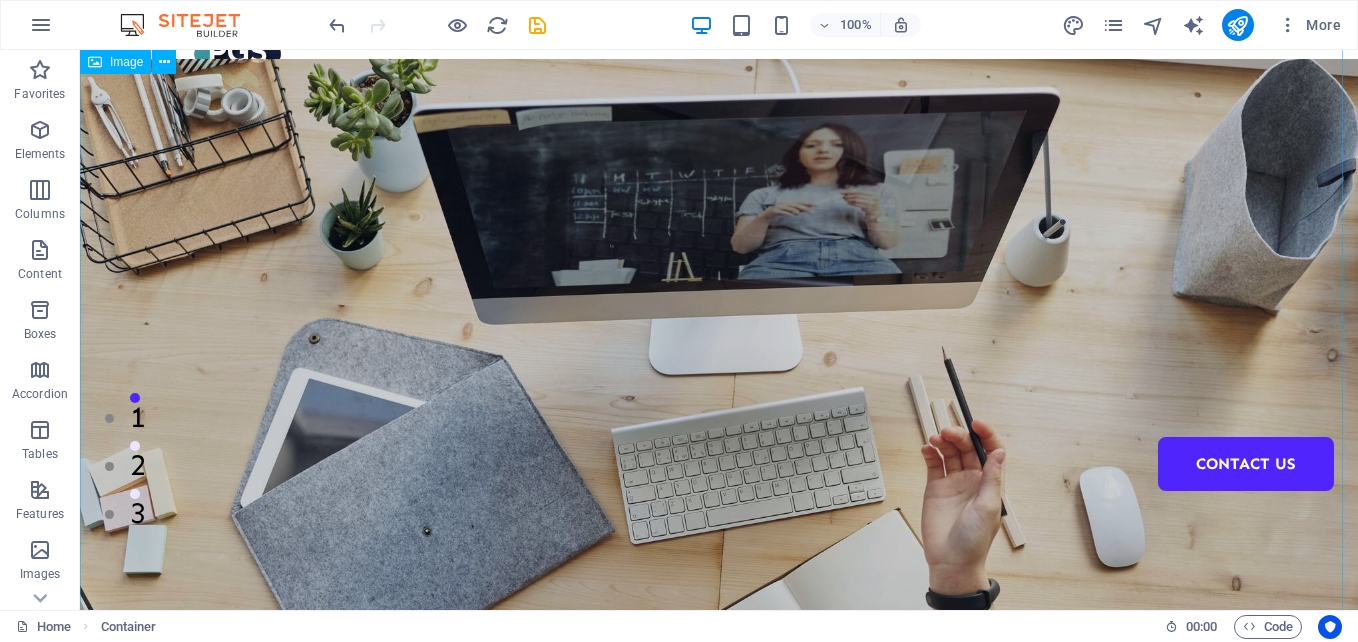 scroll, scrollTop: 0, scrollLeft: 0, axis: both 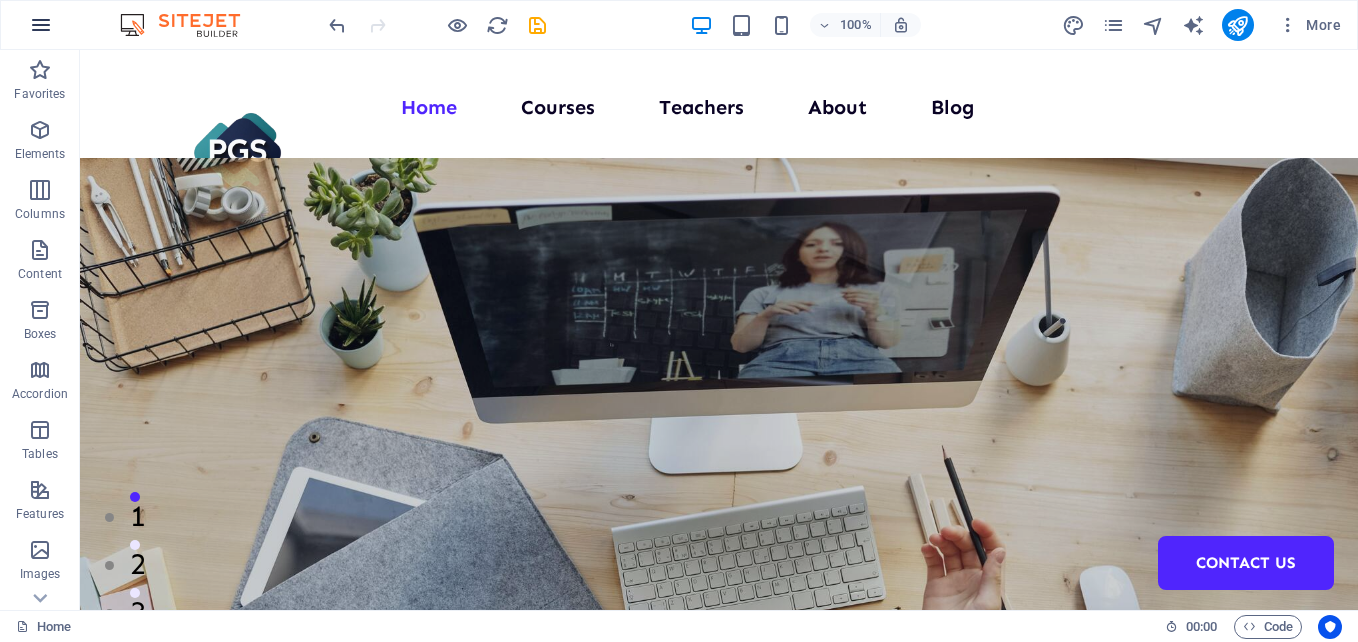 click at bounding box center (41, 25) 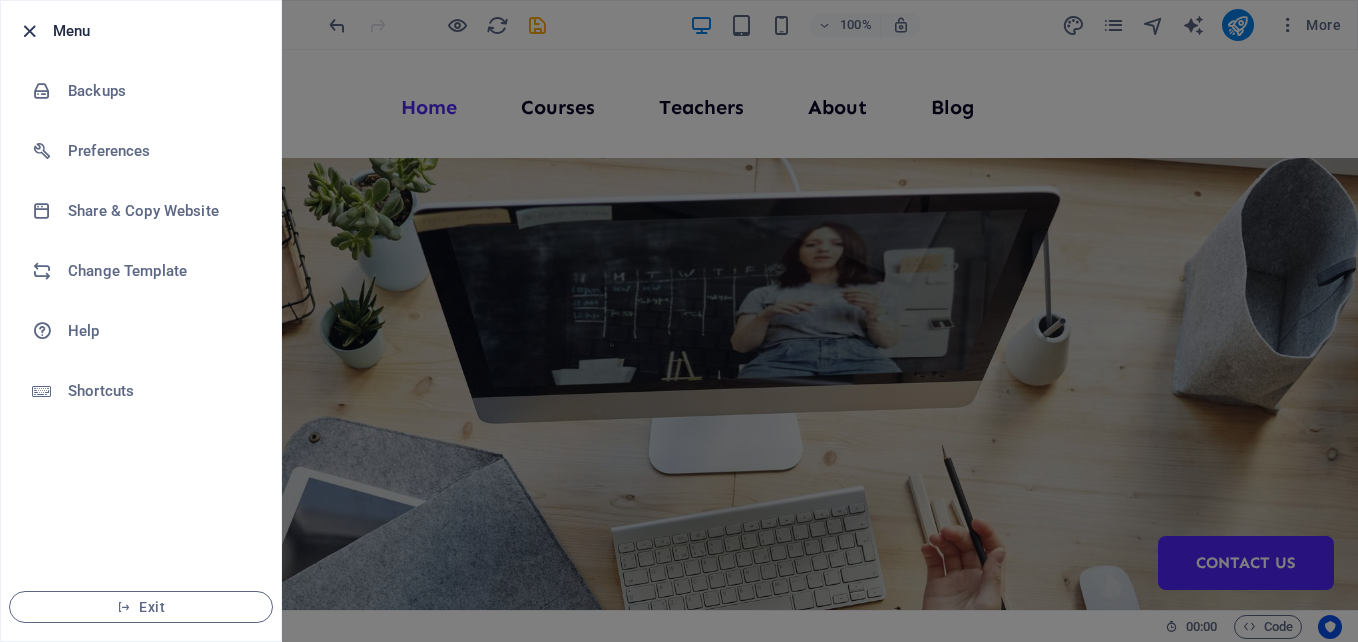 click at bounding box center [29, 31] 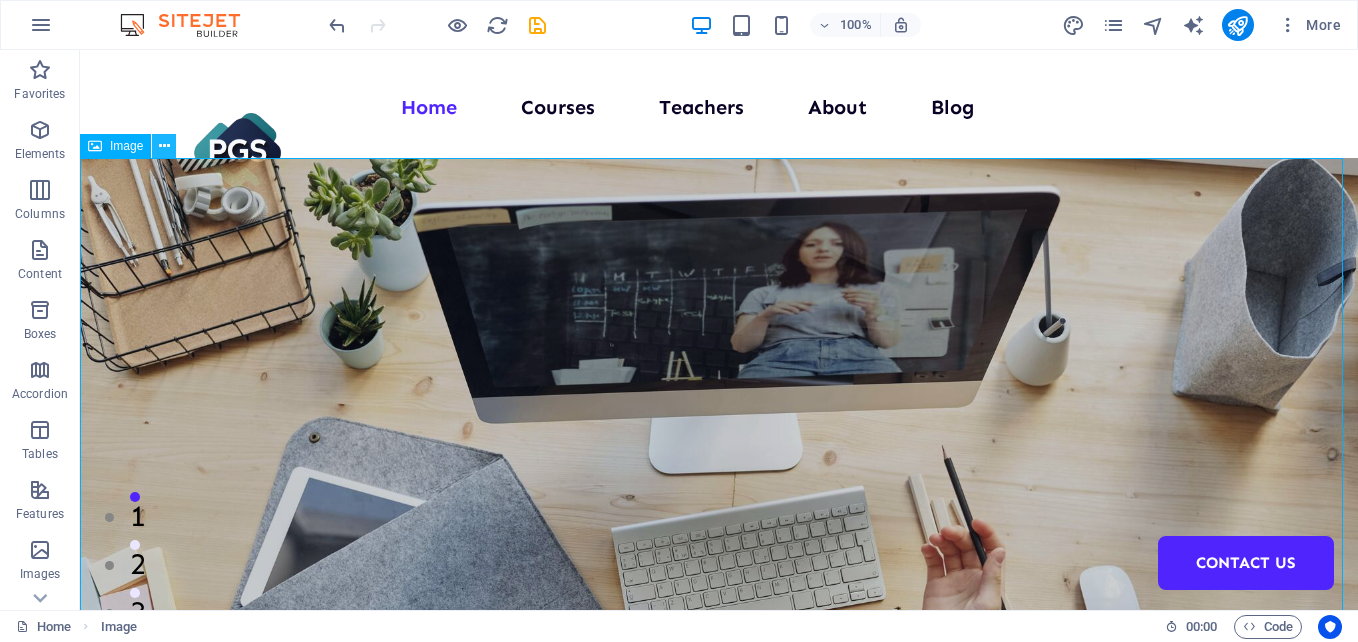 click at bounding box center (164, 146) 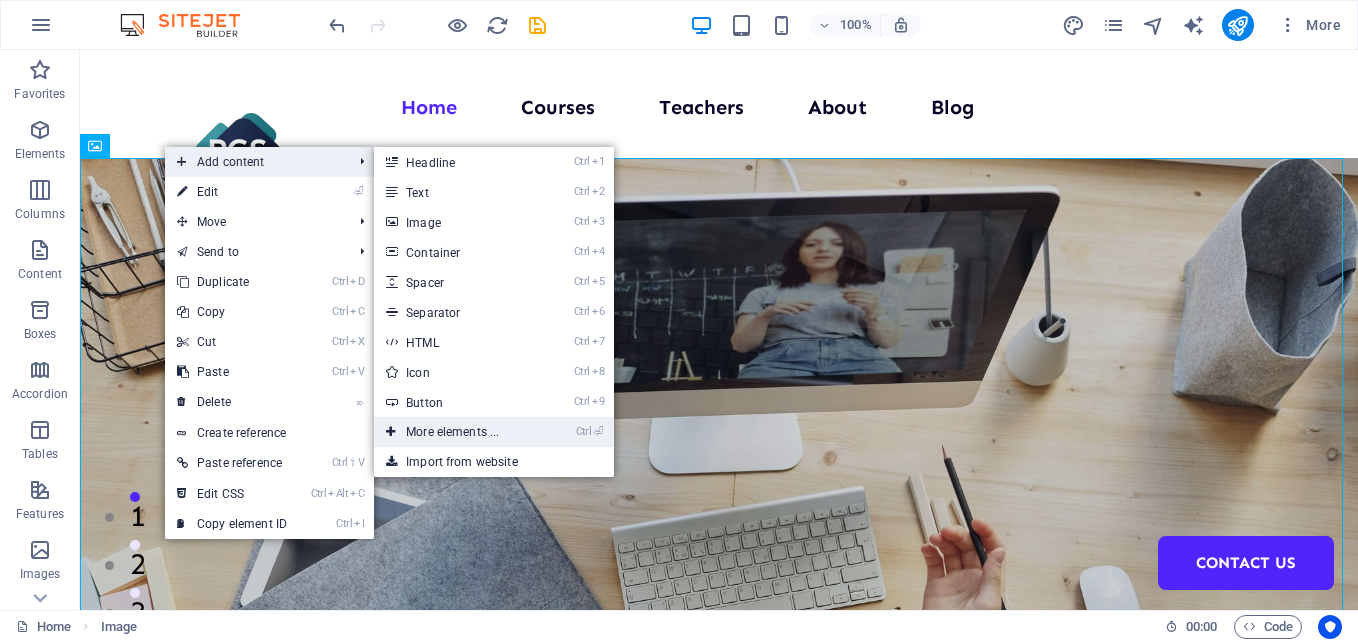 click on "Ctrl ⏎  More elements ..." at bounding box center [456, 432] 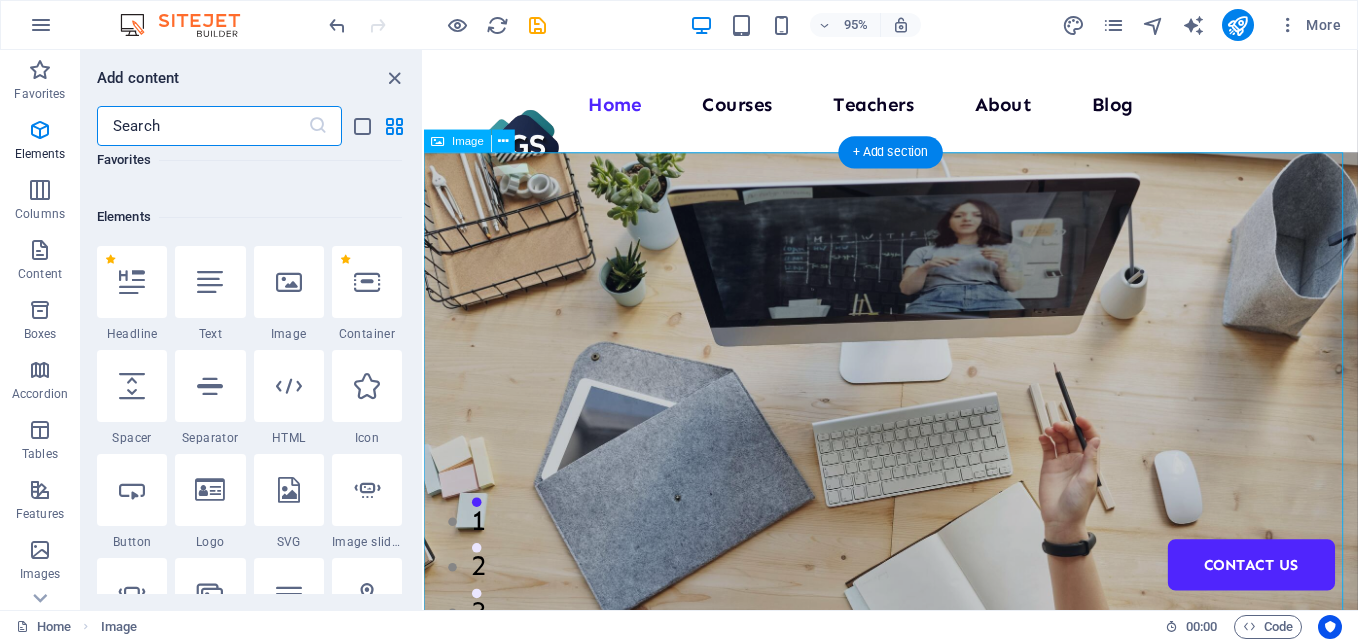 scroll, scrollTop: 213, scrollLeft: 0, axis: vertical 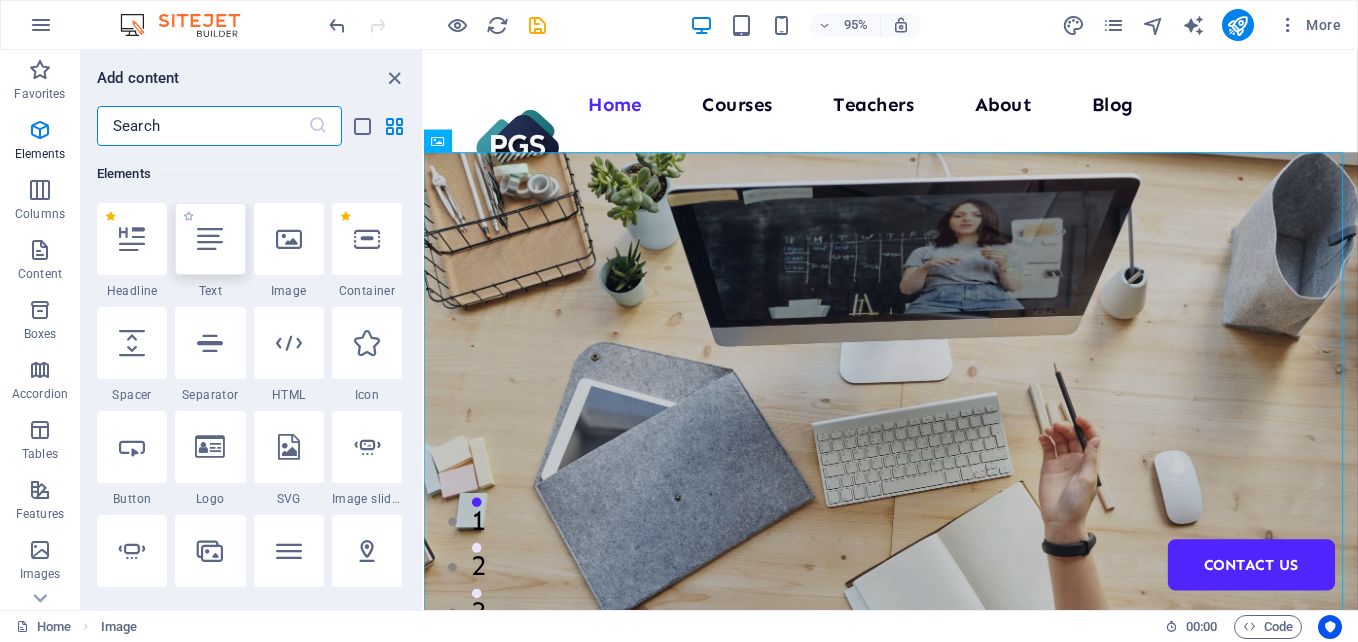 click at bounding box center [210, 239] 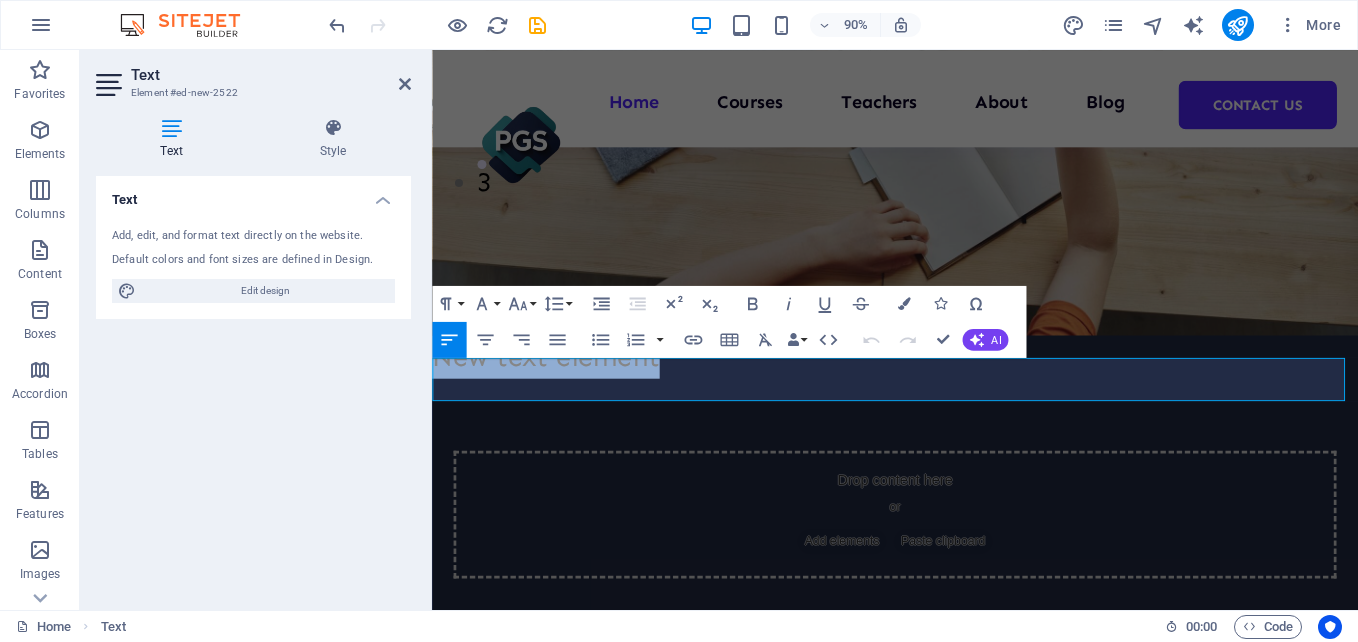 scroll, scrollTop: 198, scrollLeft: 0, axis: vertical 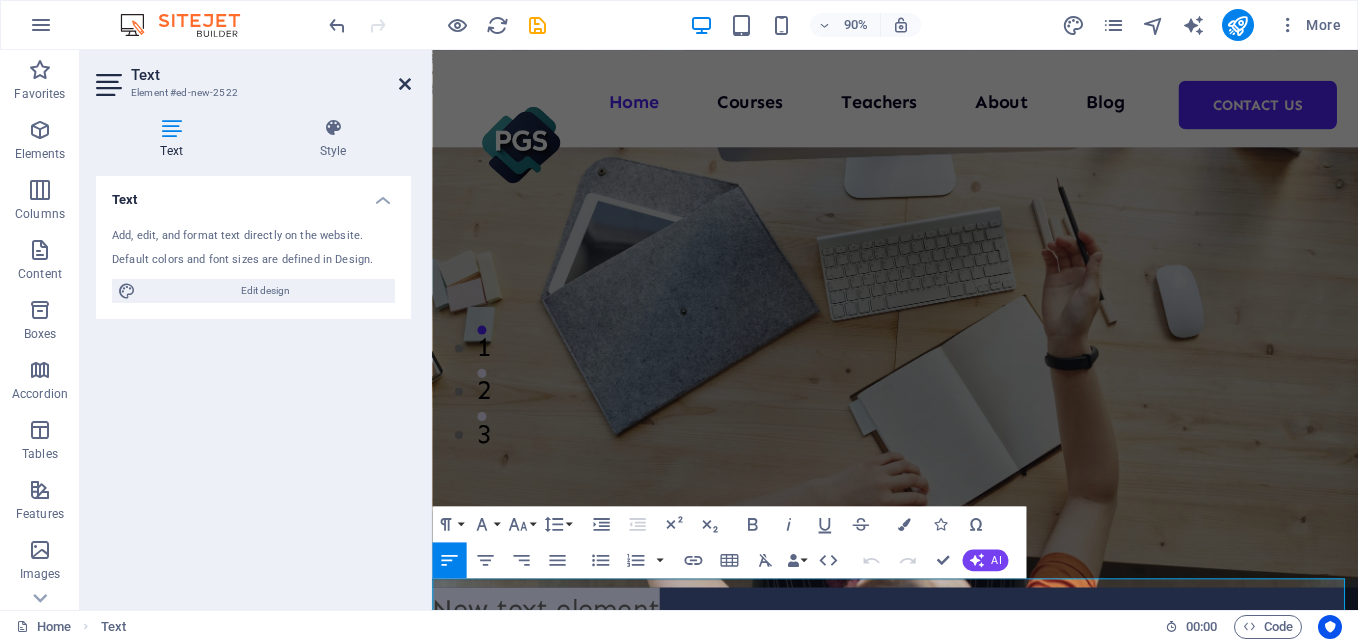 click at bounding box center [405, 84] 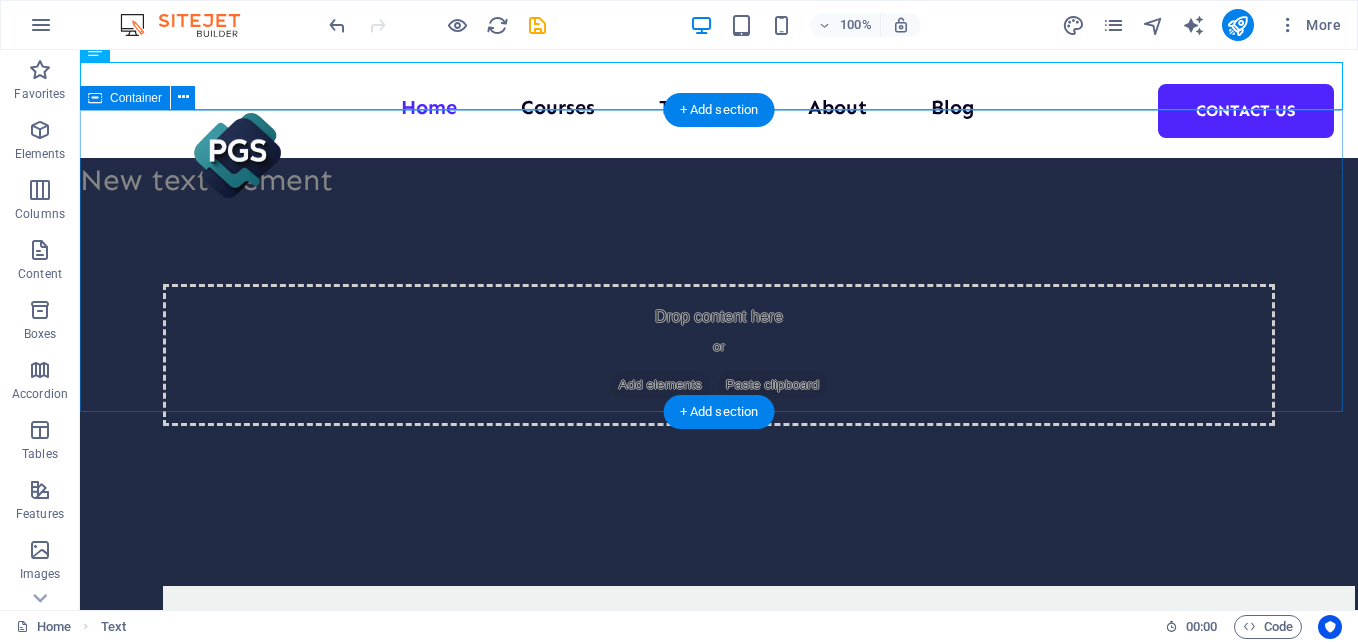 scroll, scrollTop: 739, scrollLeft: 0, axis: vertical 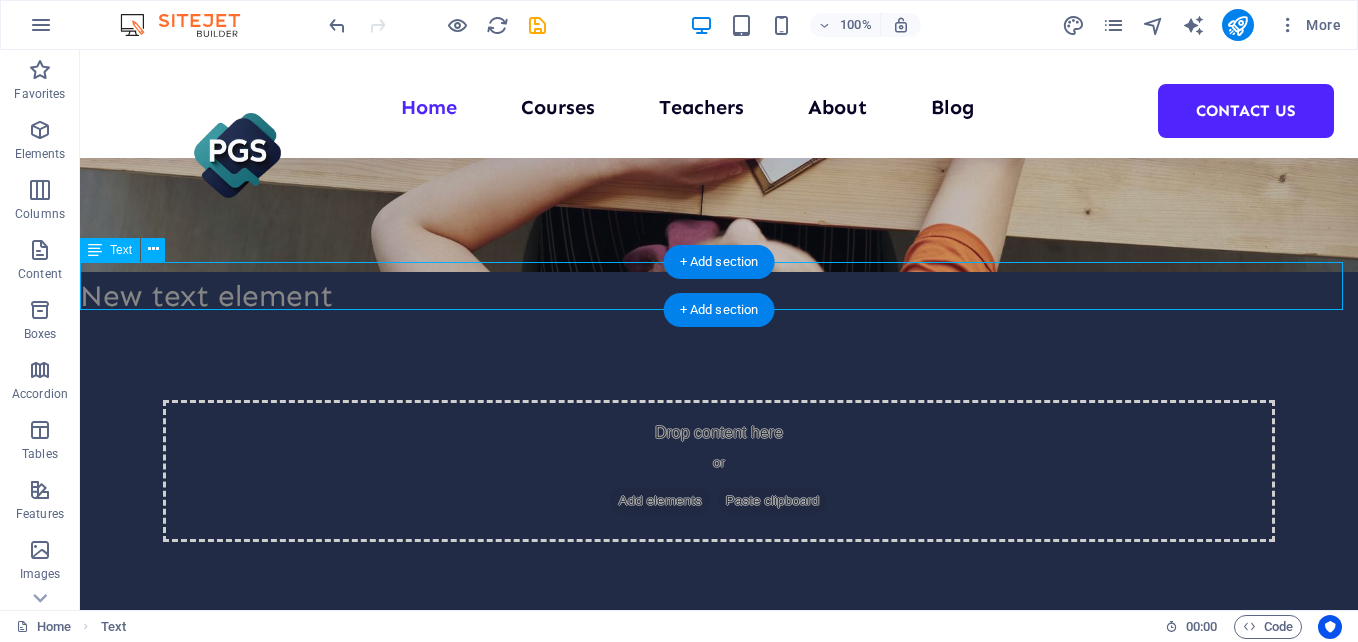 click on "New text element" at bounding box center [719, 296] 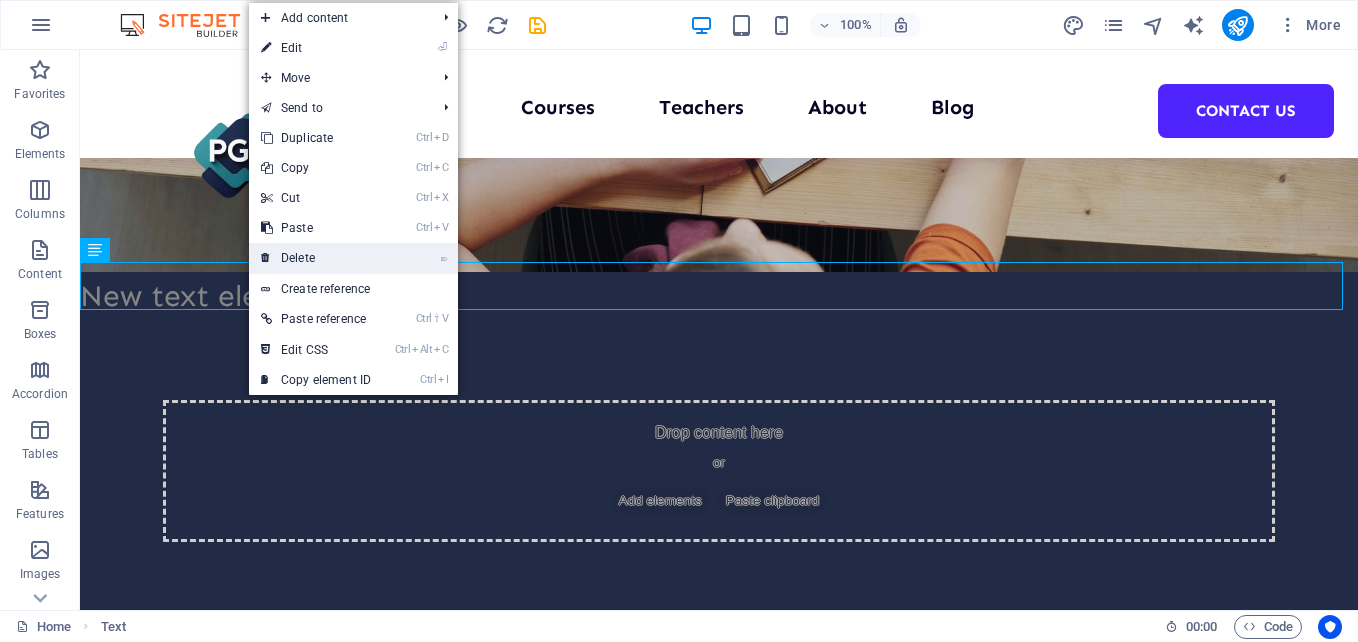 click on "⌦  Delete" at bounding box center (316, 258) 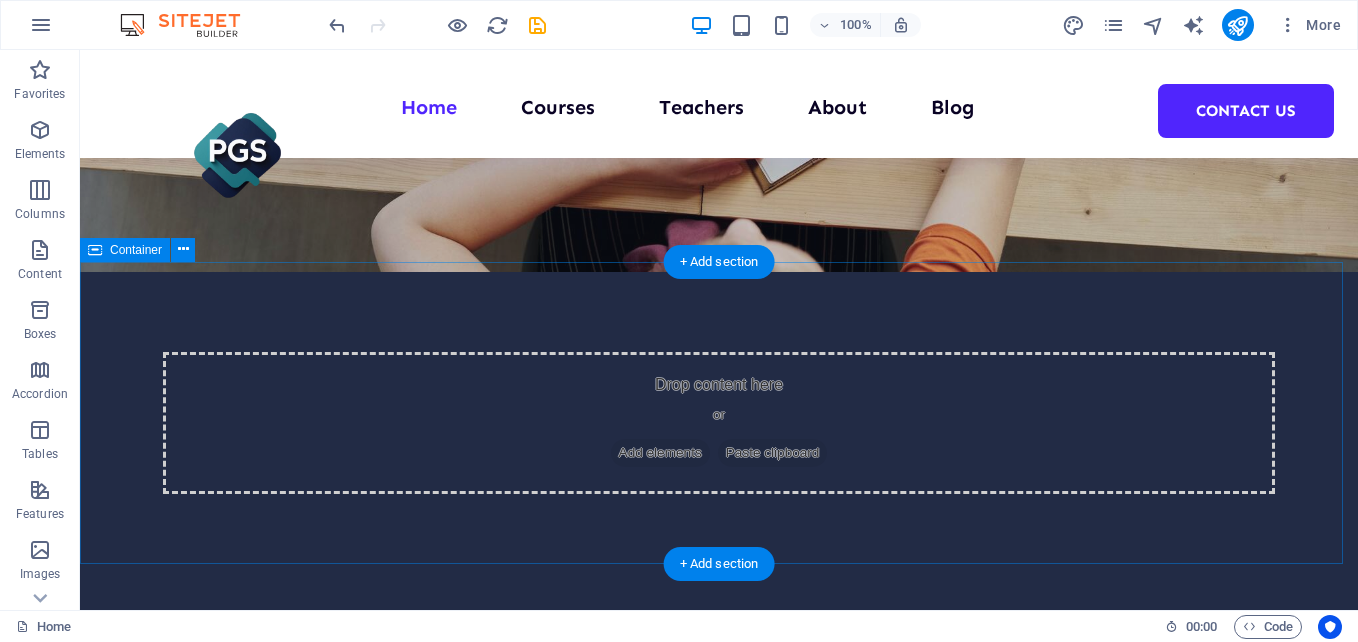 click on "Drop content here or  Add elements  Paste clipboard" at bounding box center (719, 423) 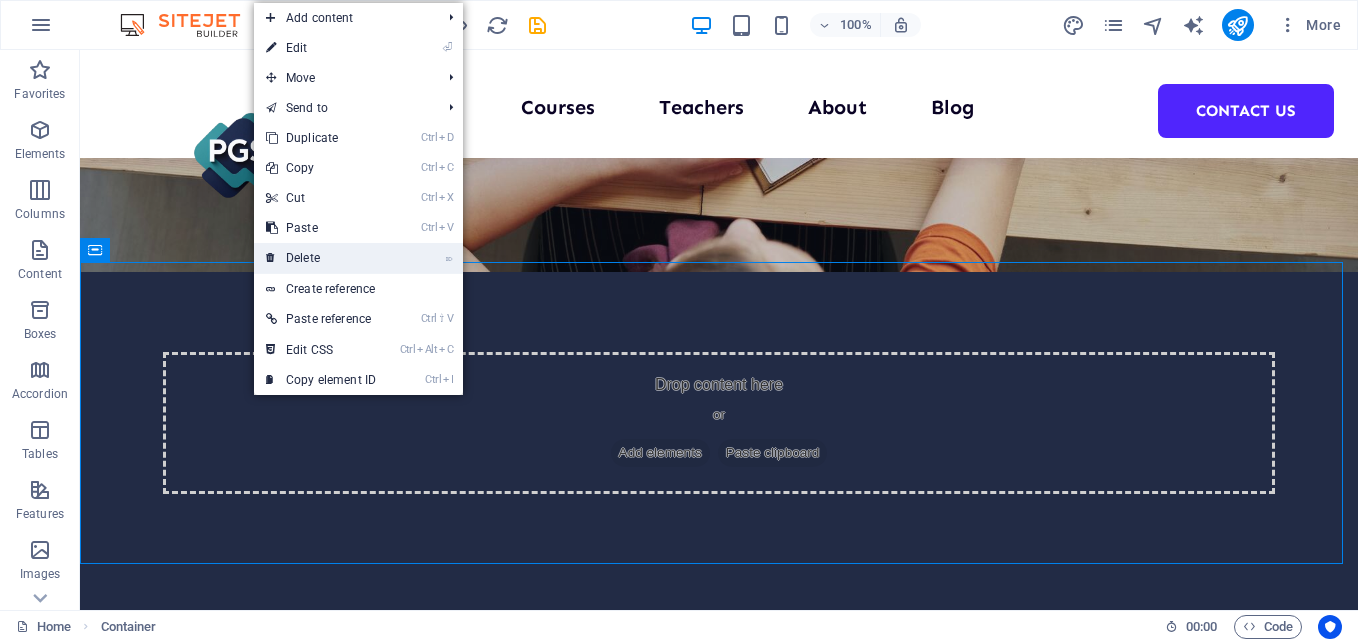 drag, startPoint x: 252, startPoint y: 210, endPoint x: 322, endPoint y: 250, distance: 80.622574 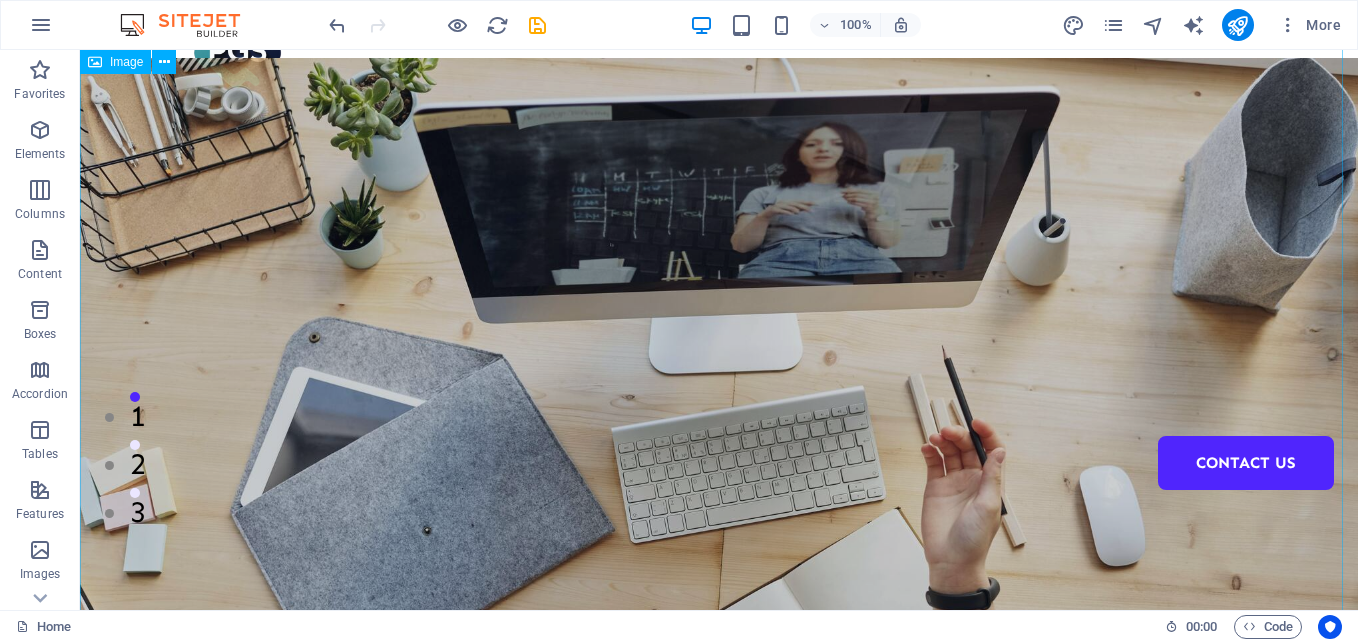 scroll, scrollTop: 0, scrollLeft: 0, axis: both 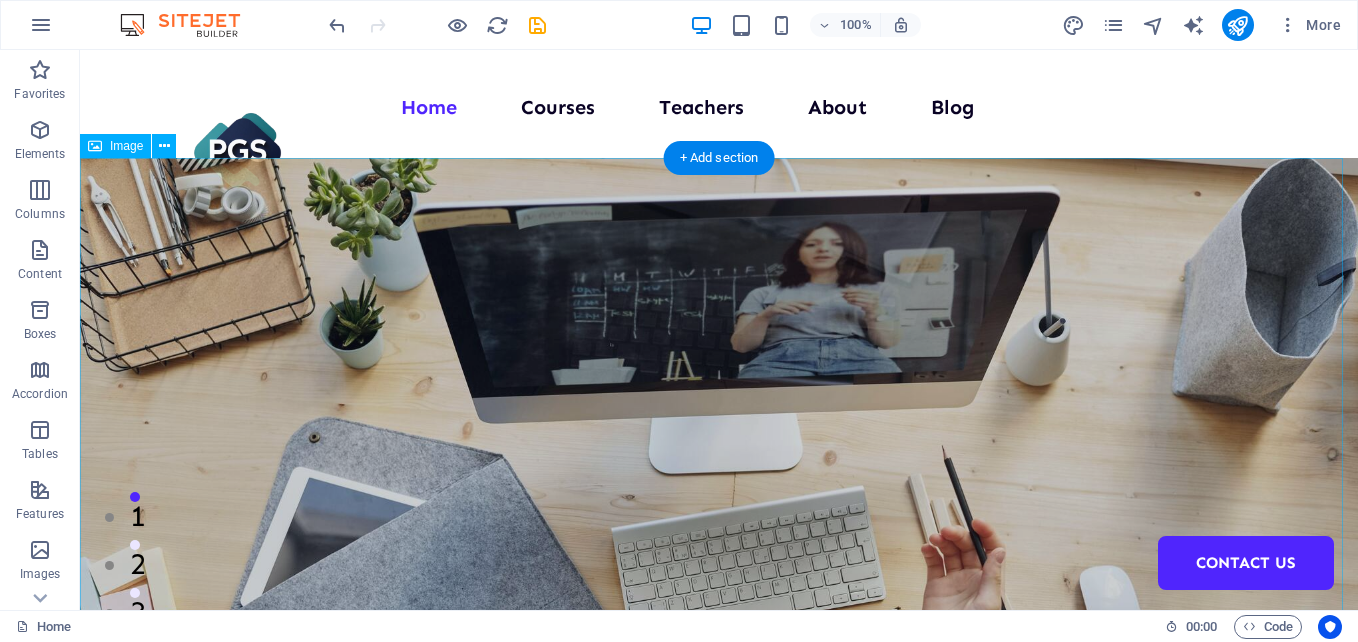 click at bounding box center [719, 584] 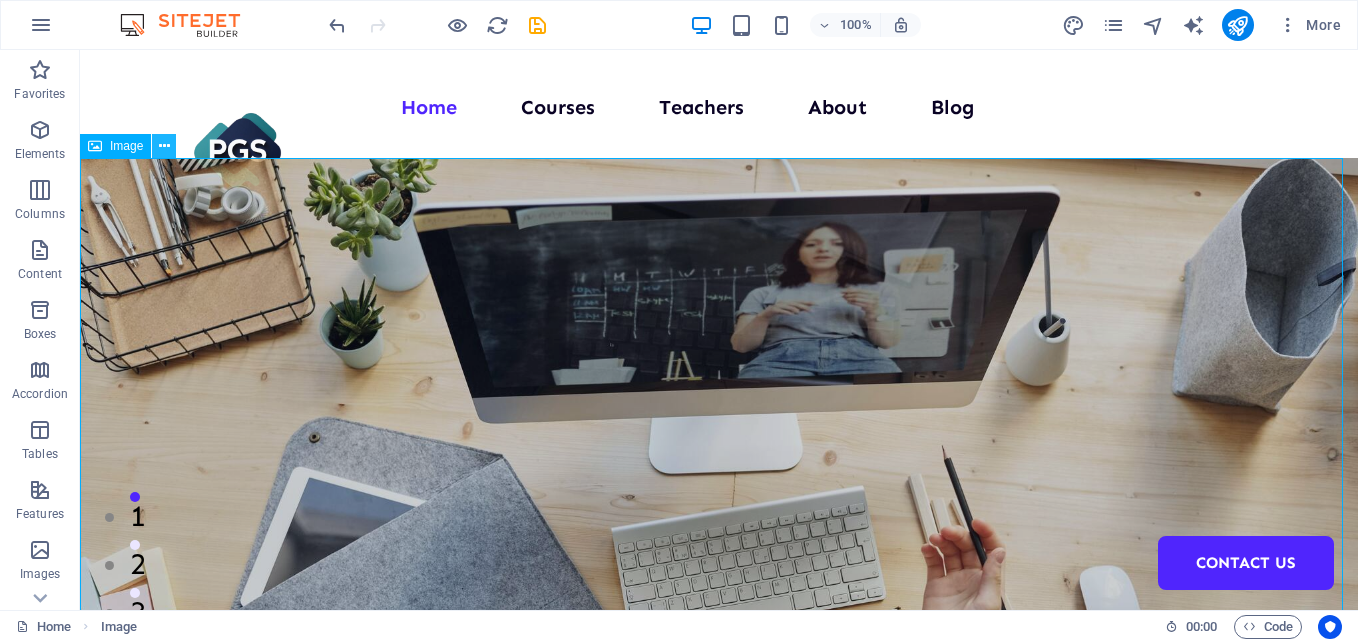 click at bounding box center [164, 146] 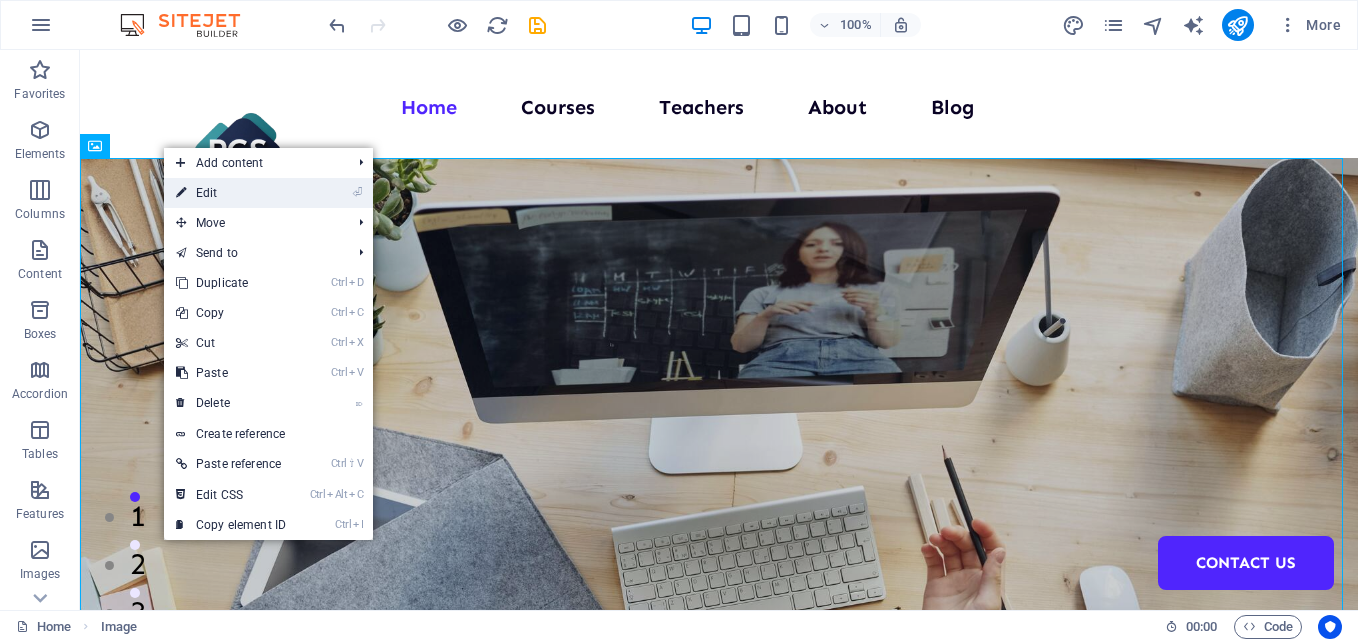 click on "⏎  Edit" at bounding box center (231, 193) 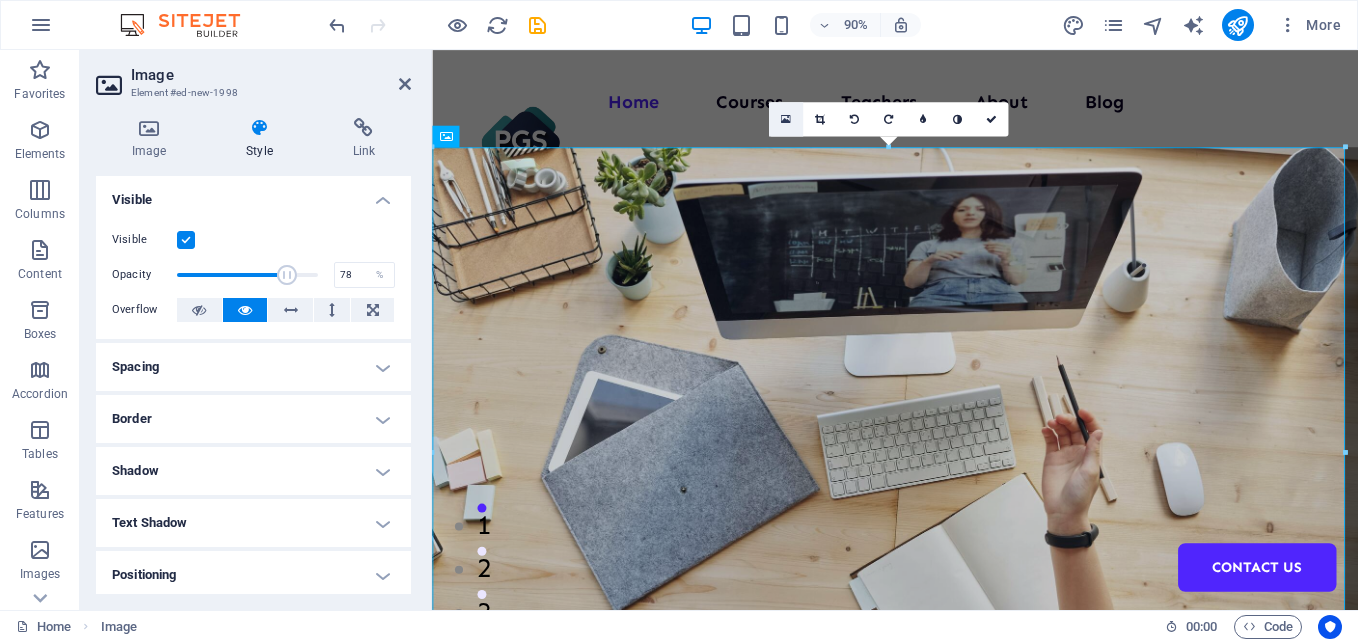 click at bounding box center [786, 119] 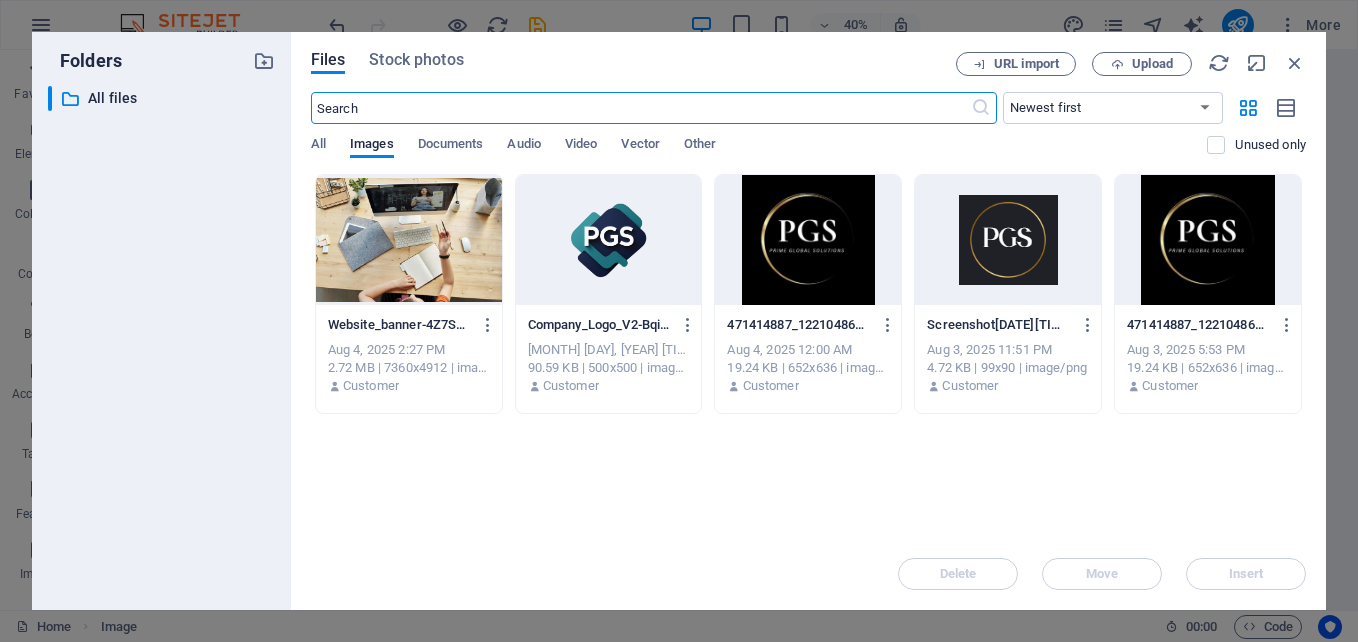 click at bounding box center (609, 240) 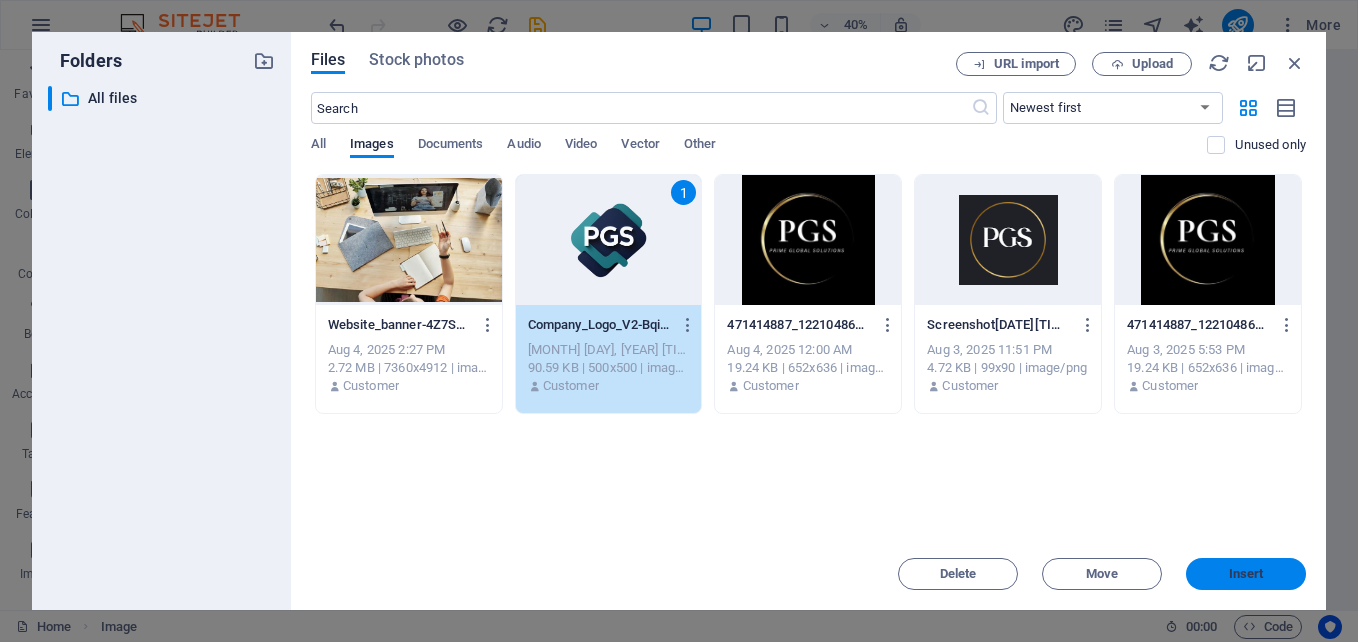 click on "Insert" at bounding box center [1246, 574] 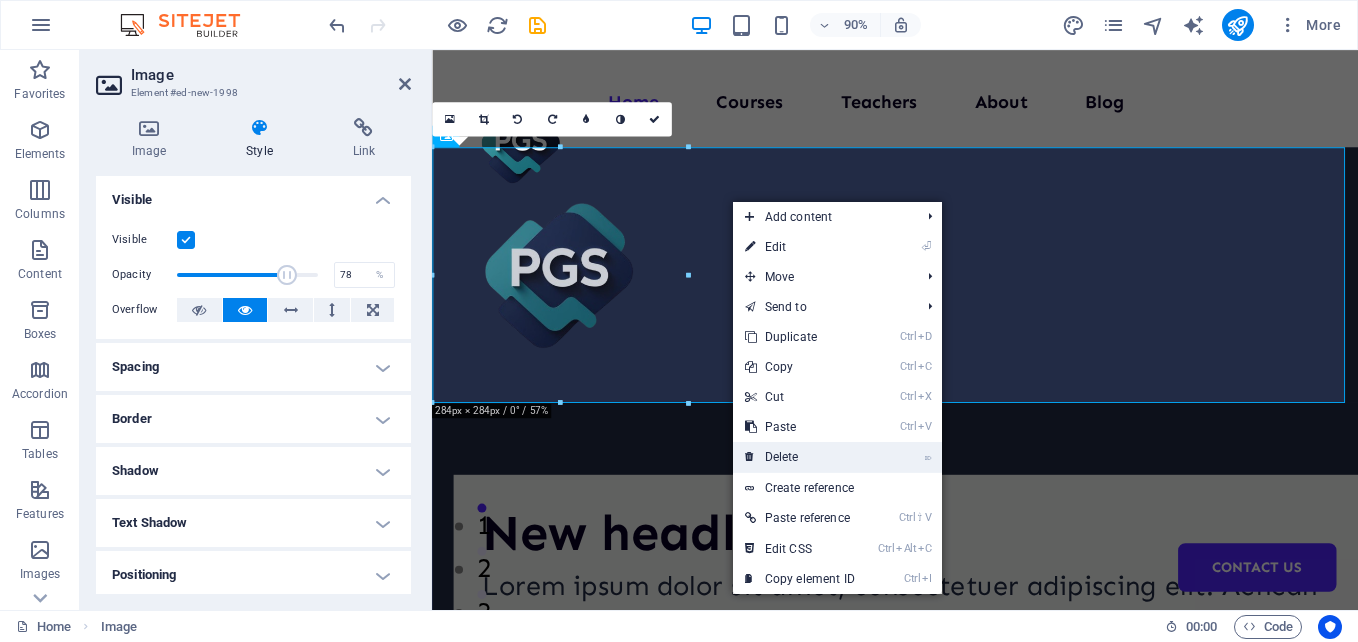 drag, startPoint x: 794, startPoint y: 458, endPoint x: 743, endPoint y: 381, distance: 92.358 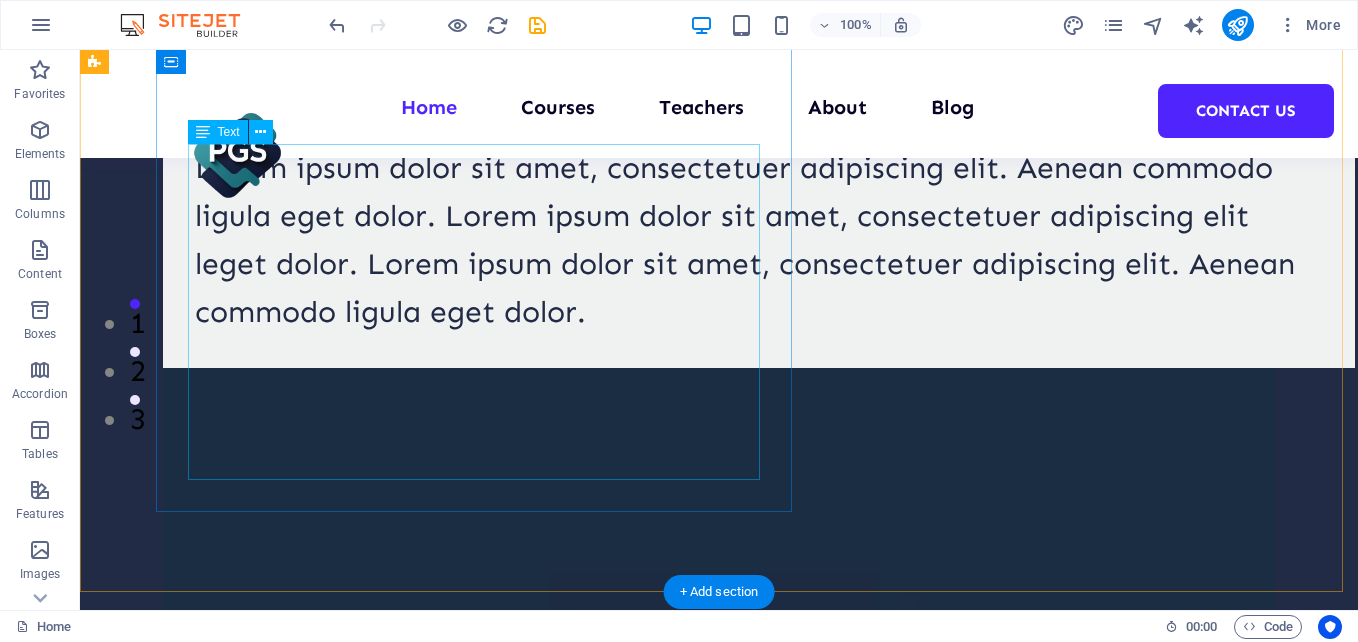 scroll, scrollTop: 0, scrollLeft: 0, axis: both 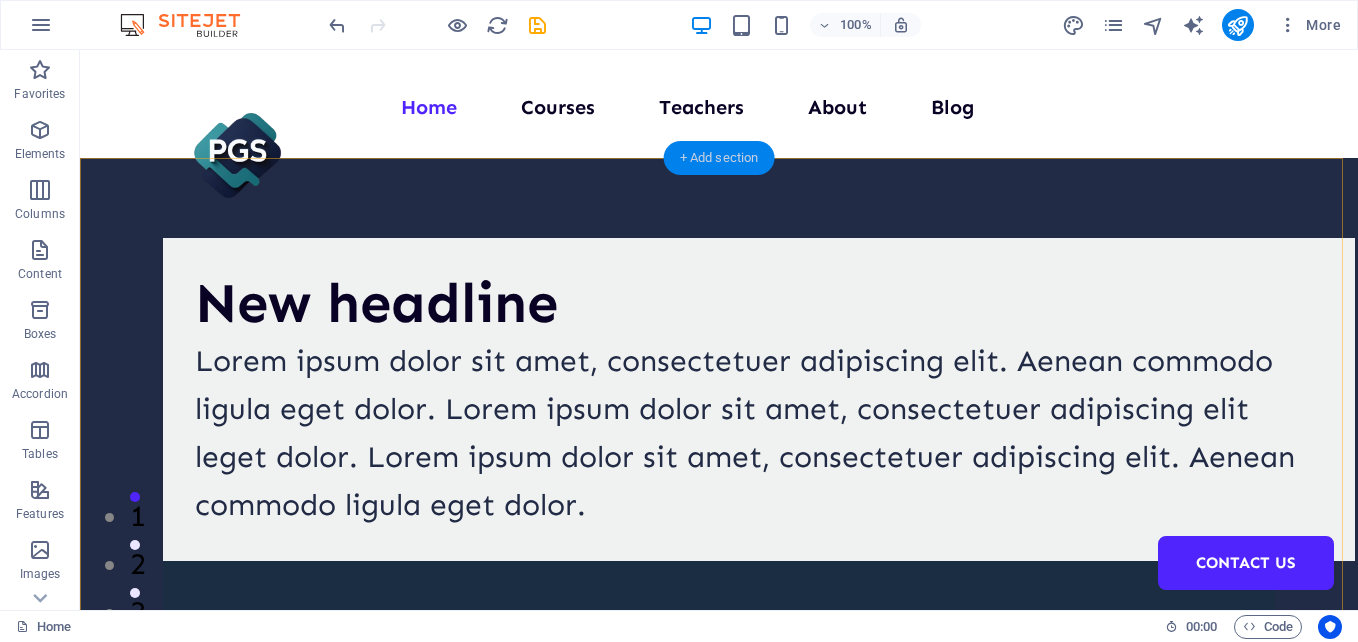 click on "+ Add section" at bounding box center (719, 158) 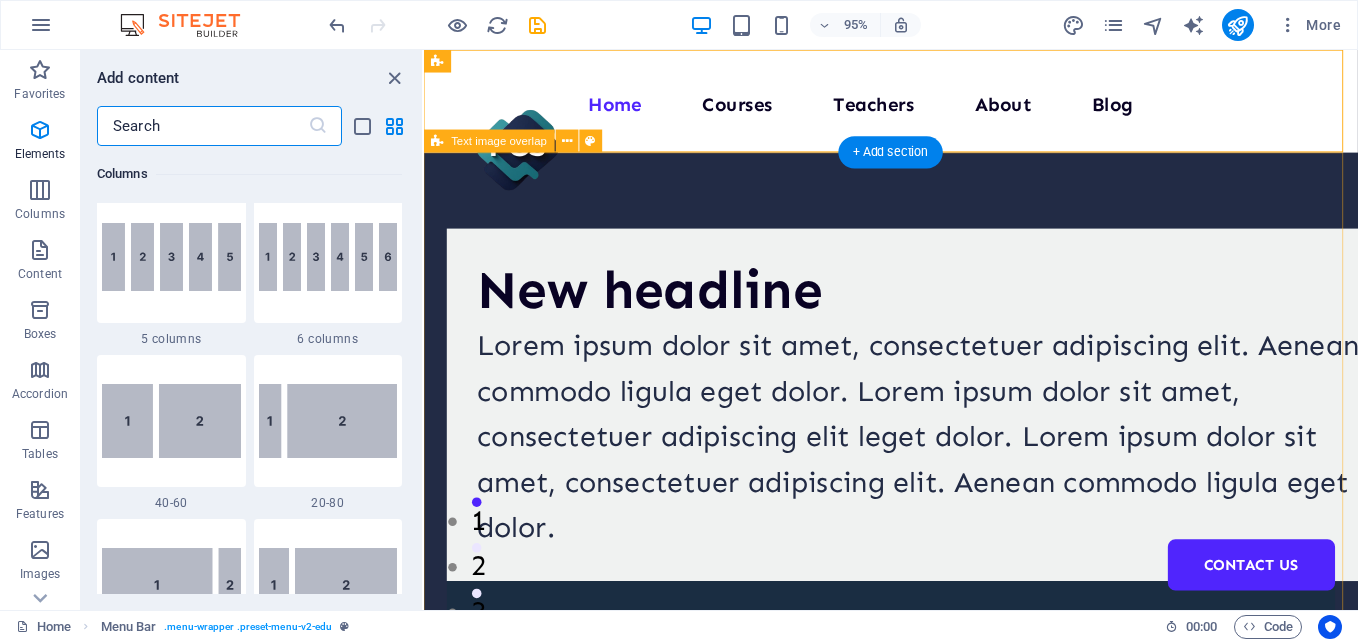 scroll, scrollTop: 3499, scrollLeft: 0, axis: vertical 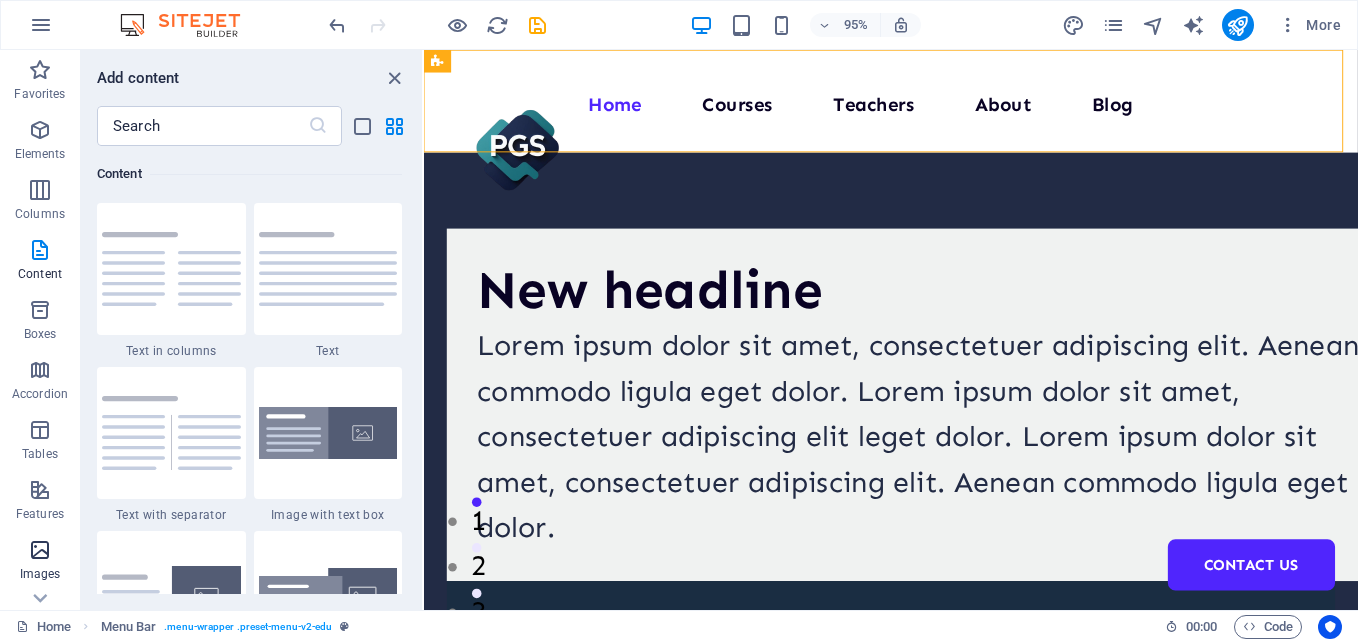 click on "Images" at bounding box center (40, 574) 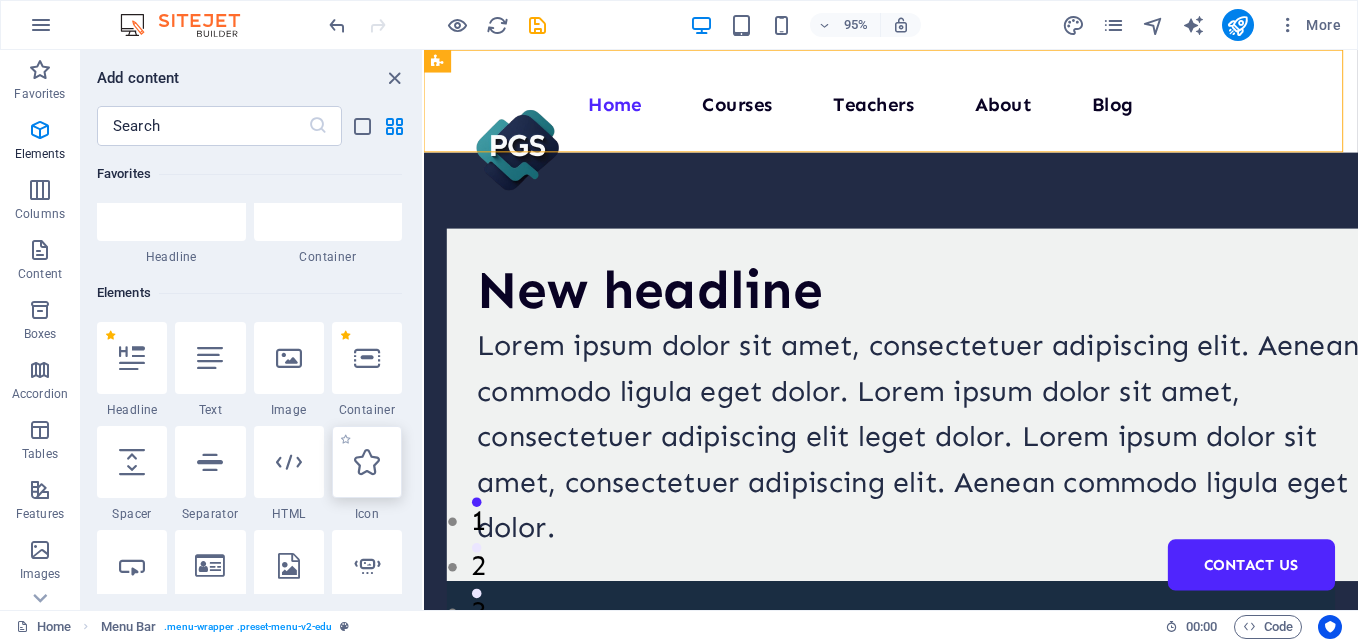 scroll, scrollTop: 0, scrollLeft: 0, axis: both 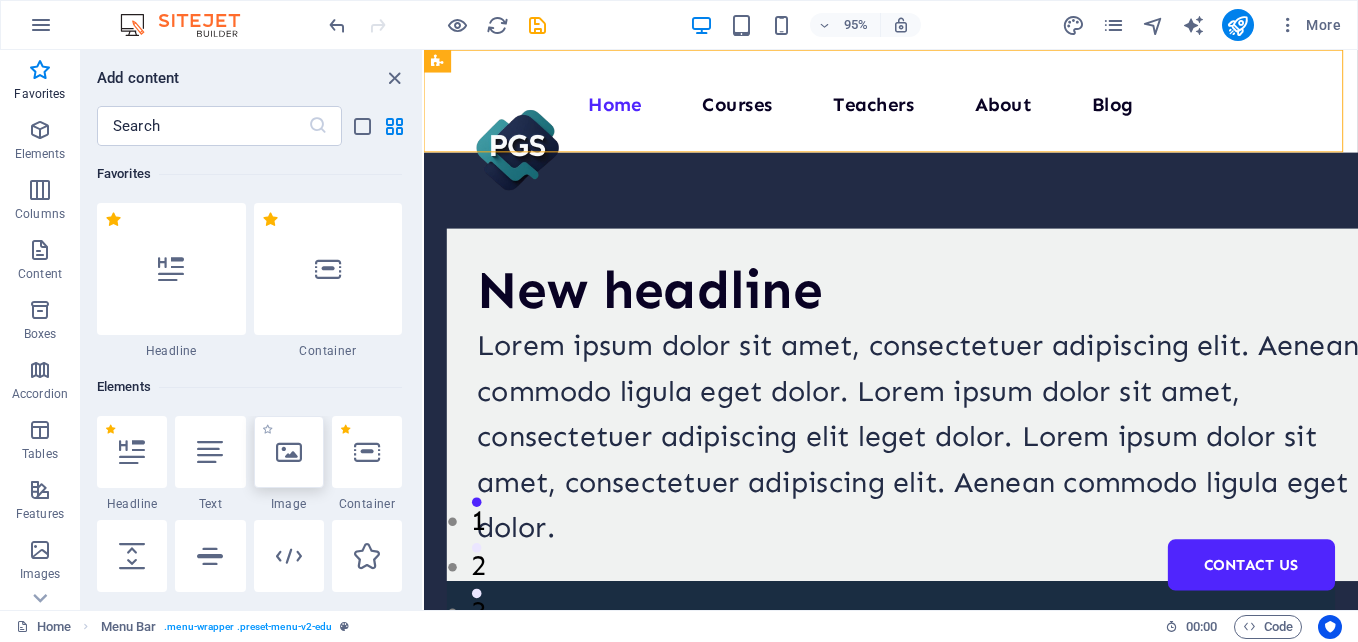 click at bounding box center (289, 452) 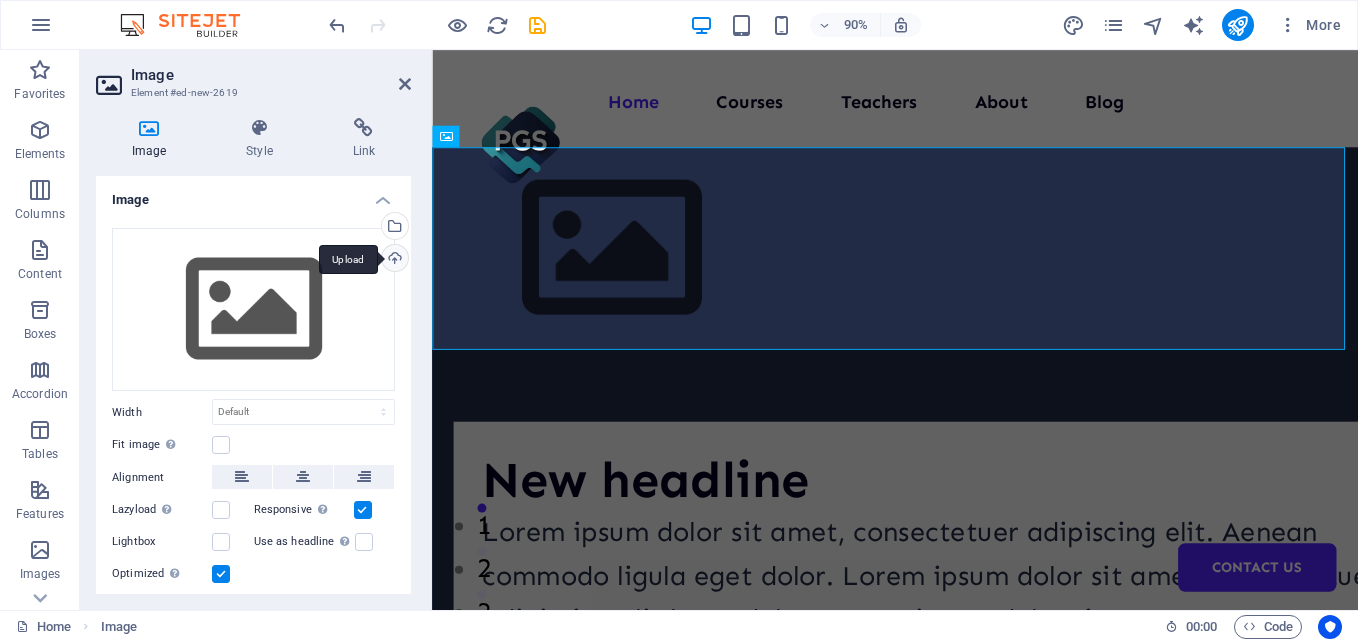 click on "Upload" at bounding box center (393, 260) 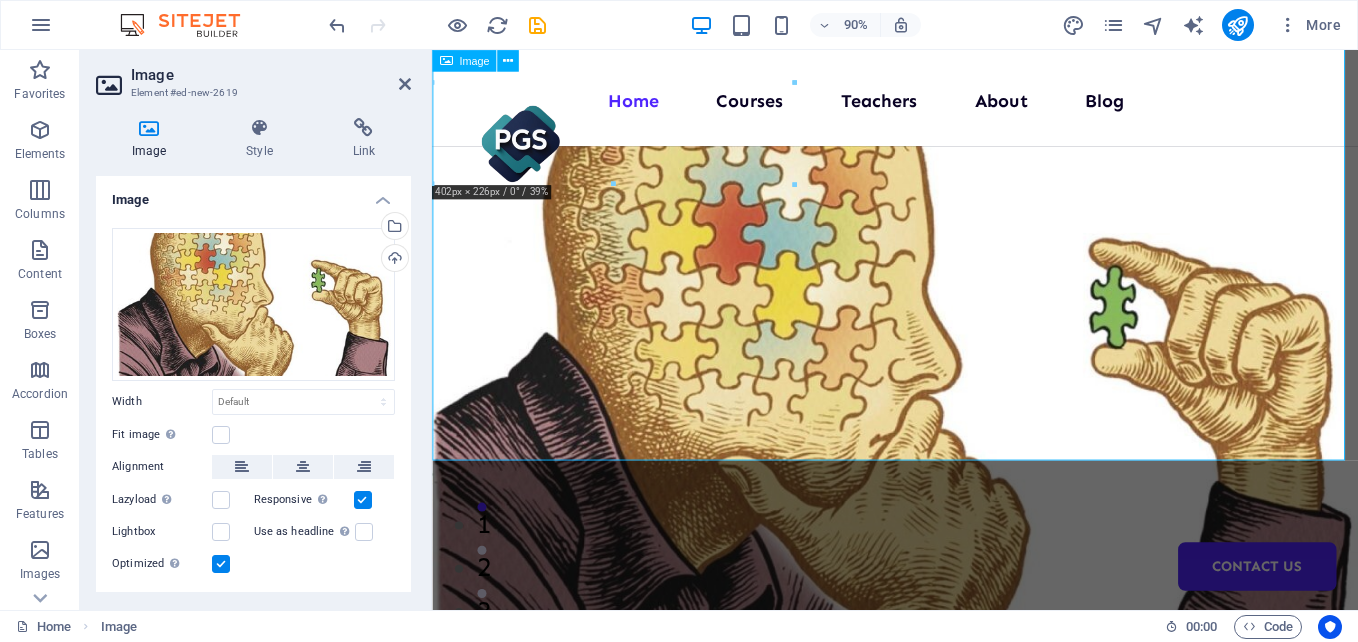 scroll, scrollTop: 0, scrollLeft: 0, axis: both 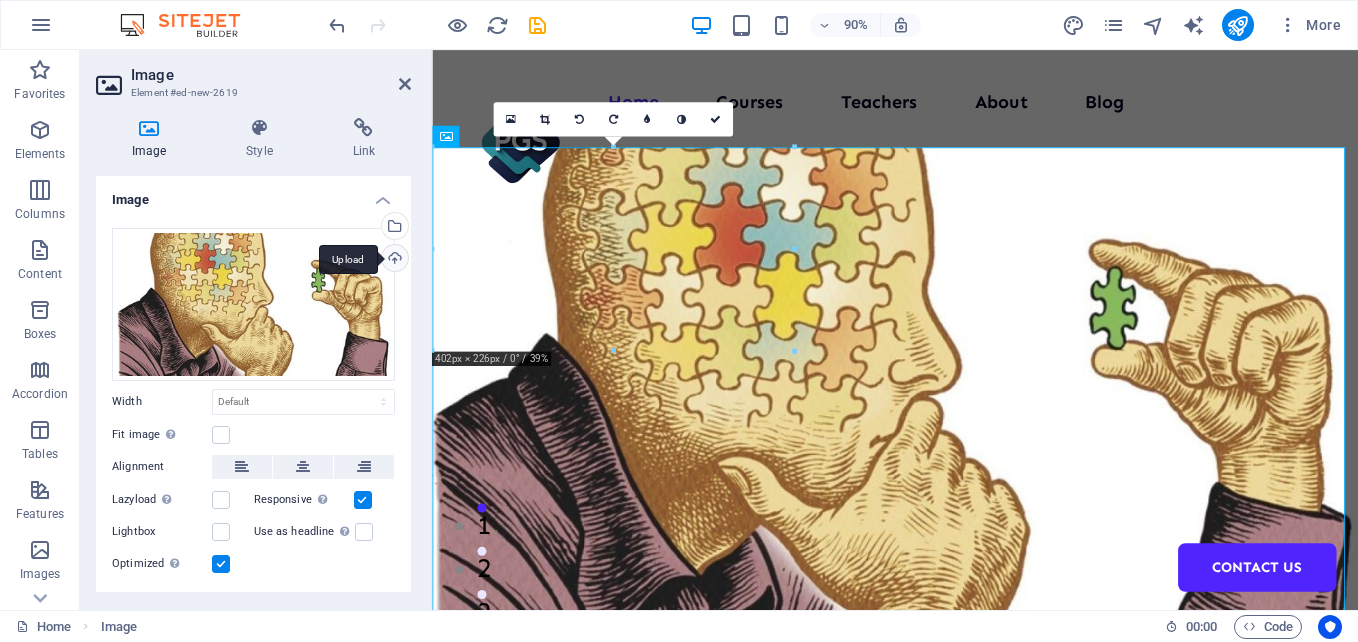 click on "Upload" at bounding box center [393, 260] 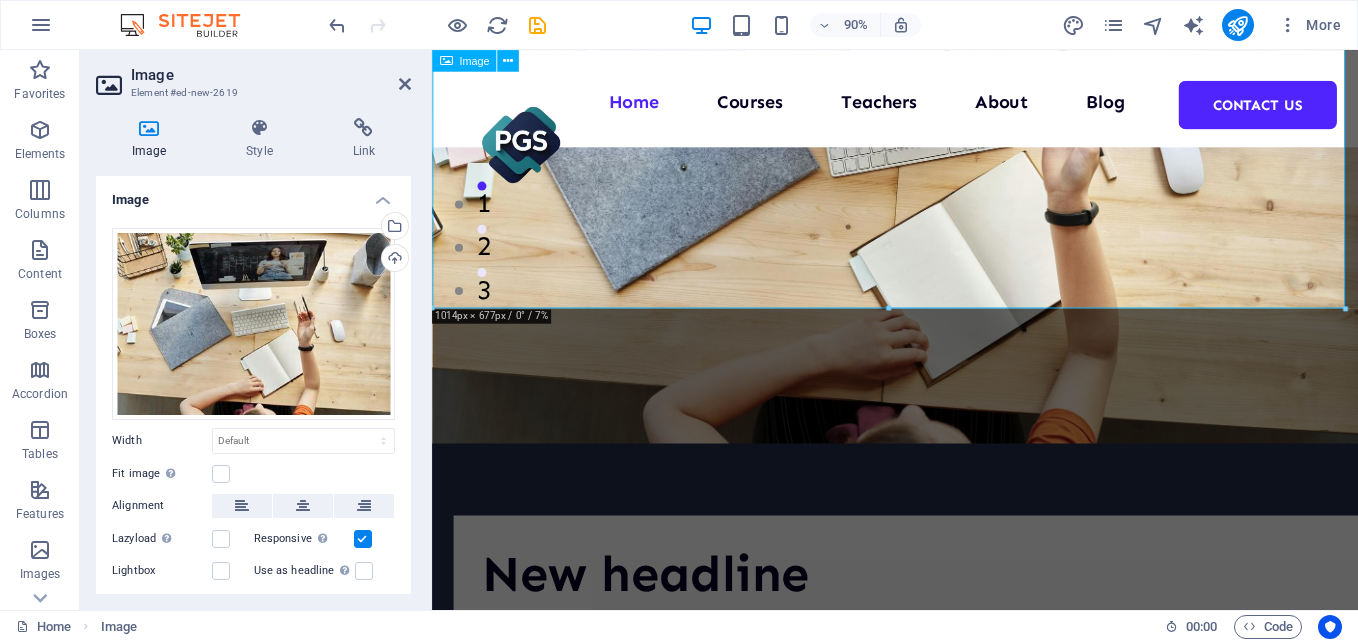 scroll, scrollTop: 300, scrollLeft: 0, axis: vertical 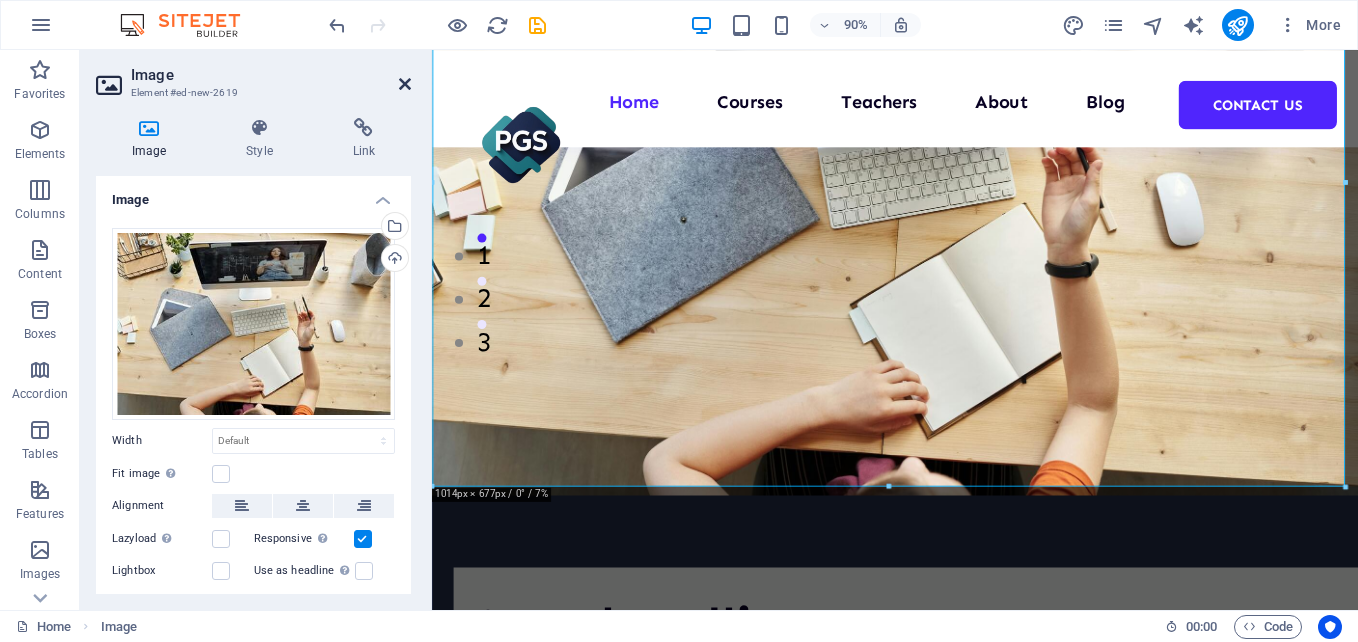 click at bounding box center (405, 84) 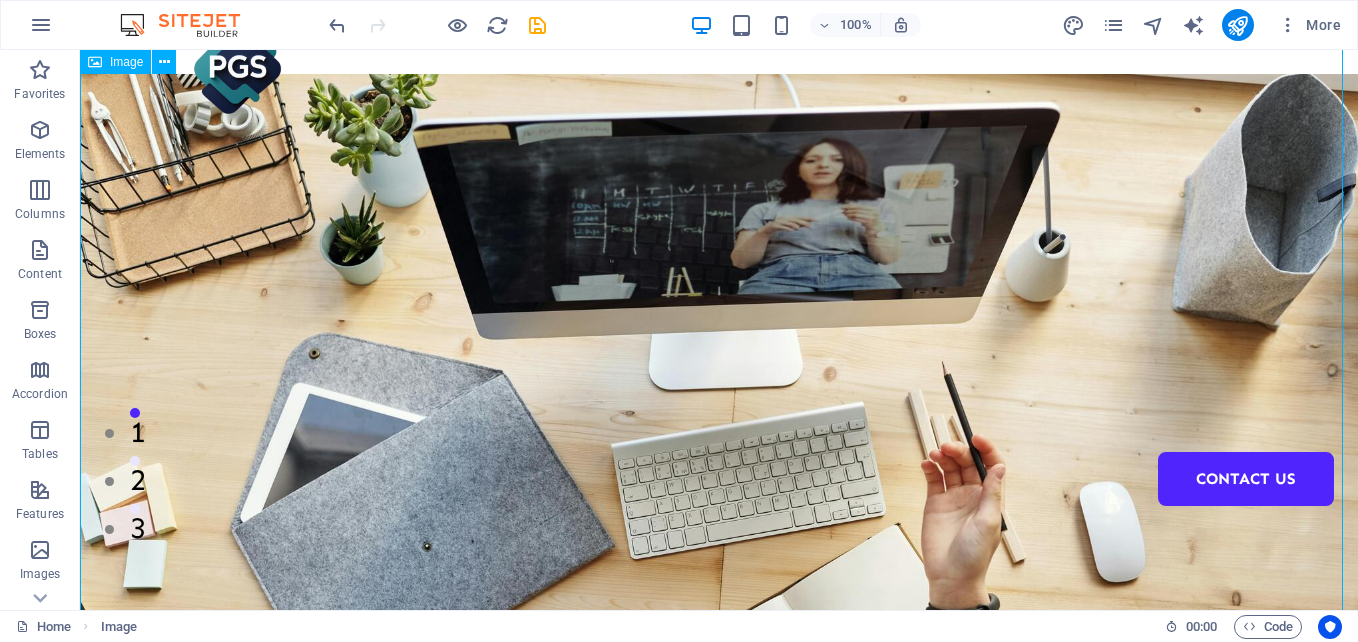 scroll, scrollTop: 0, scrollLeft: 0, axis: both 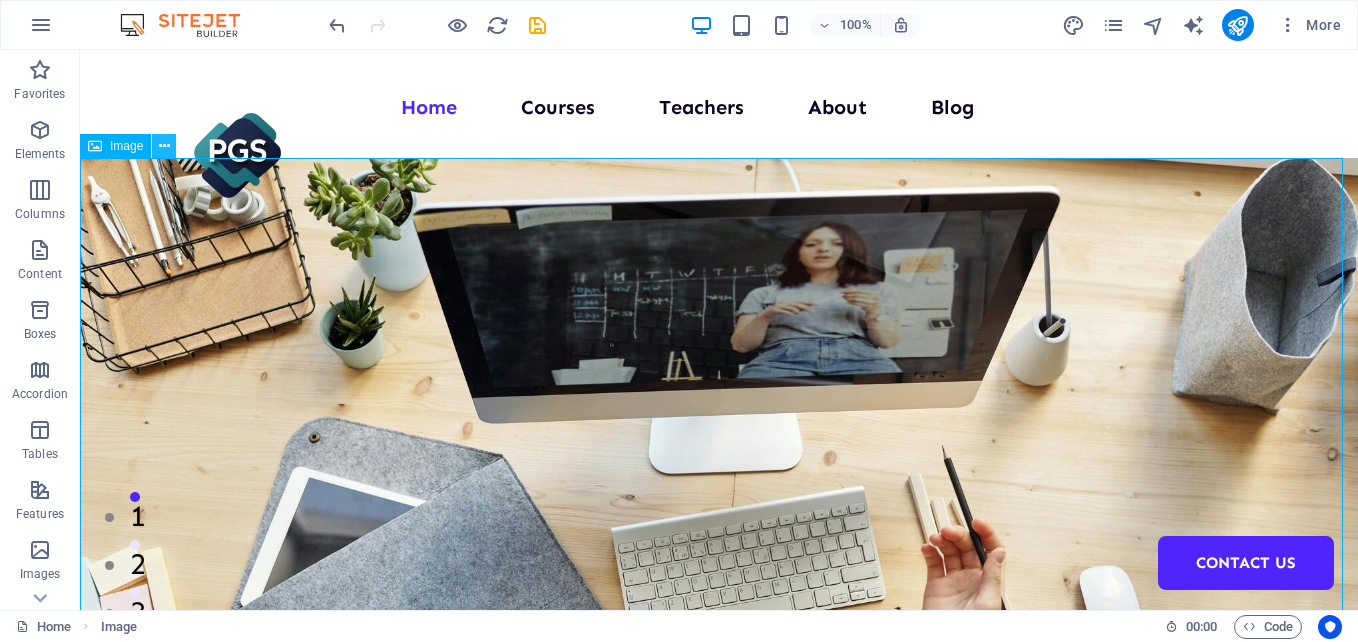 click at bounding box center (164, 146) 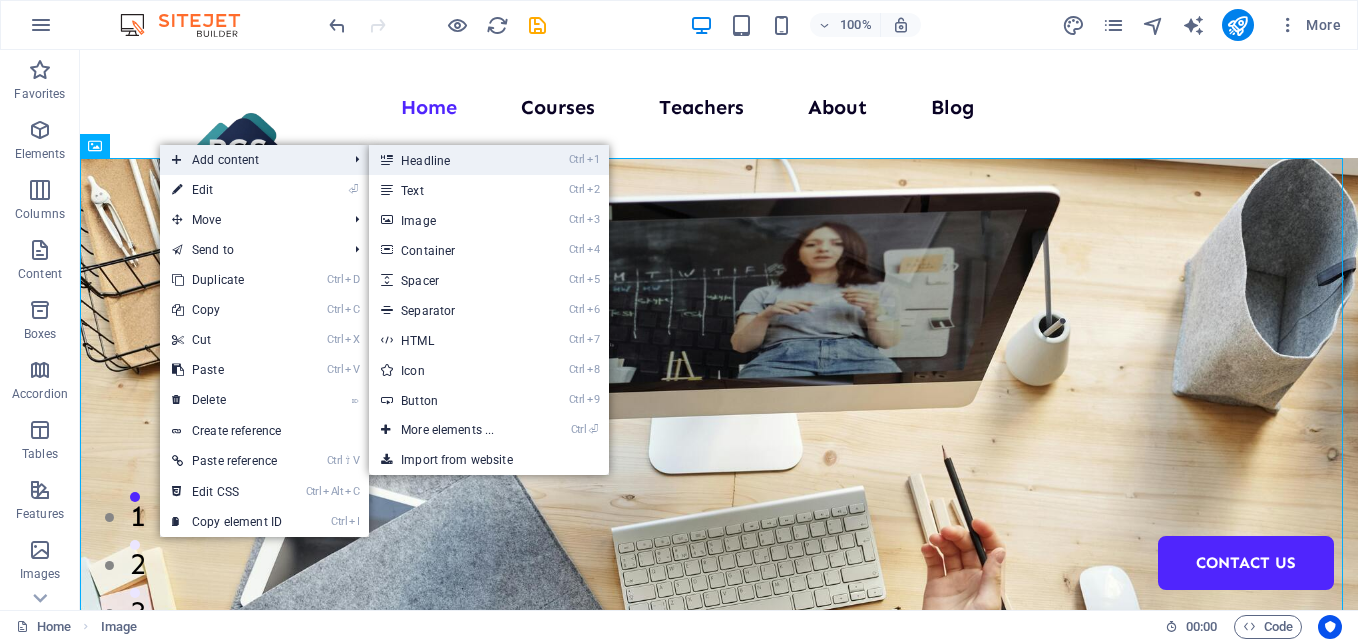 click on "Ctrl 1  Headline" at bounding box center (451, 160) 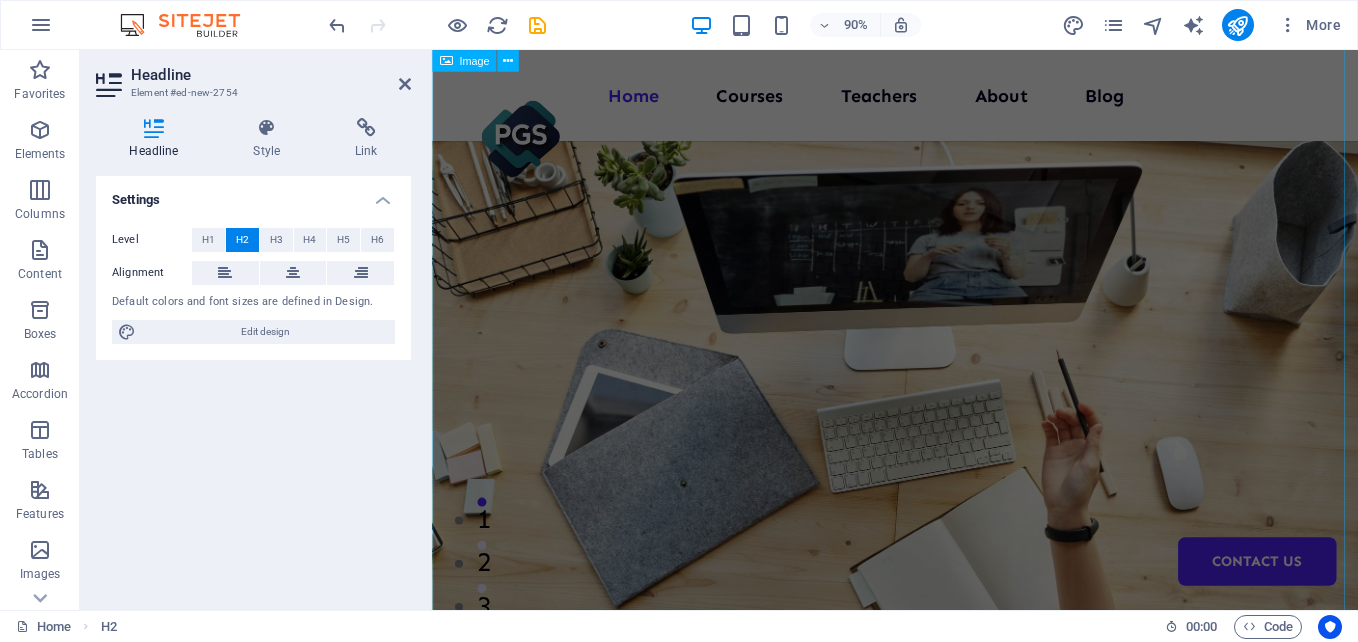 scroll, scrollTop: 0, scrollLeft: 0, axis: both 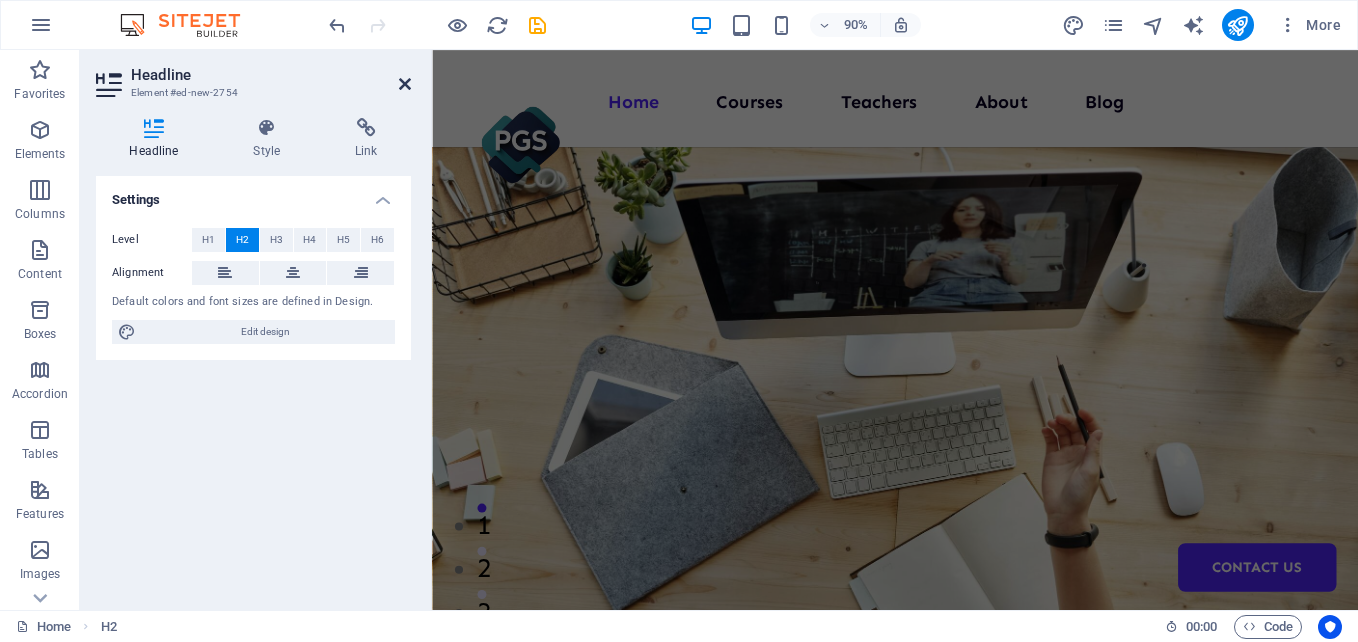 drag, startPoint x: 403, startPoint y: 82, endPoint x: 306, endPoint y: 36, distance: 107.35455 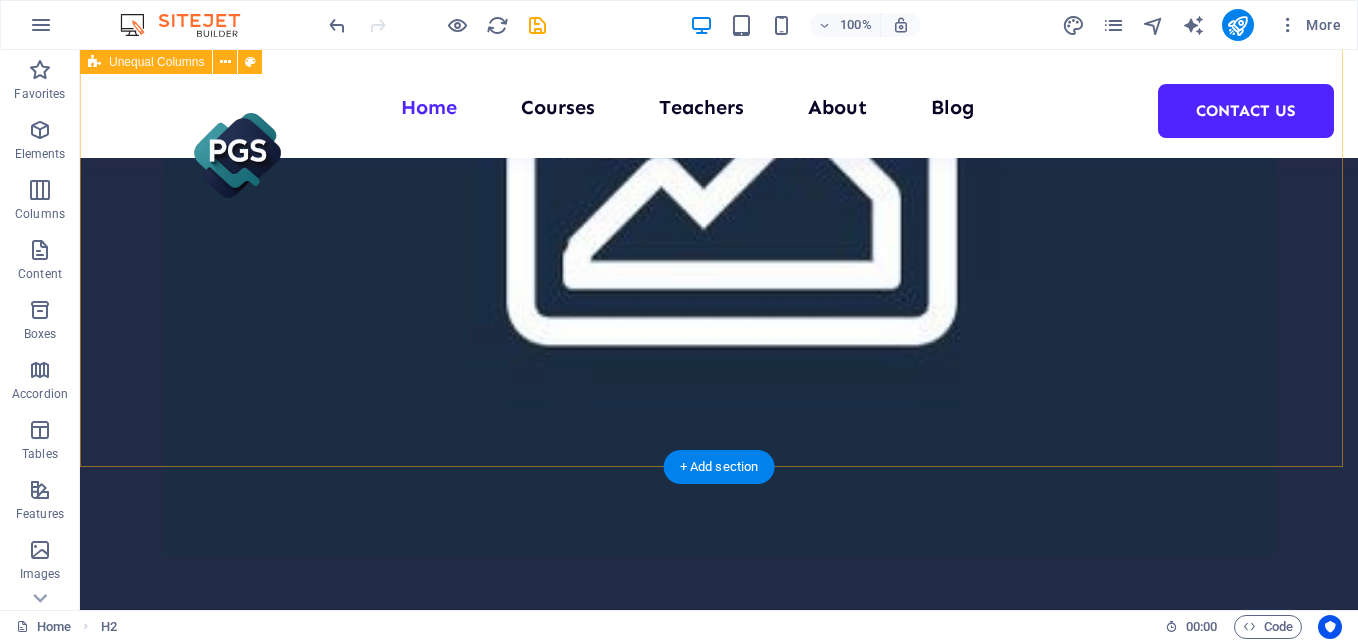 scroll, scrollTop: 1548, scrollLeft: 0, axis: vertical 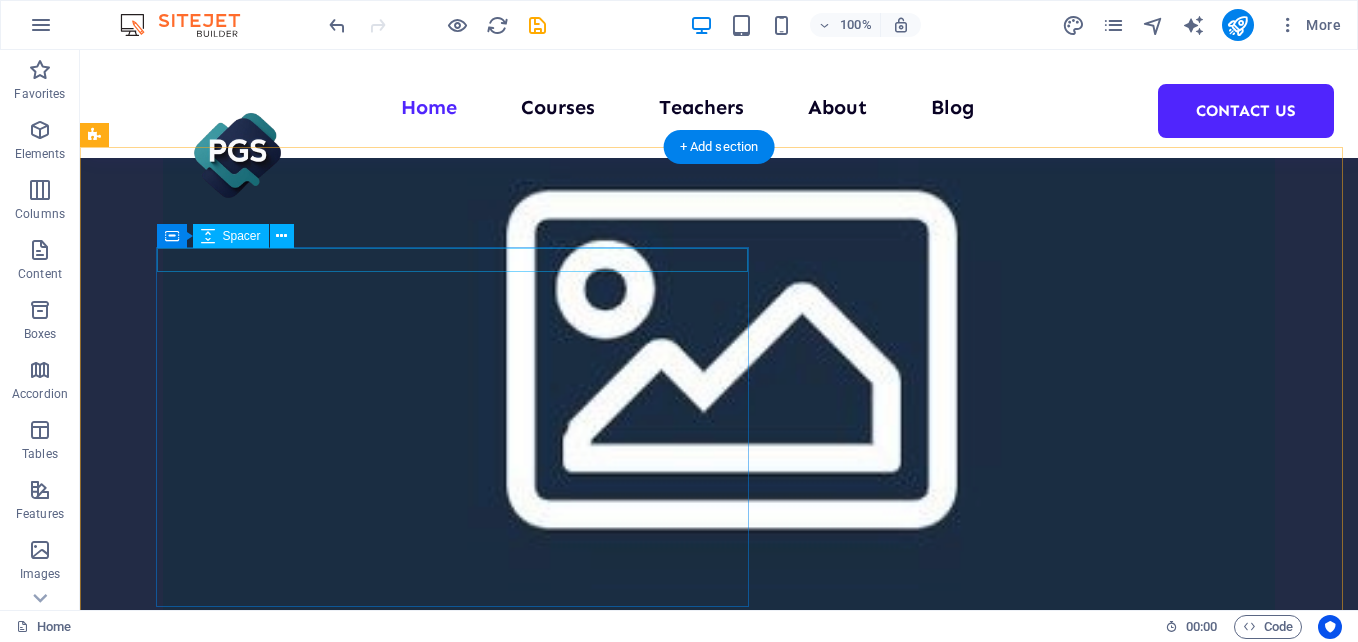 click at bounding box center [660, 1225] 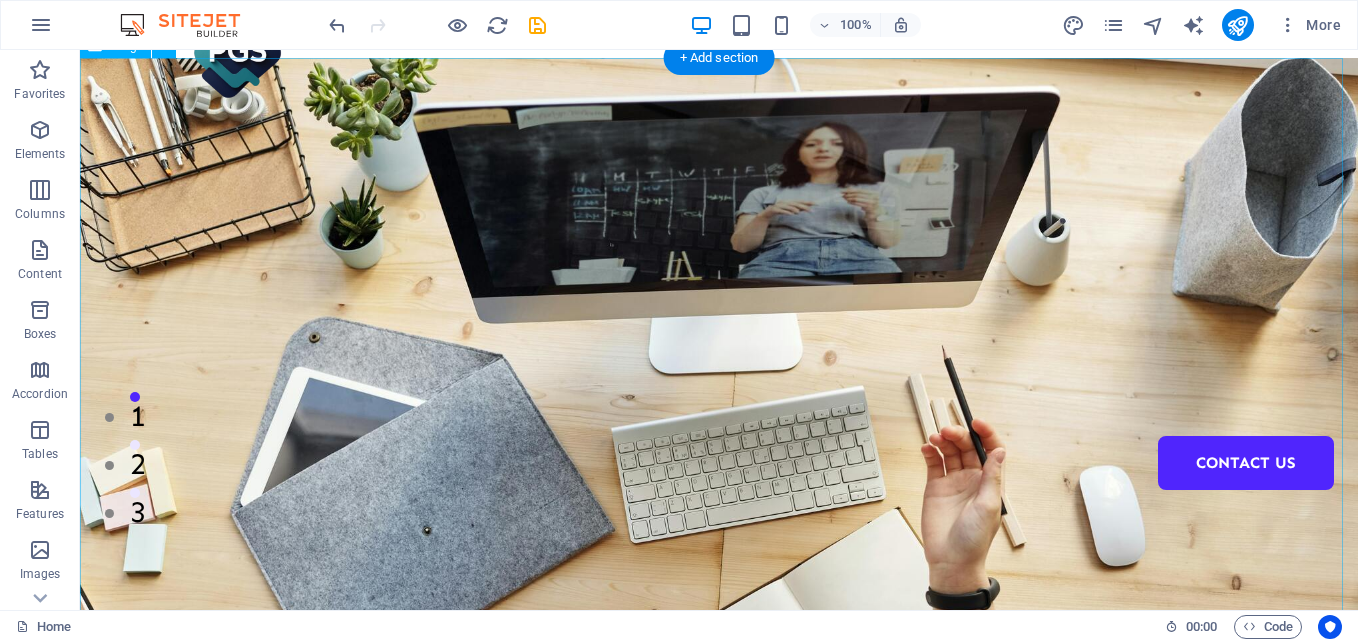 scroll, scrollTop: 0, scrollLeft: 0, axis: both 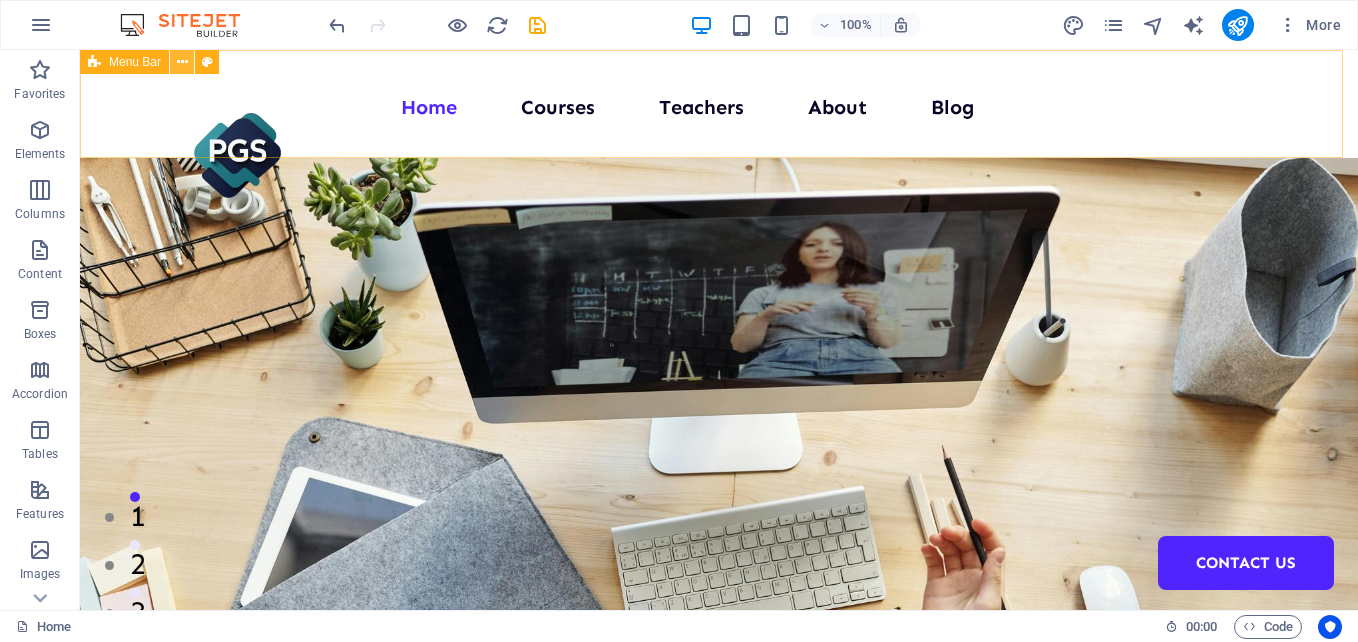 click at bounding box center [182, 62] 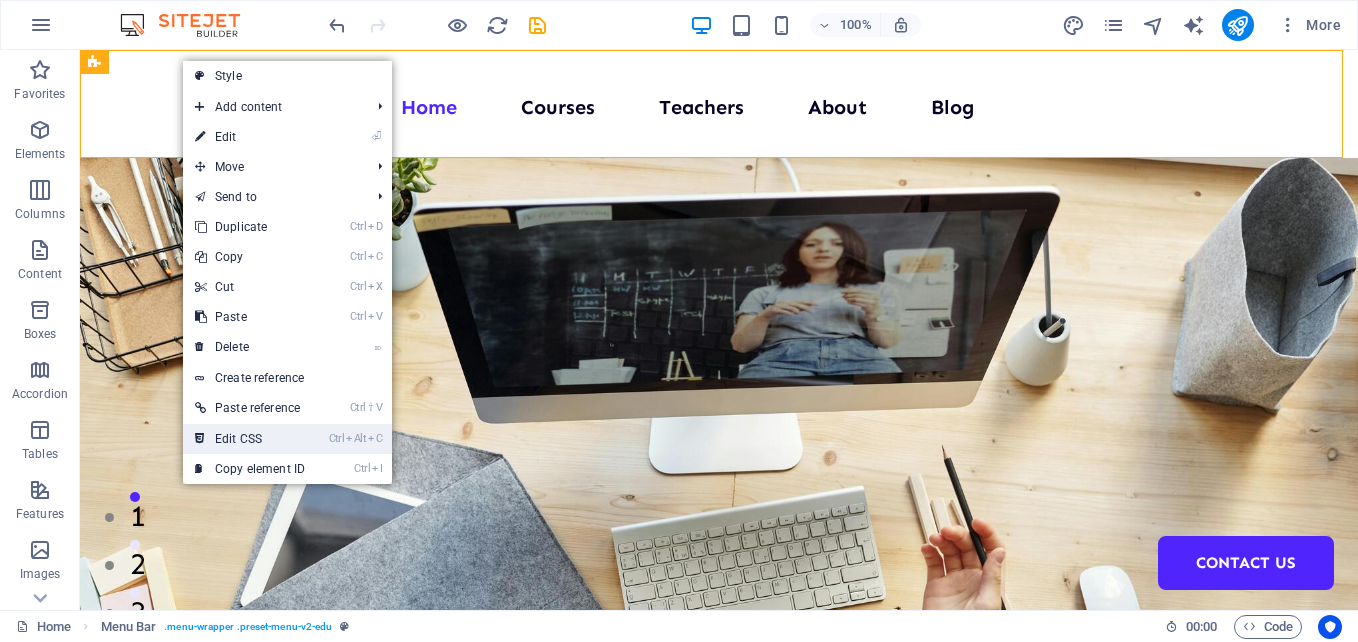 click on "Ctrl Alt C  Edit CSS" at bounding box center (250, 439) 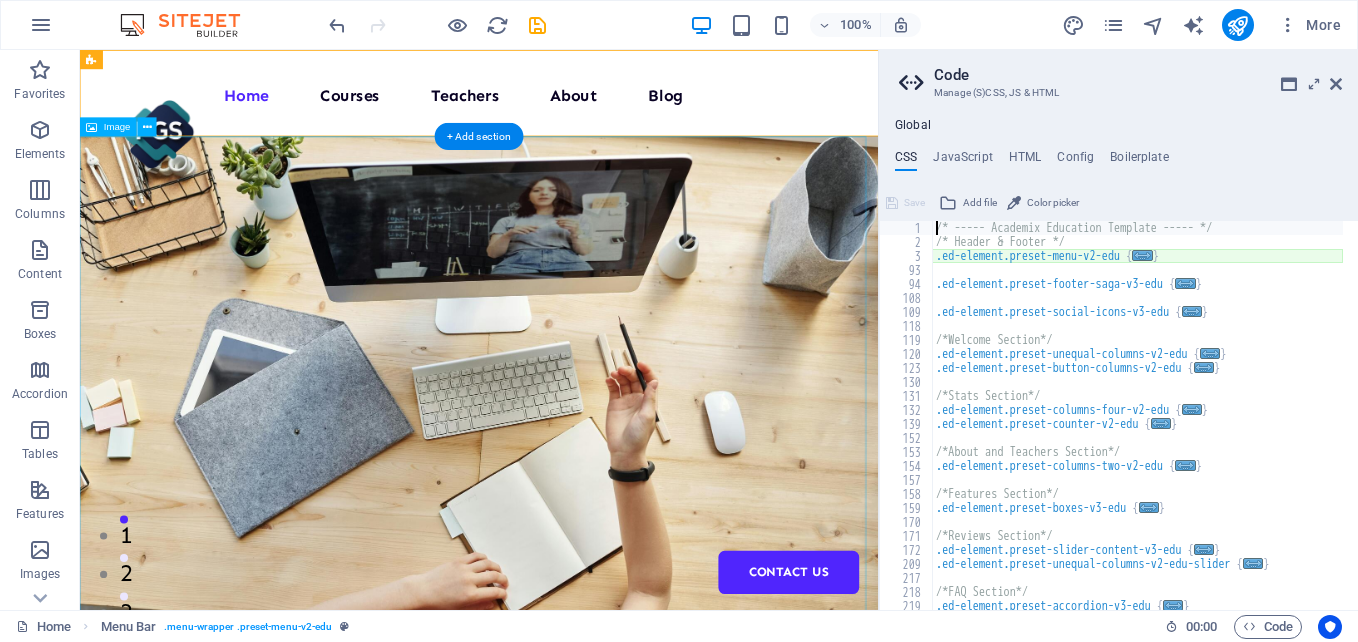 type on "@include menu-v2(" 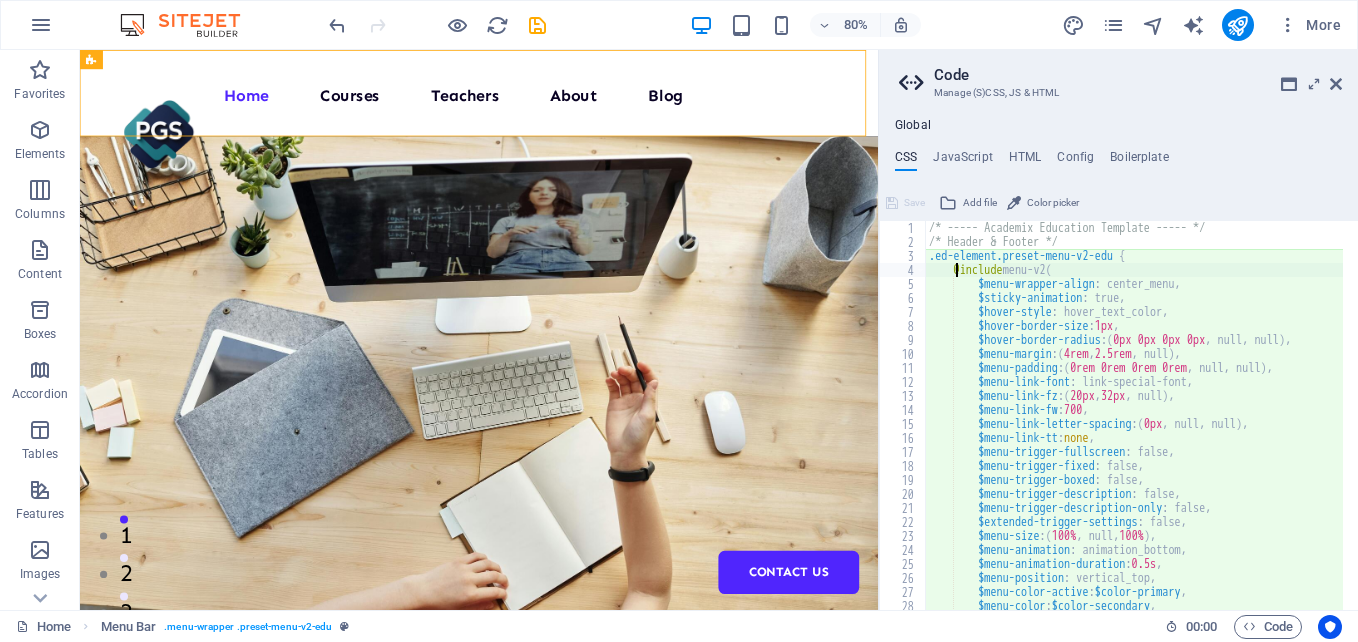 scroll, scrollTop: 0, scrollLeft: 0, axis: both 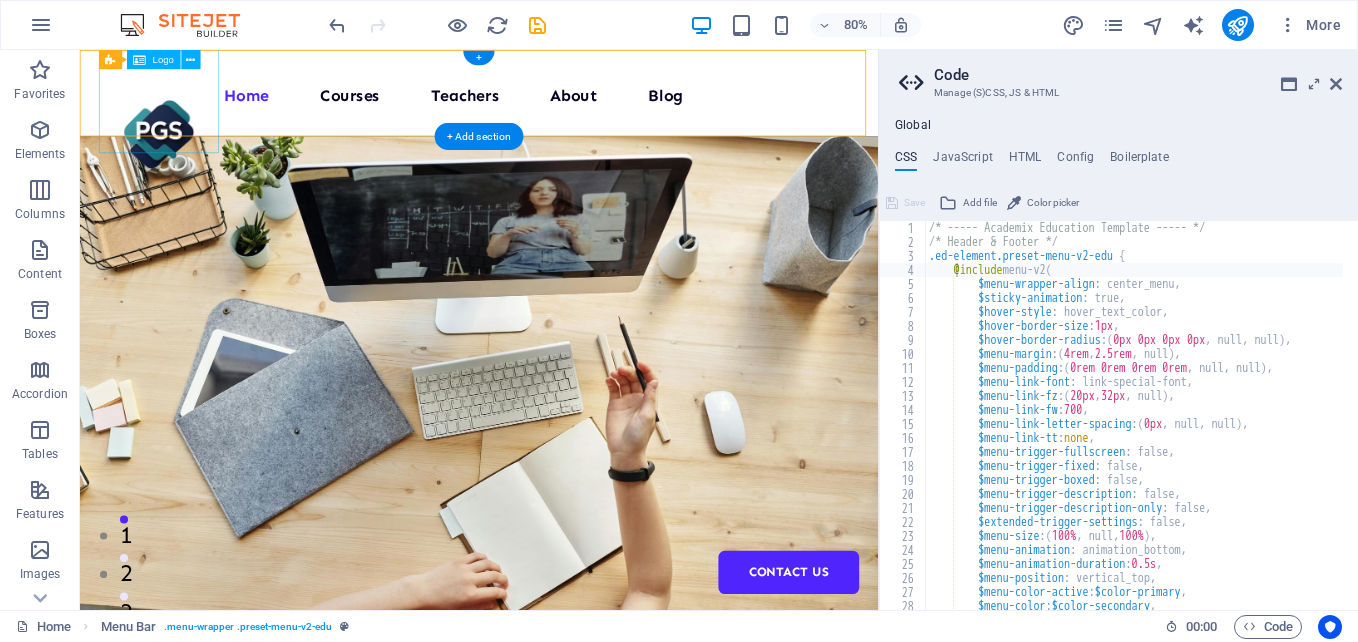 click at bounding box center [179, 155] 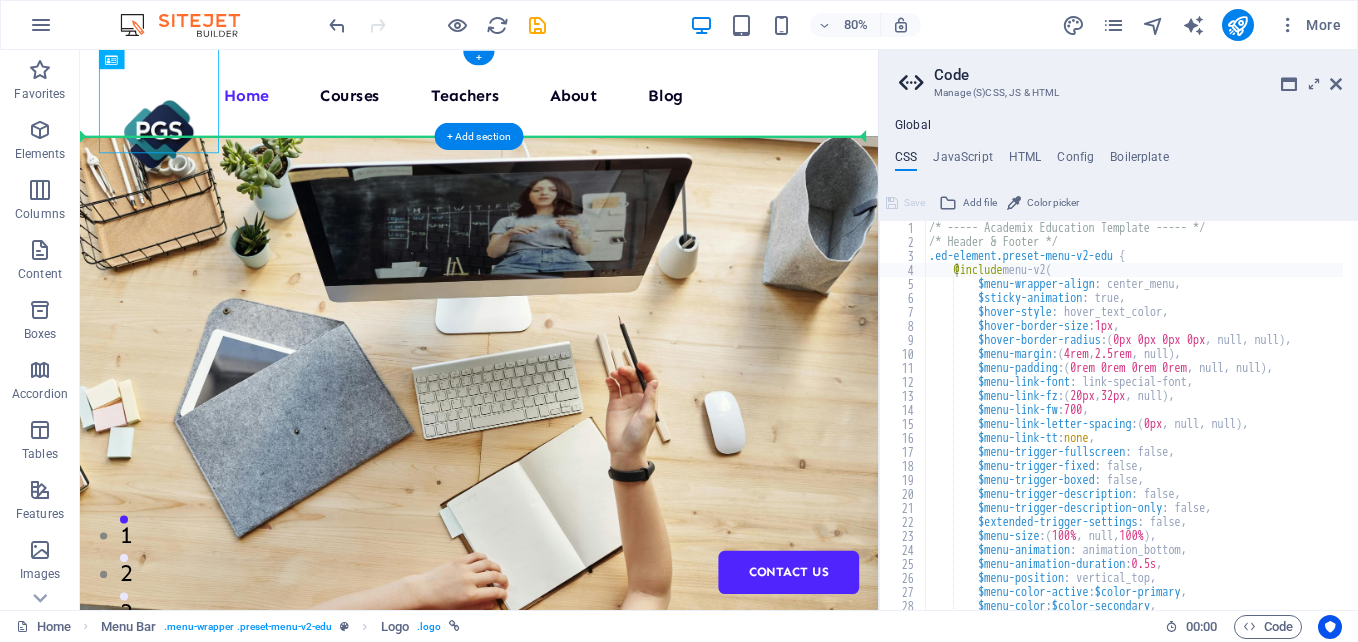 drag, startPoint x: 117, startPoint y: 122, endPoint x: 83, endPoint y: 120, distance: 34.058773 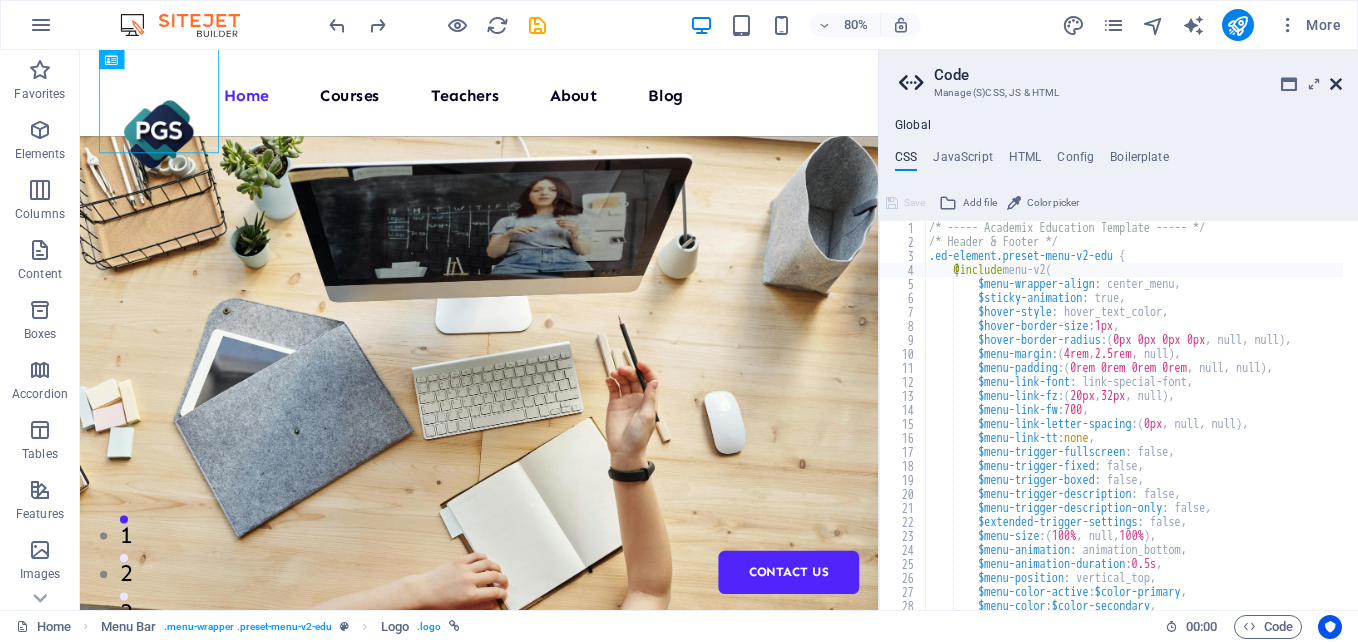 click at bounding box center [1336, 84] 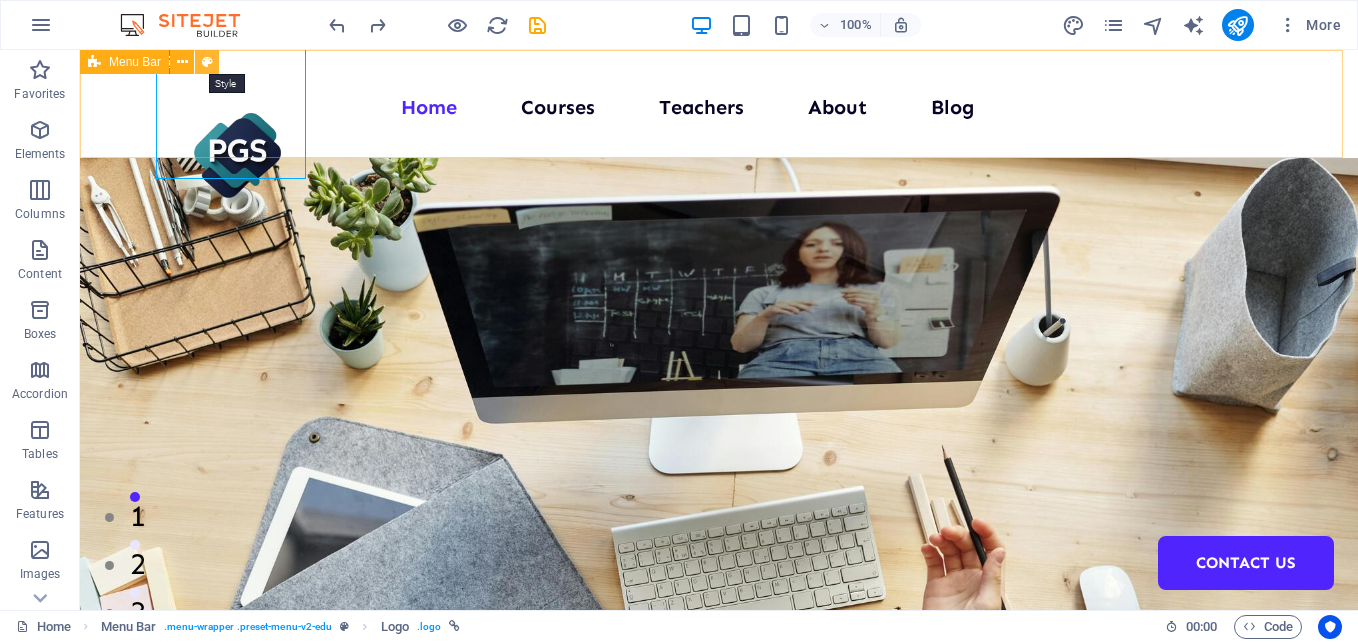 click at bounding box center [207, 62] 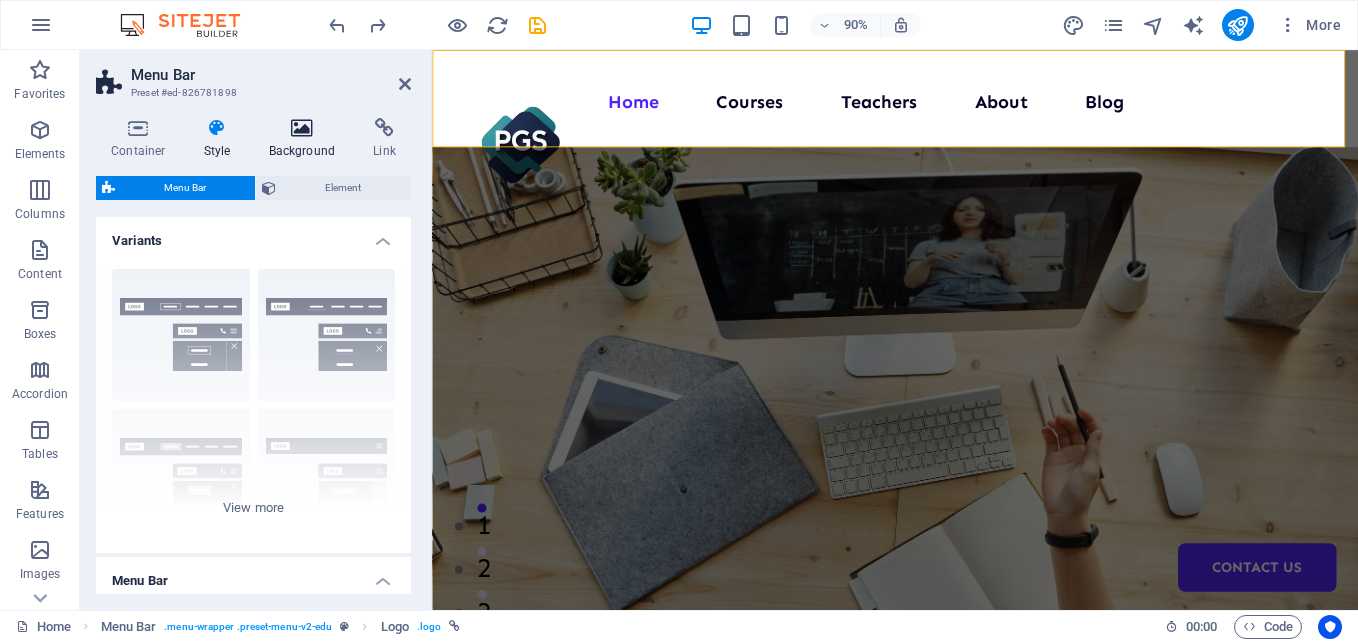 click on "Background" at bounding box center [306, 139] 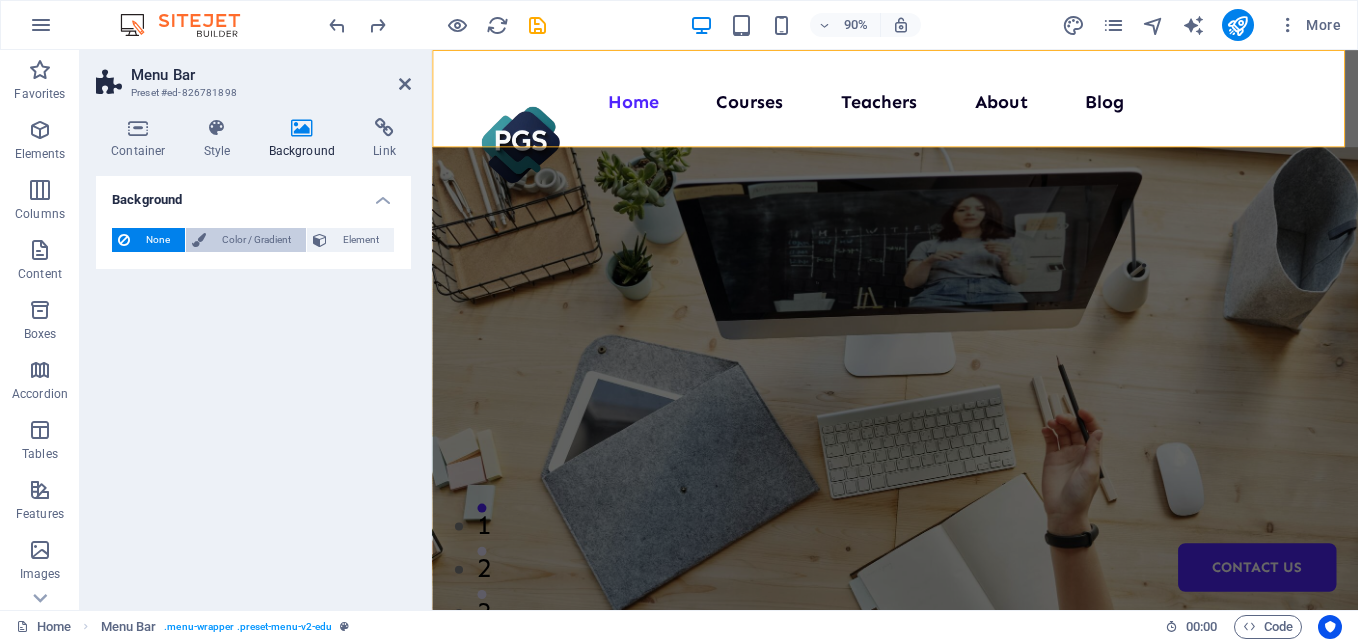 click on "Color / Gradient" at bounding box center [256, 240] 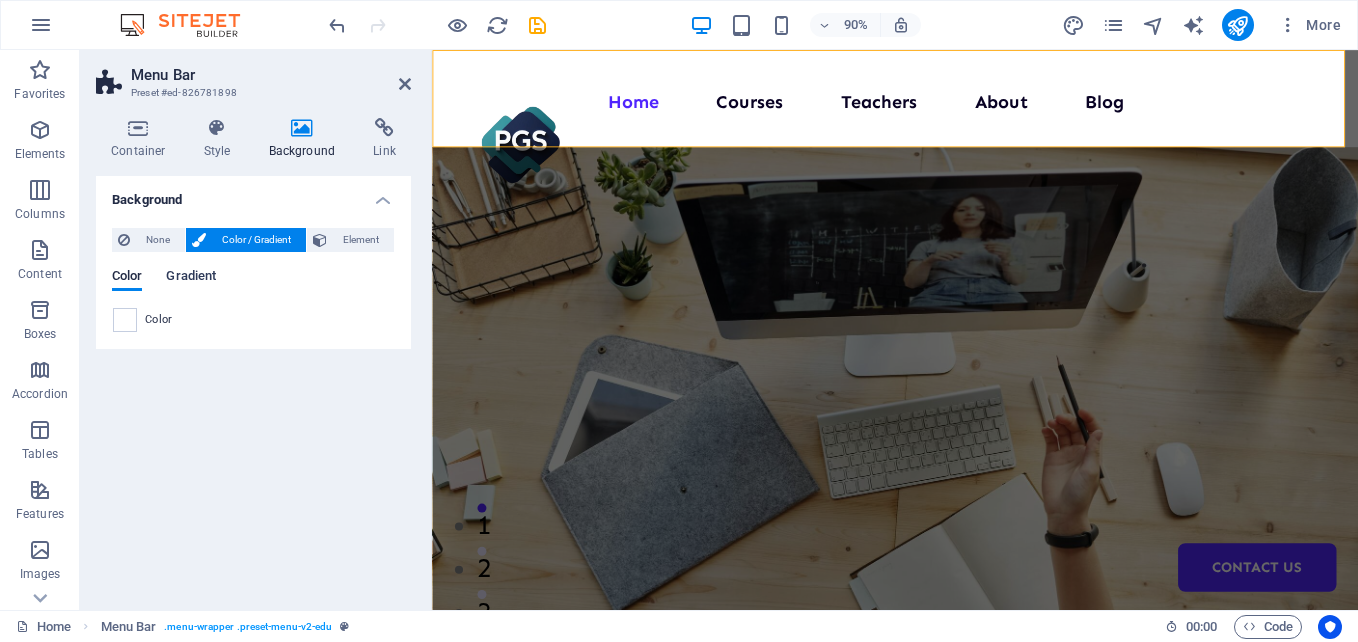click on "Gradient" at bounding box center [191, 278] 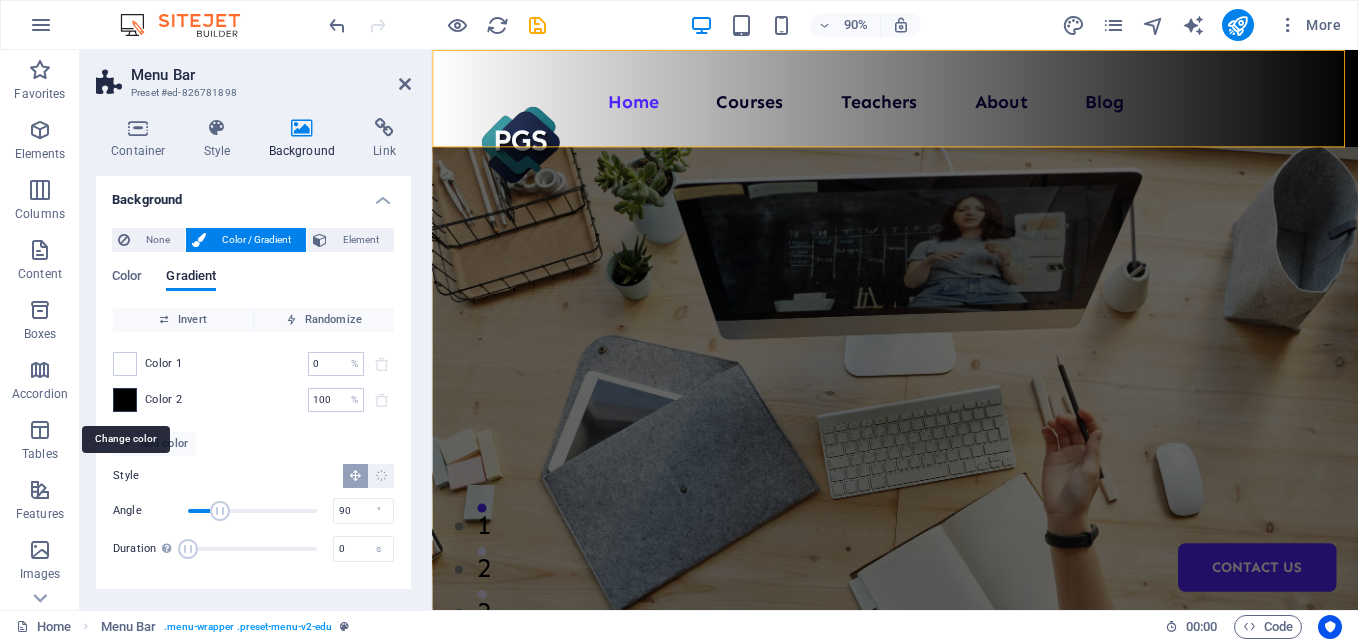 click at bounding box center [125, 400] 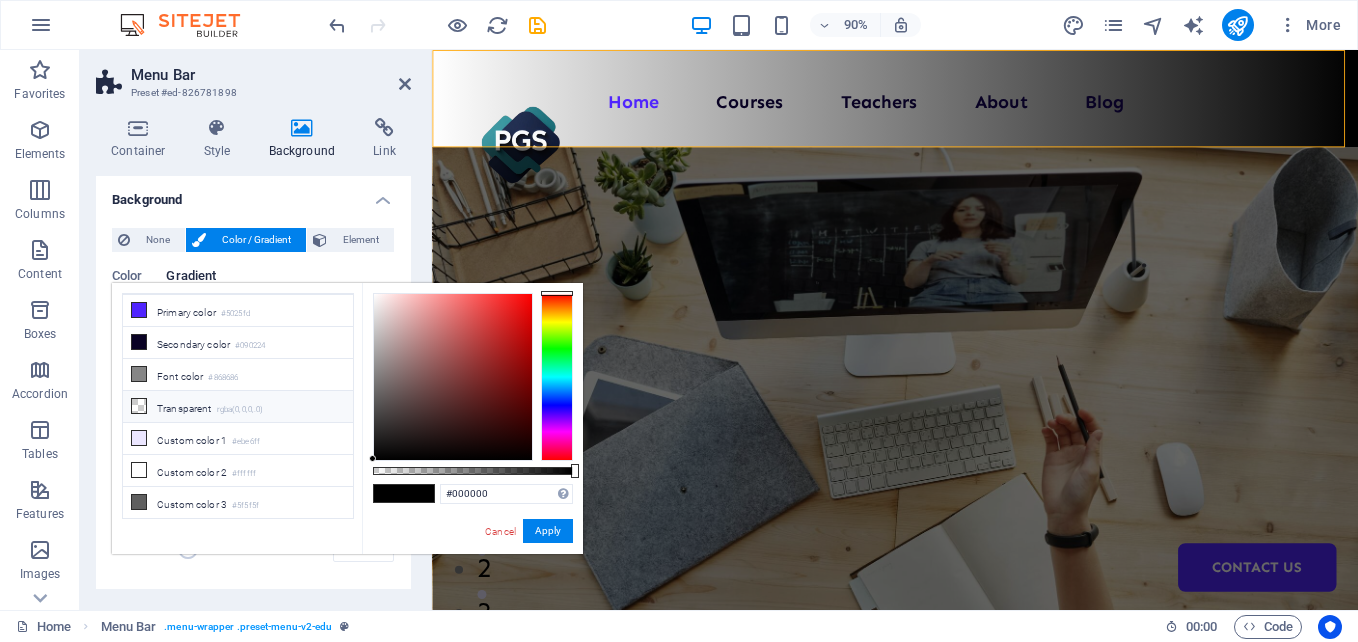 scroll, scrollTop: 55, scrollLeft: 0, axis: vertical 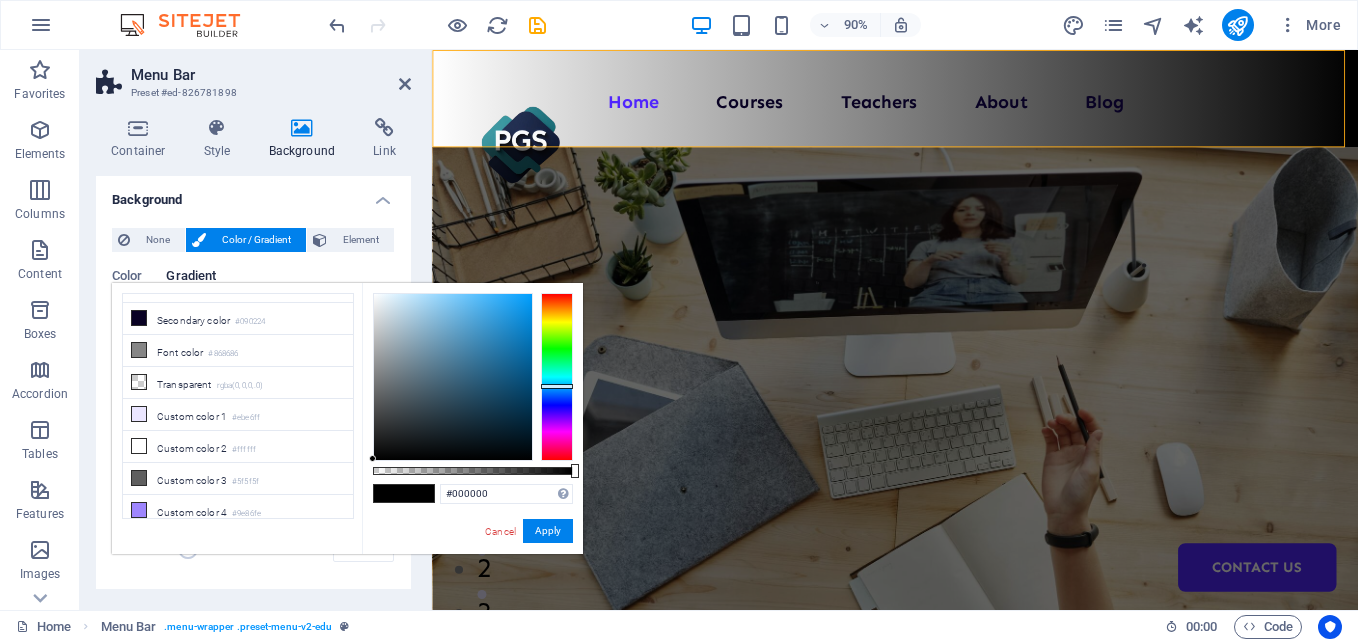 drag, startPoint x: 555, startPoint y: 393, endPoint x: 567, endPoint y: 386, distance: 13.892444 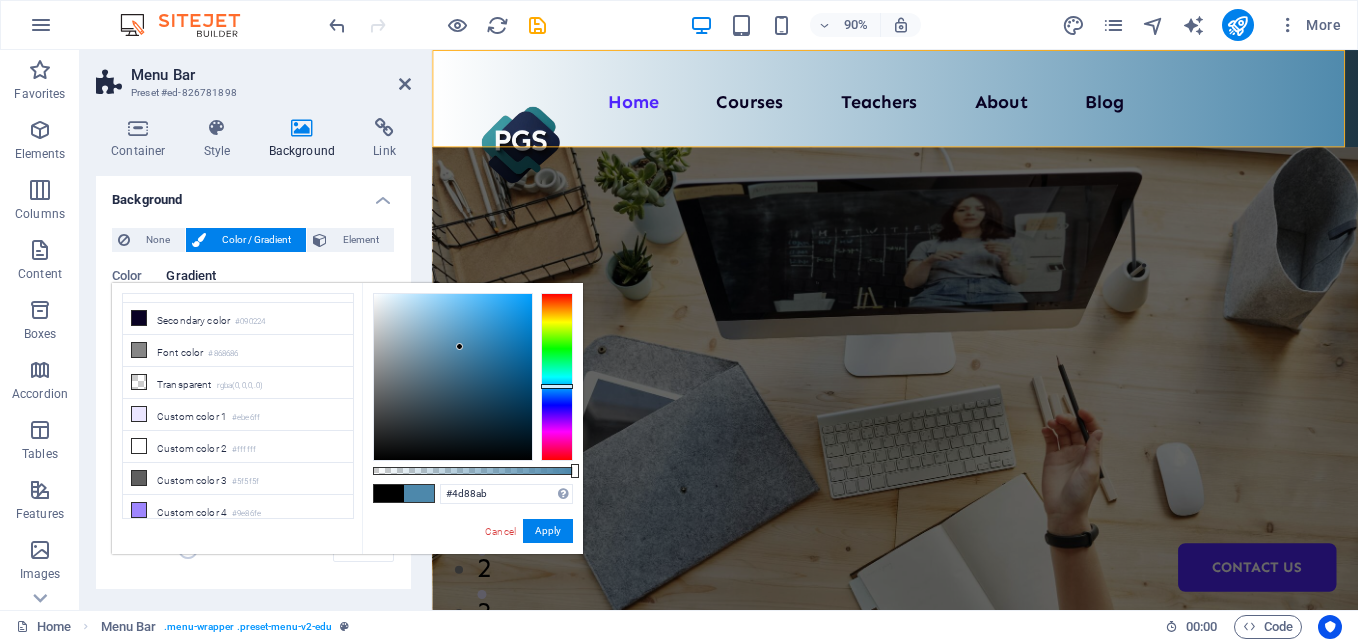 type on "#4d8aae" 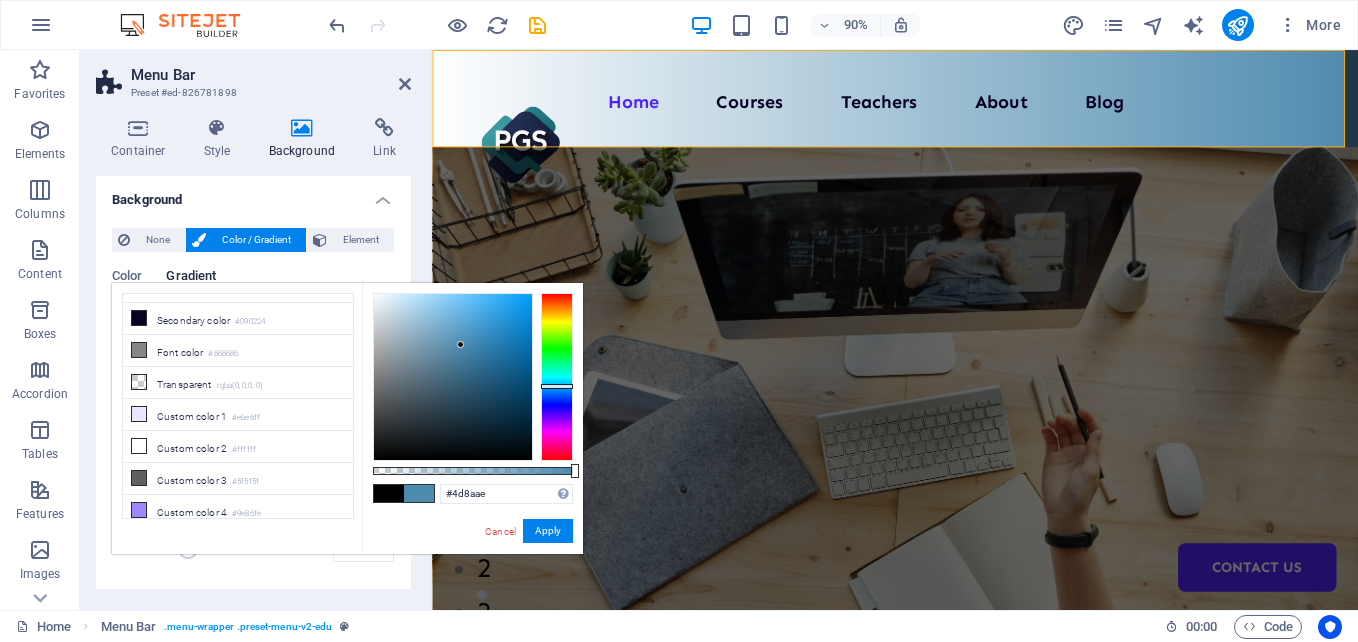 drag, startPoint x: 457, startPoint y: 361, endPoint x: 461, endPoint y: 345, distance: 16.492422 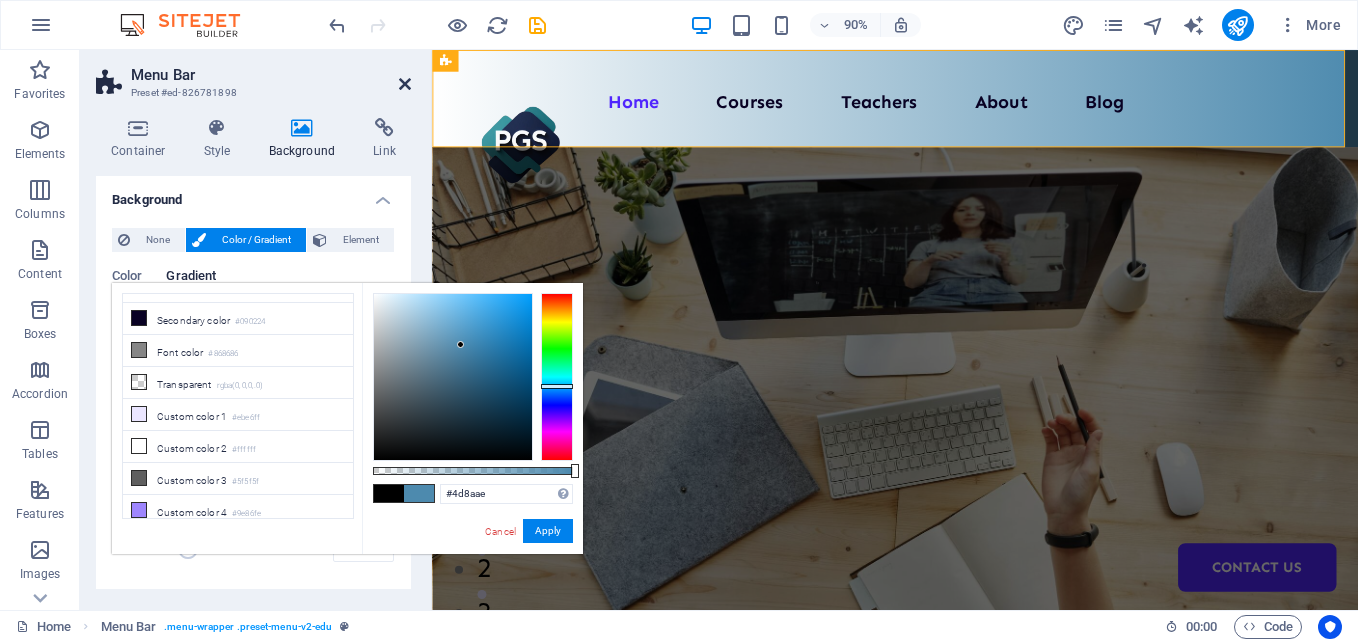 click at bounding box center [405, 84] 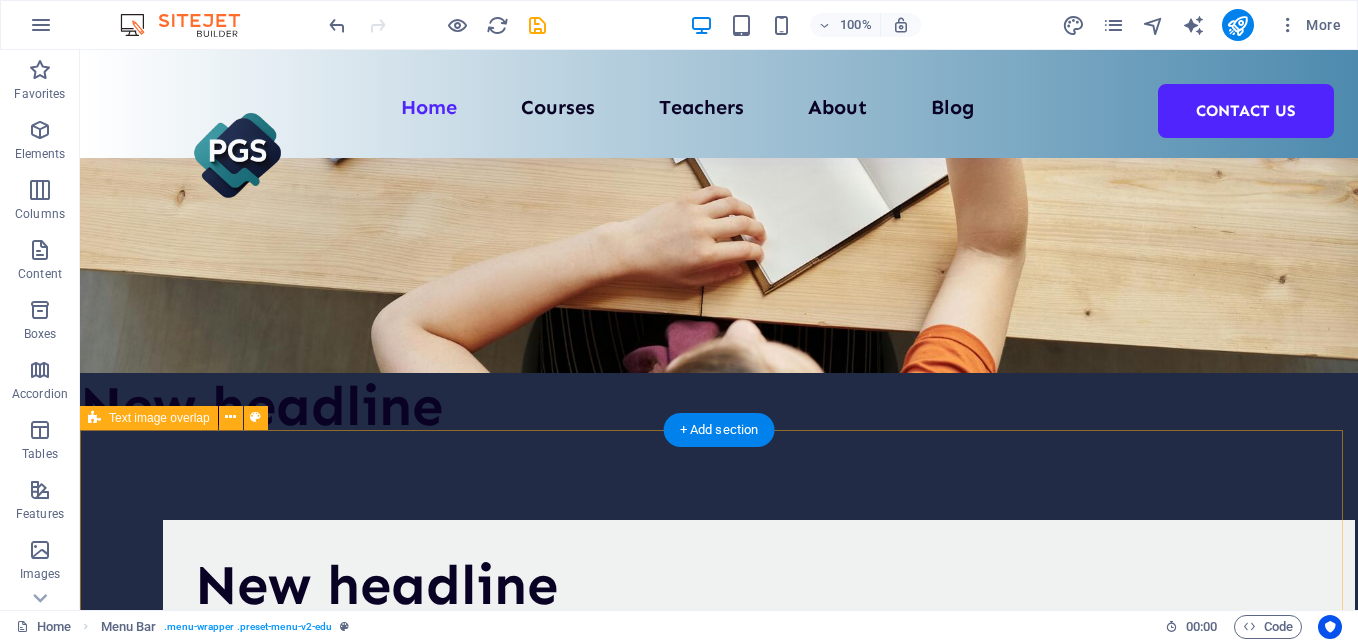 scroll, scrollTop: 700, scrollLeft: 0, axis: vertical 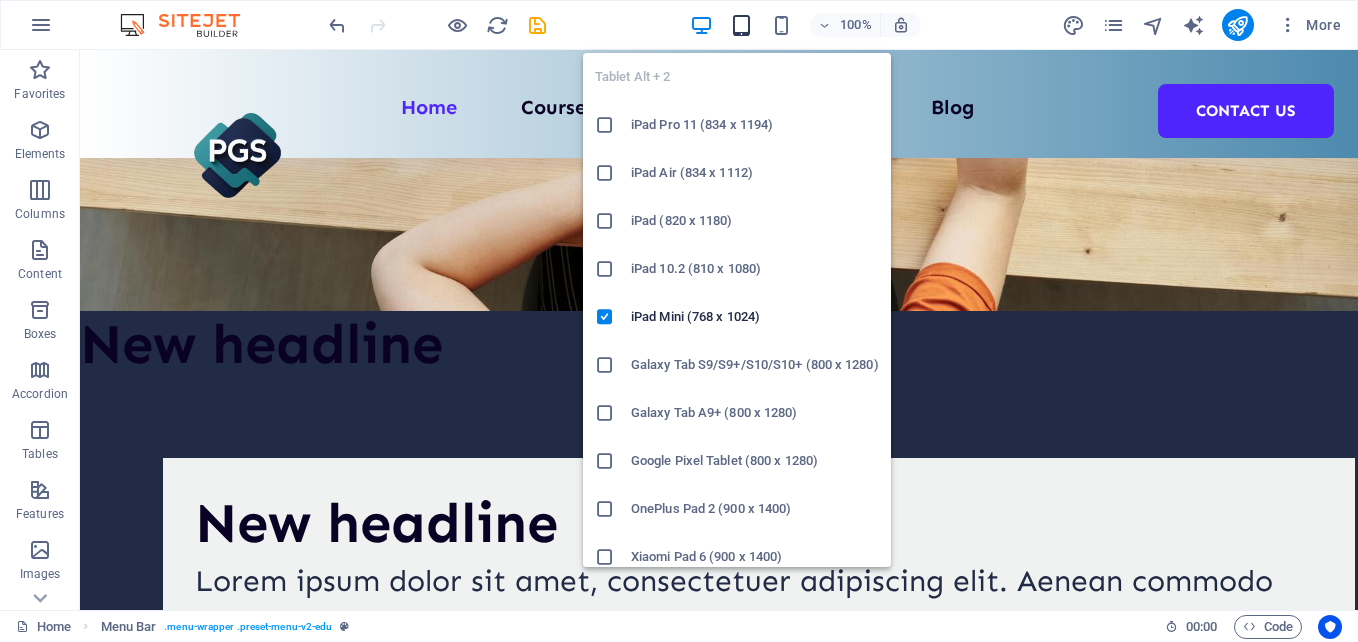 click at bounding box center [741, 25] 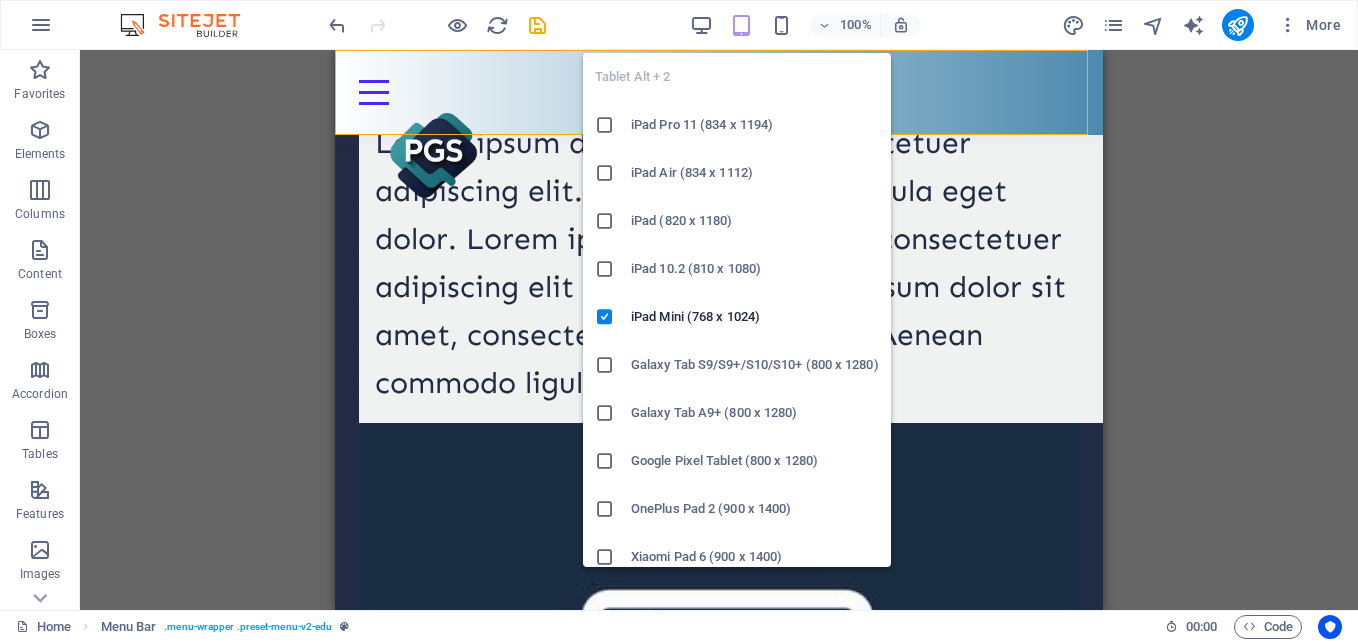 scroll, scrollTop: 677, scrollLeft: 0, axis: vertical 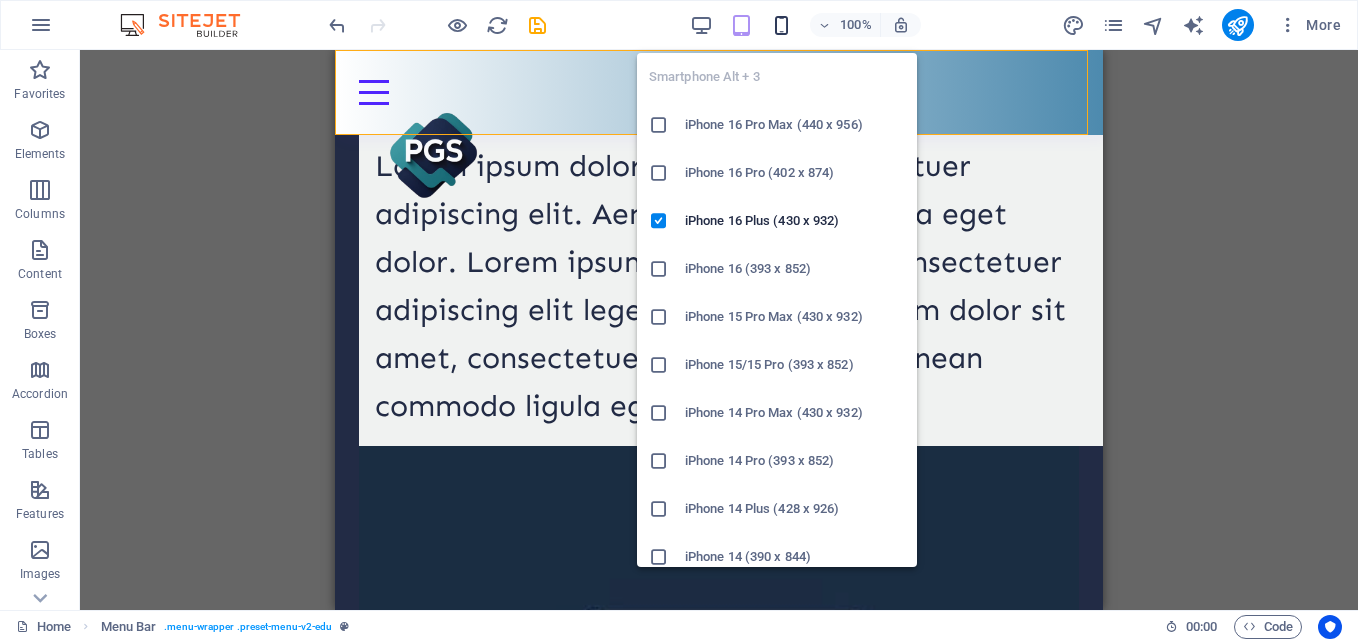 click at bounding box center (781, 25) 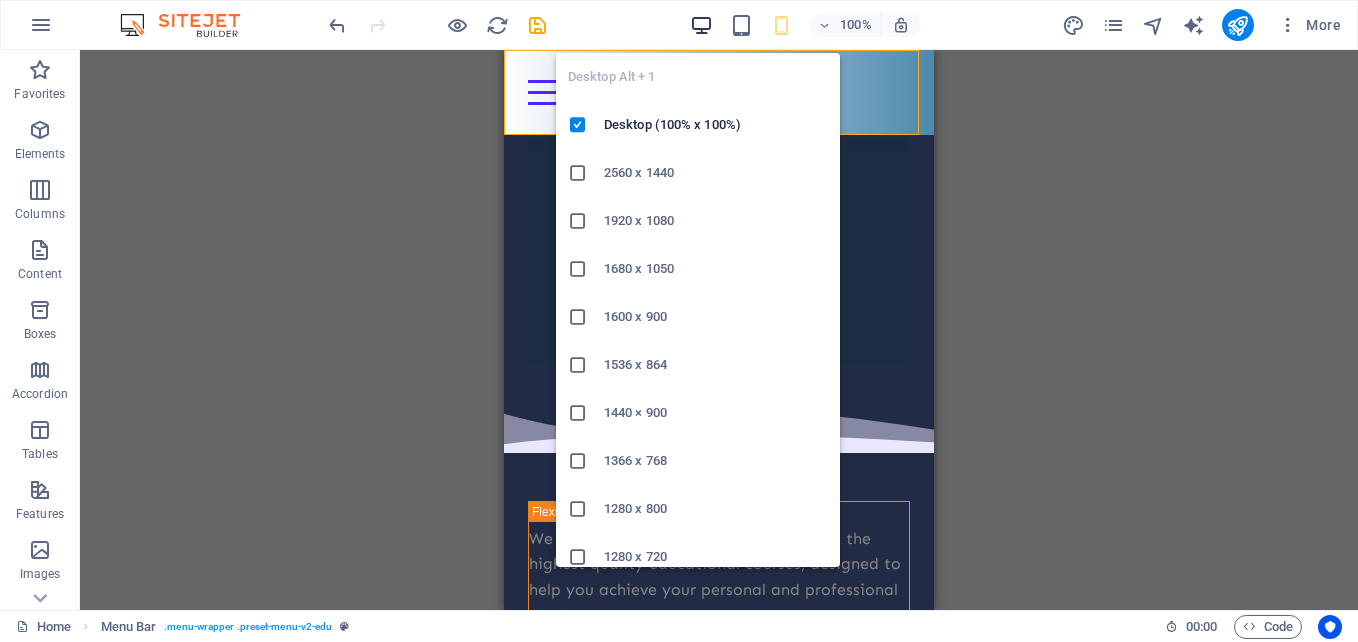 click at bounding box center (701, 25) 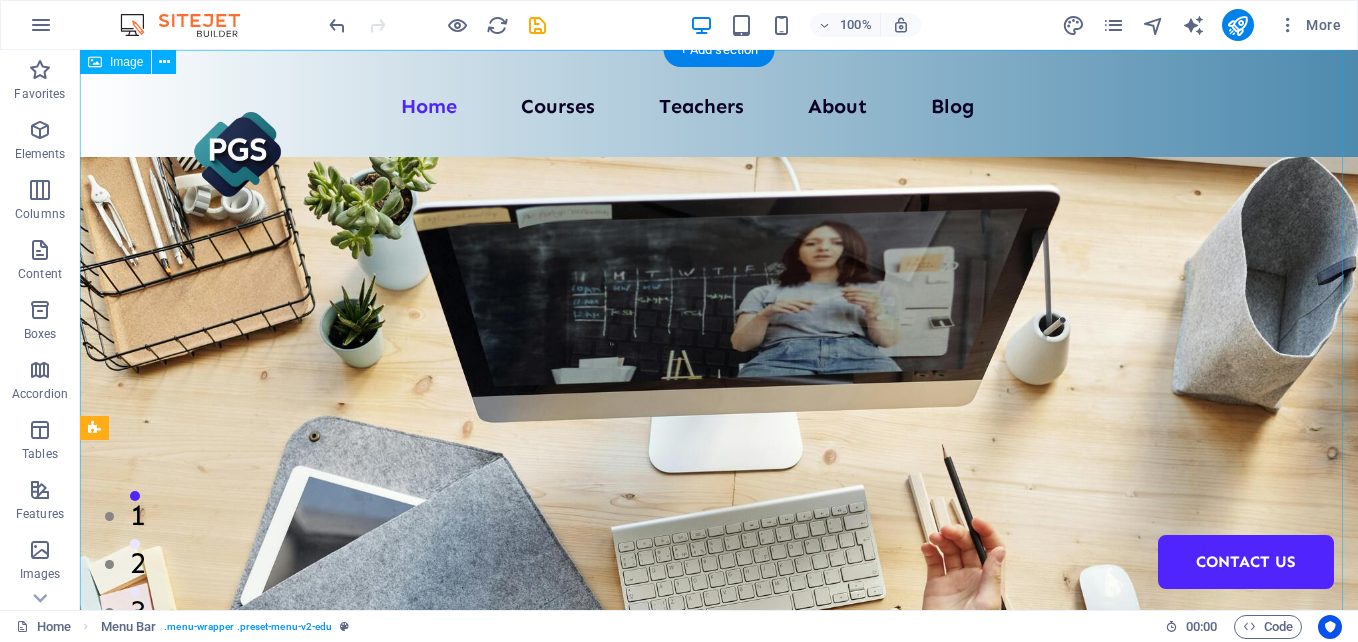 scroll, scrollTop: 0, scrollLeft: 0, axis: both 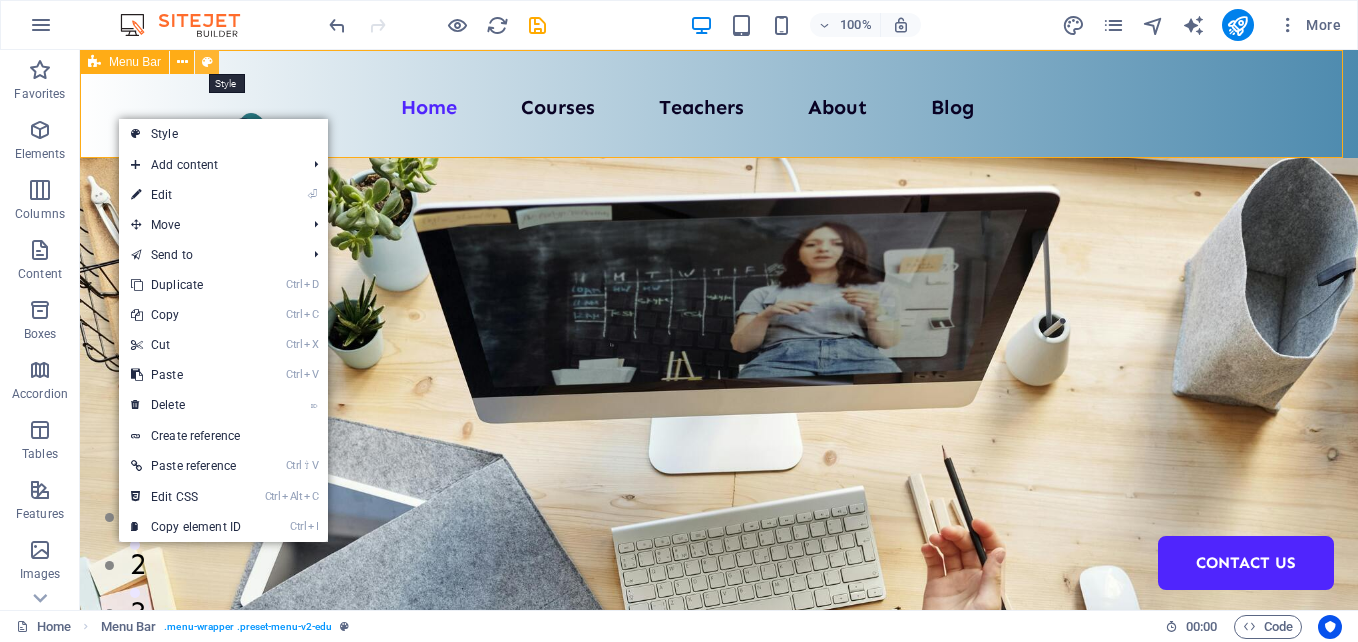click at bounding box center [207, 62] 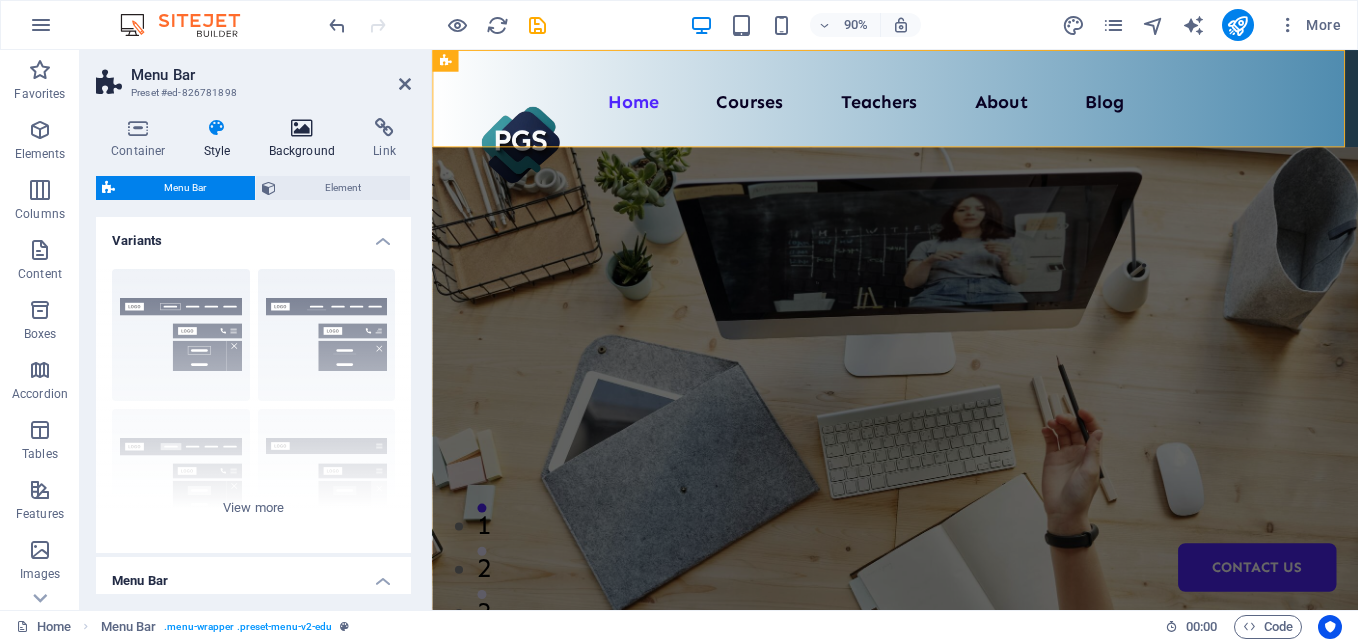 click at bounding box center (302, 128) 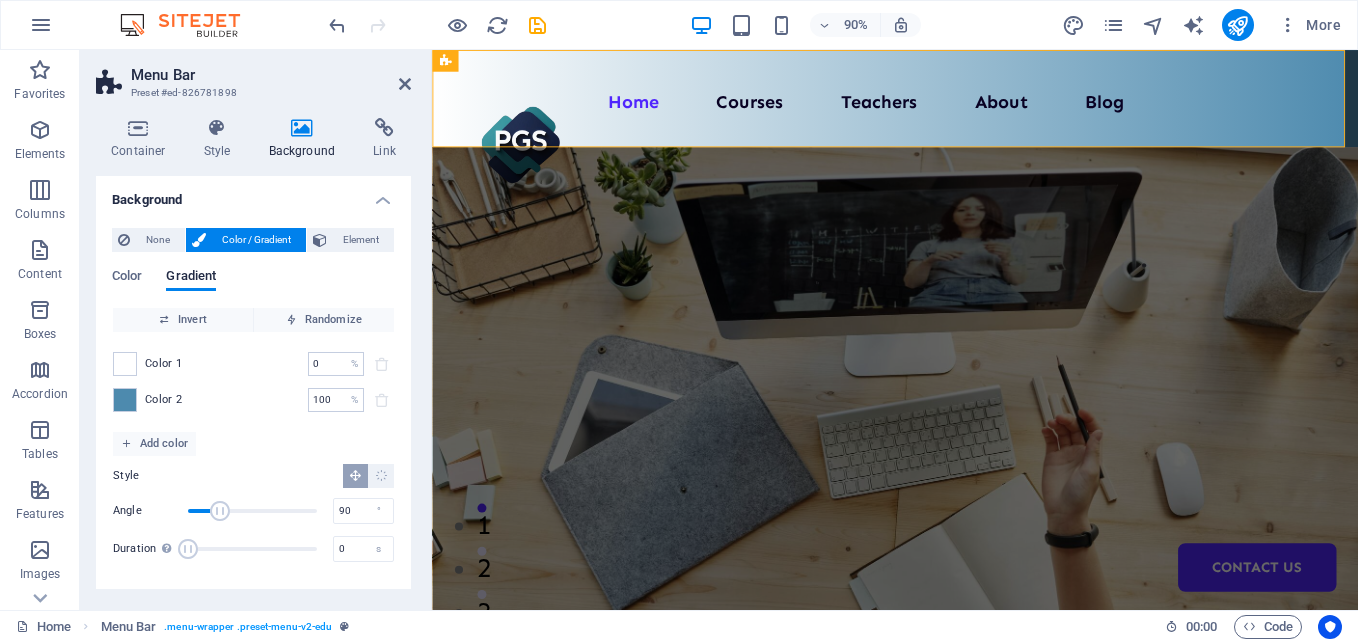 click on "Color 2 100 % ​" at bounding box center [253, 400] 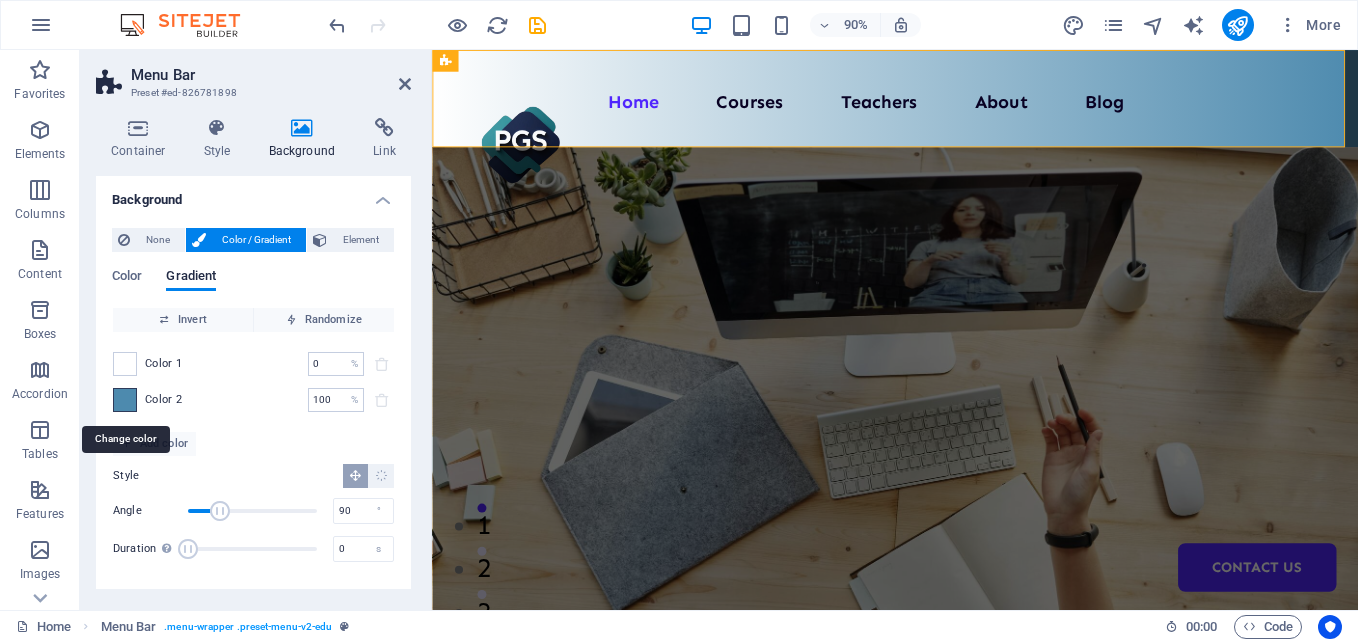click at bounding box center (125, 400) 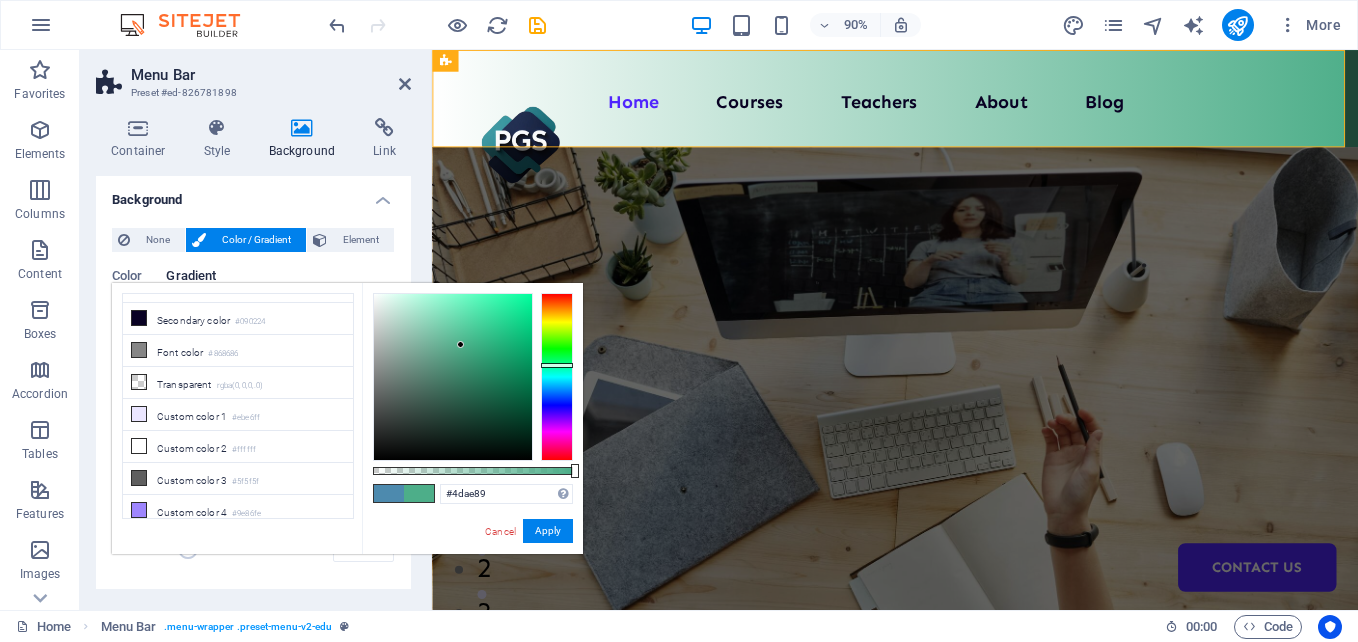 drag, startPoint x: 556, startPoint y: 391, endPoint x: 564, endPoint y: 365, distance: 27.202942 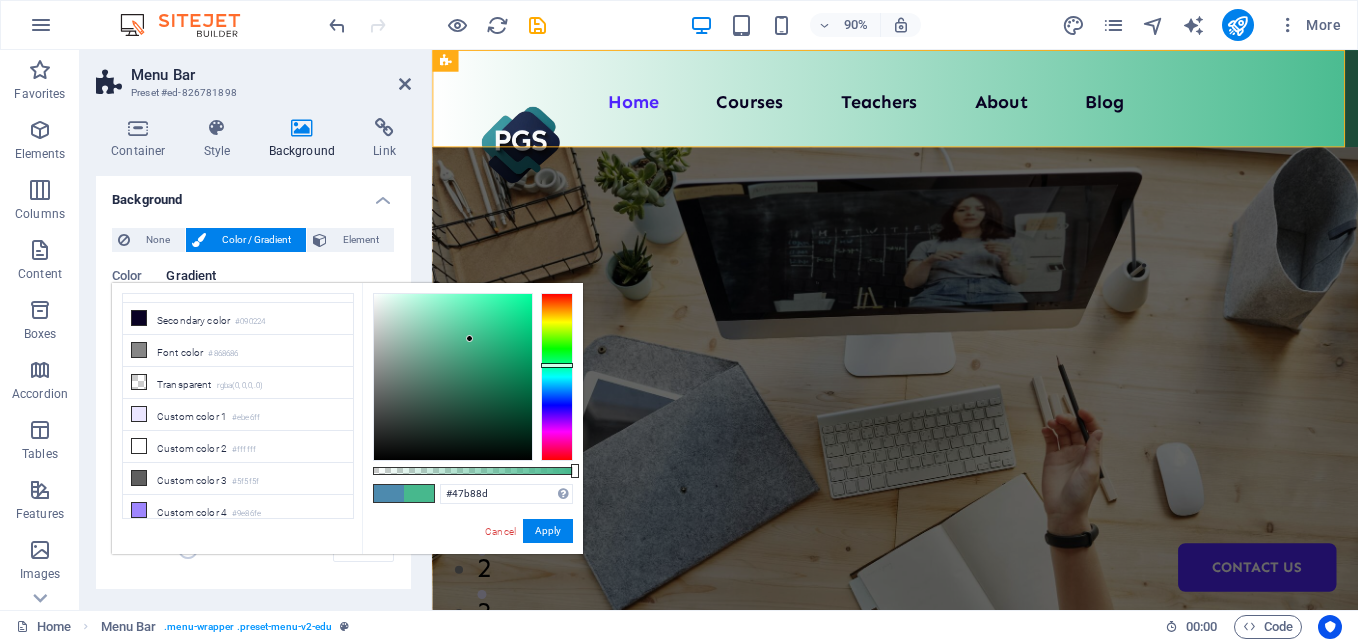 drag, startPoint x: 458, startPoint y: 346, endPoint x: 470, endPoint y: 339, distance: 13.892444 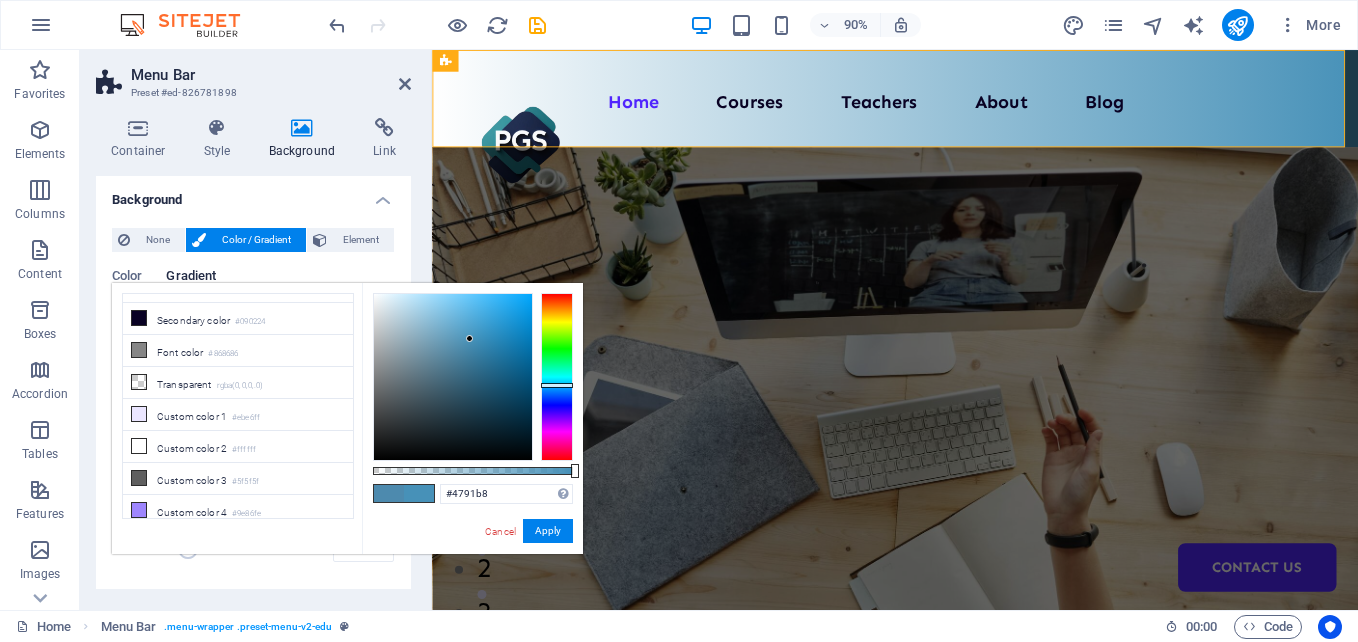 drag, startPoint x: 560, startPoint y: 364, endPoint x: 556, endPoint y: 385, distance: 21.377558 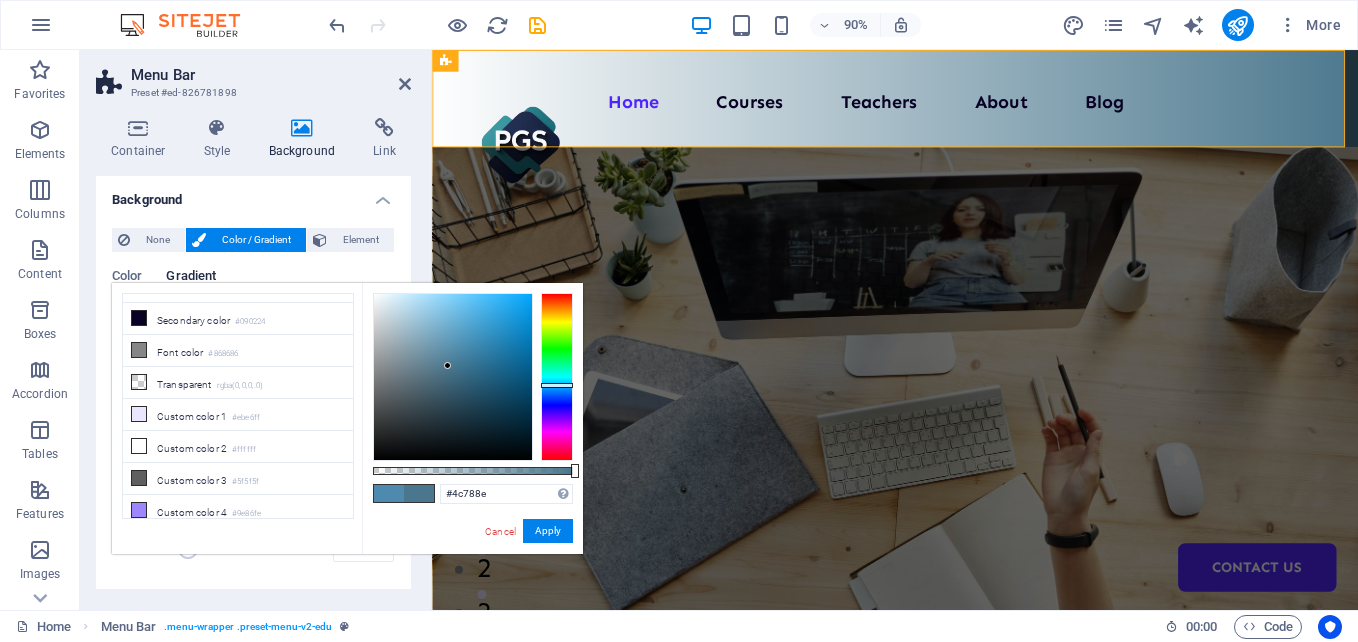 drag, startPoint x: 467, startPoint y: 339, endPoint x: 447, endPoint y: 366, distance: 33.600594 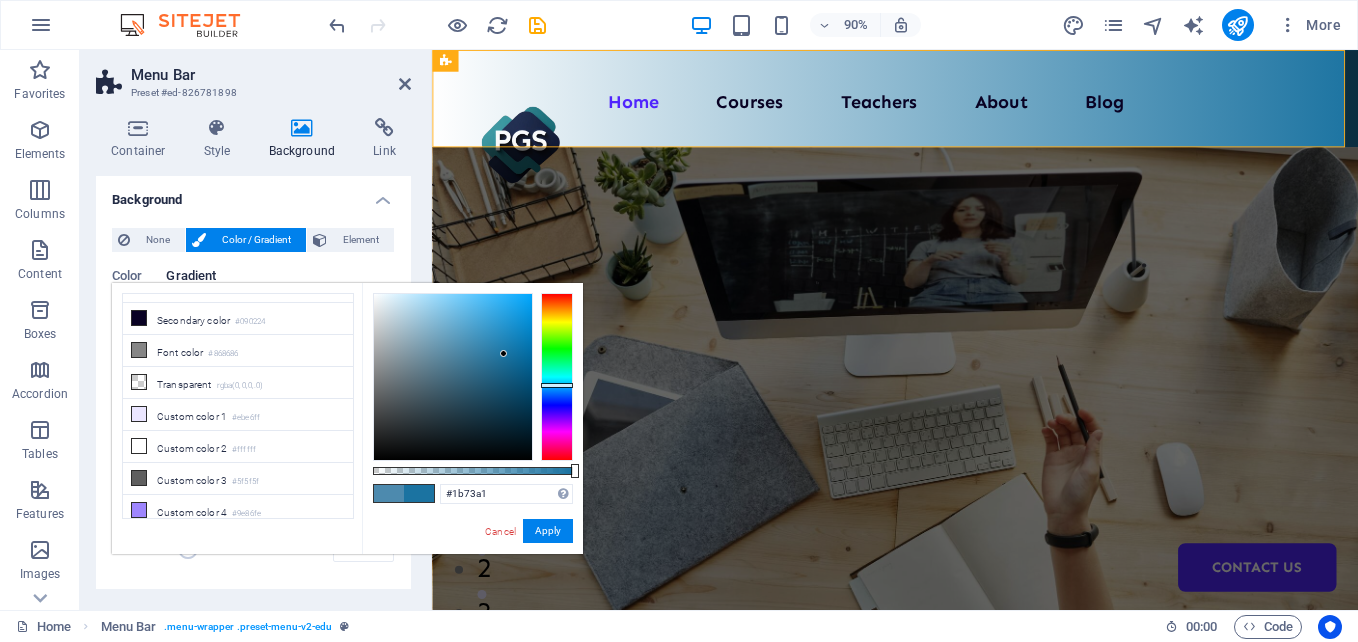 drag, startPoint x: 473, startPoint y: 352, endPoint x: 504, endPoint y: 354, distance: 31.06445 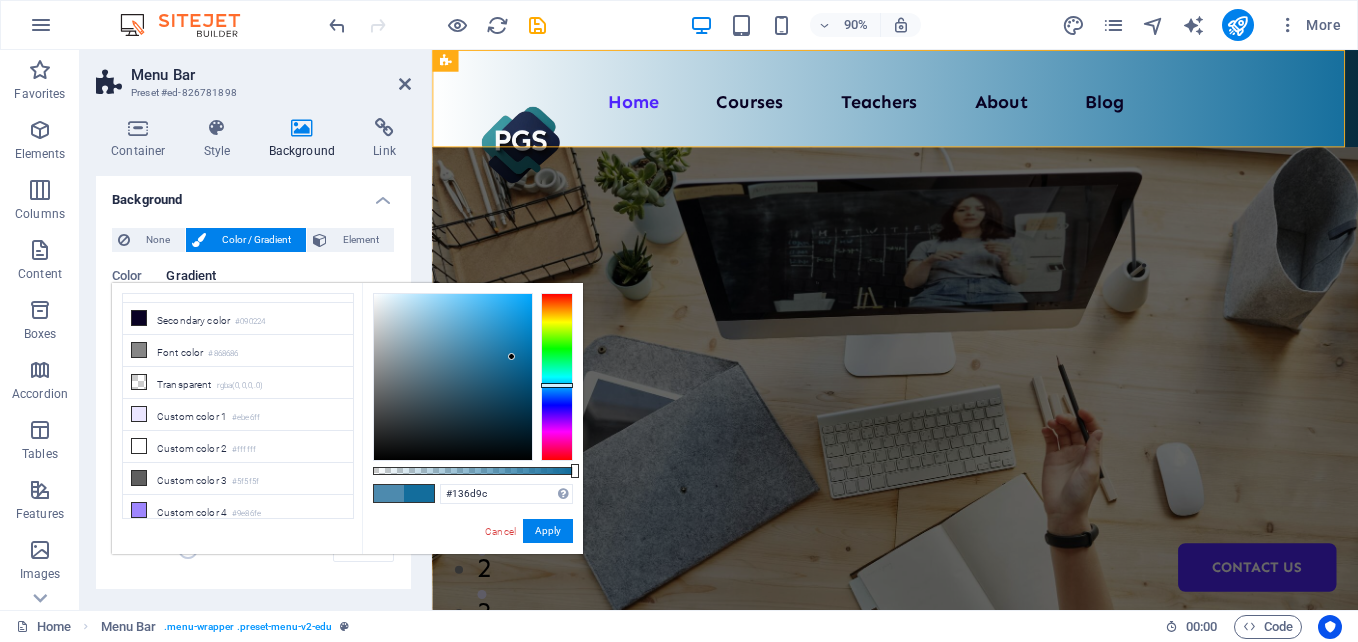 type on "#126d9c" 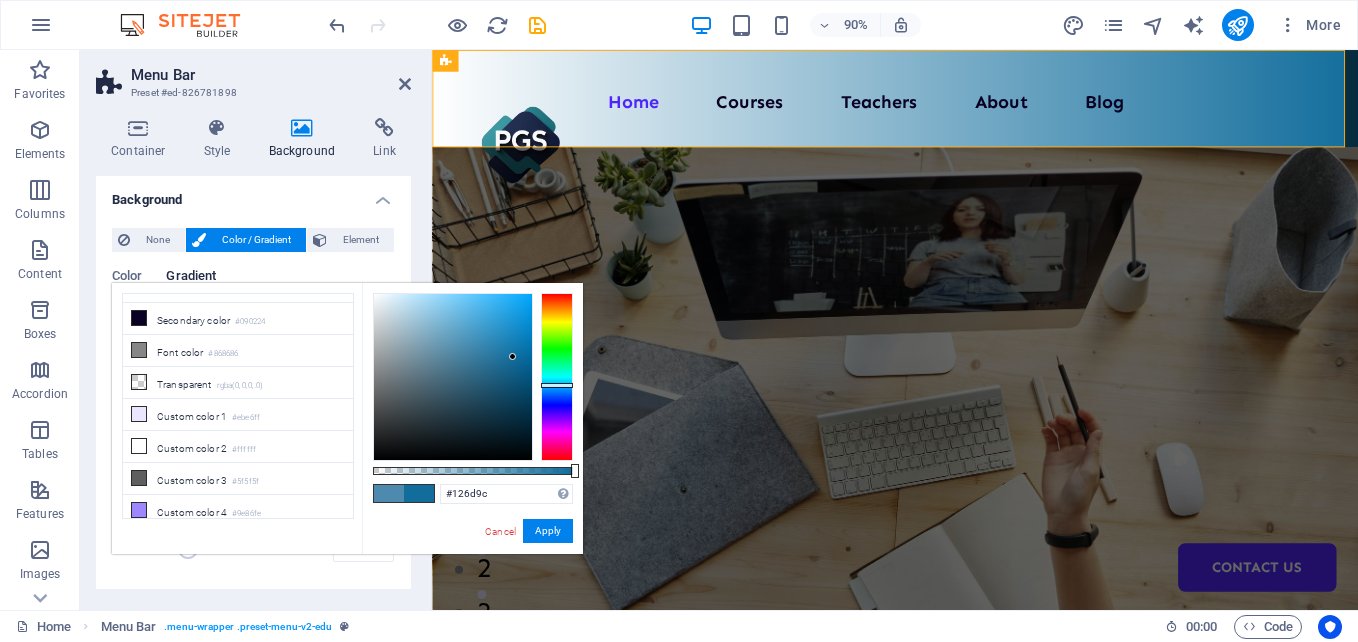 drag, startPoint x: 500, startPoint y: 353, endPoint x: 513, endPoint y: 357, distance: 13.601471 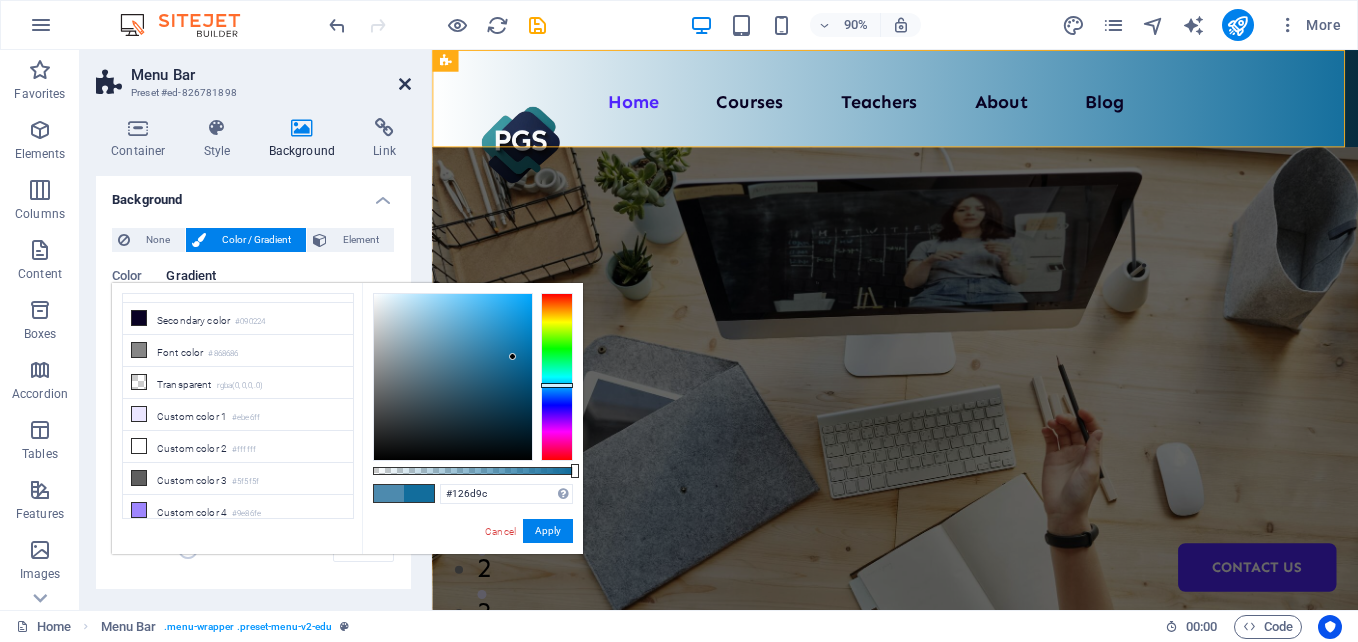 click at bounding box center [405, 84] 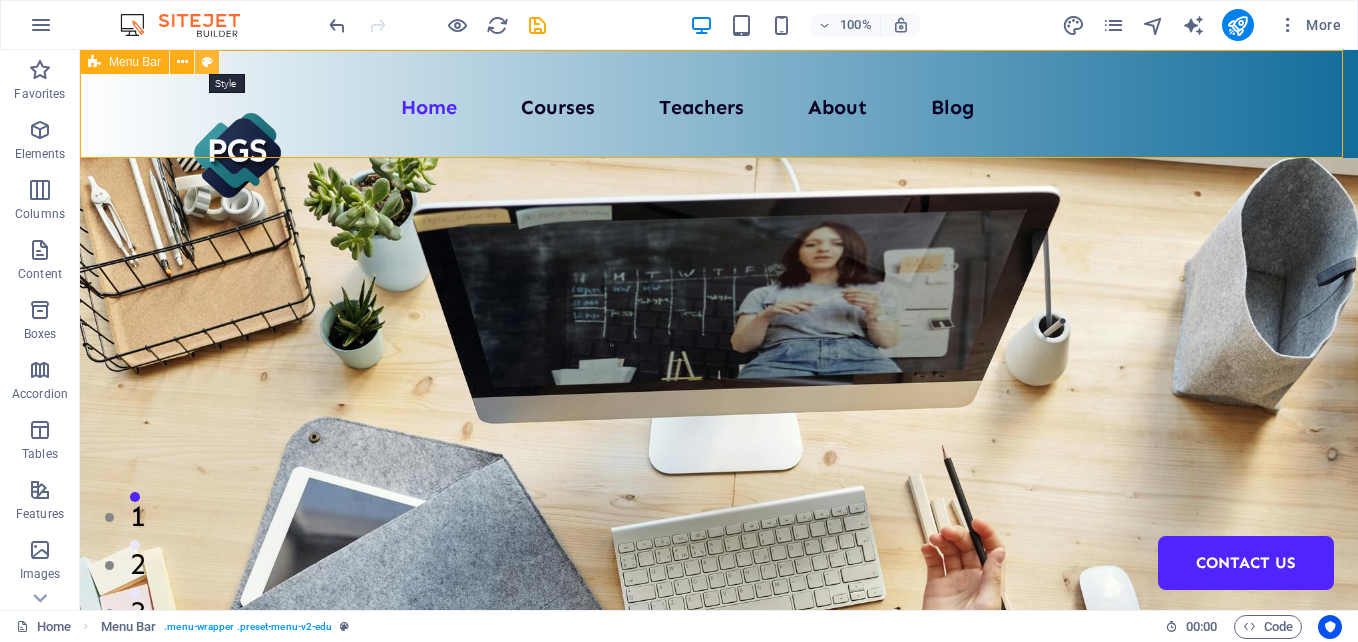 click at bounding box center (207, 62) 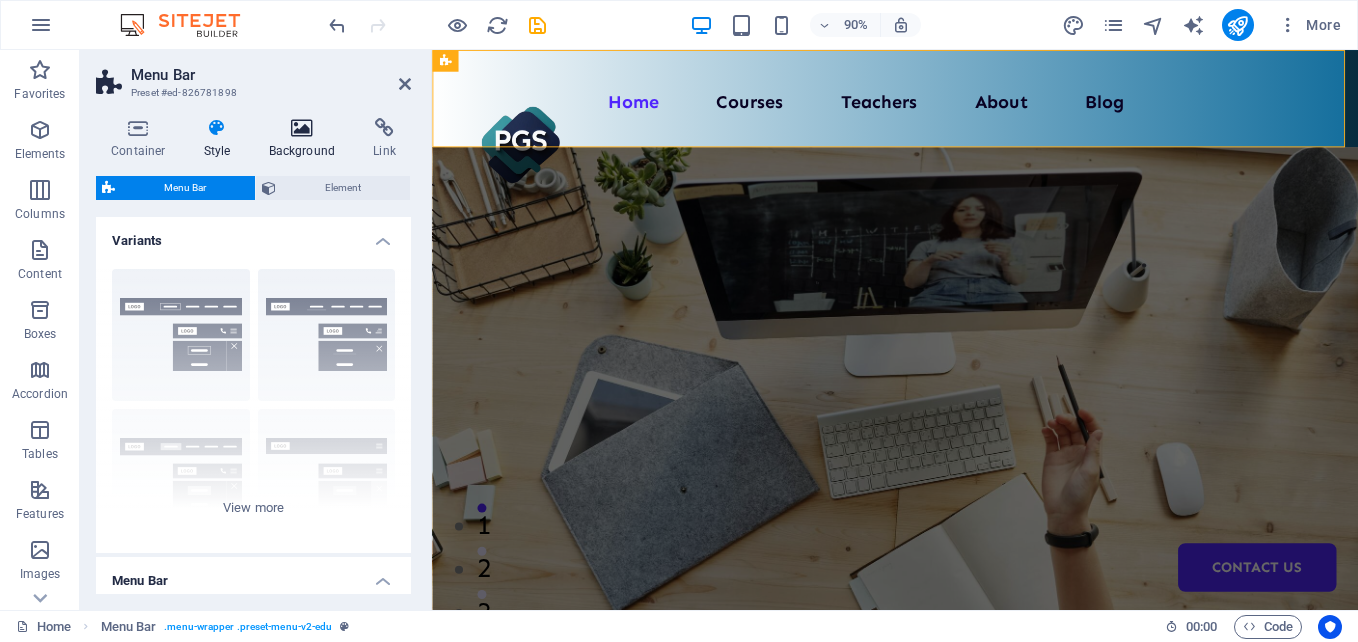 click at bounding box center [302, 128] 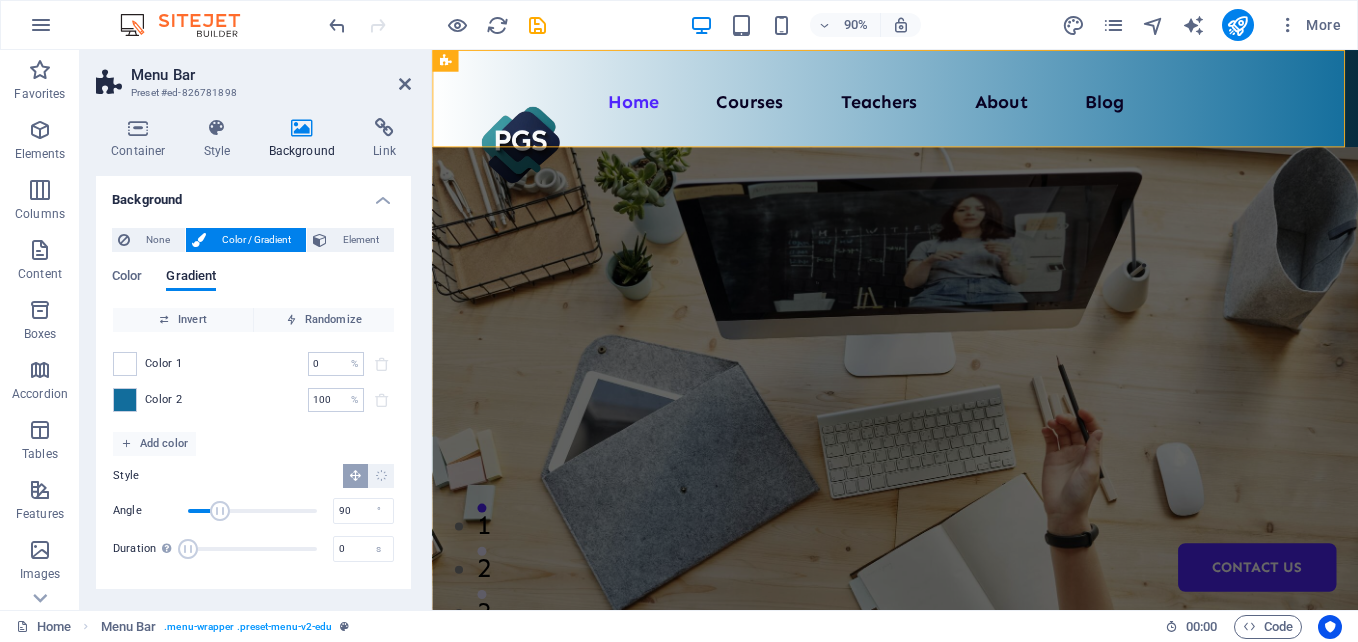 click on "Color 2" at bounding box center [164, 400] 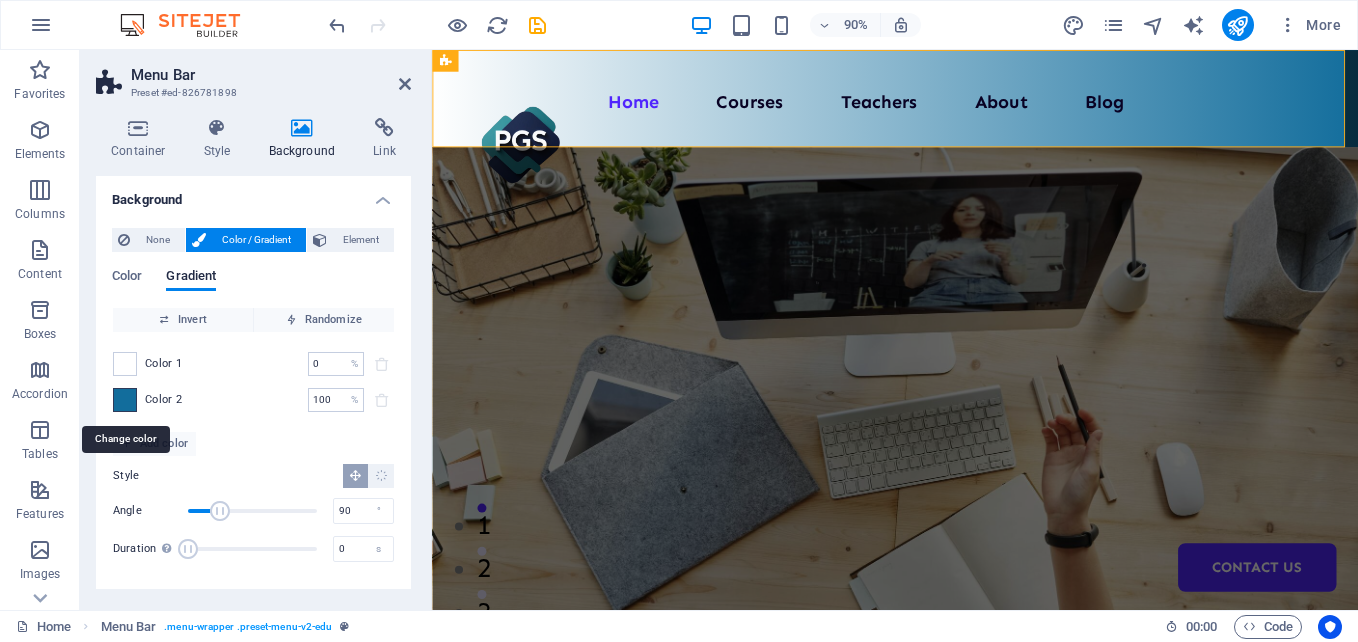 click at bounding box center [125, 400] 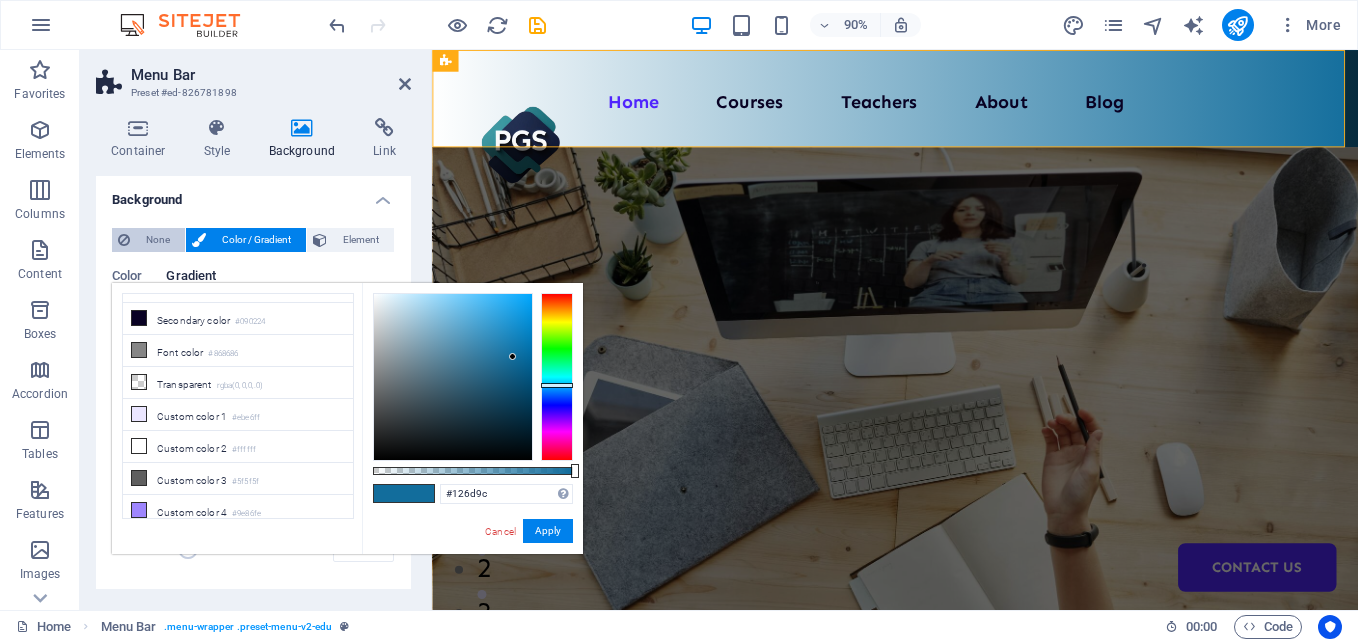 click on "None" at bounding box center (157, 240) 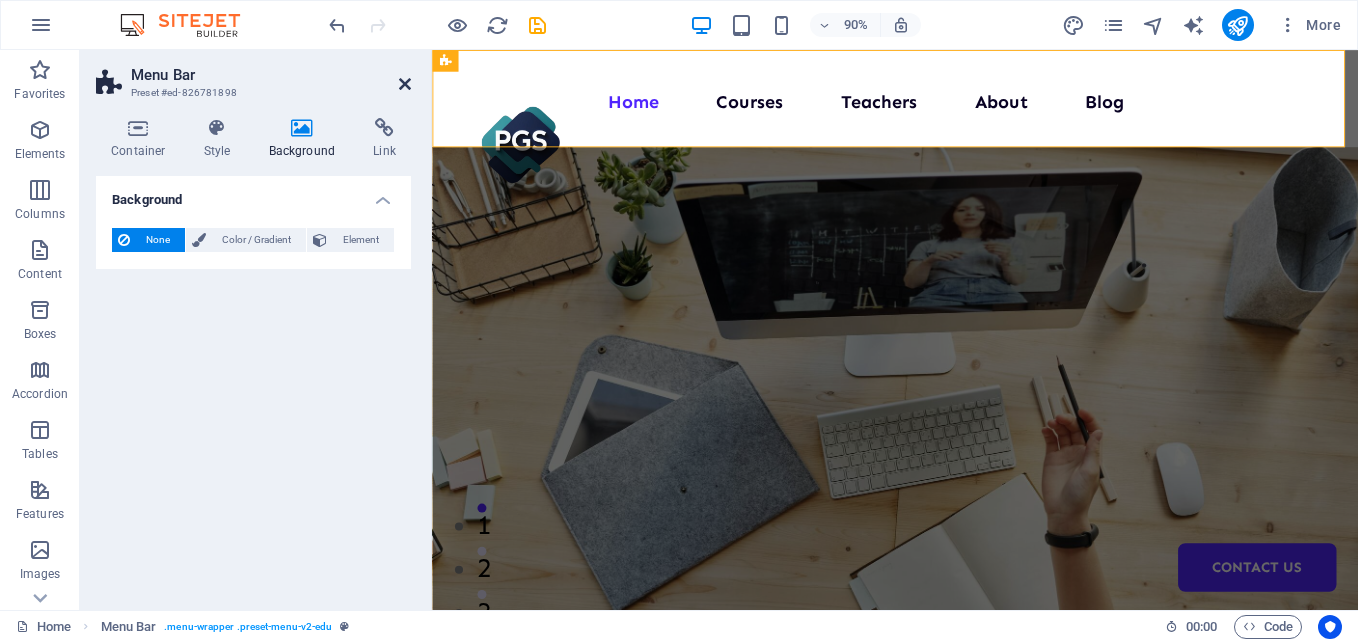 click at bounding box center (405, 84) 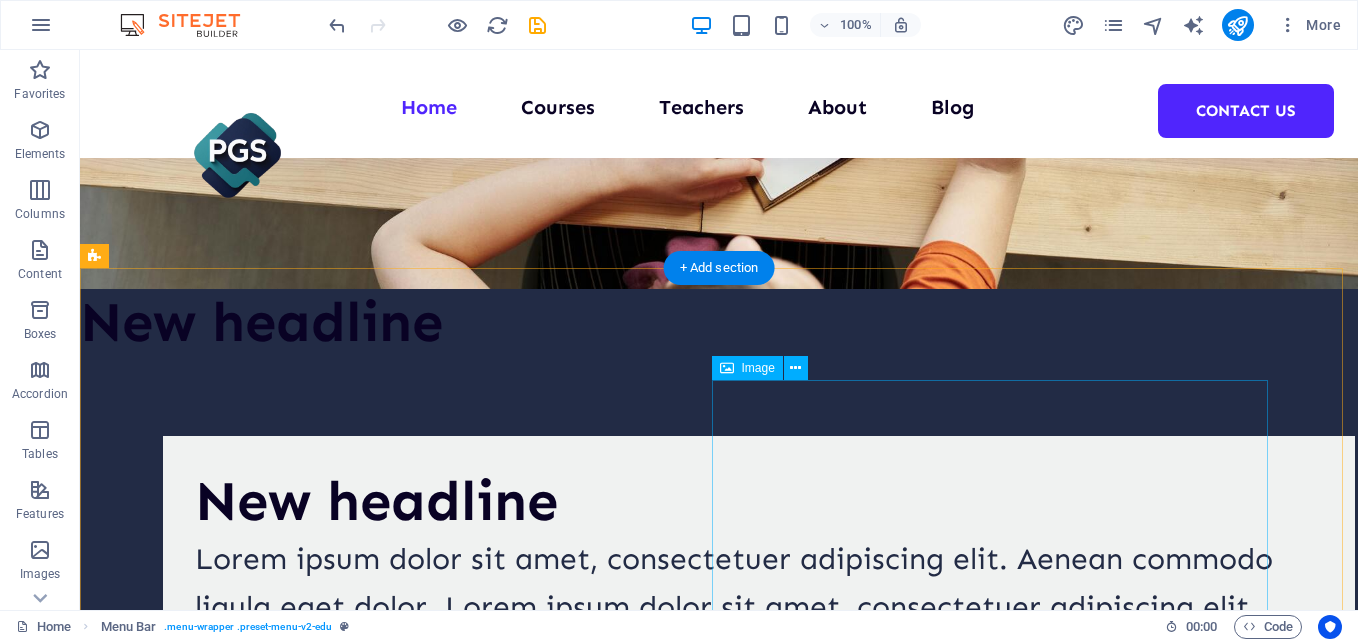 scroll, scrollTop: 800, scrollLeft: 0, axis: vertical 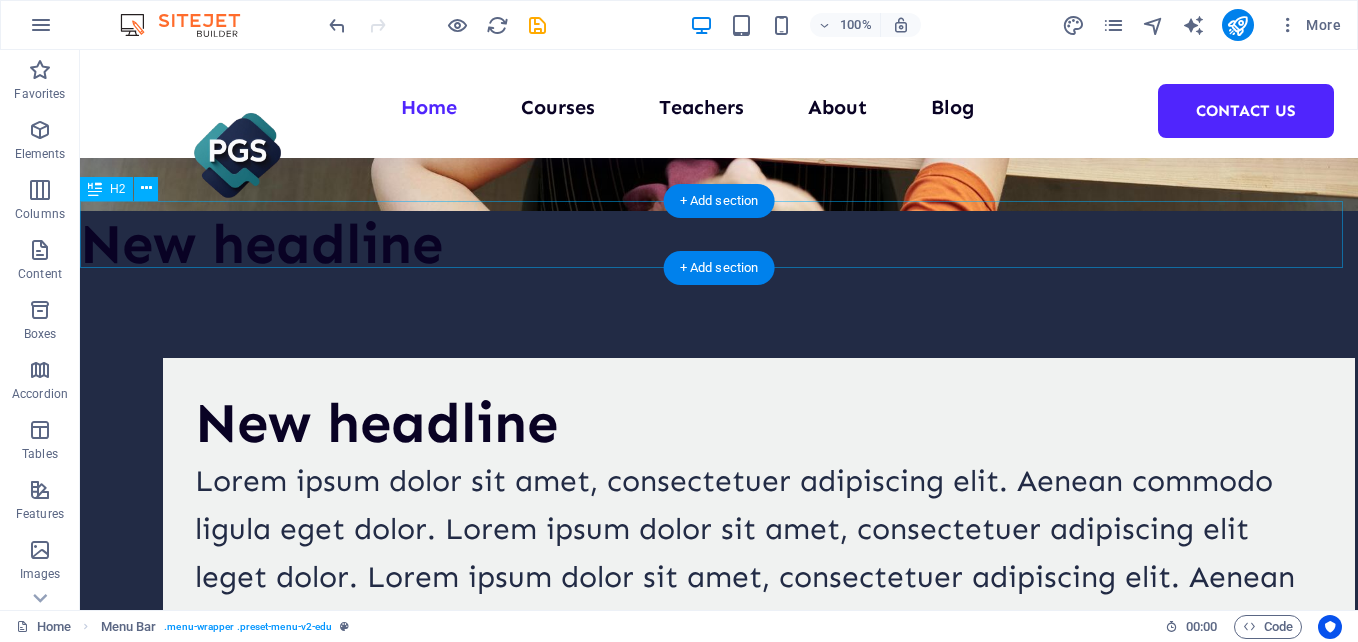 click on "New headline" at bounding box center [719, 244] 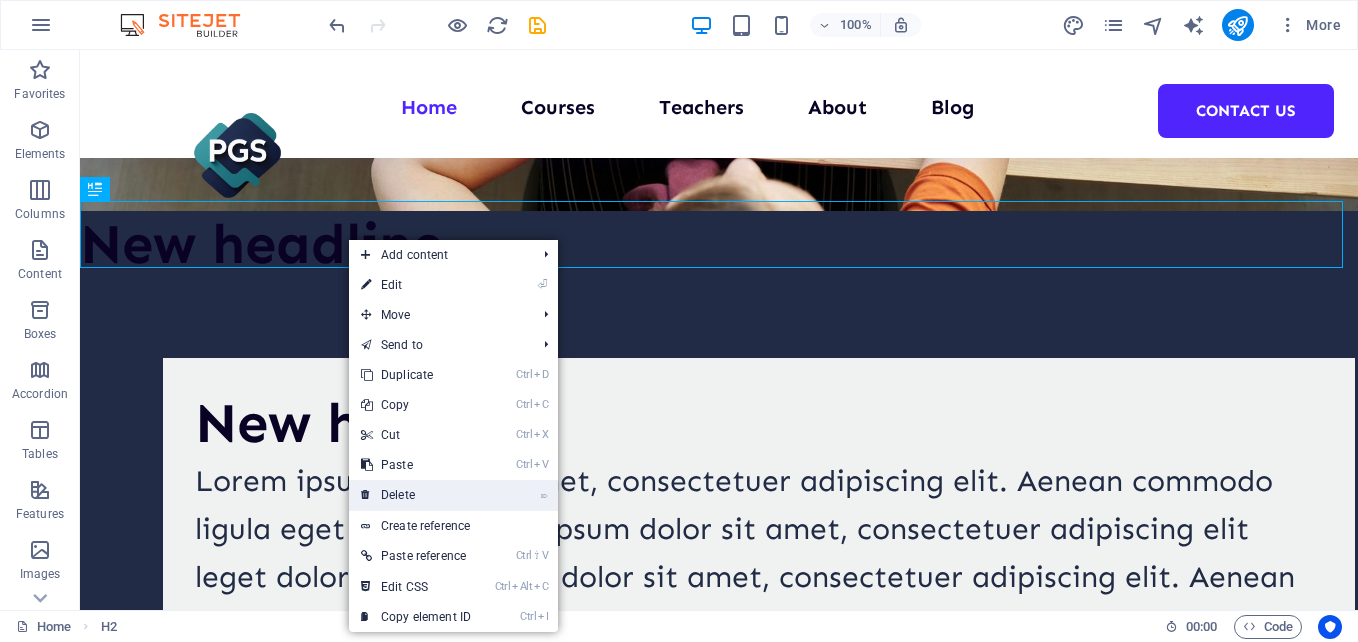 click on "⌦  Delete" at bounding box center (416, 495) 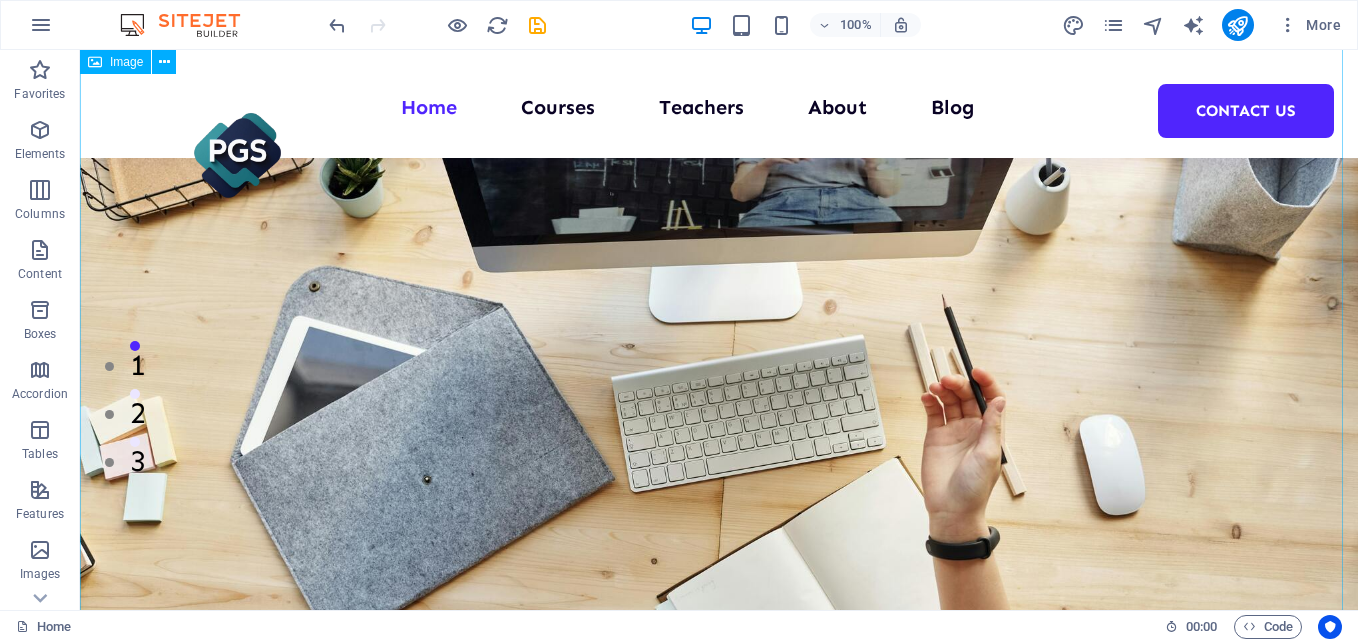 scroll, scrollTop: 100, scrollLeft: 0, axis: vertical 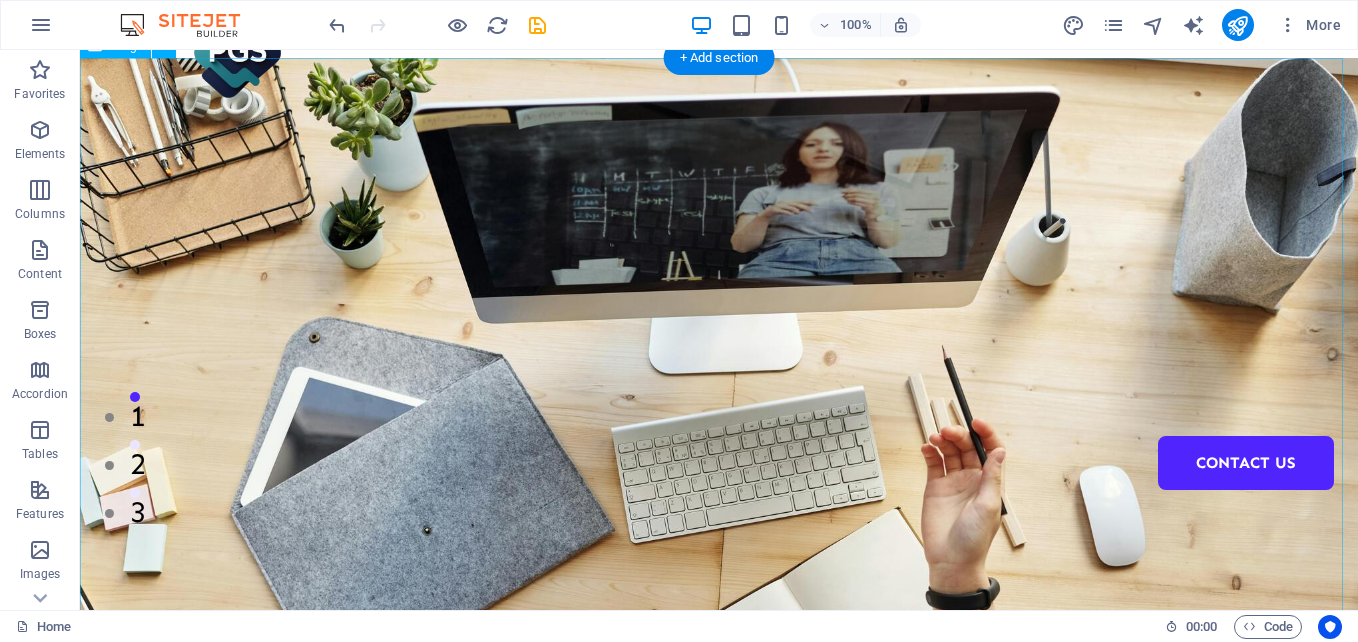 click at bounding box center (719, 484) 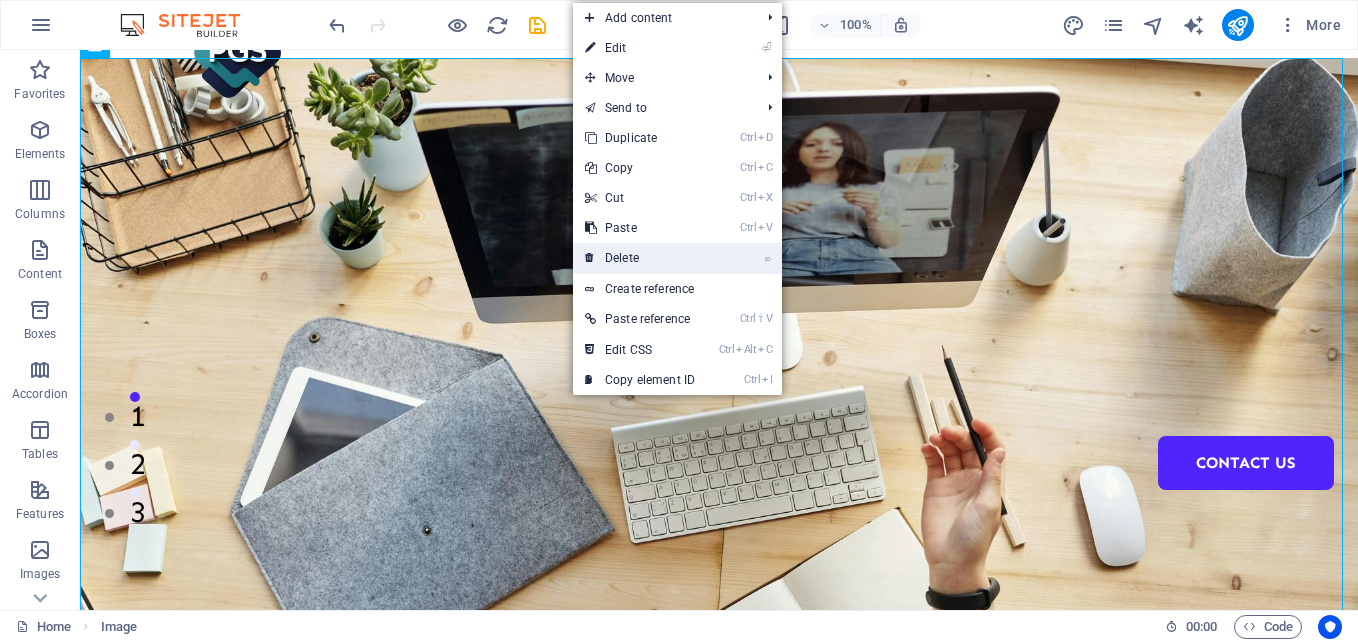 click on "⌦  Delete" at bounding box center (640, 258) 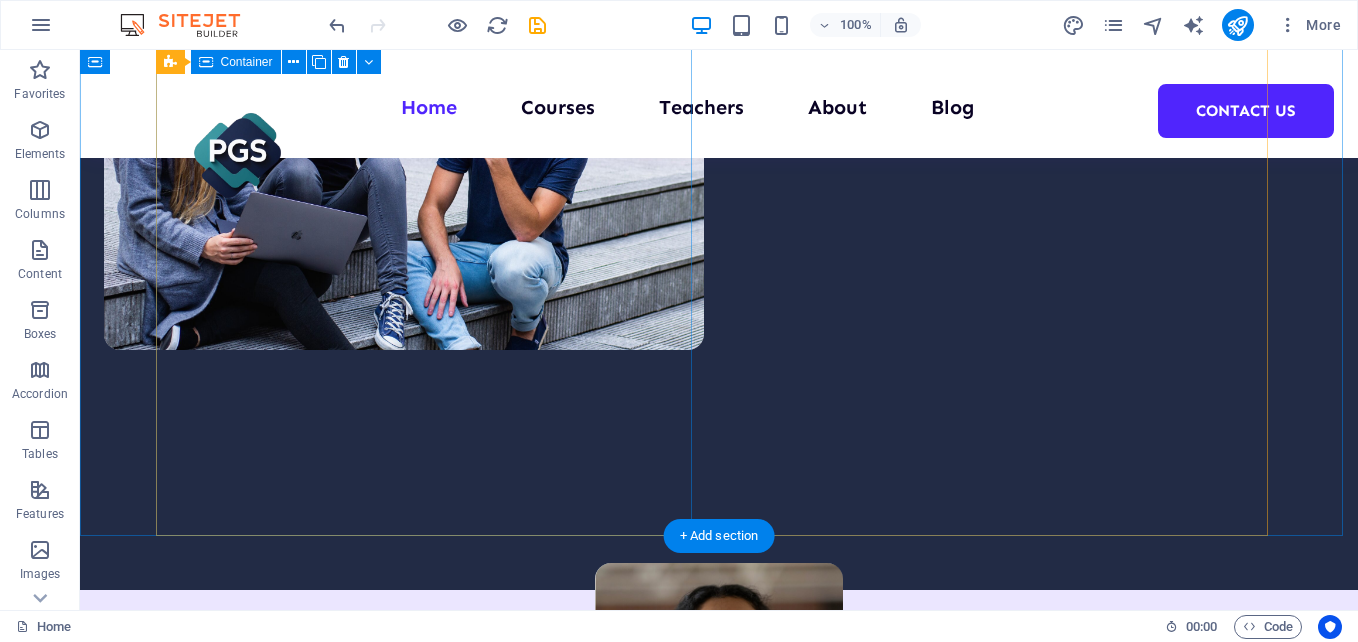 scroll, scrollTop: 2600, scrollLeft: 0, axis: vertical 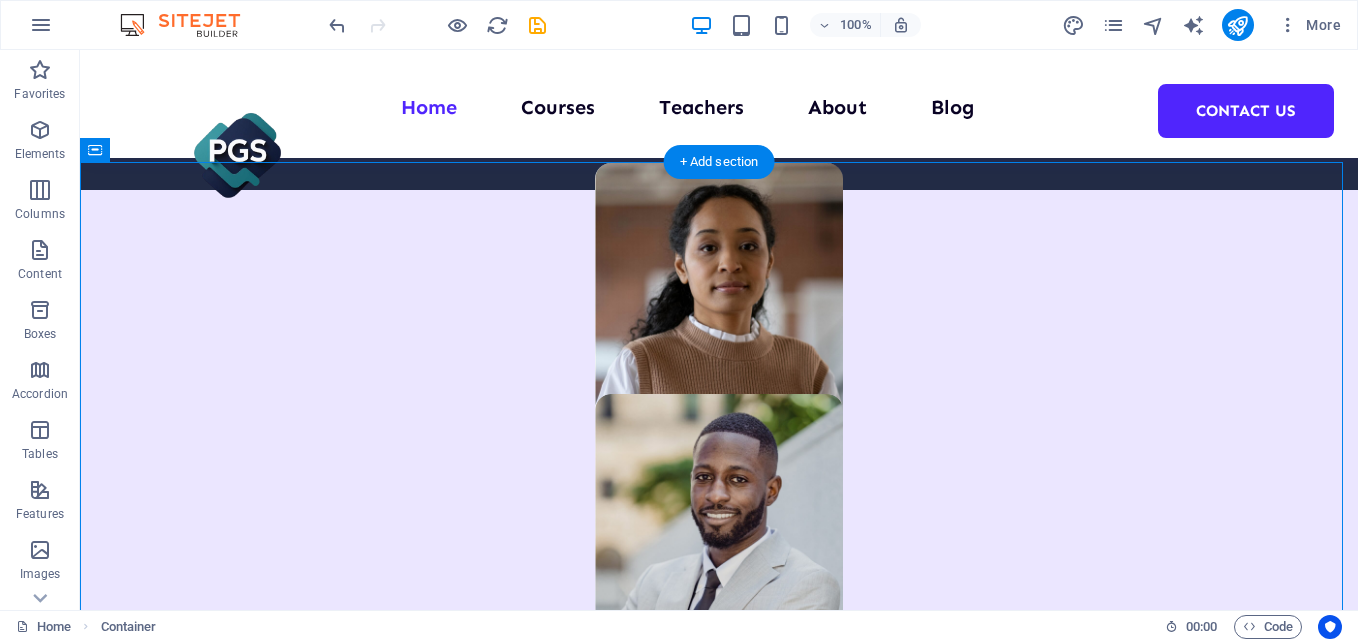drag, startPoint x: 727, startPoint y: 329, endPoint x: 730, endPoint y: 218, distance: 111.040535 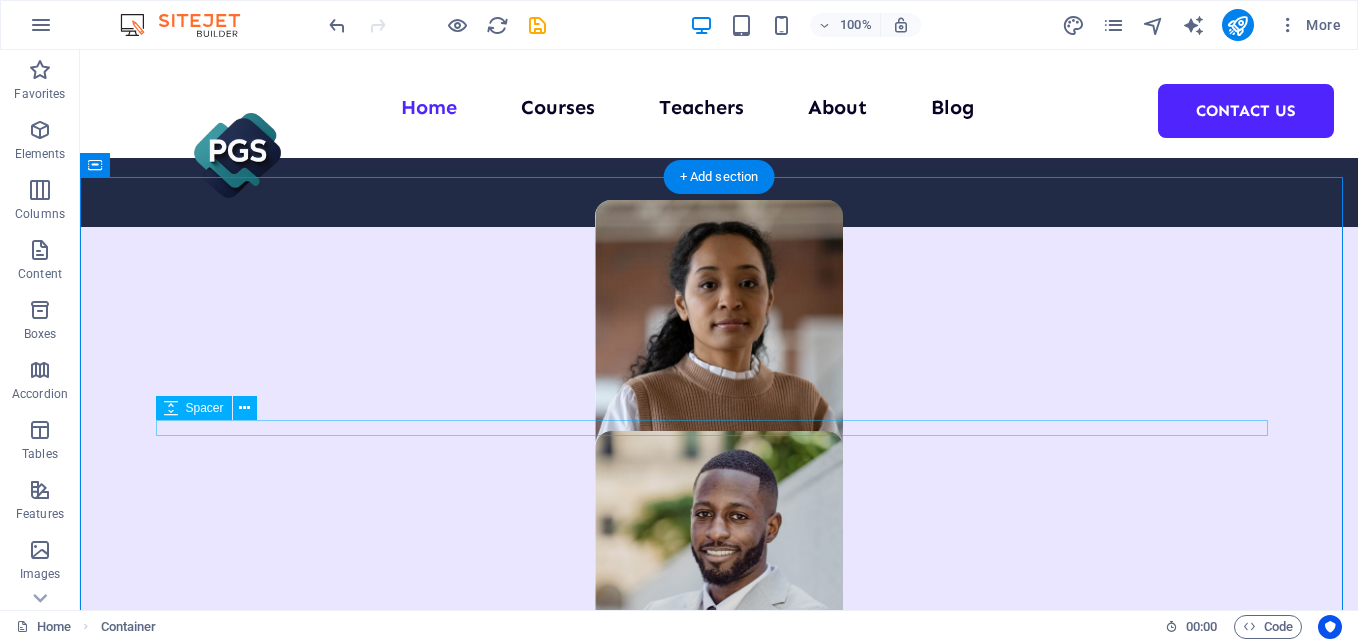 scroll, scrollTop: 2600, scrollLeft: 0, axis: vertical 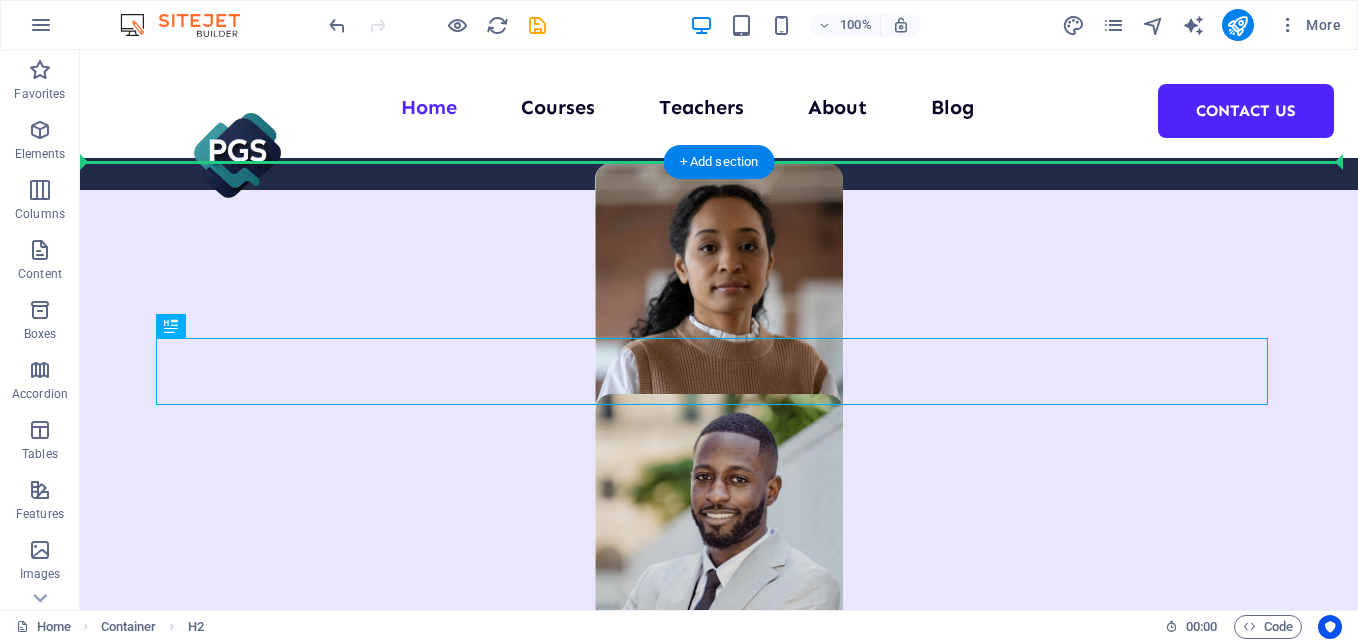 drag, startPoint x: 619, startPoint y: 385, endPoint x: 638, endPoint y: 245, distance: 141.2834 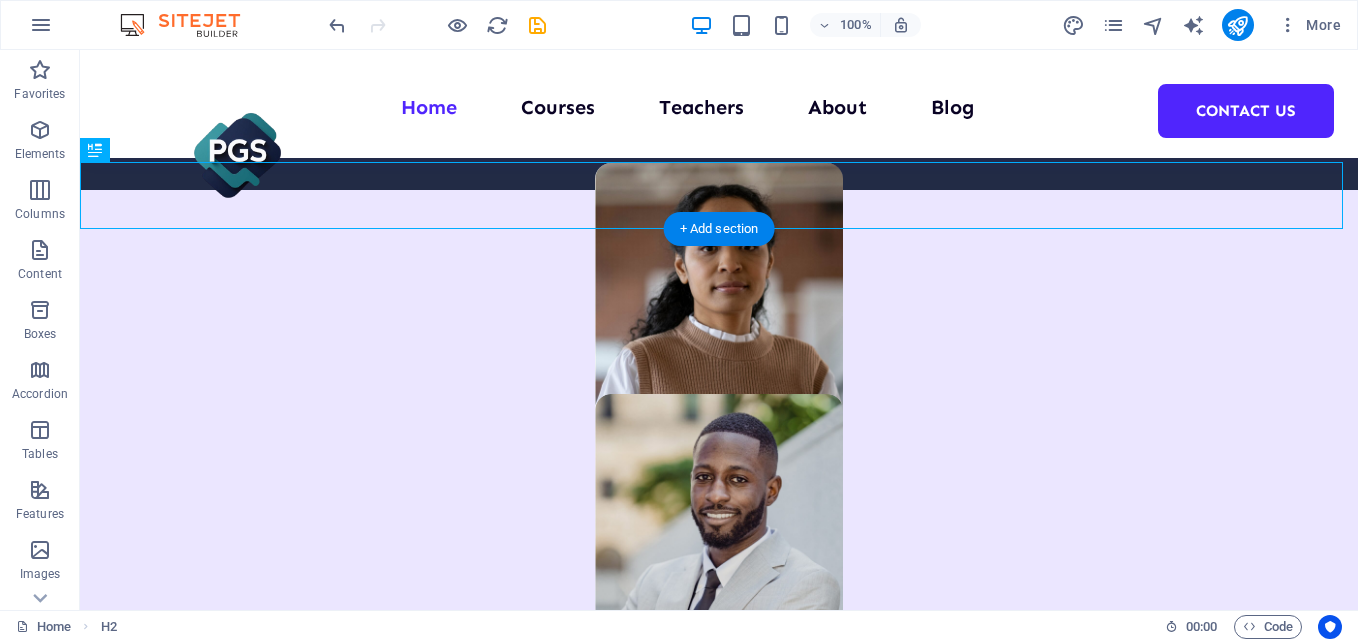 click on "We are committed to providing you with the highest quality educational courses, designed to help you achieve your personal and professional goals. UI/UX Design Lorem ipsum dolor sit amet consectetur. 8hrs $499 Programming 101 Lorem ipsum dolor sit amet consectetur. 8hrs $499 Management Lorem ipsum dolor sit amet consectetur. 8hrs $499  Vorherige Nächste  All Courses" at bounding box center (719, 5104) 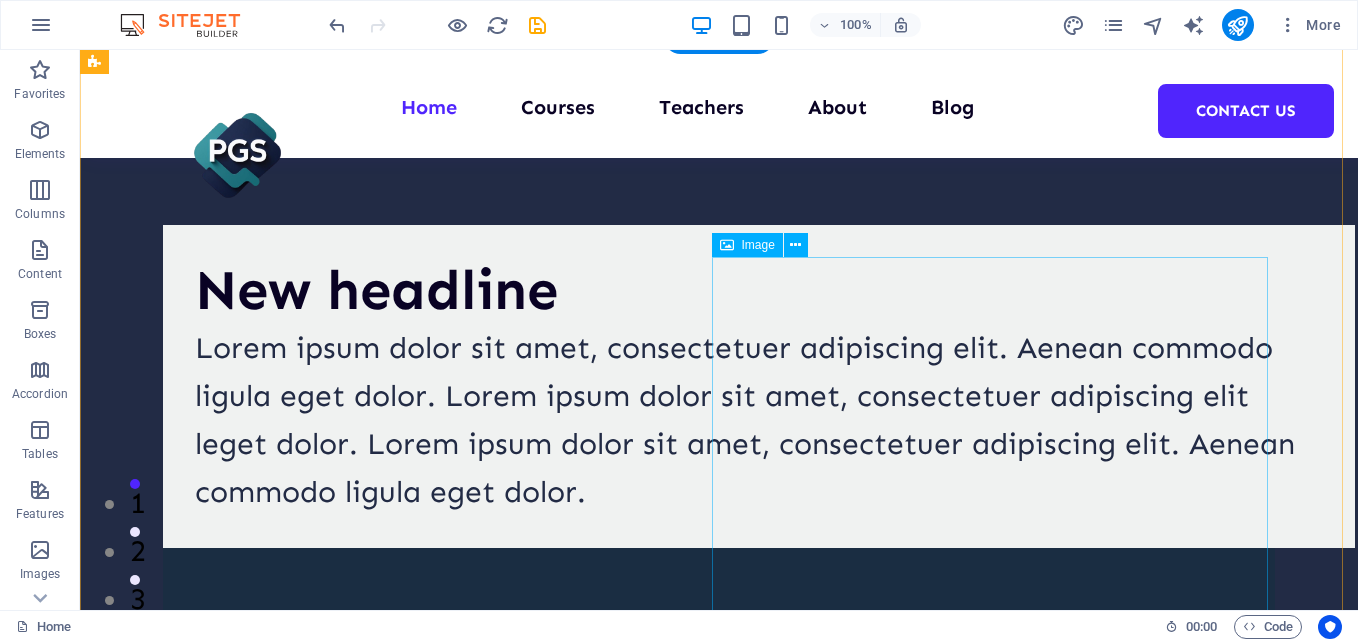 scroll, scrollTop: 0, scrollLeft: 0, axis: both 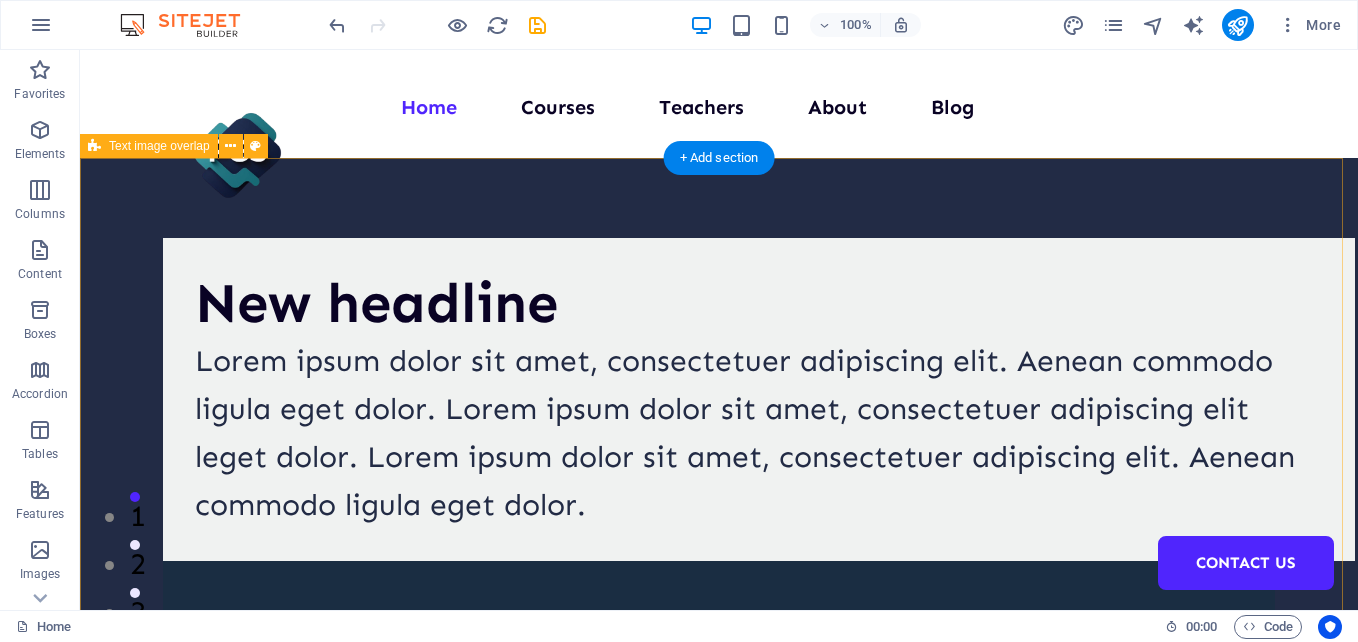 click on "New headline Lorem ipsum dolor sit amet, consectetuer adipiscing elit. Aenean commodo ligula eget dolor. Lorem ipsum dolor sit amet, consectetuer adipiscing elit leget dolor. Lorem ipsum dolor sit amet, consectetuer adipiscing elit. Aenean commodo ligula eget dolor." at bounding box center [719, 802] 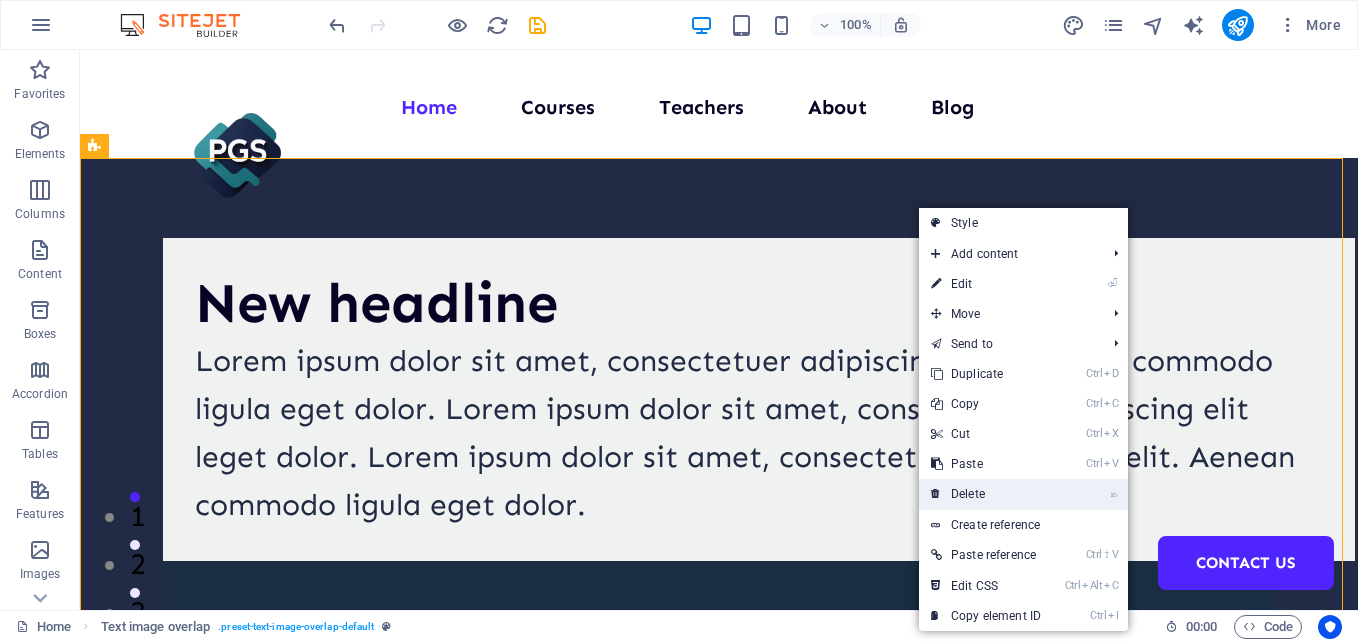 click on "⌦  Delete" at bounding box center (986, 494) 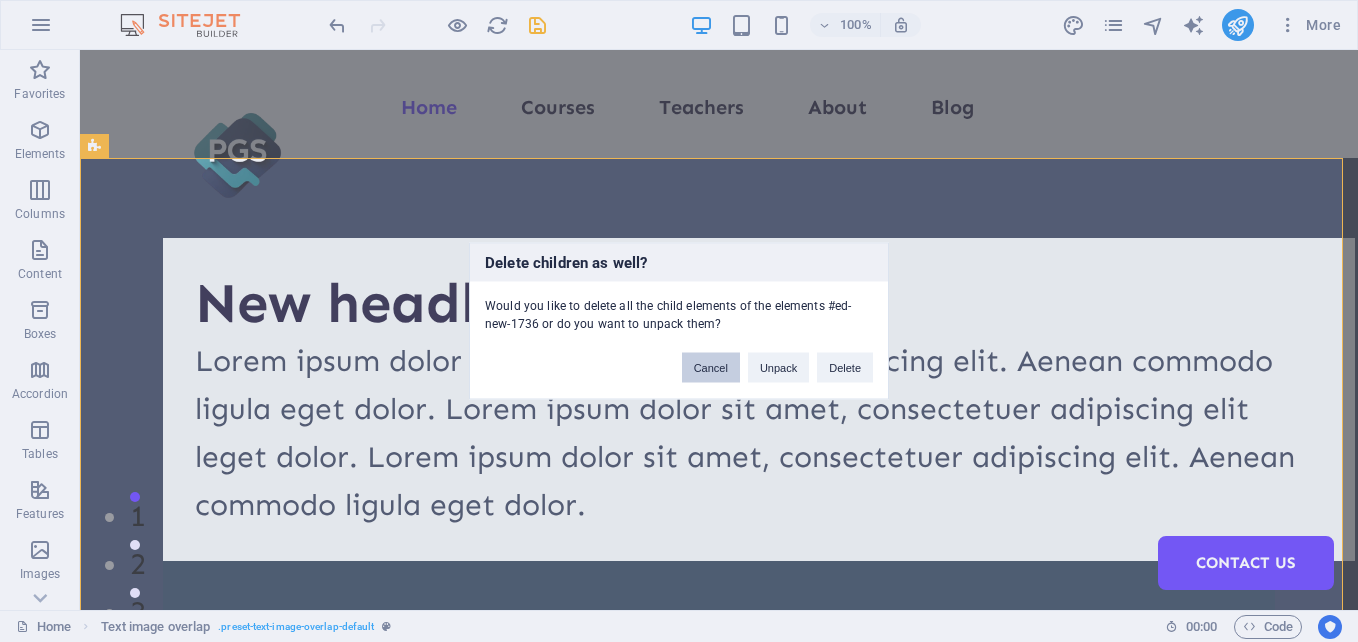 drag, startPoint x: 706, startPoint y: 364, endPoint x: 778, endPoint y: 320, distance: 84.38009 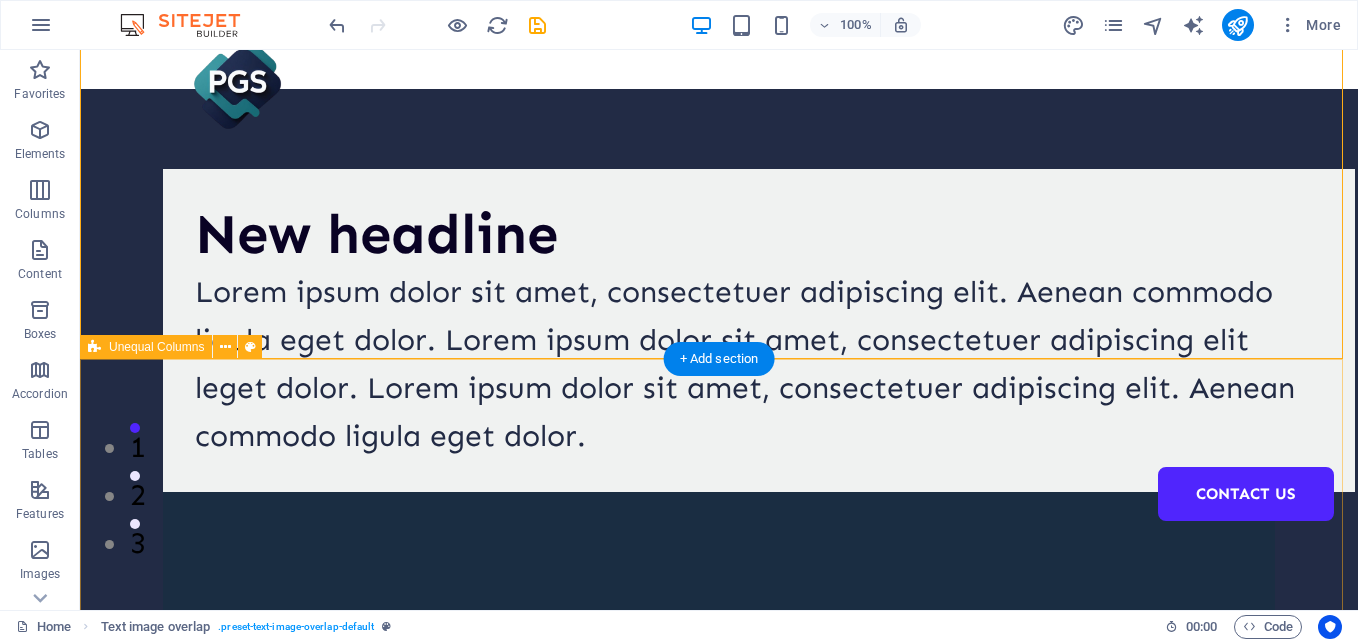 scroll, scrollTop: 0, scrollLeft: 0, axis: both 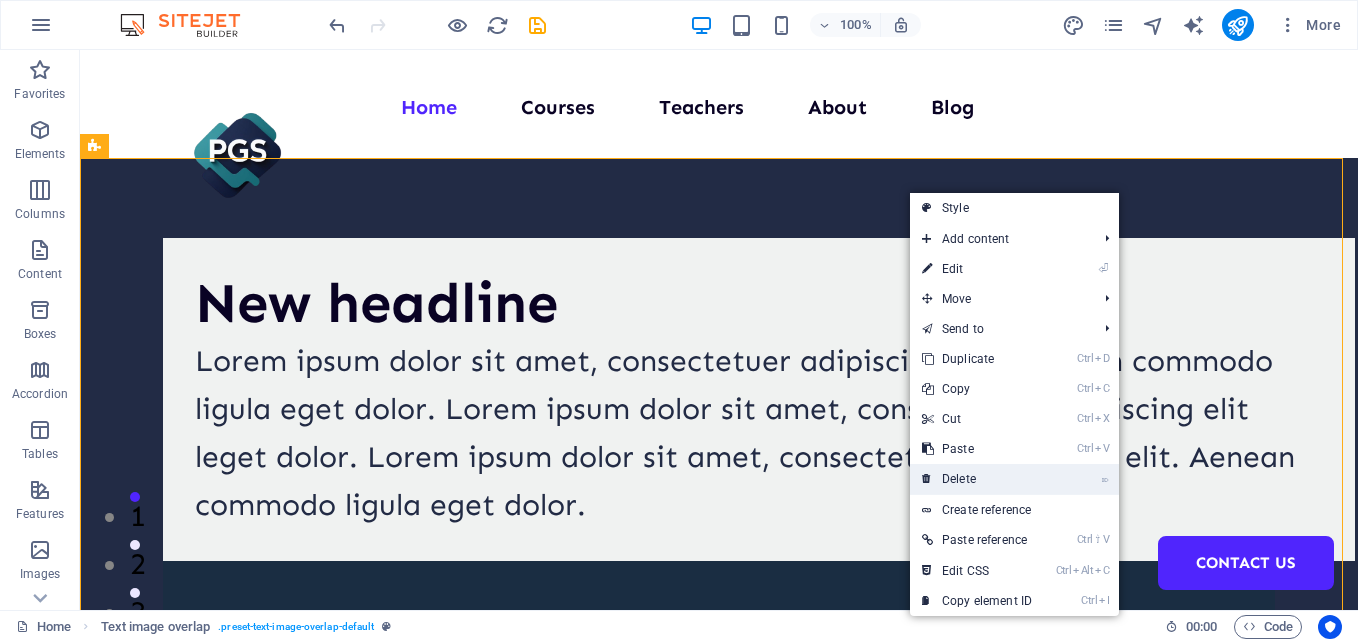 click on "⌦  Delete" at bounding box center [977, 479] 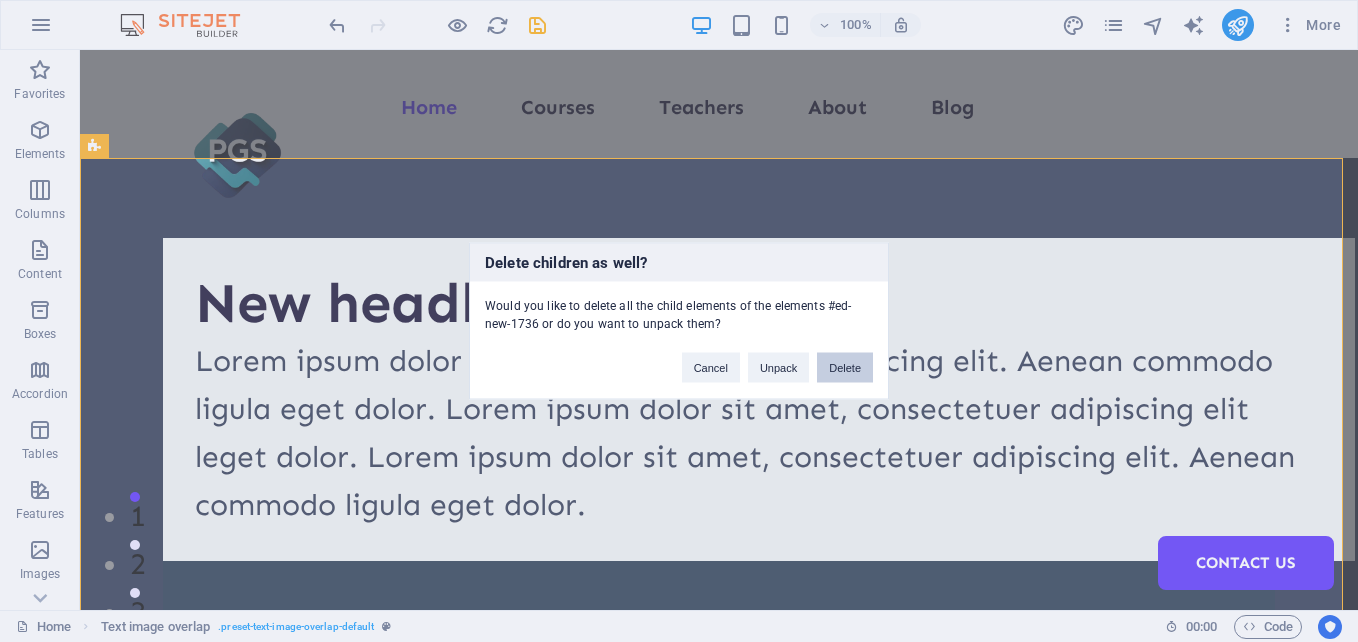 click on "Delete" at bounding box center (845, 368) 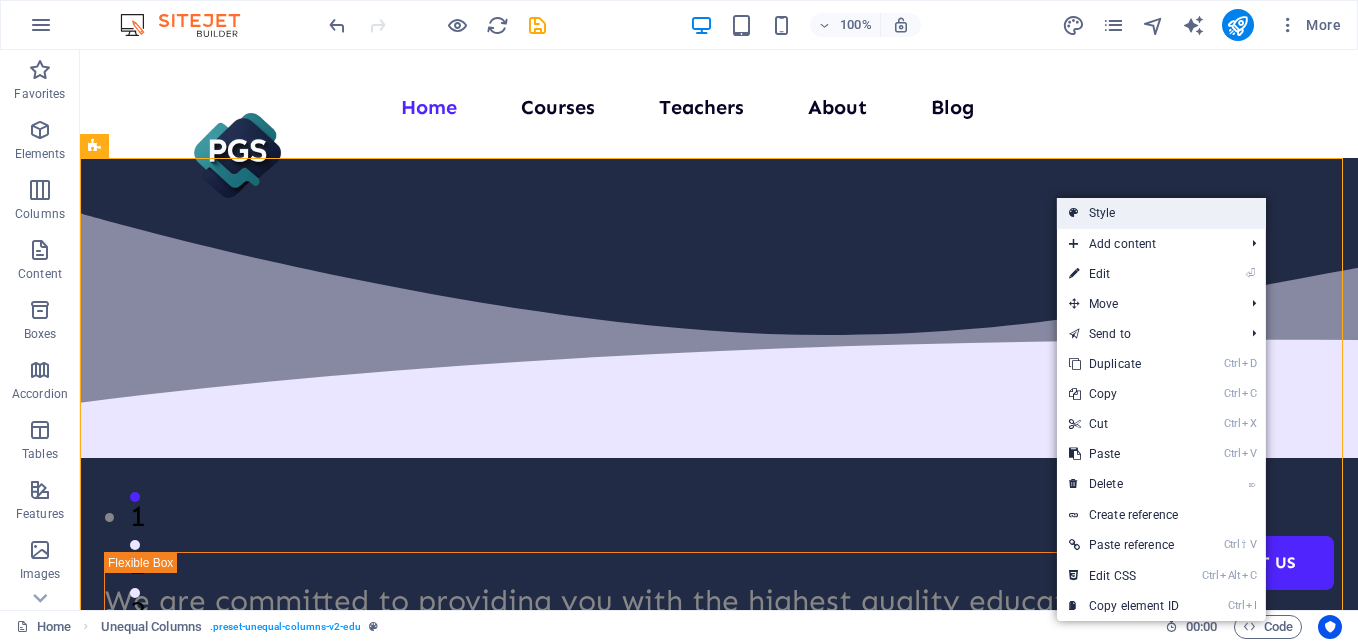 click on "Style" at bounding box center [1161, 213] 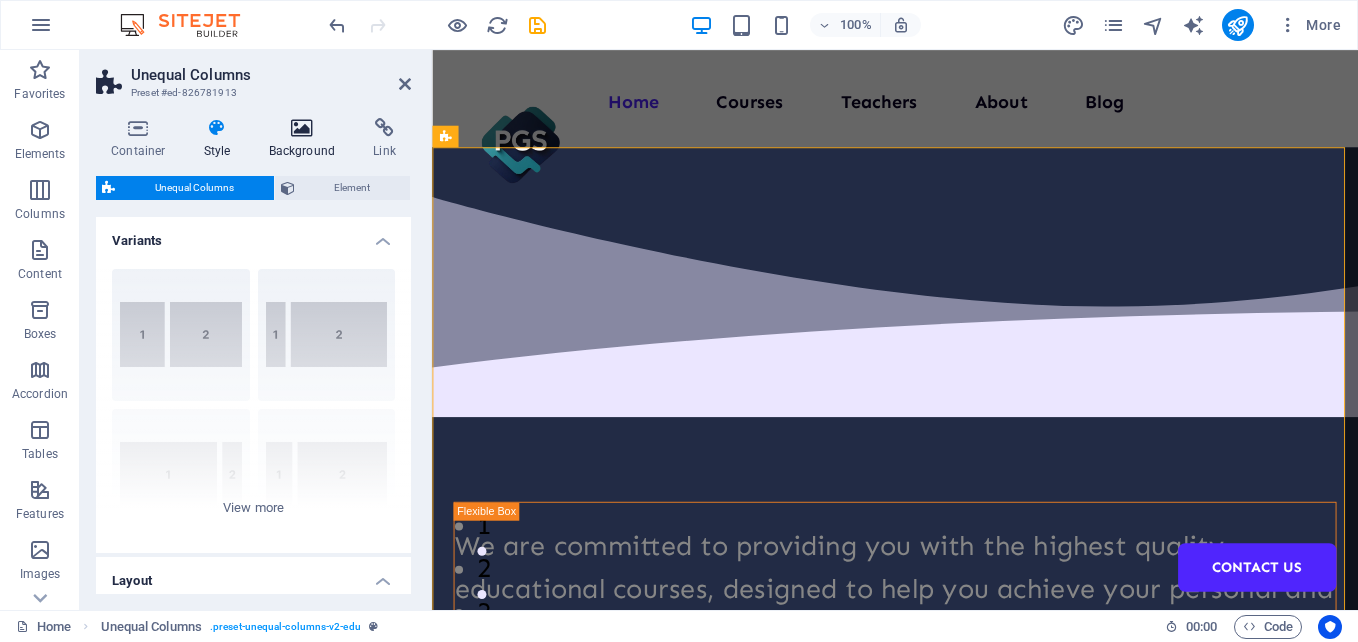 click at bounding box center (302, 128) 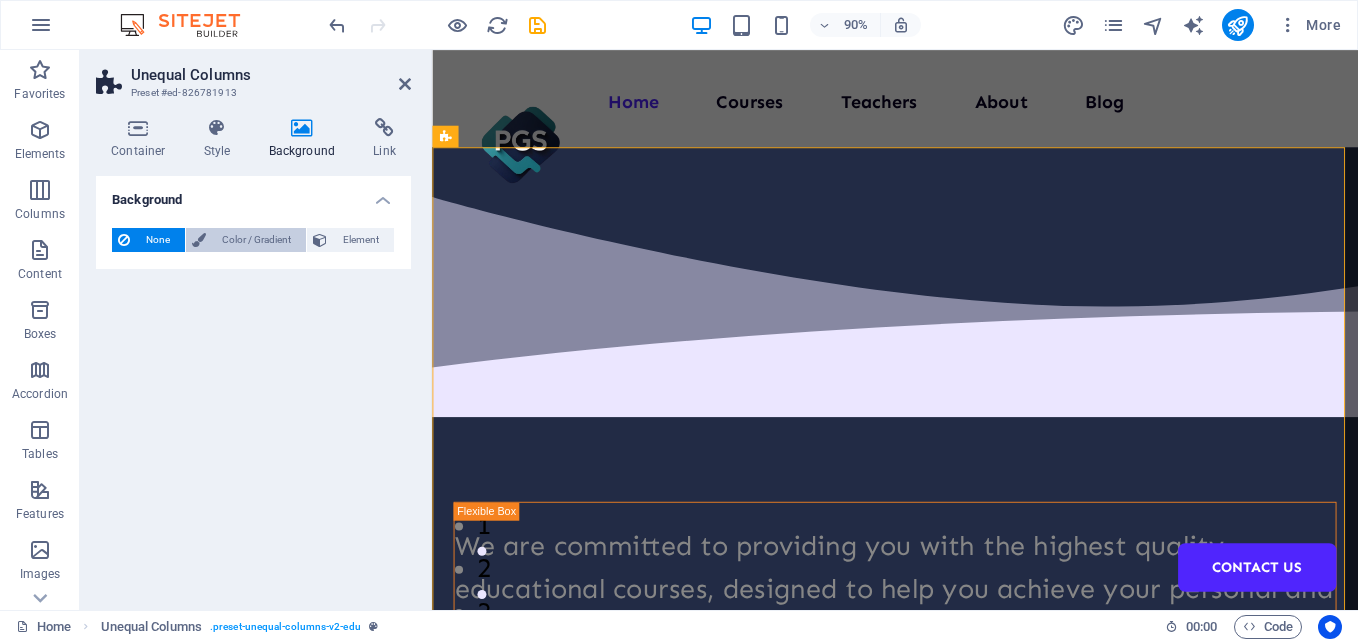 click on "Color / Gradient" at bounding box center (256, 240) 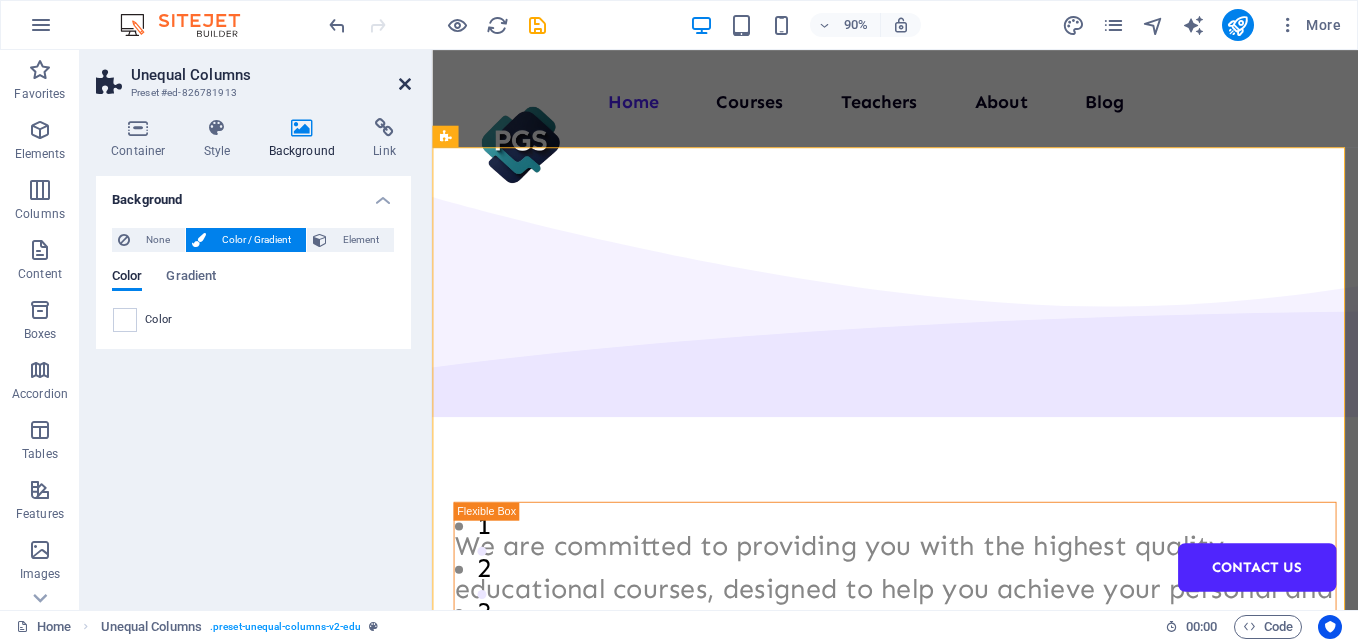 drag, startPoint x: 323, startPoint y: 38, endPoint x: 404, endPoint y: 88, distance: 95.189285 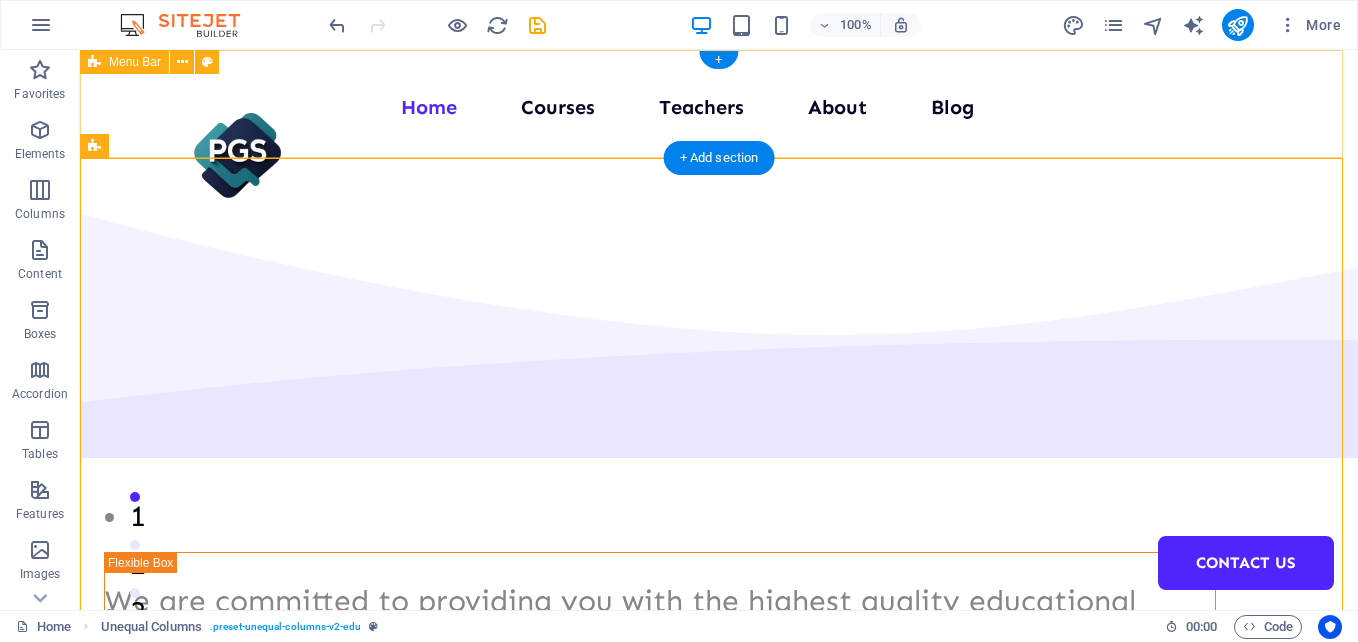 click on "Home Courses Teachers About Blog Contact Us" at bounding box center [719, 104] 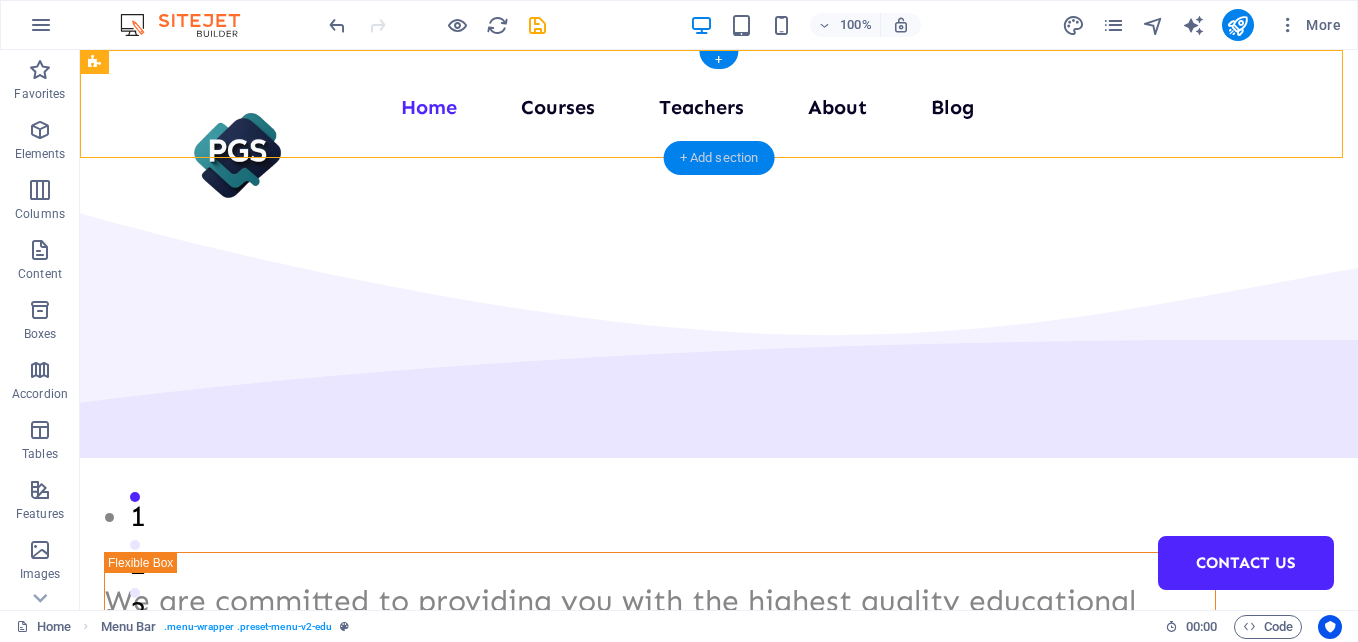 drag, startPoint x: 720, startPoint y: 151, endPoint x: 273, endPoint y: 122, distance: 447.93973 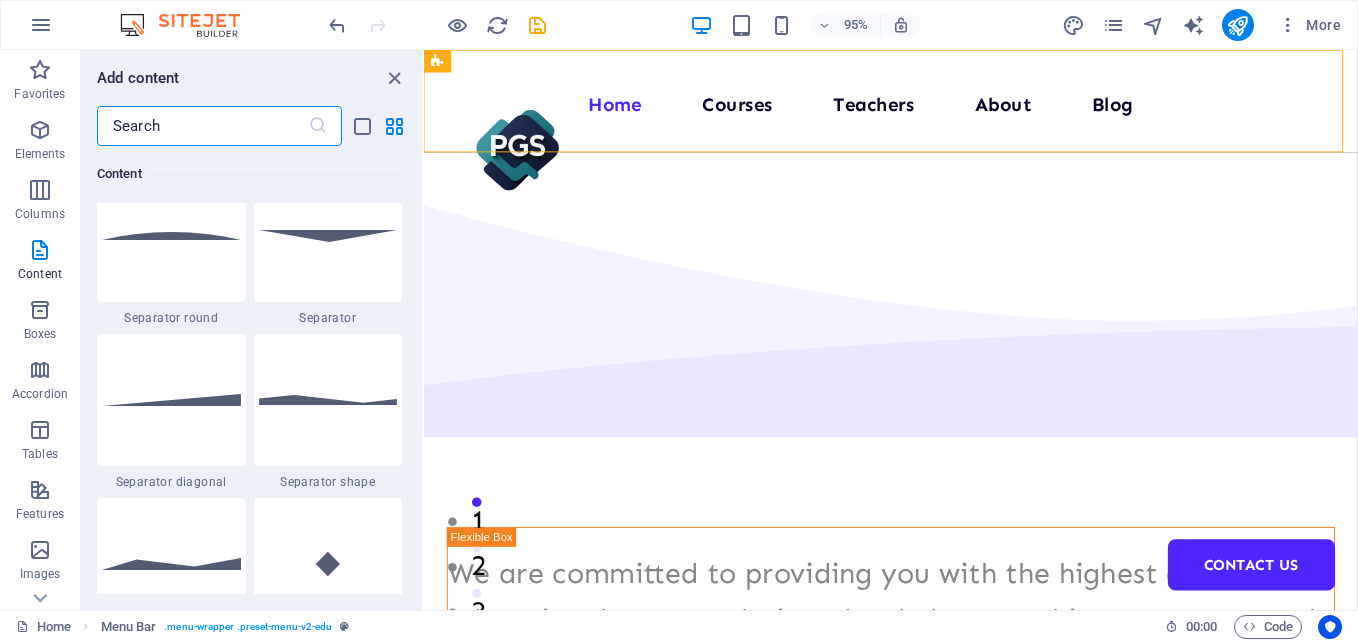 scroll, scrollTop: 4699, scrollLeft: 0, axis: vertical 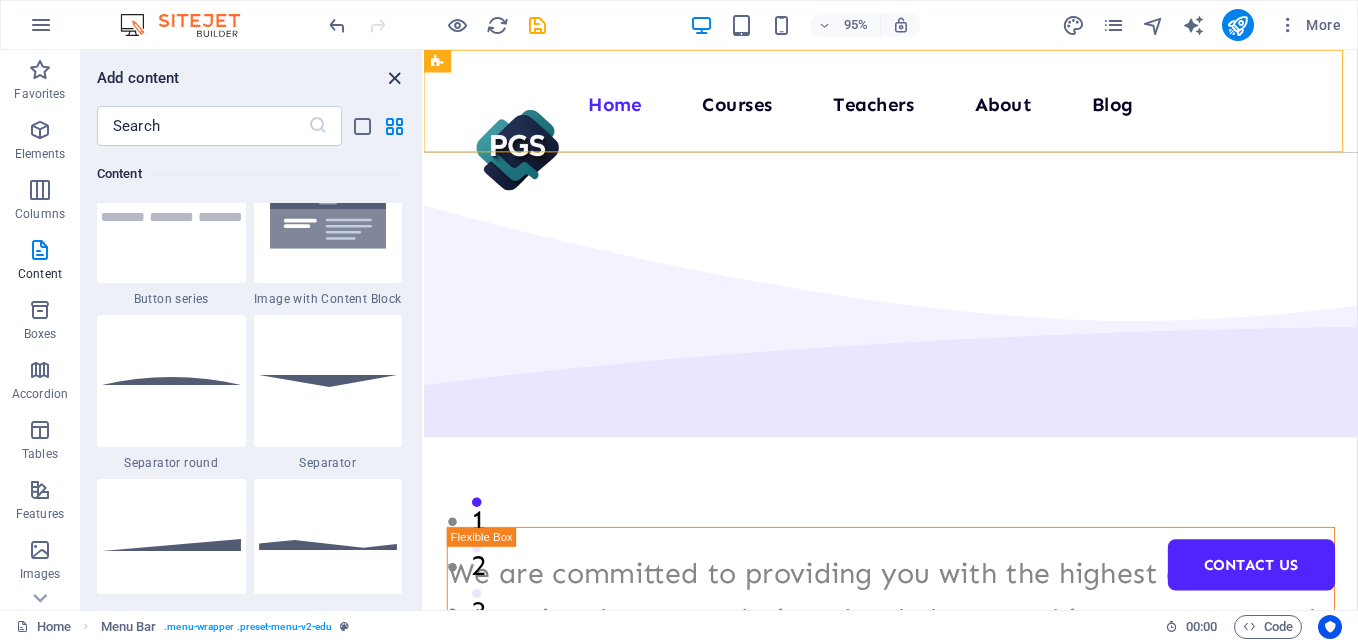 click at bounding box center [394, 78] 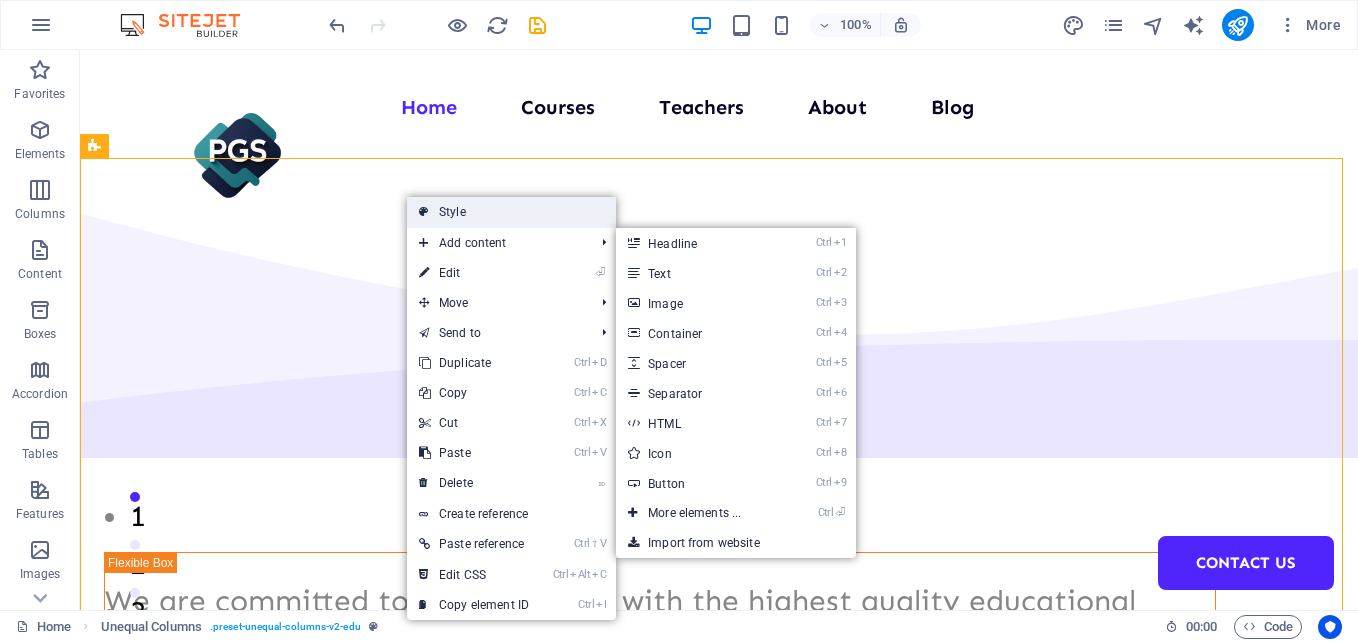 click on "Style" at bounding box center [511, 212] 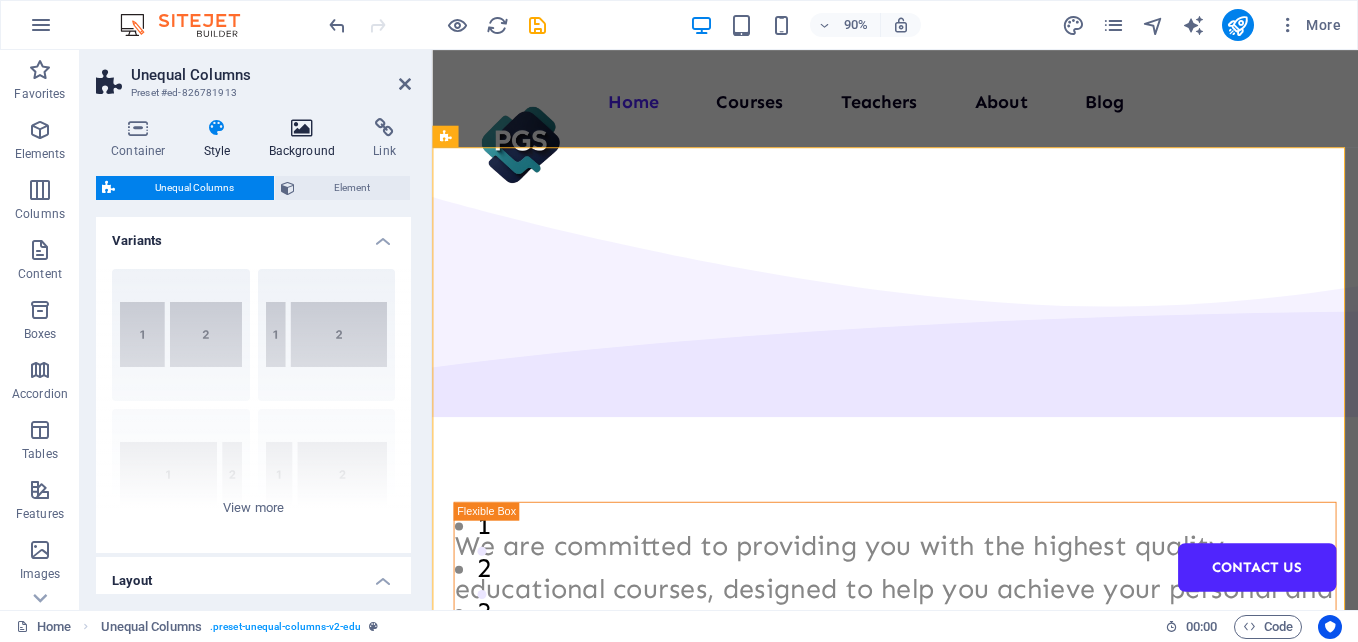 click at bounding box center [302, 128] 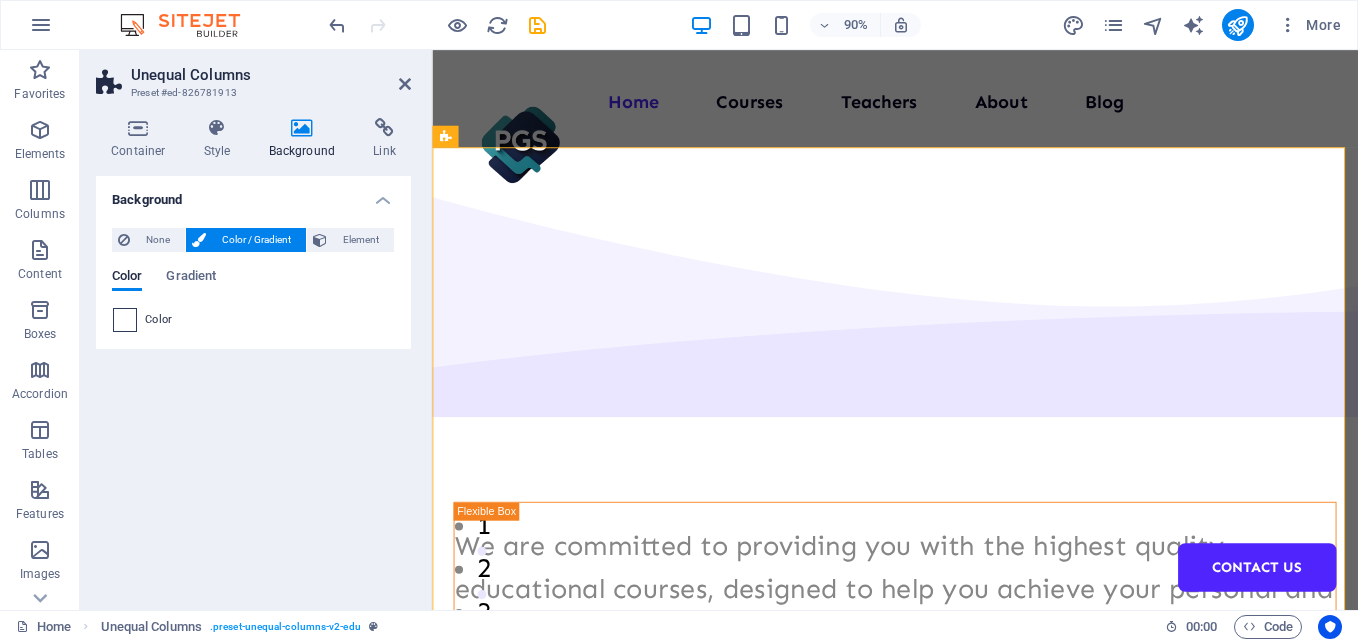 click at bounding box center (125, 320) 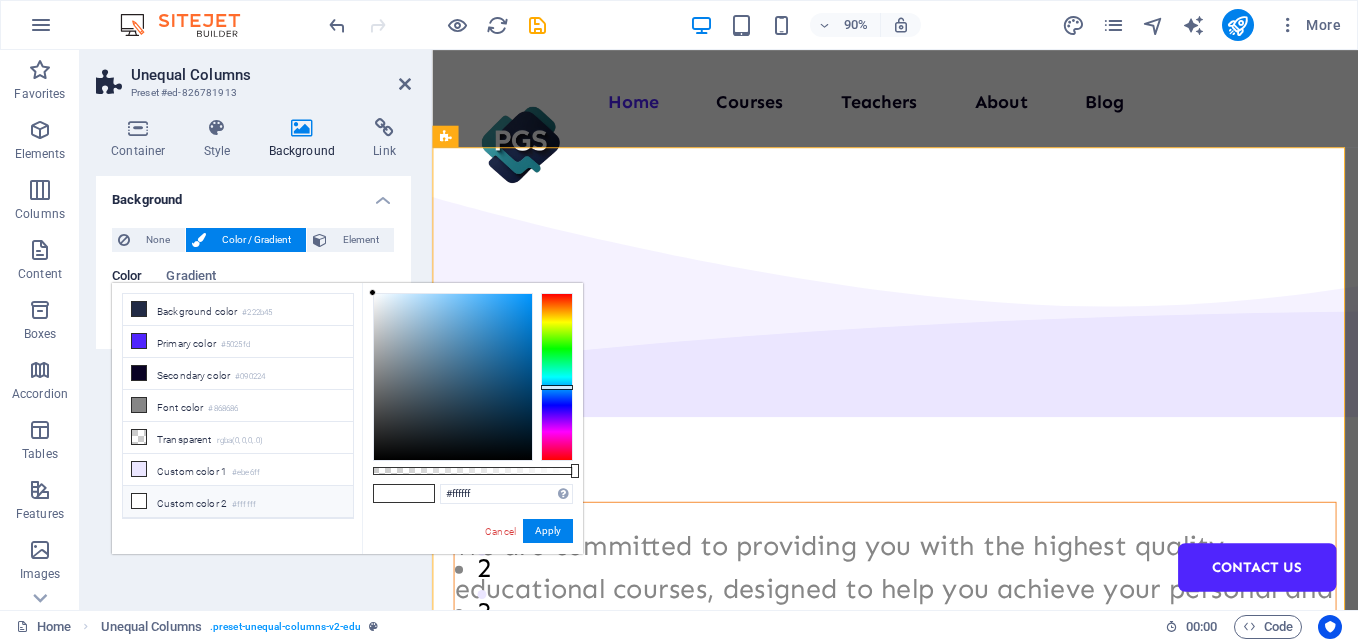 drag, startPoint x: 550, startPoint y: 399, endPoint x: 560, endPoint y: 387, distance: 15.6205 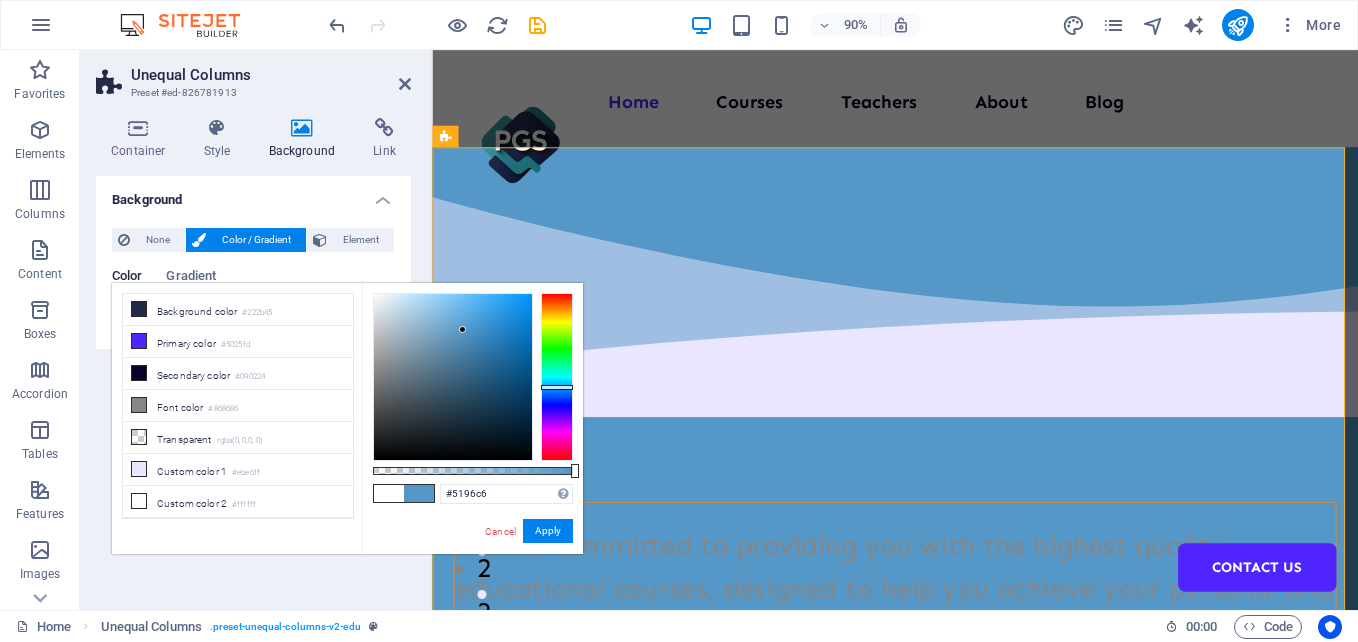 drag, startPoint x: 486, startPoint y: 356, endPoint x: 547, endPoint y: 323, distance: 69.354164 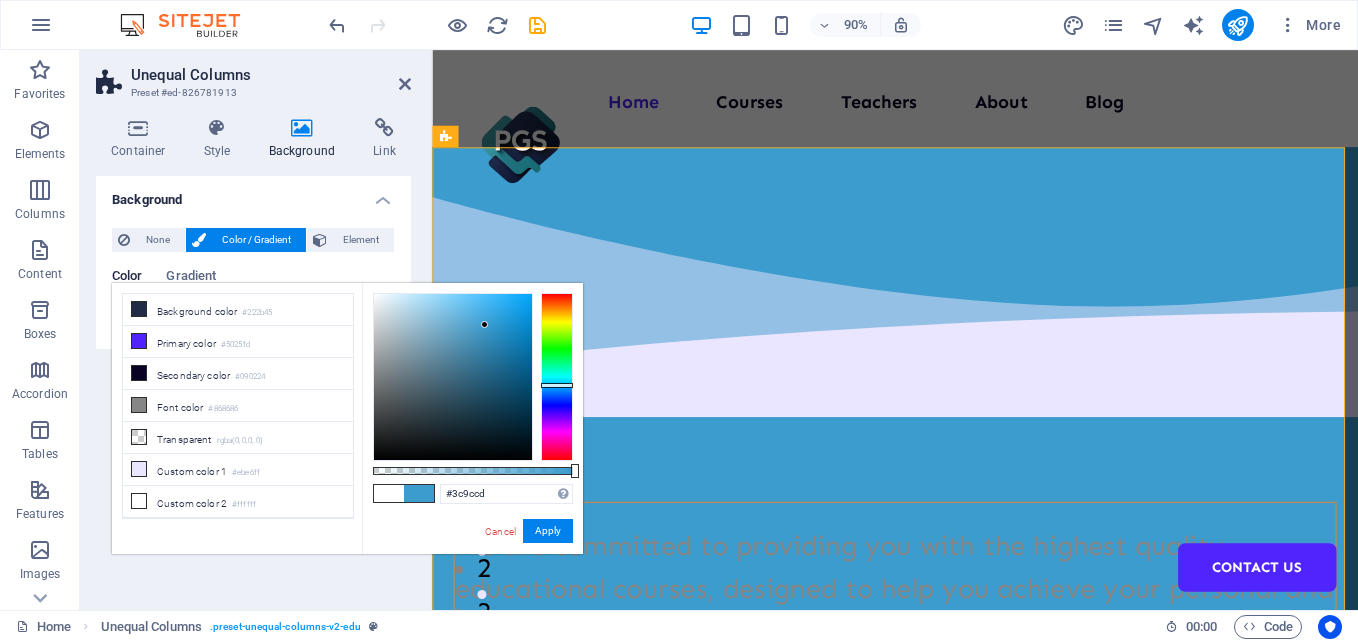click at bounding box center [557, 385] 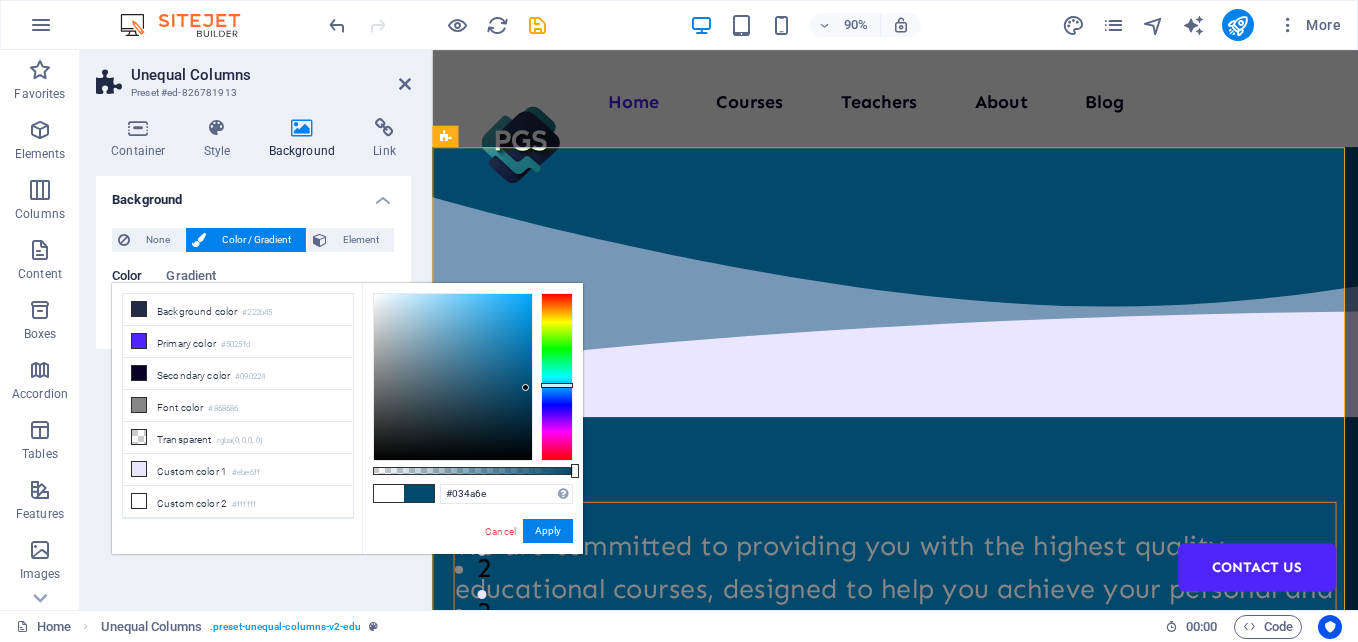 type on "#044e74" 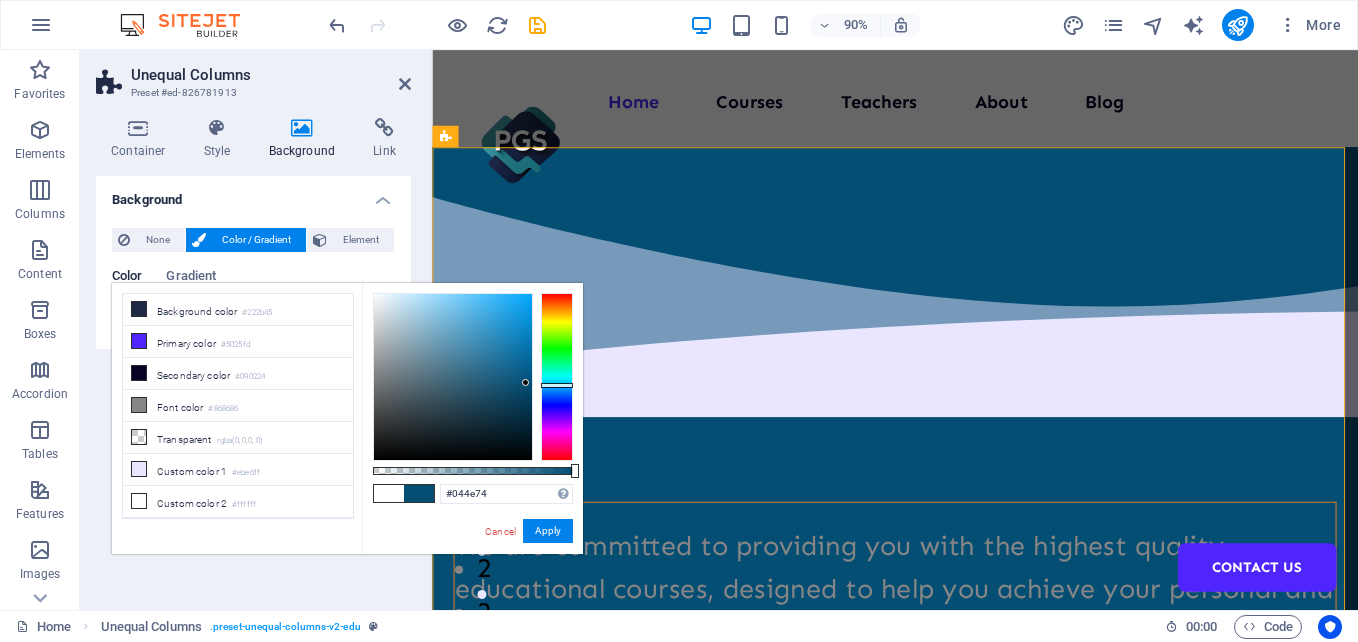 drag, startPoint x: 487, startPoint y: 338, endPoint x: 526, endPoint y: 383, distance: 59.548298 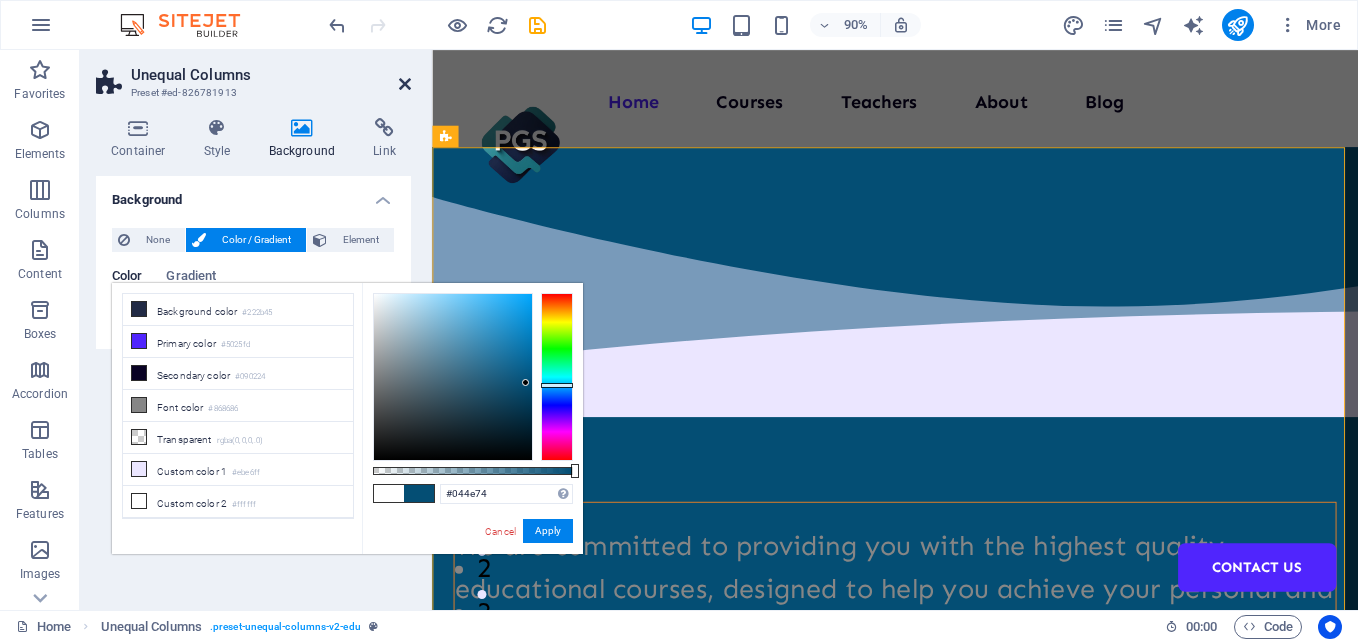 click at bounding box center (405, 84) 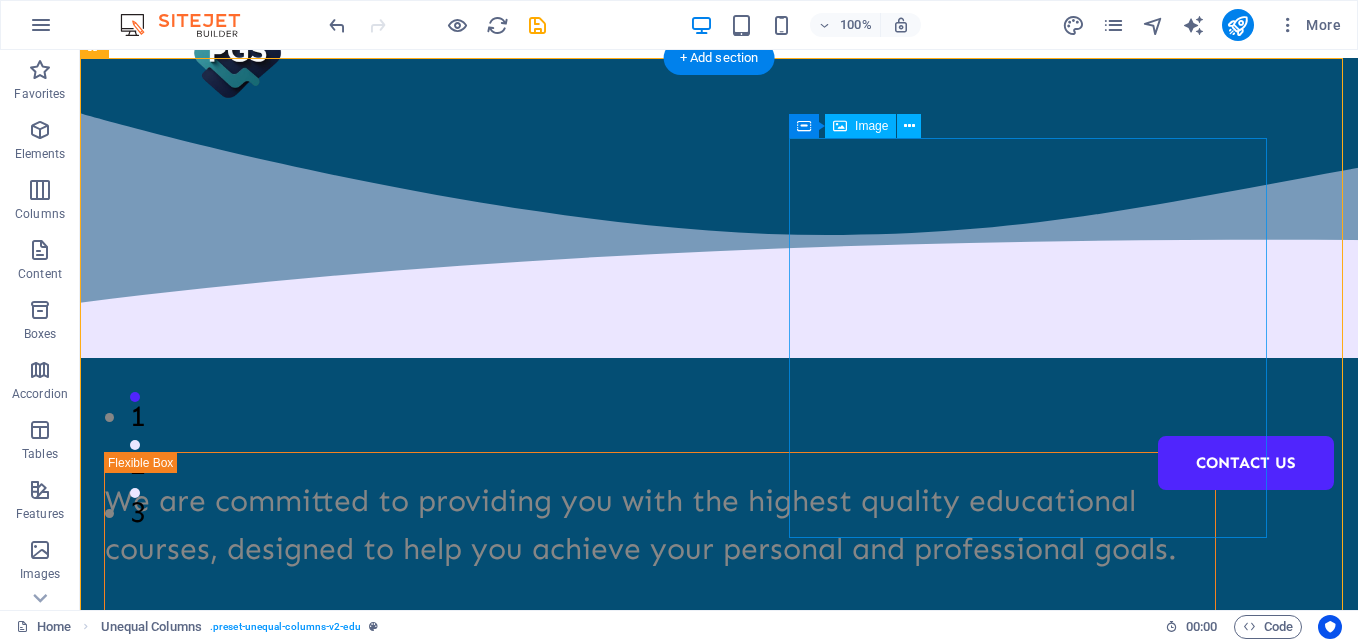 scroll, scrollTop: 0, scrollLeft: 0, axis: both 